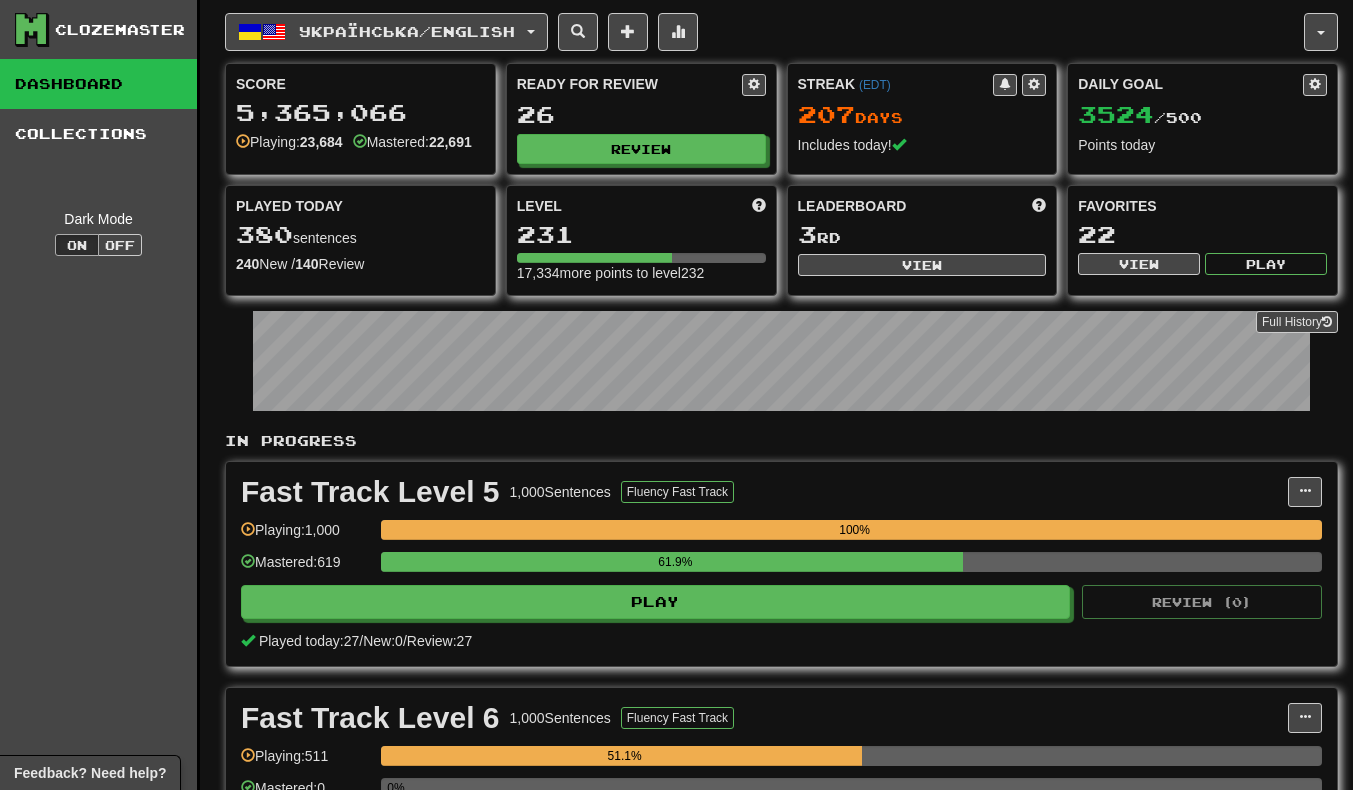 scroll, scrollTop: 0, scrollLeft: 0, axis: both 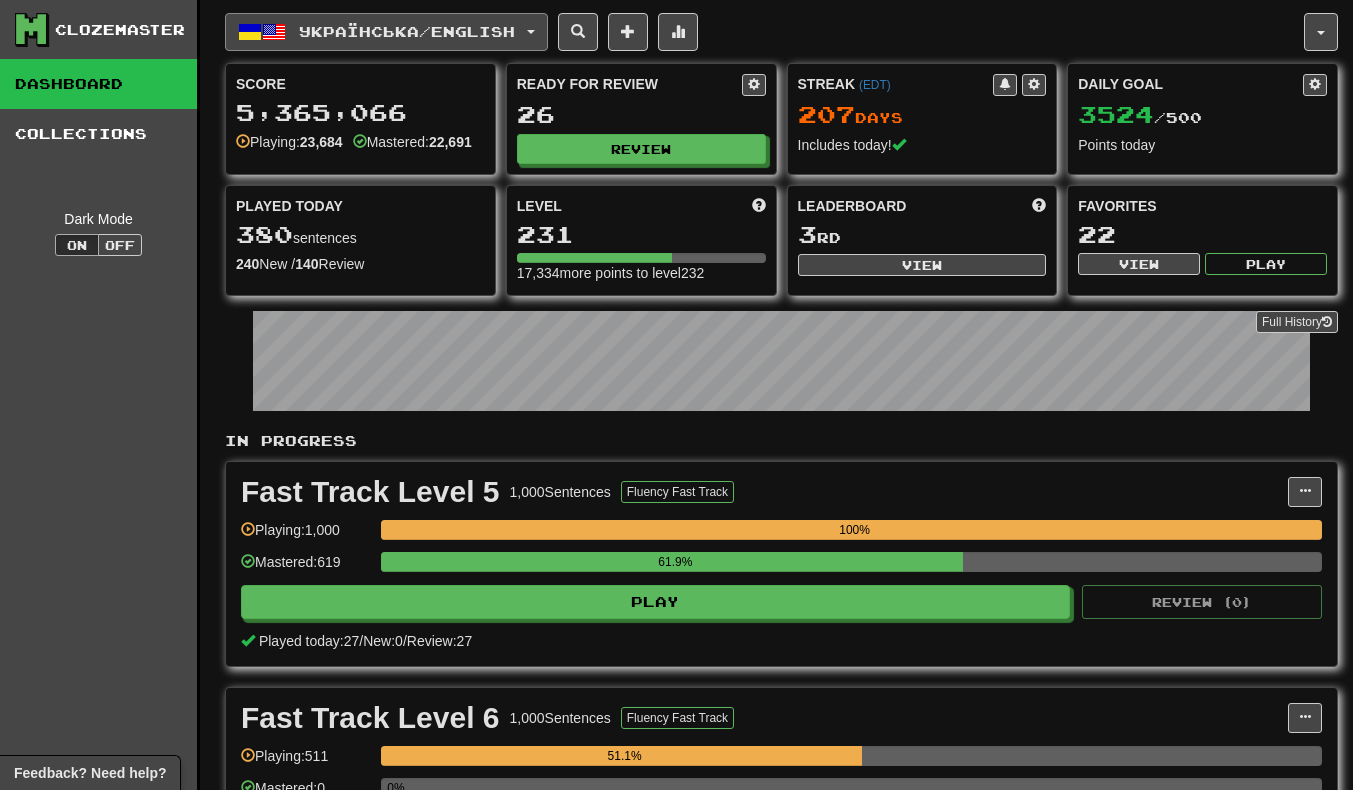 click on "Українська  /  English" at bounding box center (407, 31) 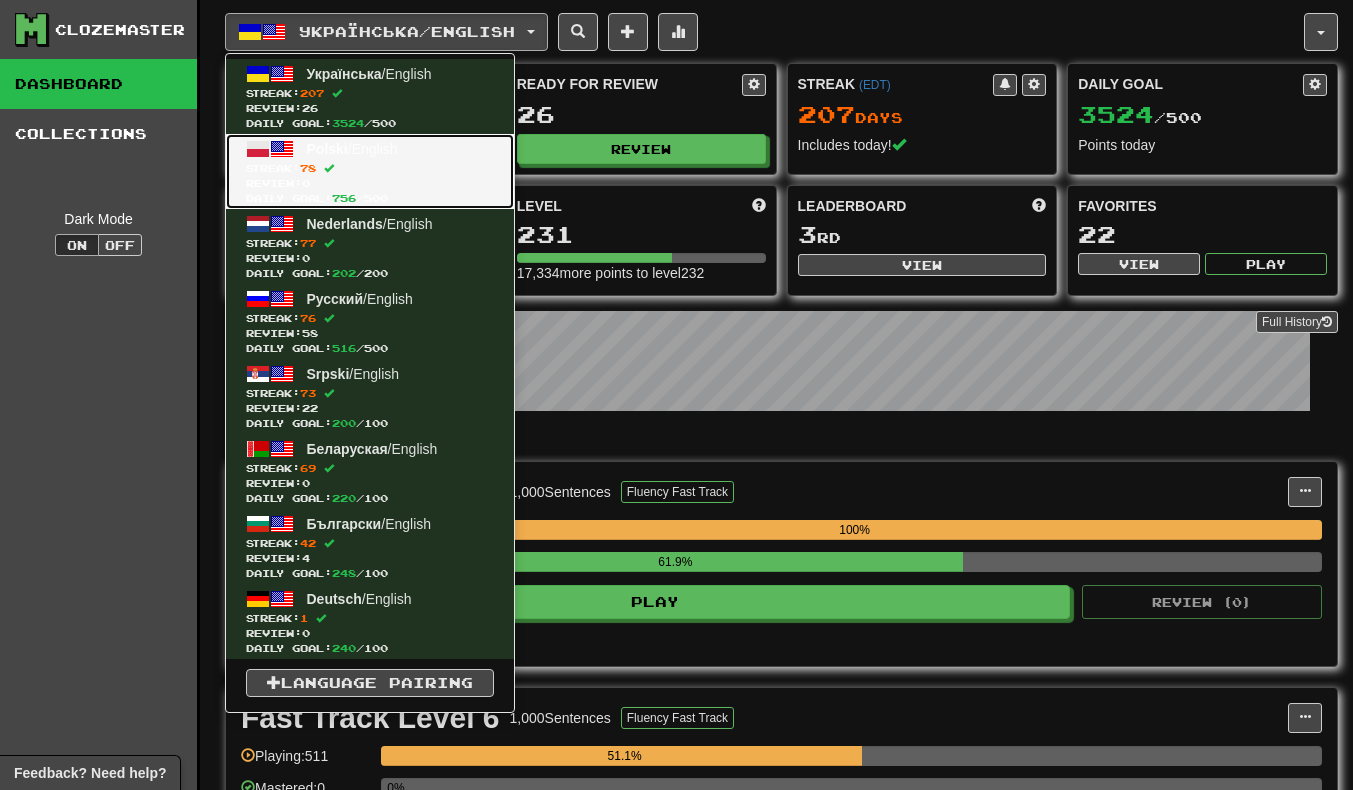 click on "Review:  0" at bounding box center (370, 183) 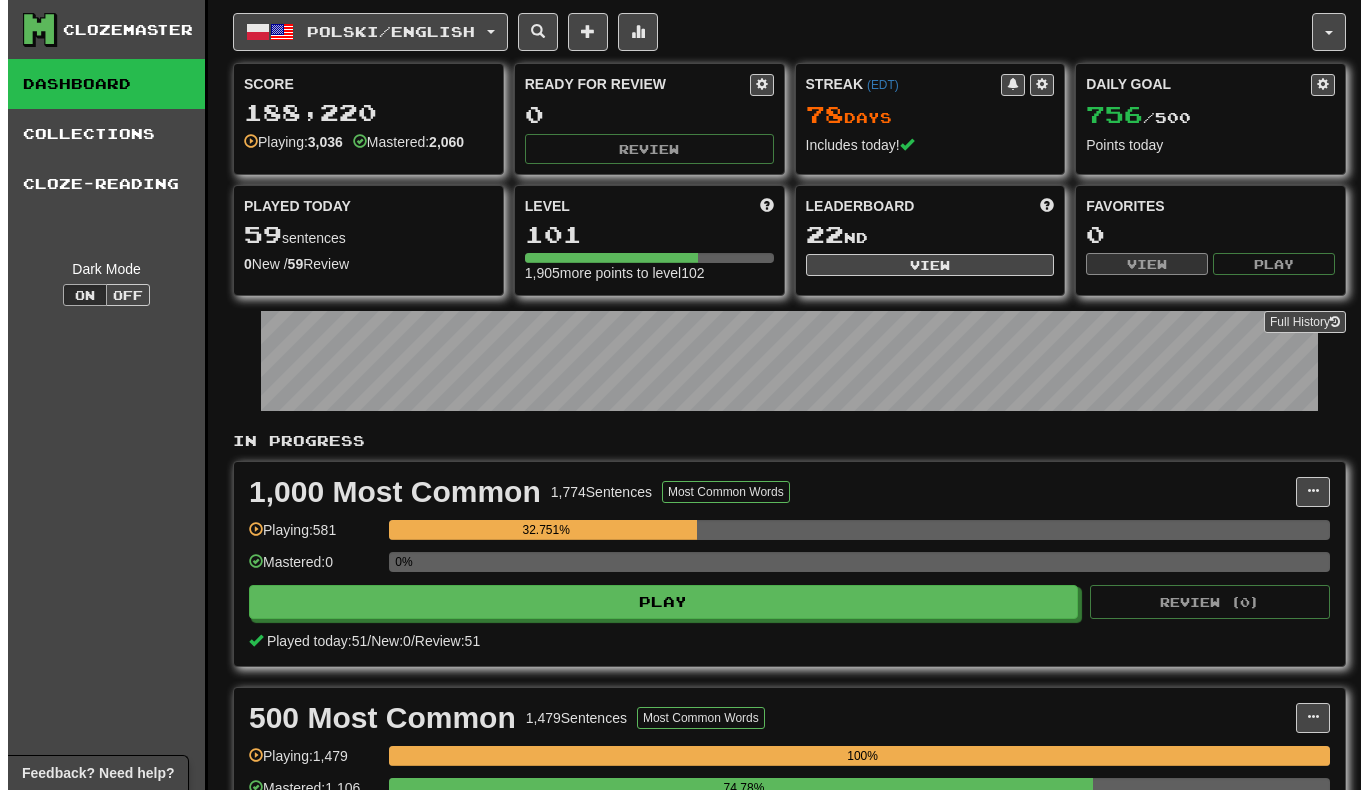 scroll, scrollTop: 0, scrollLeft: 0, axis: both 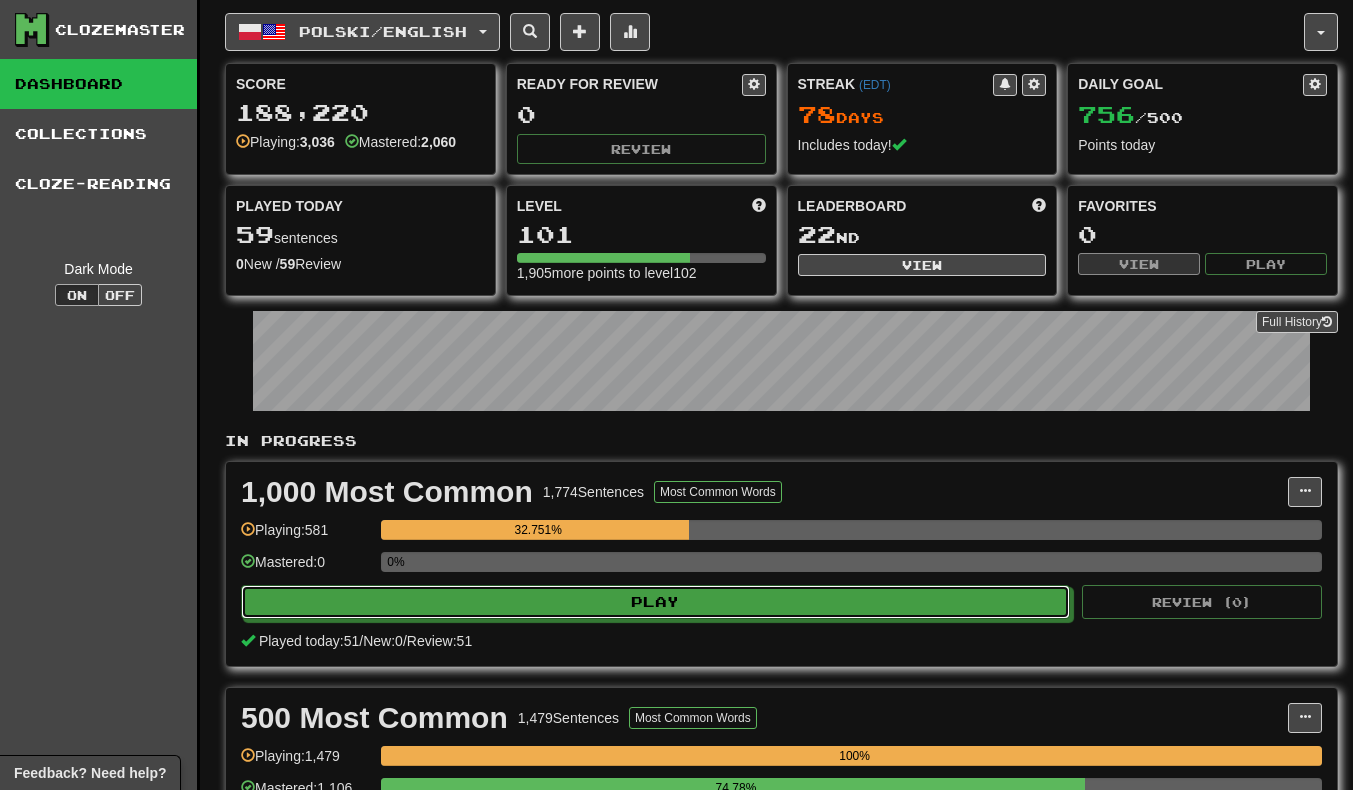 click on "Play" at bounding box center (655, 602) 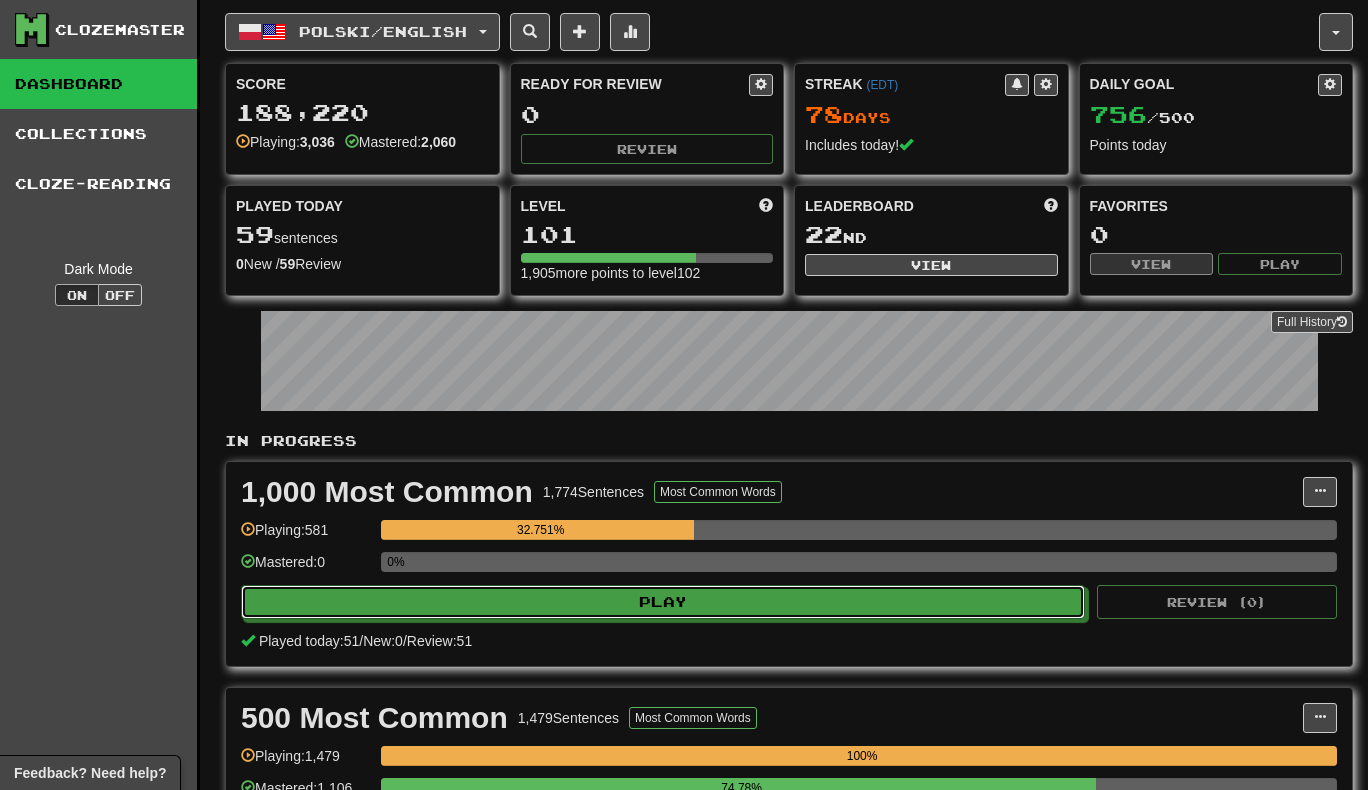 select on "***" 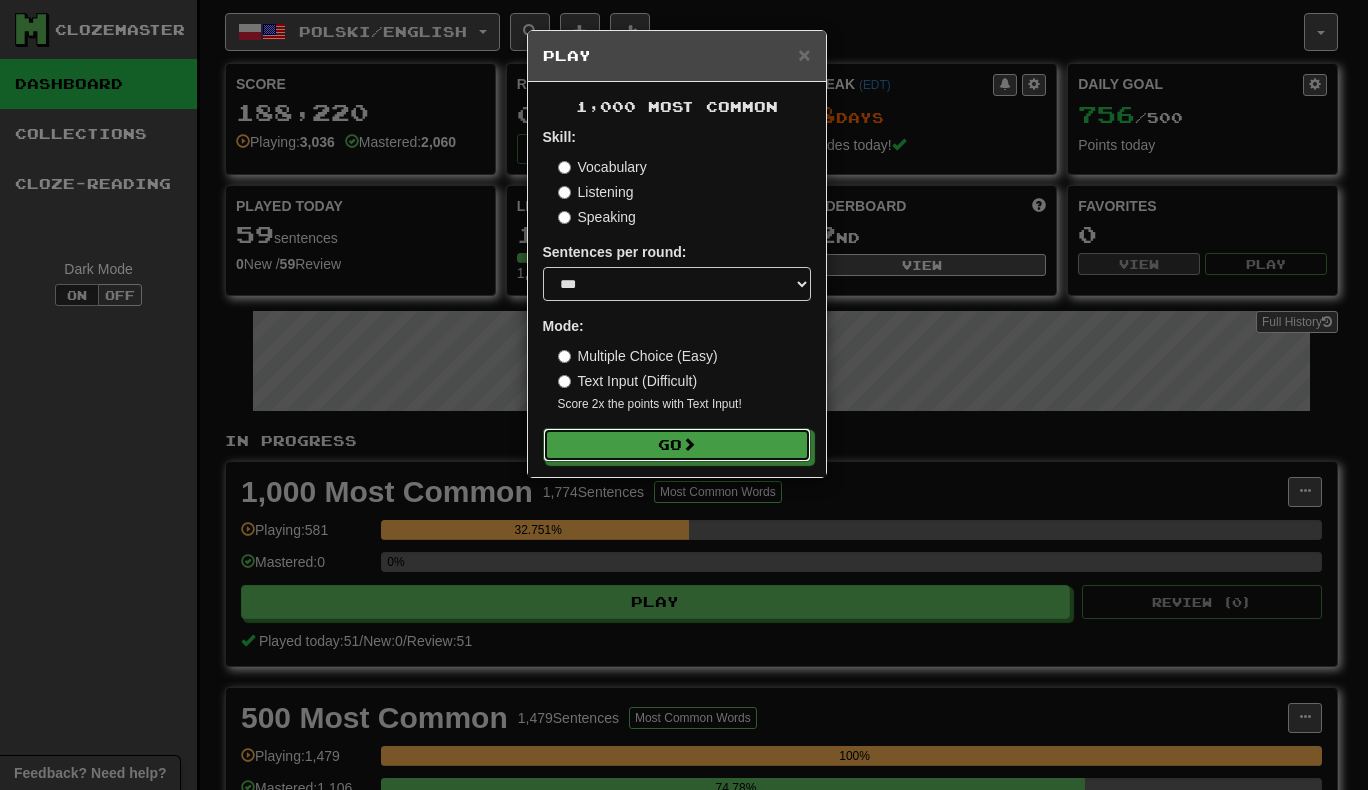 click on "Go" at bounding box center (677, 445) 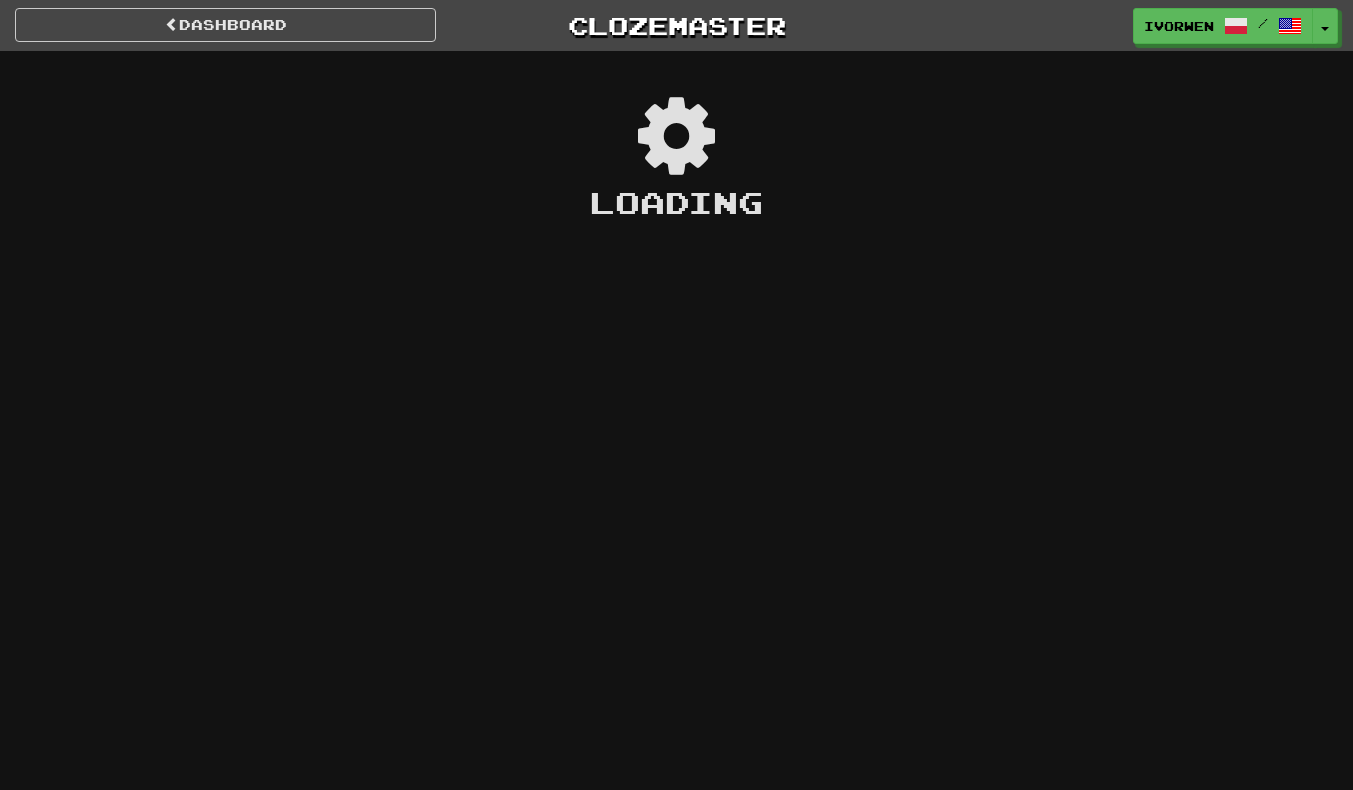 scroll, scrollTop: 0, scrollLeft: 0, axis: both 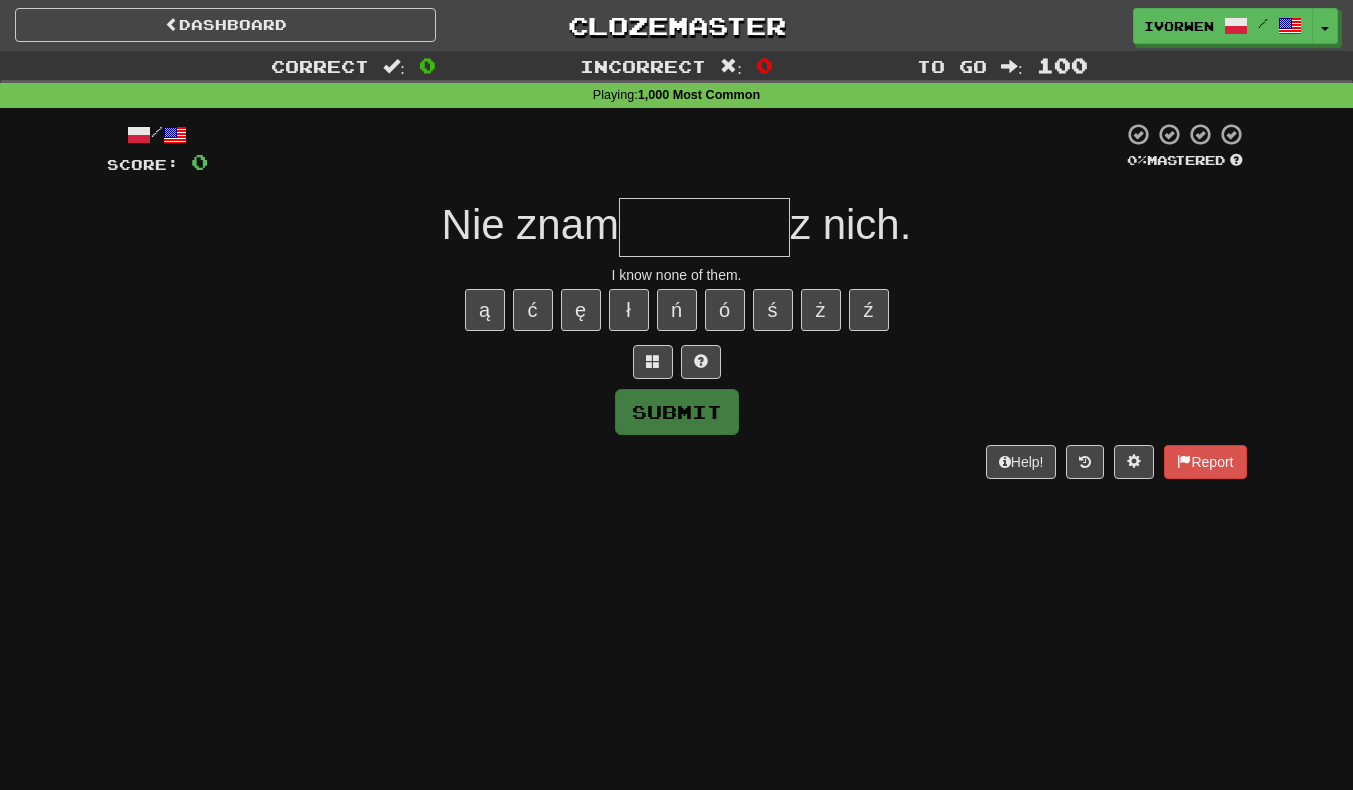 click at bounding box center [704, 227] 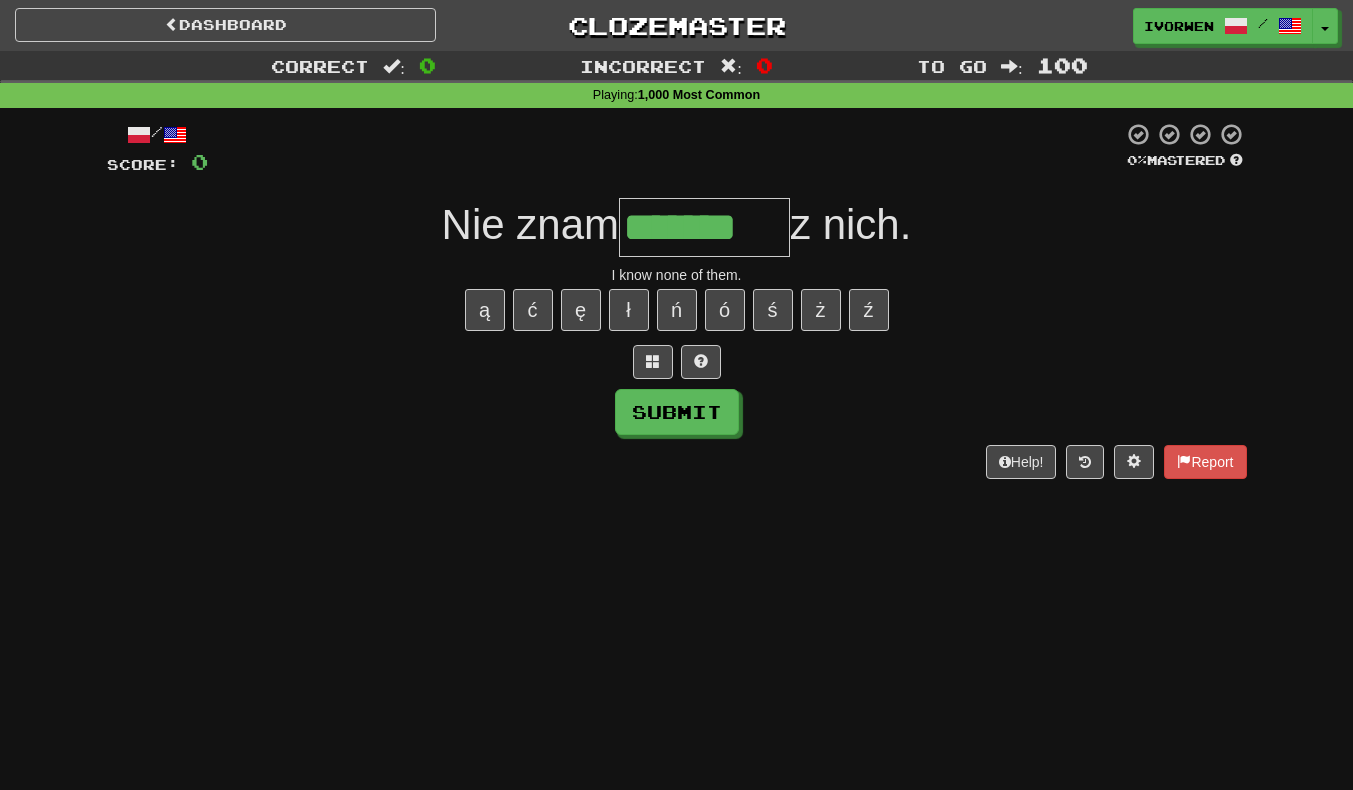 scroll, scrollTop: 0, scrollLeft: 2, axis: horizontal 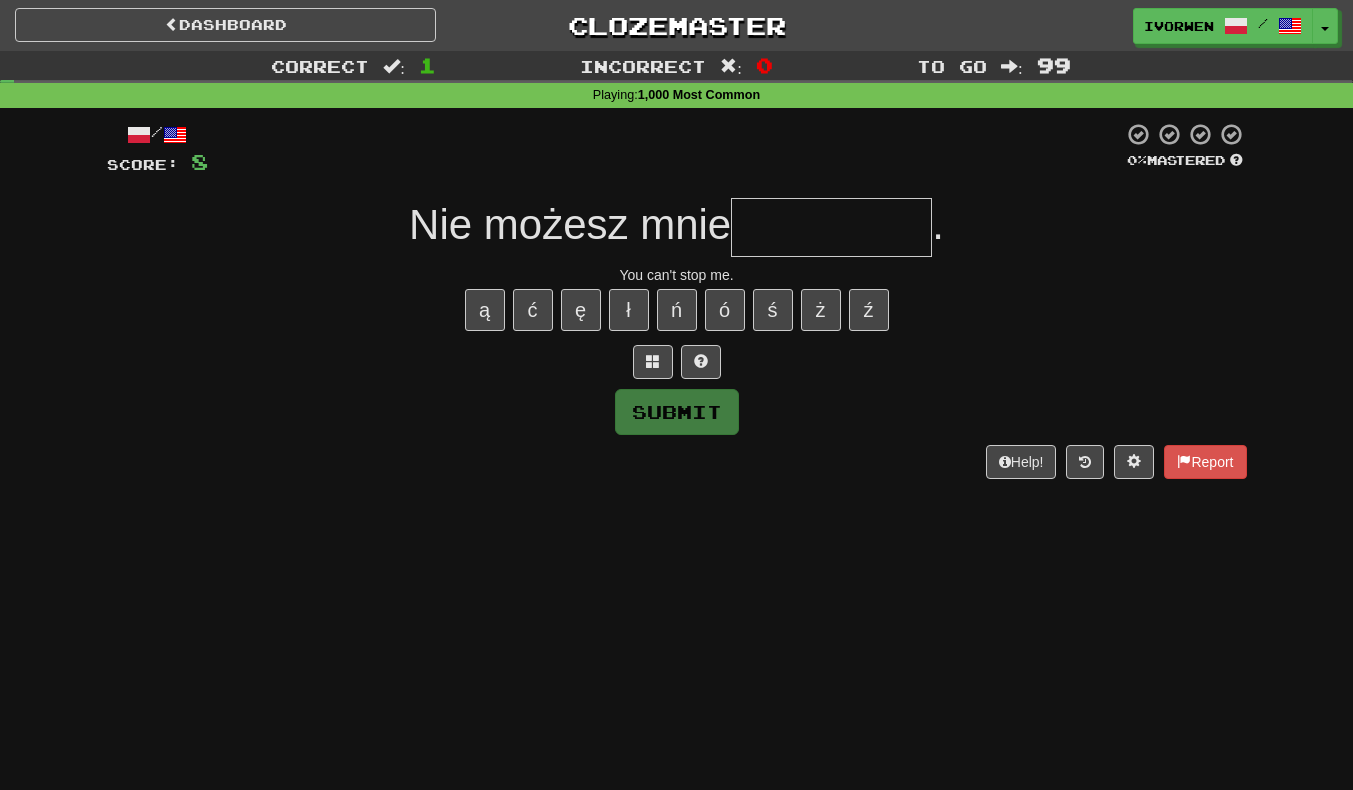 type on "*" 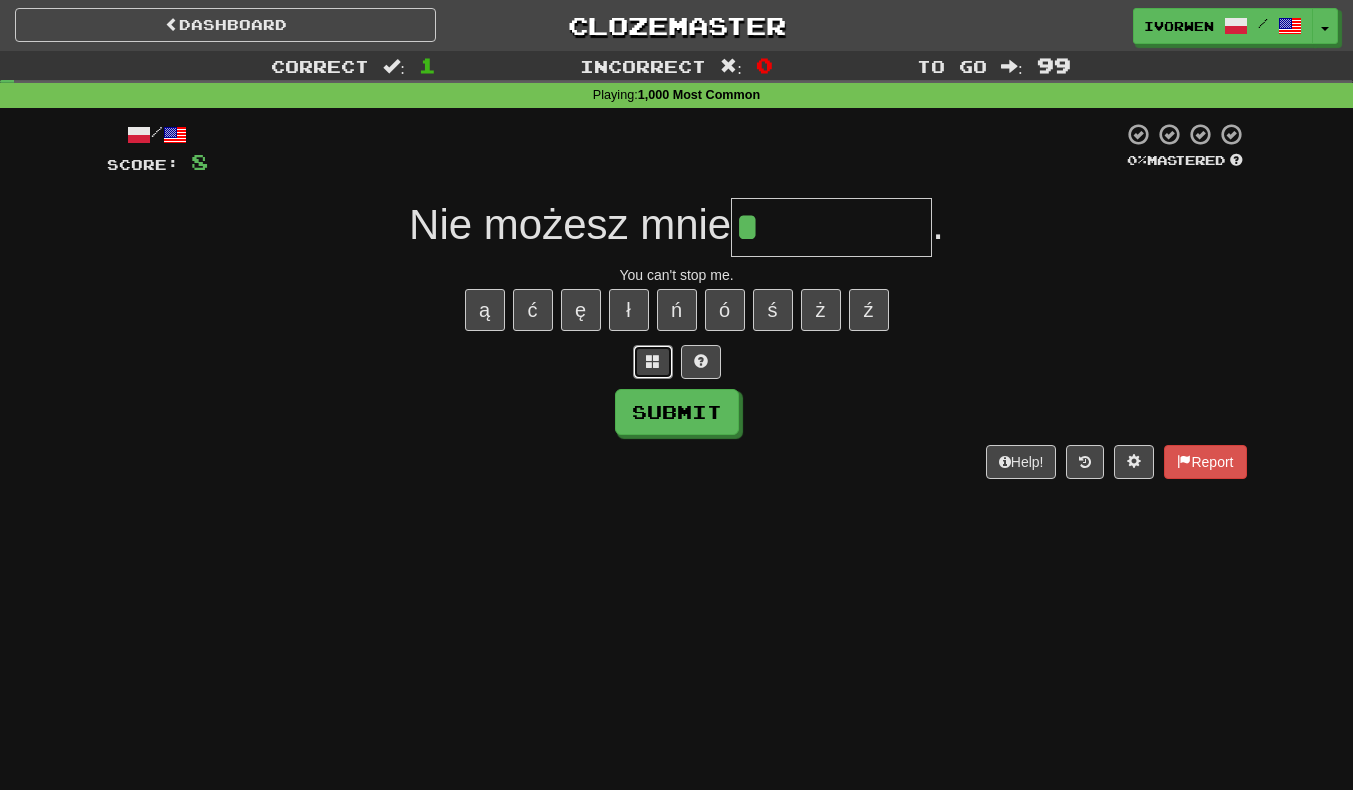 click at bounding box center (653, 362) 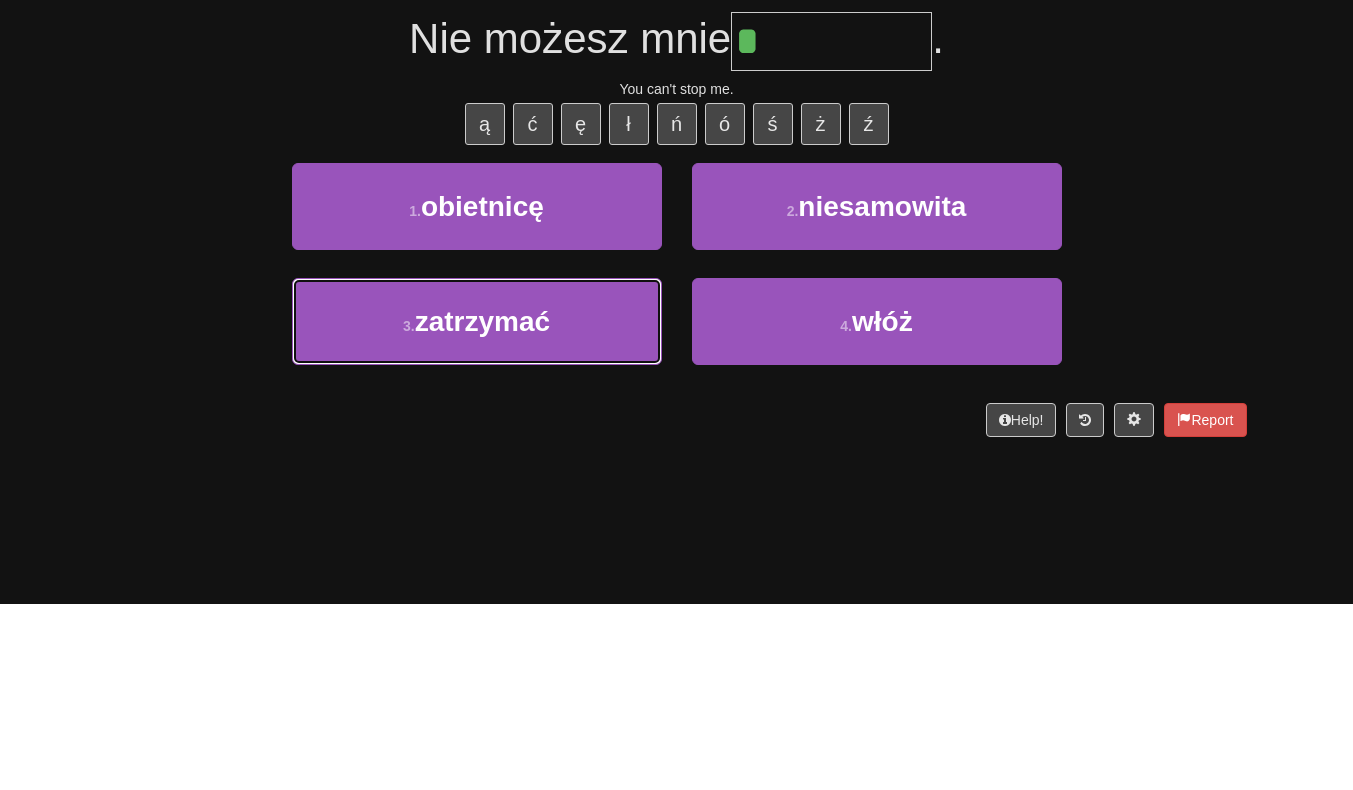 click on "zatrzymać" at bounding box center [482, 507] 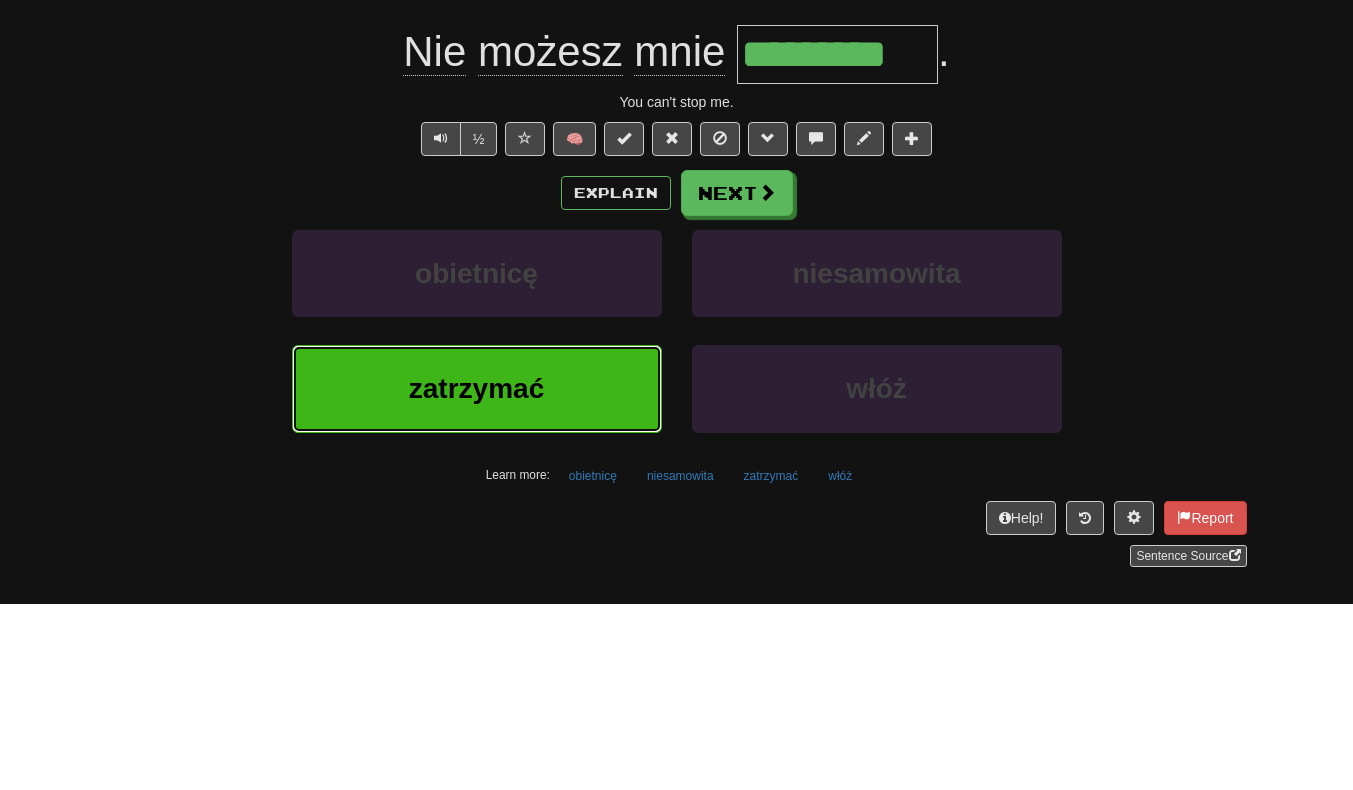 scroll, scrollTop: 13, scrollLeft: 0, axis: vertical 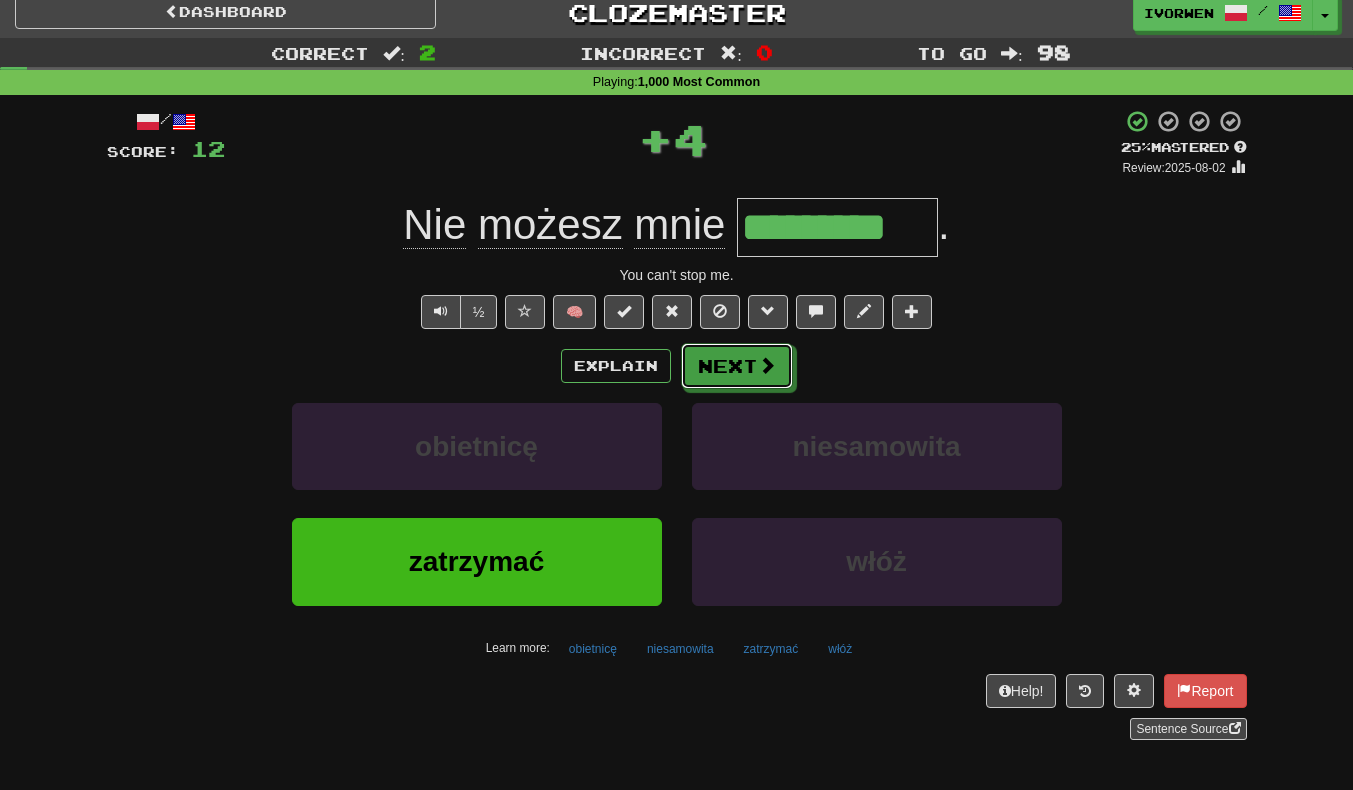 click on "Next" at bounding box center [737, 366] 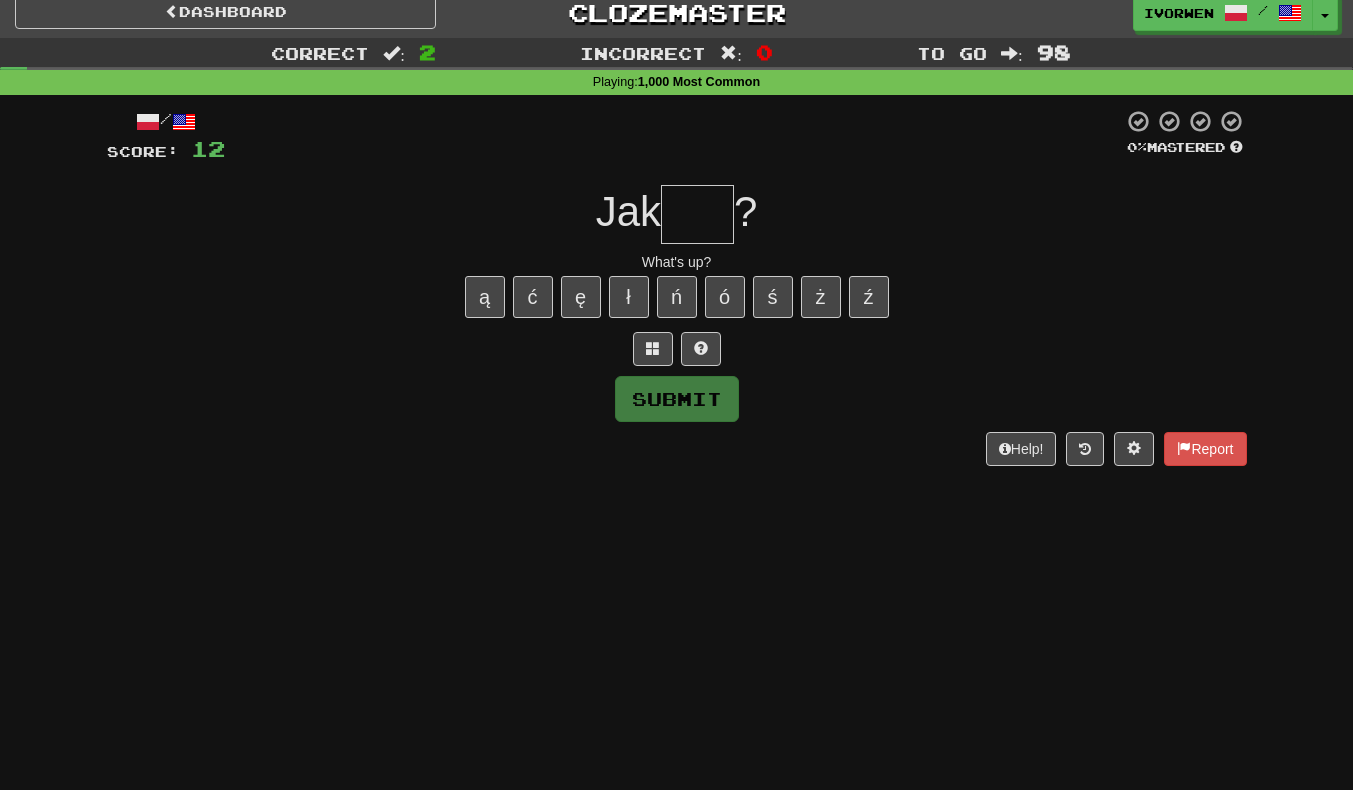 click at bounding box center (697, 214) 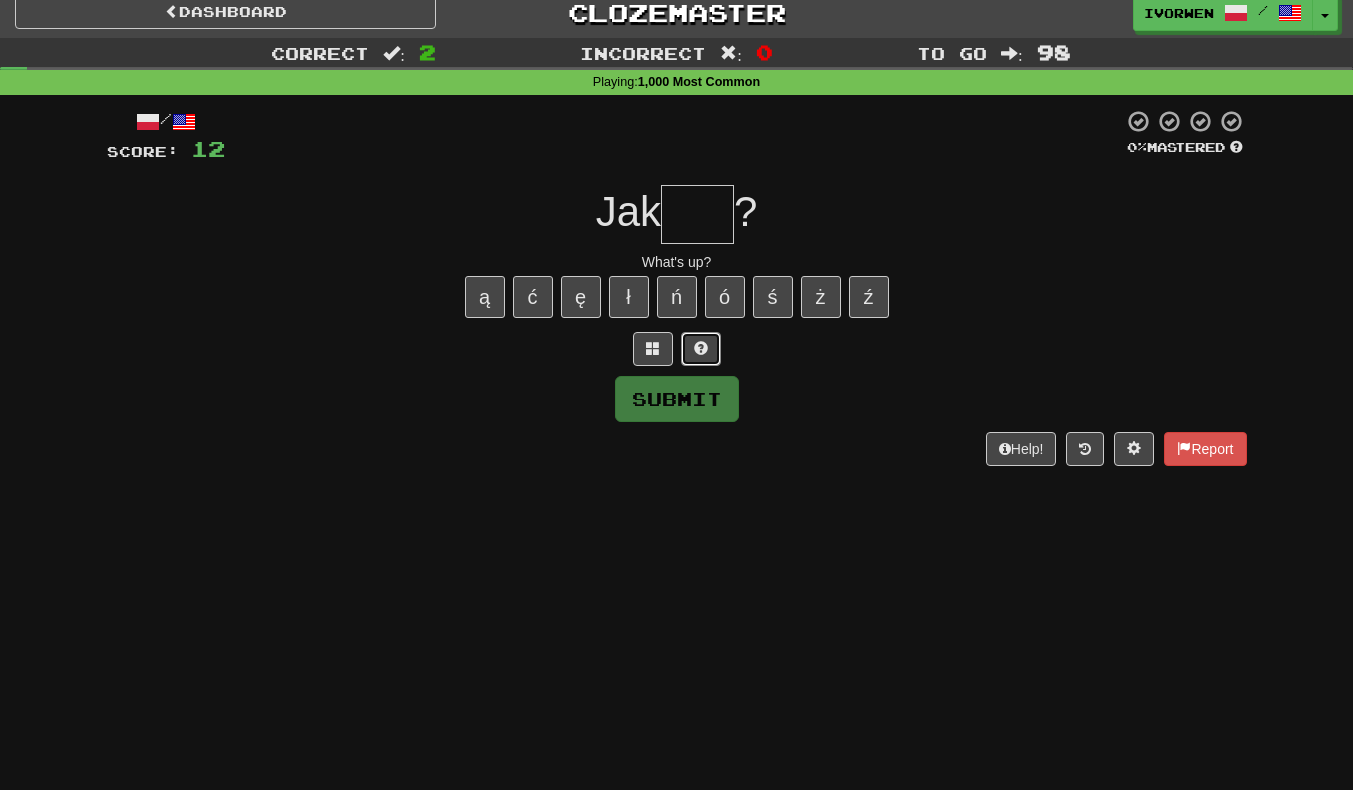 click at bounding box center (701, 349) 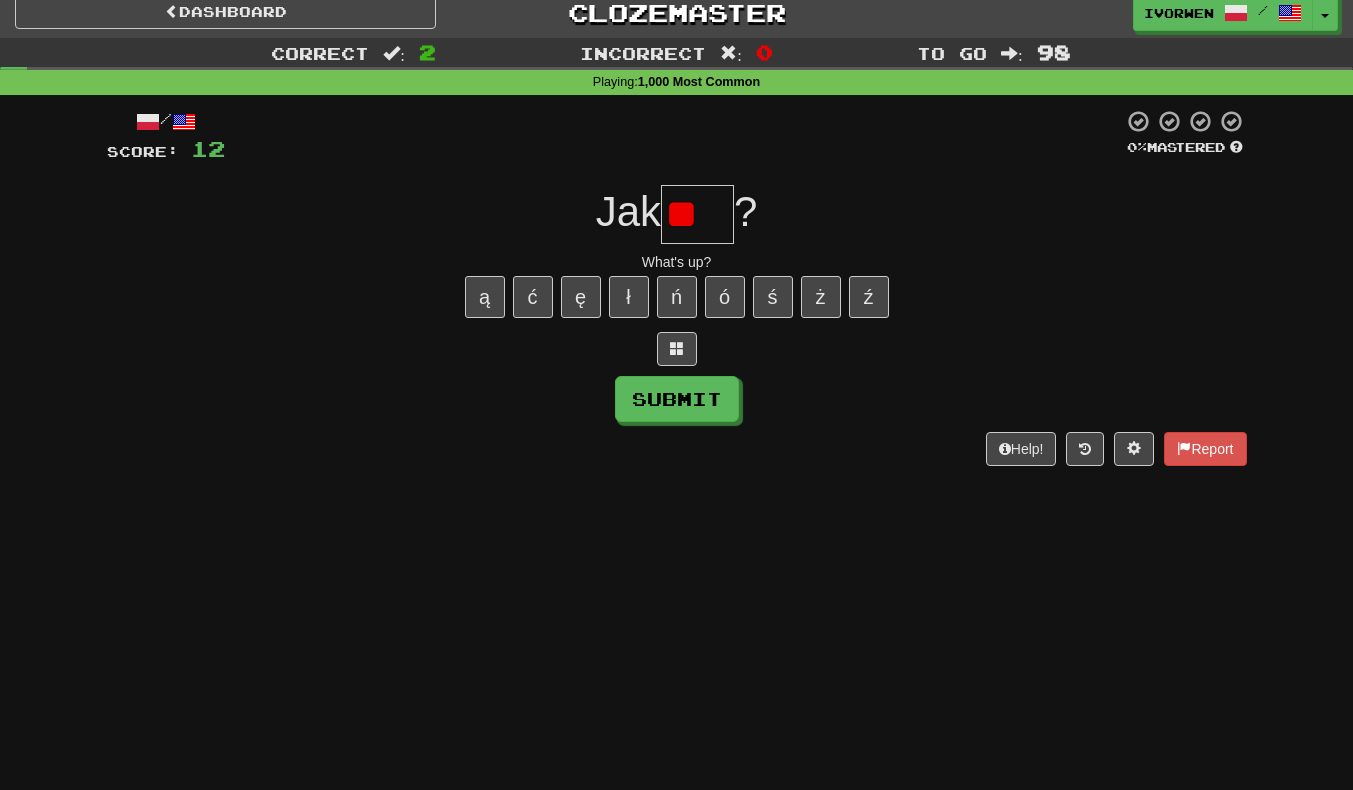 type on "*" 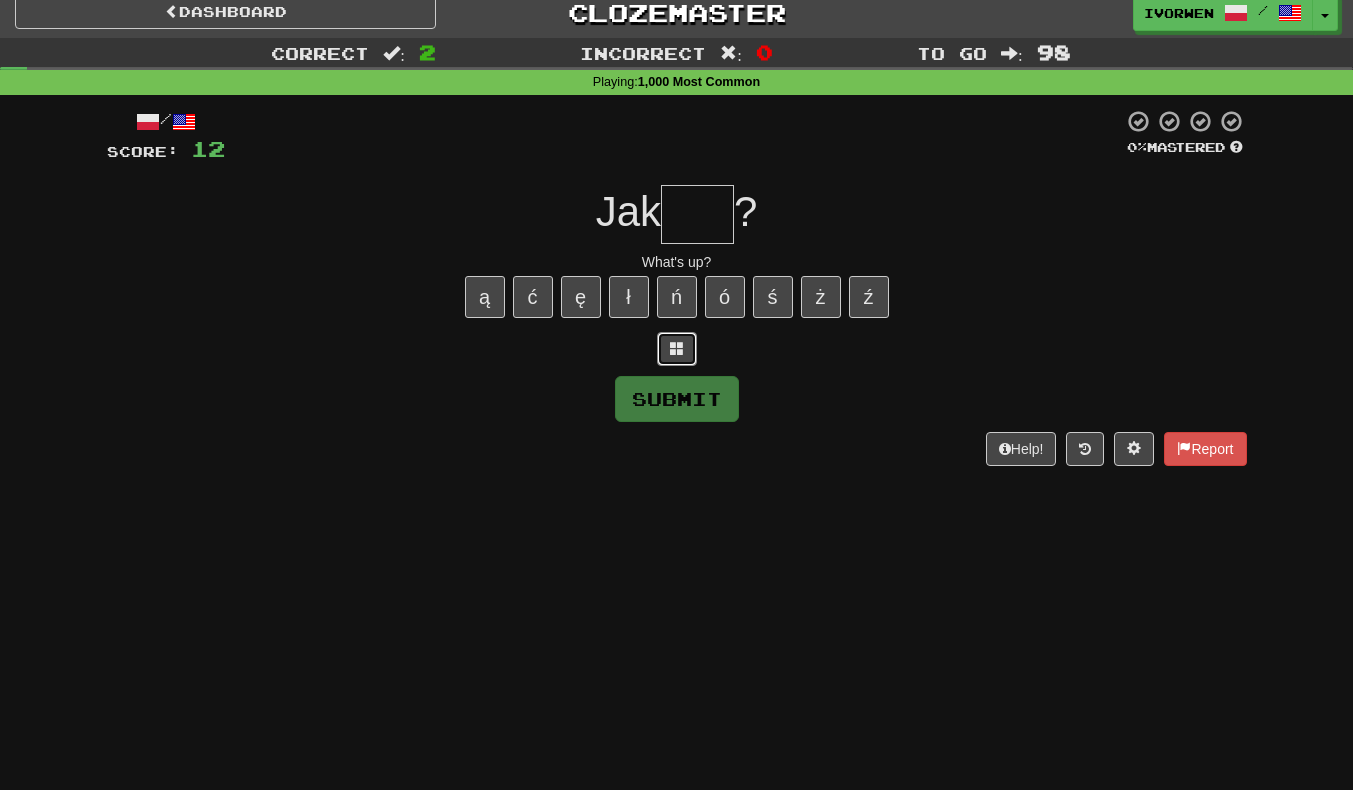 click at bounding box center (677, 348) 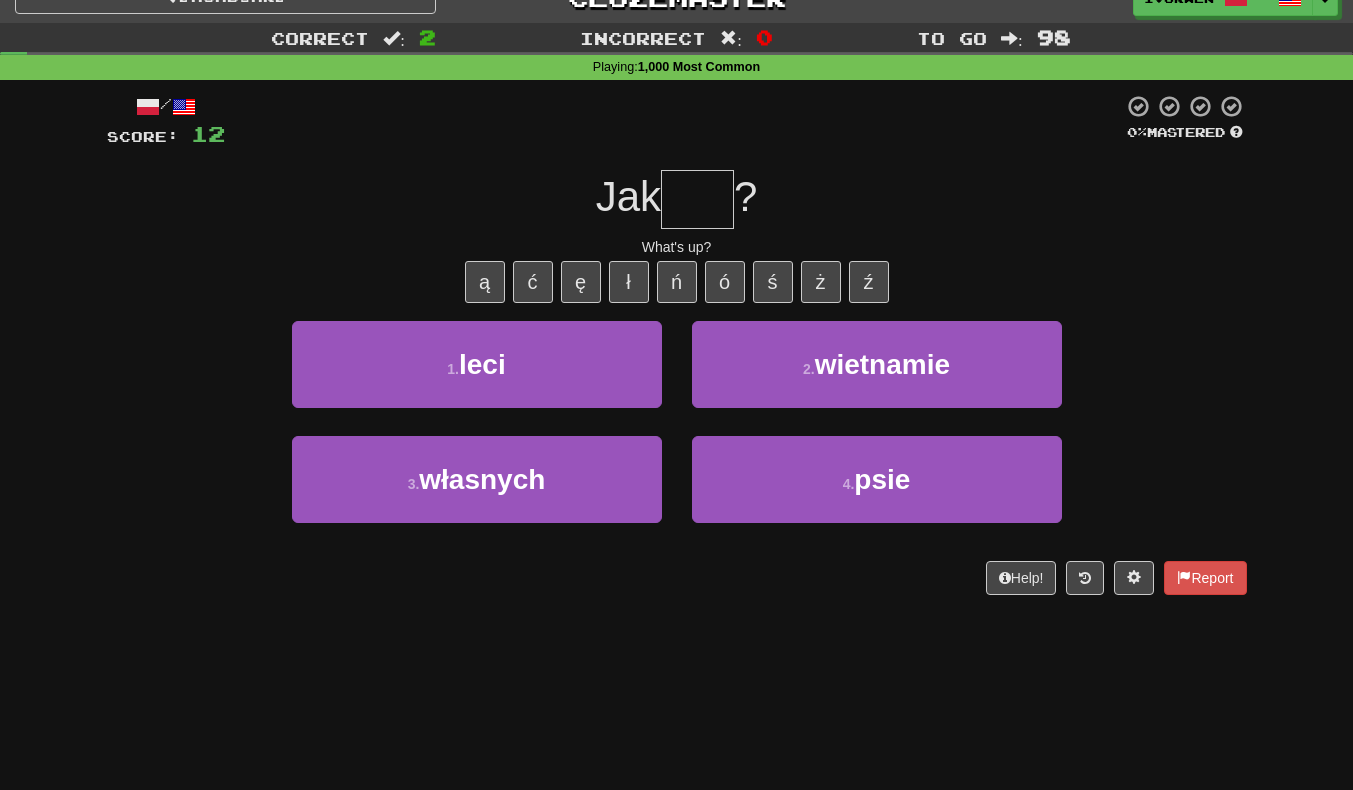 scroll, scrollTop: 61, scrollLeft: 0, axis: vertical 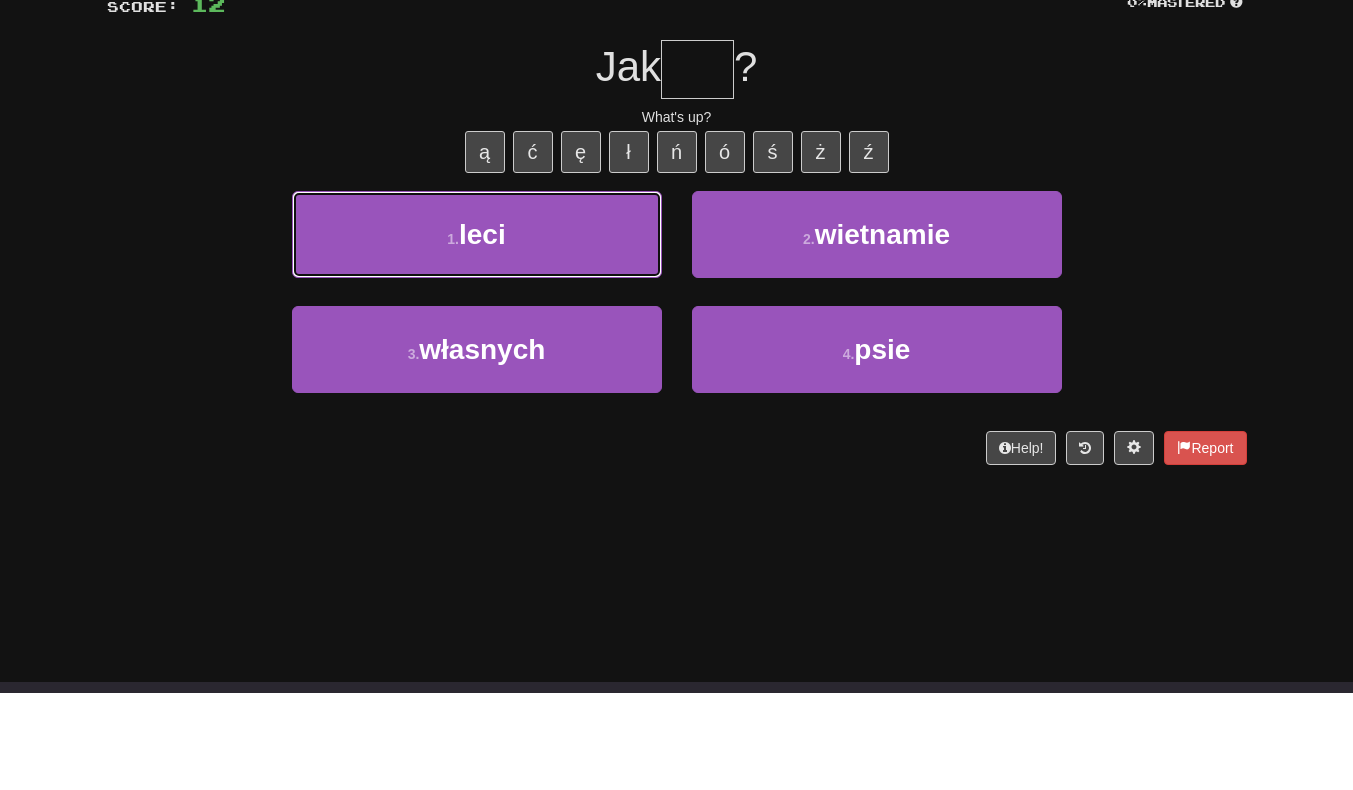 click on "1 .  leci" at bounding box center [477, 331] 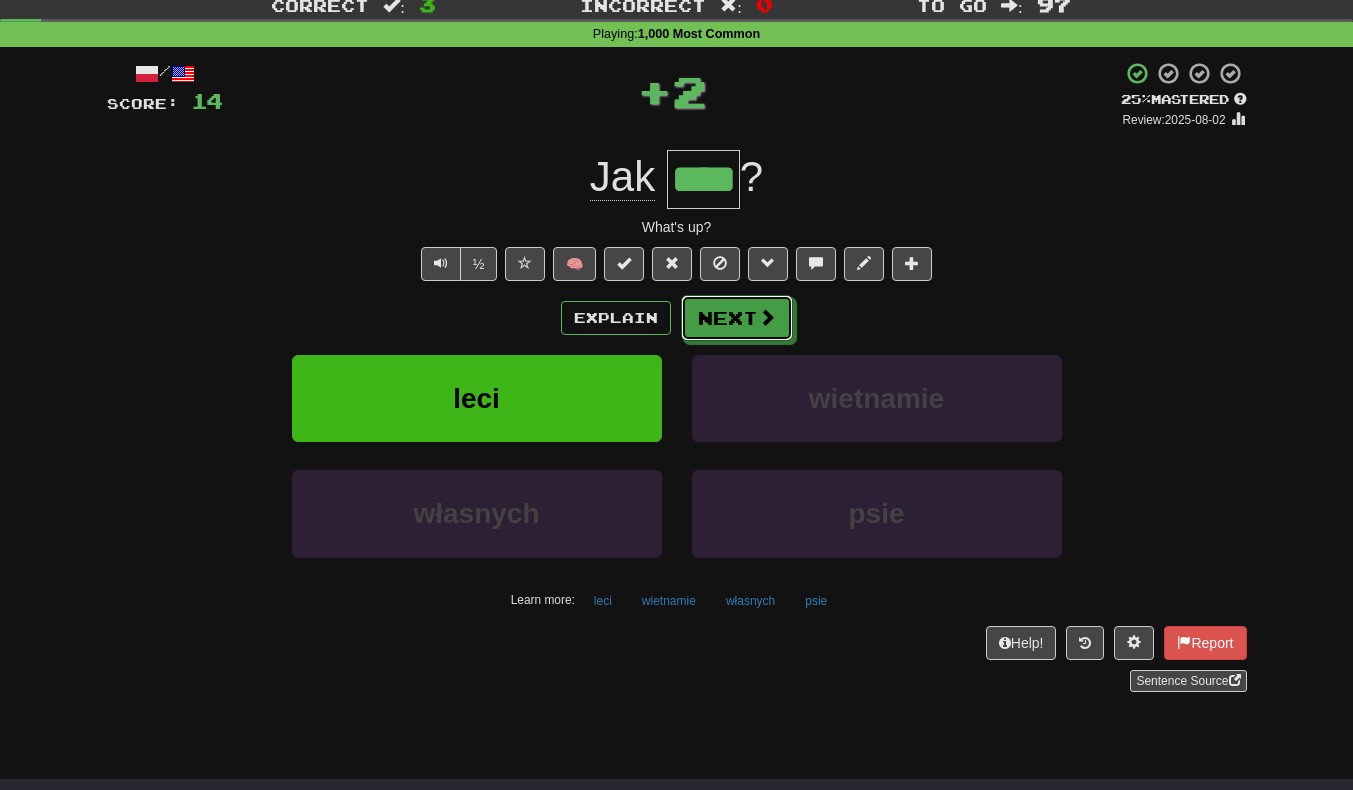 click on "Next" at bounding box center [737, 318] 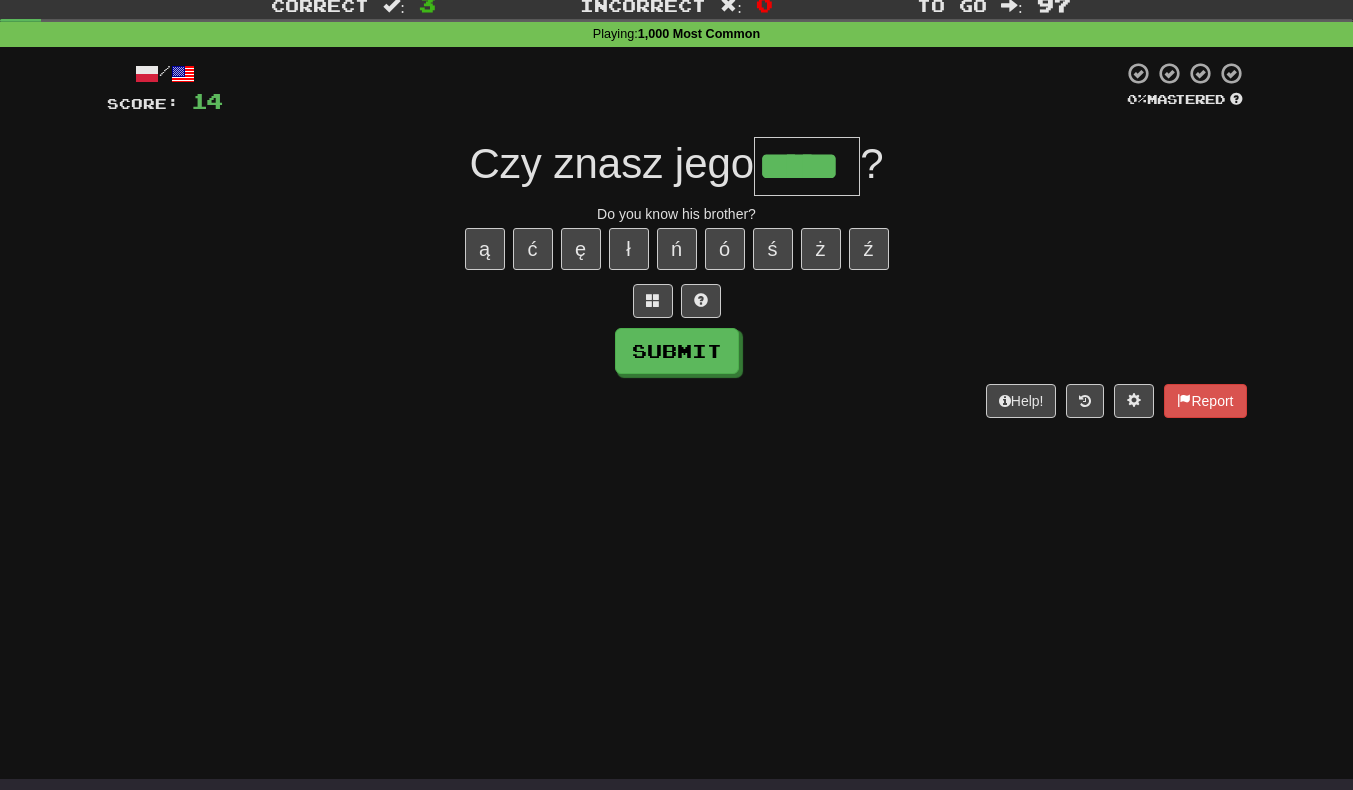 scroll, scrollTop: 0, scrollLeft: 2, axis: horizontal 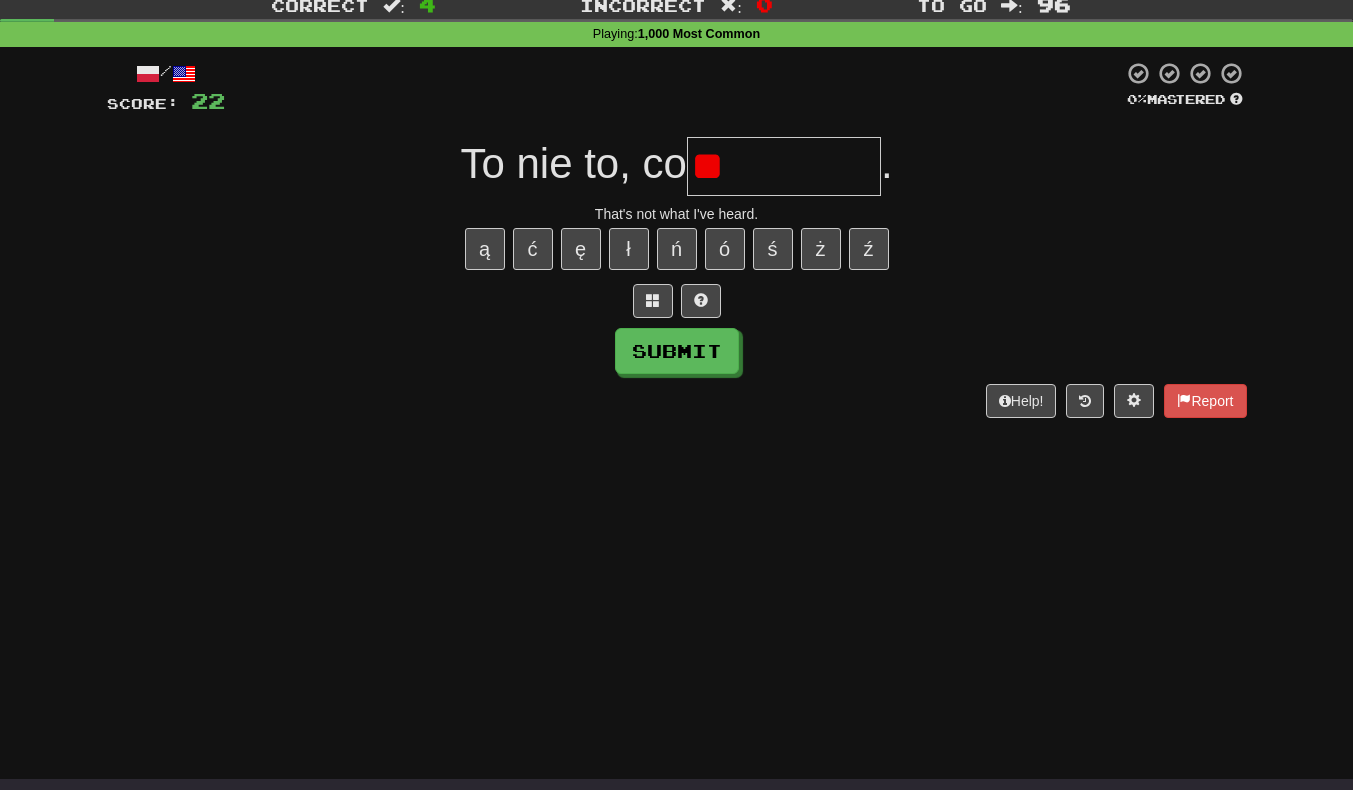 type on "*" 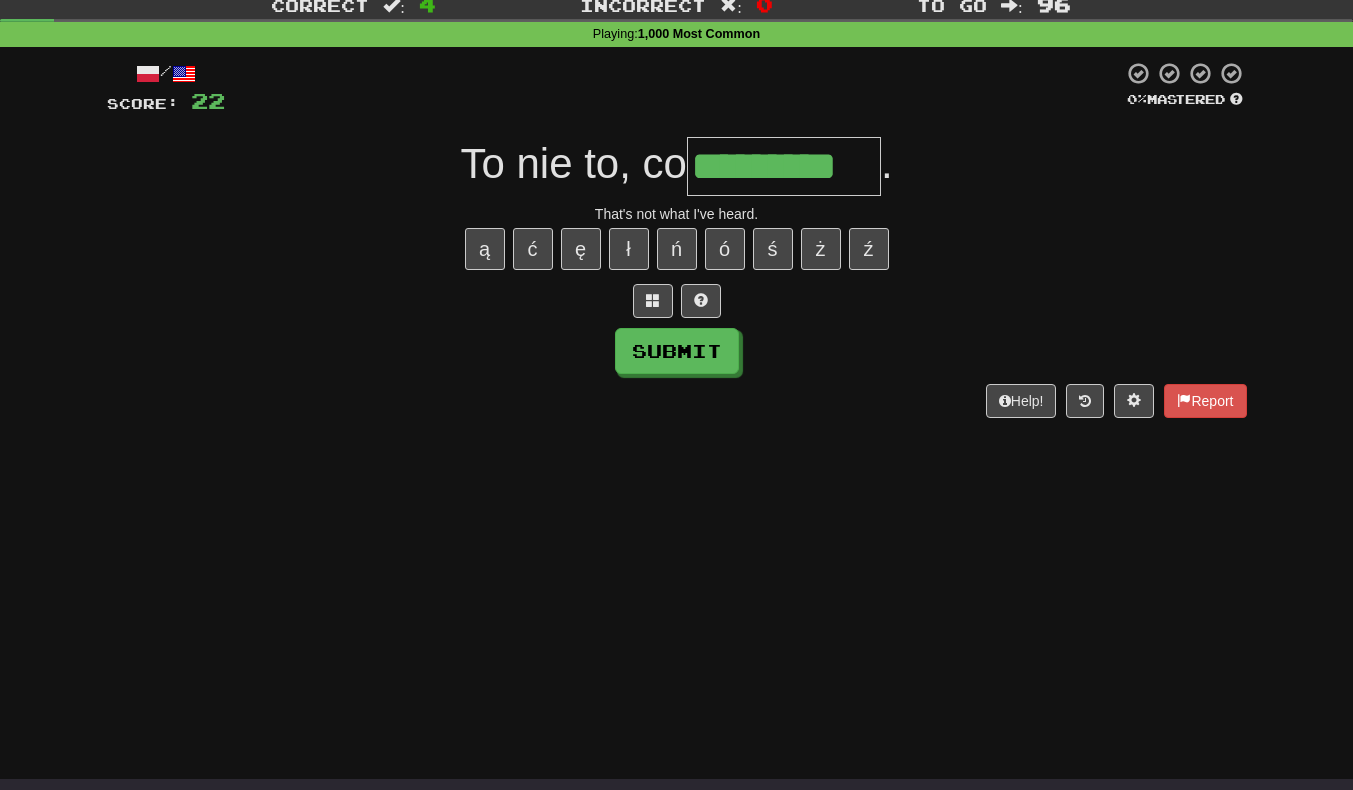 scroll, scrollTop: 0, scrollLeft: 5, axis: horizontal 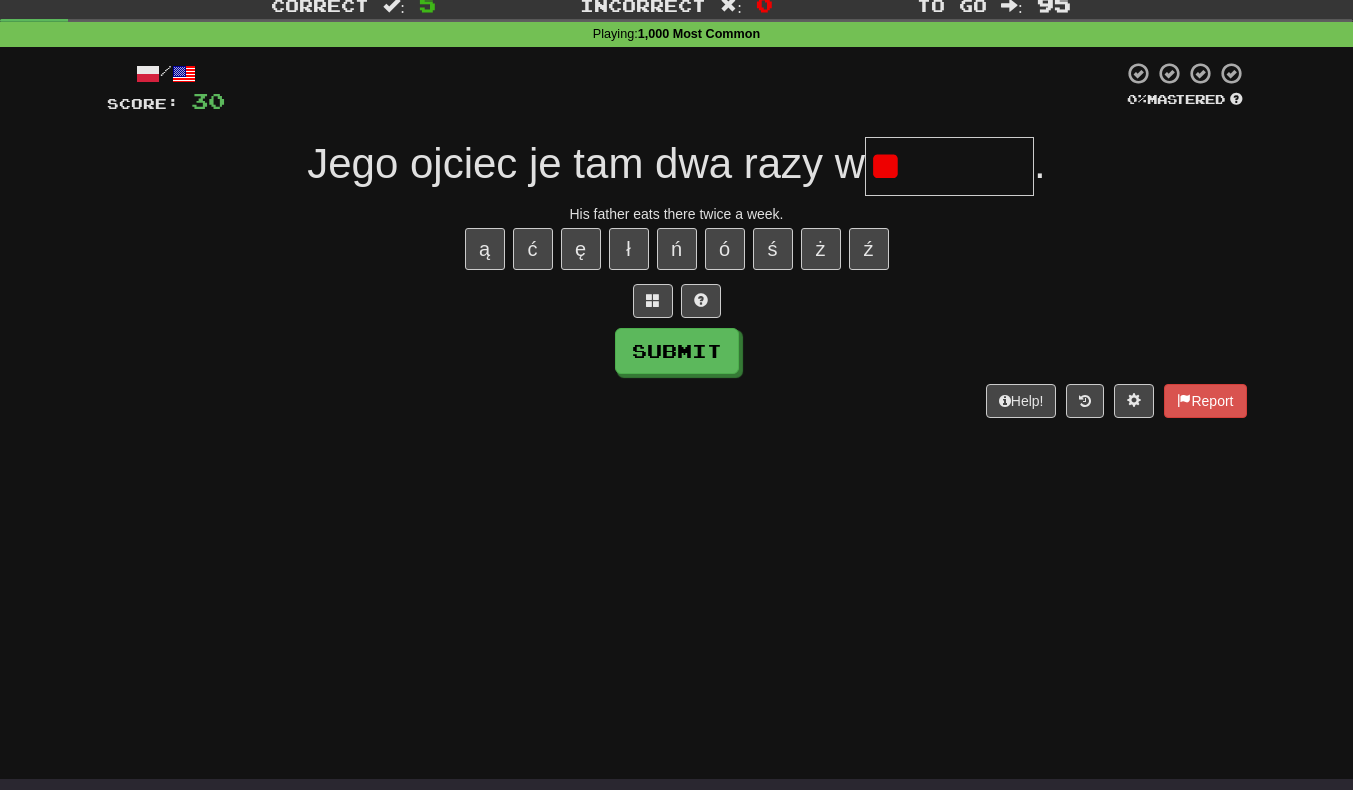 type on "*" 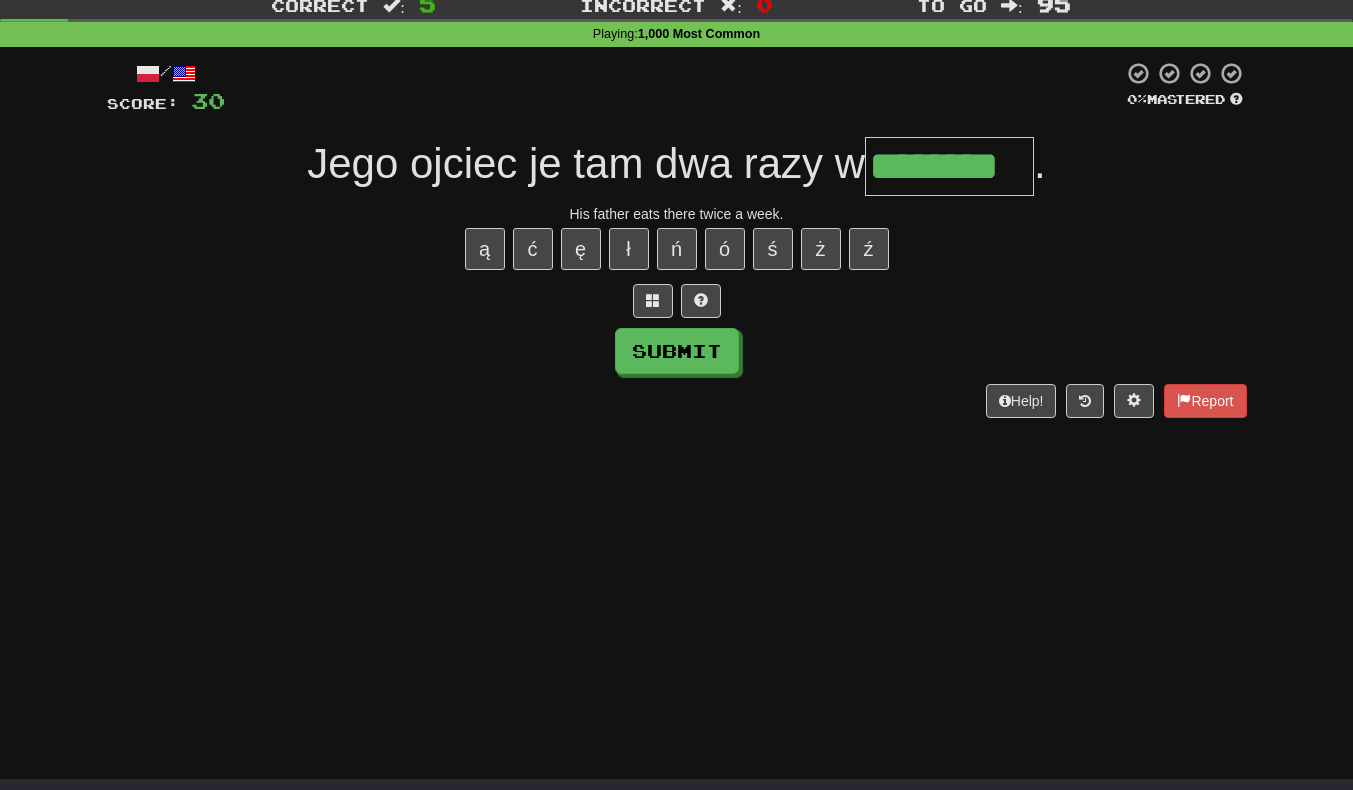 scroll, scrollTop: 0, scrollLeft: 9, axis: horizontal 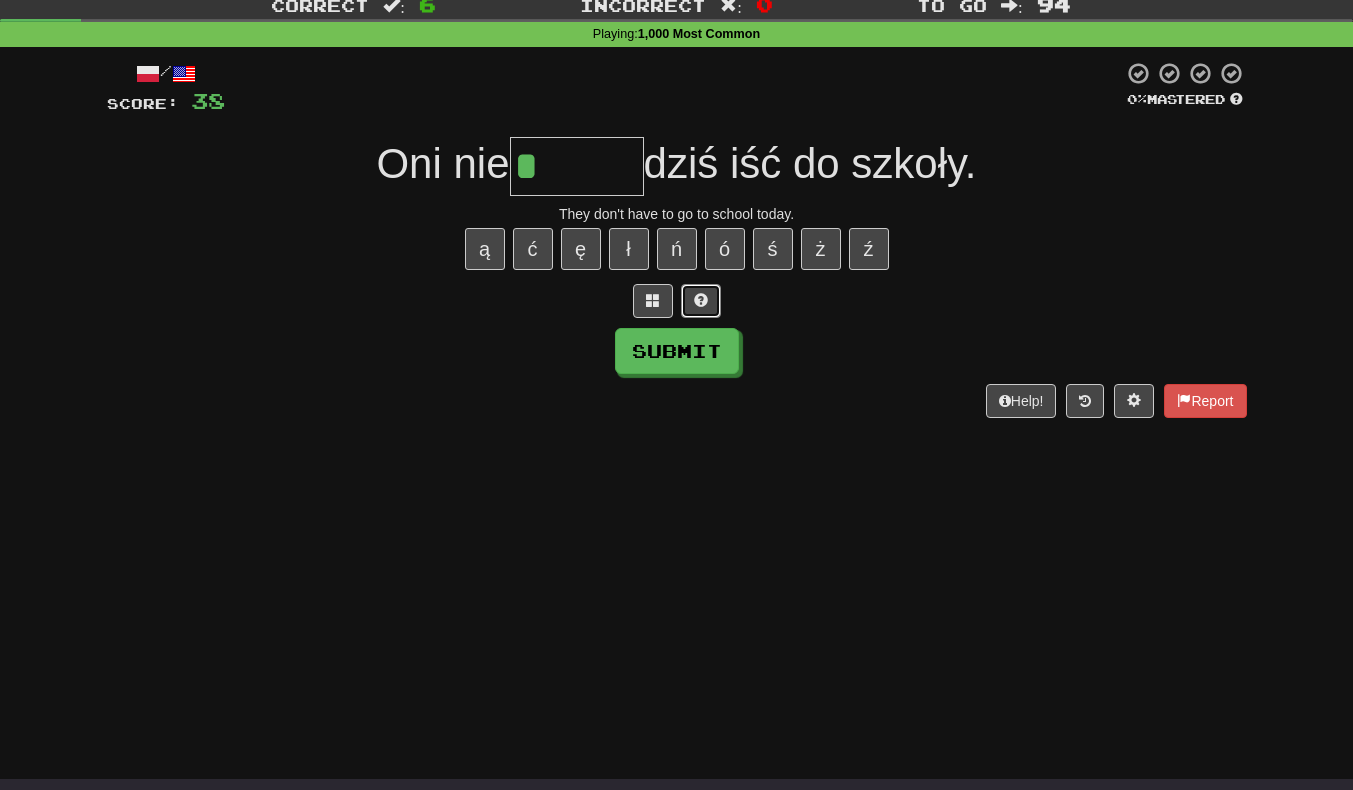 click at bounding box center (701, 301) 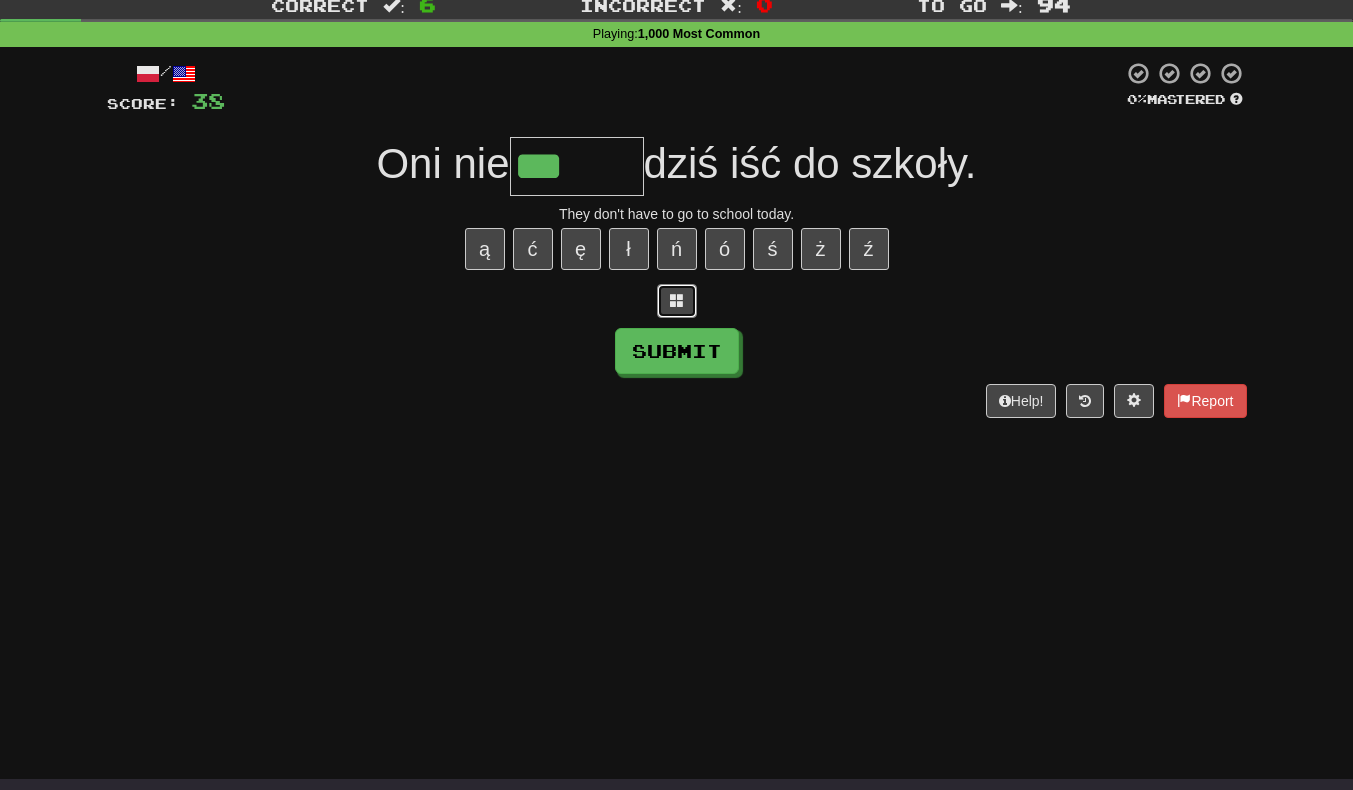 click at bounding box center [677, 301] 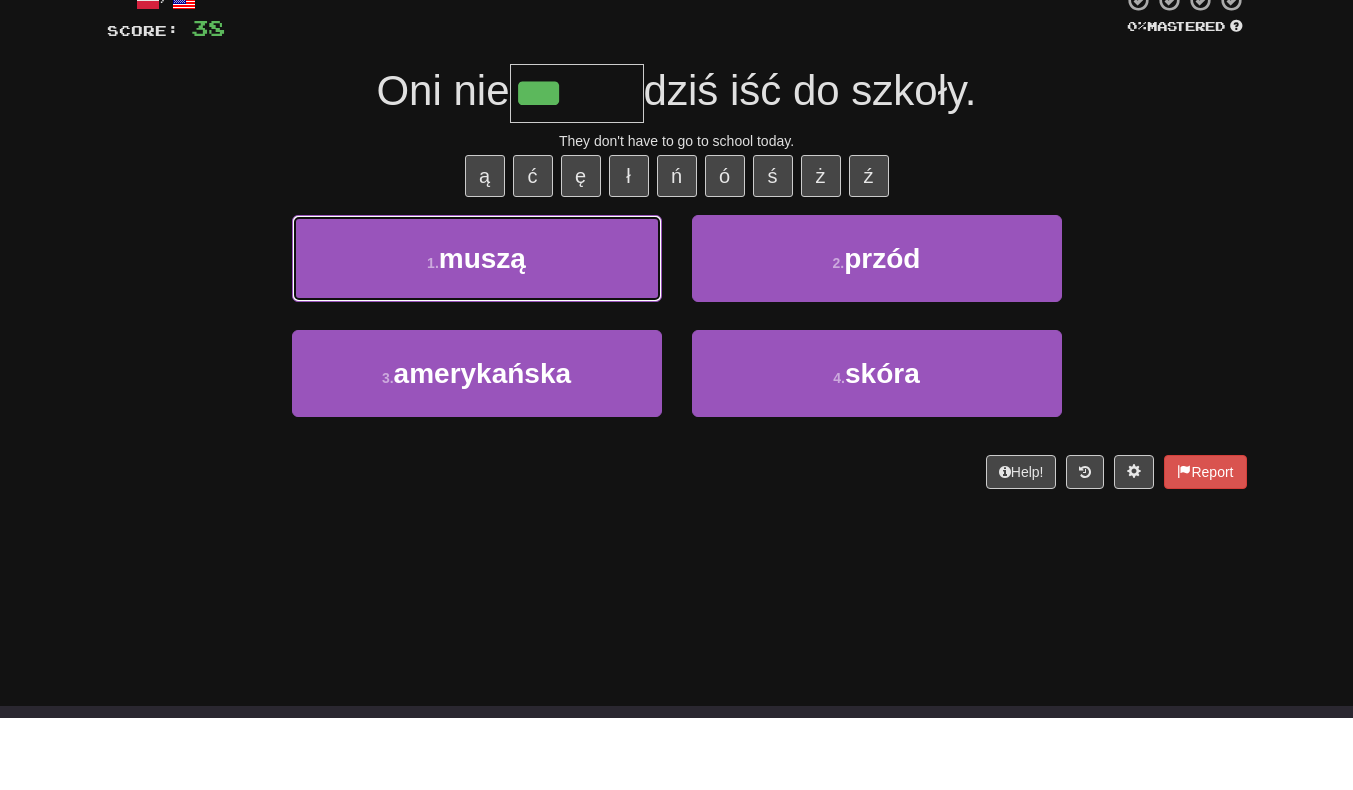 click on "1 .  muszą" at bounding box center [477, 331] 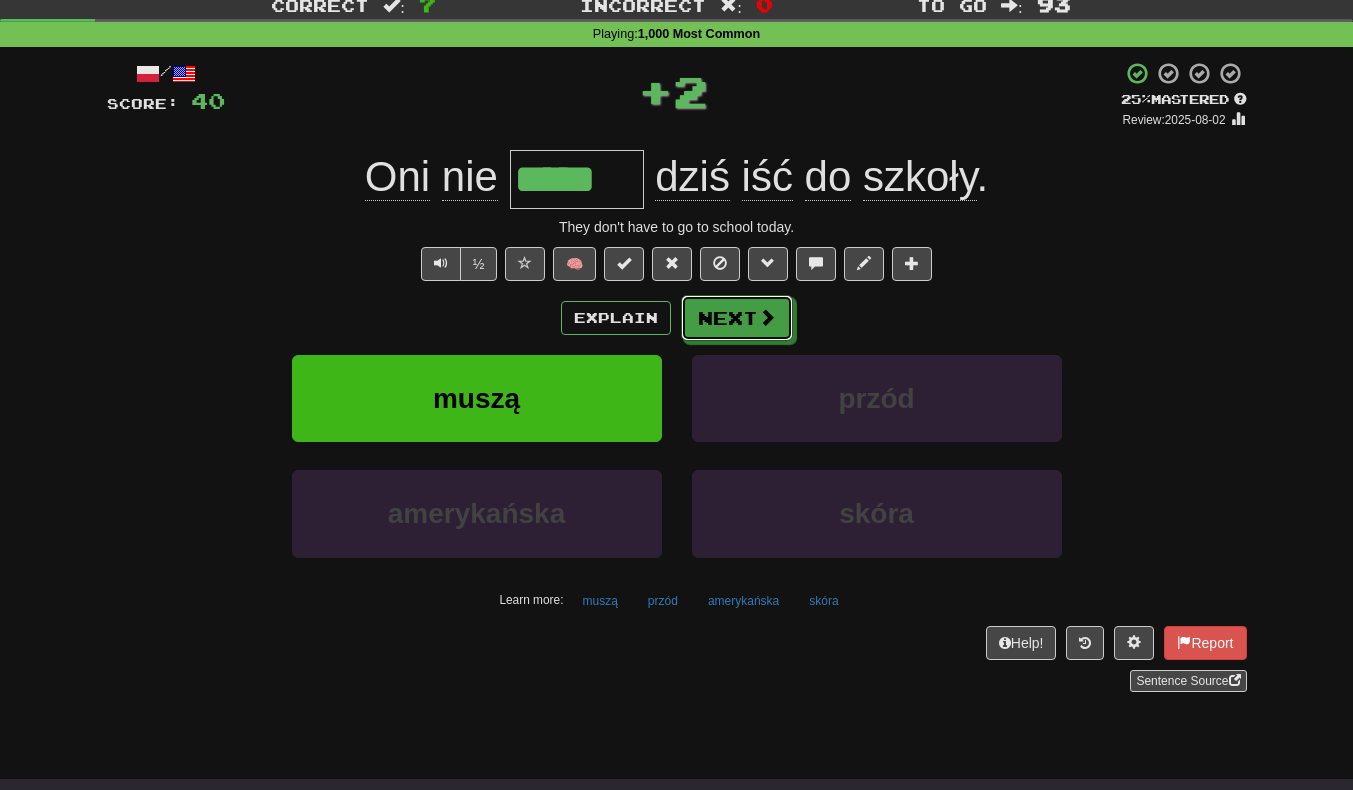 click at bounding box center (767, 317) 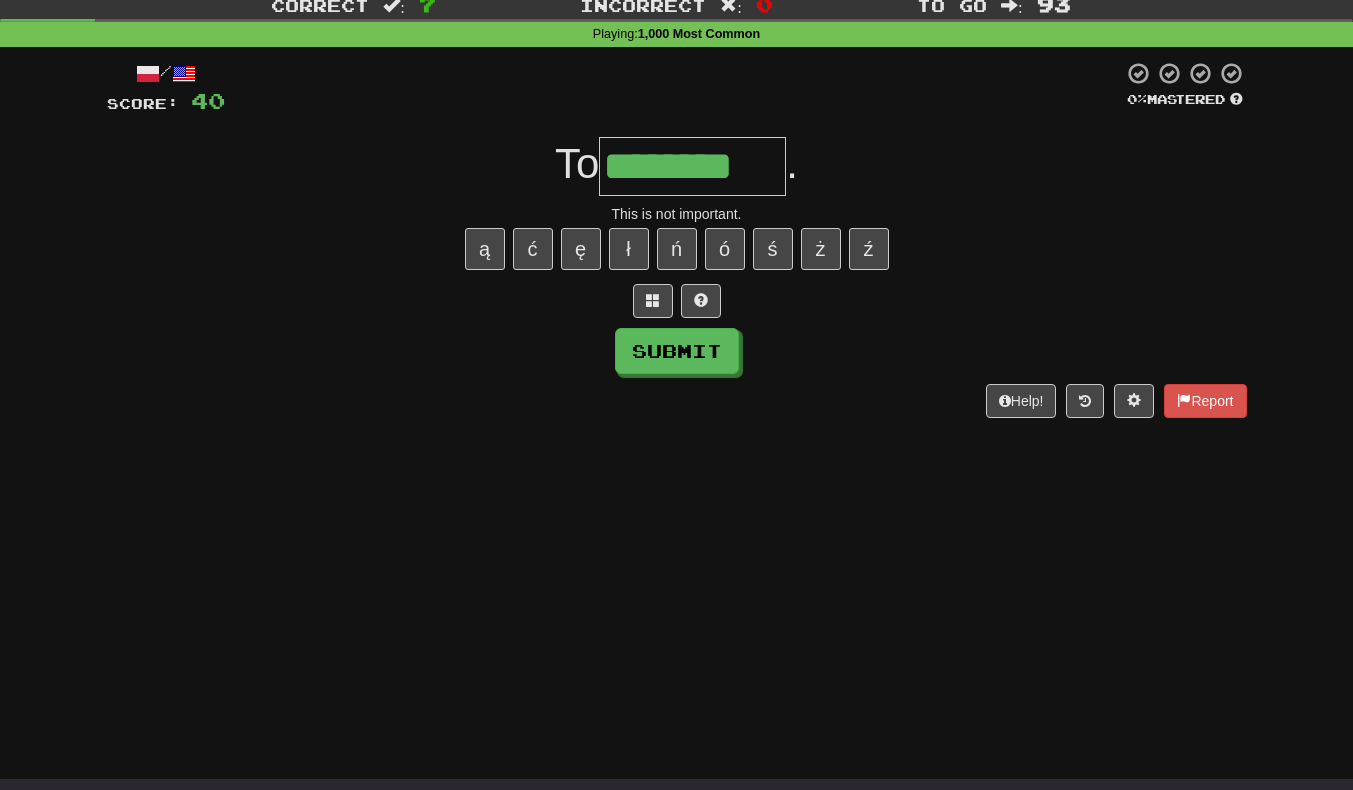 type on "********" 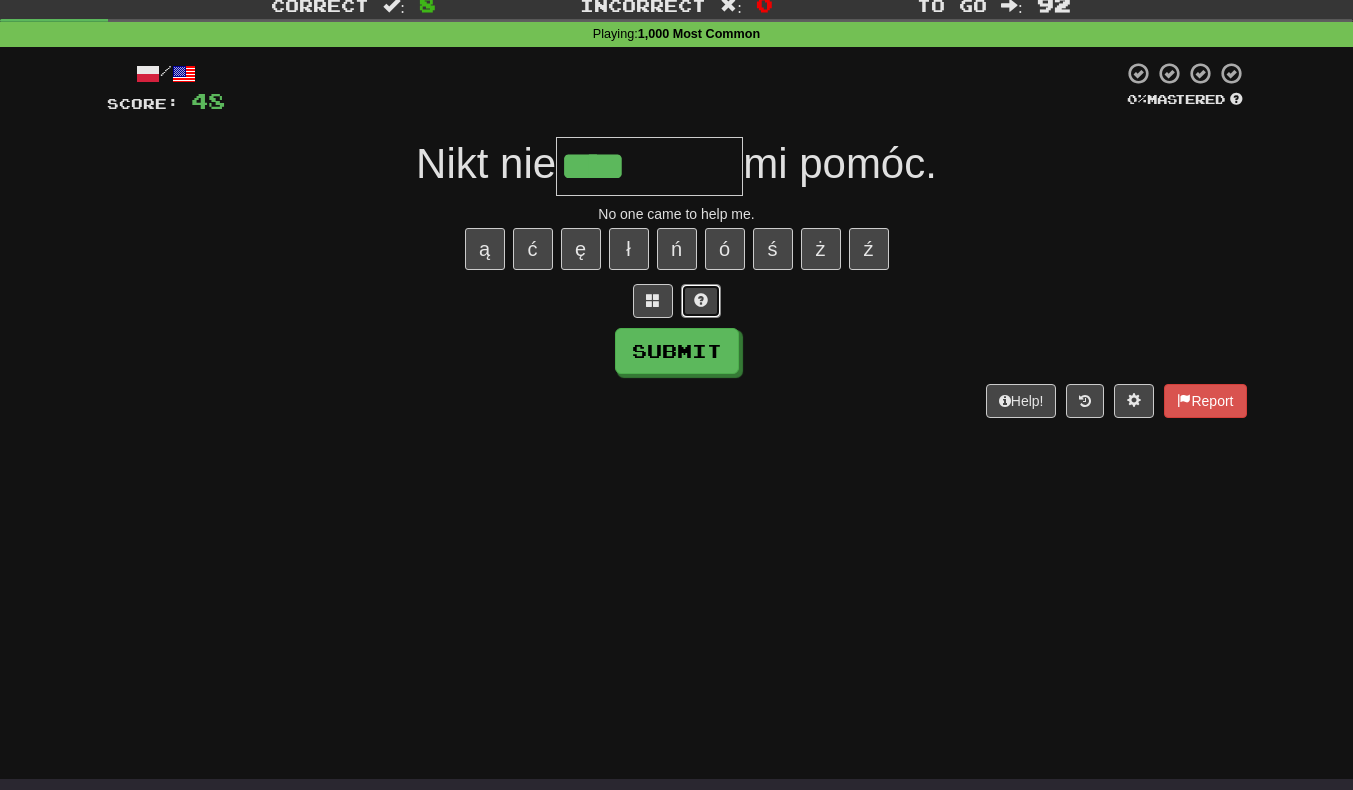 click at bounding box center (701, 301) 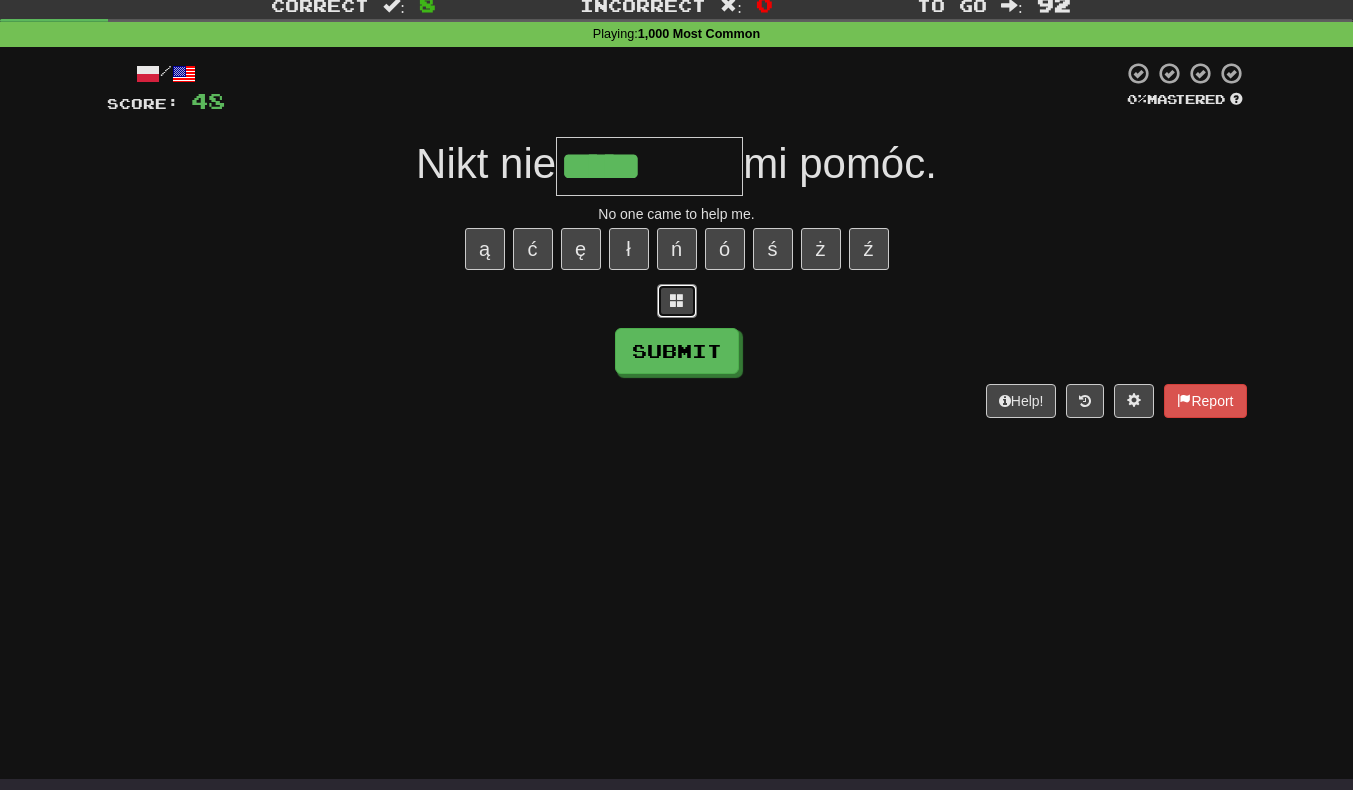 click at bounding box center (677, 300) 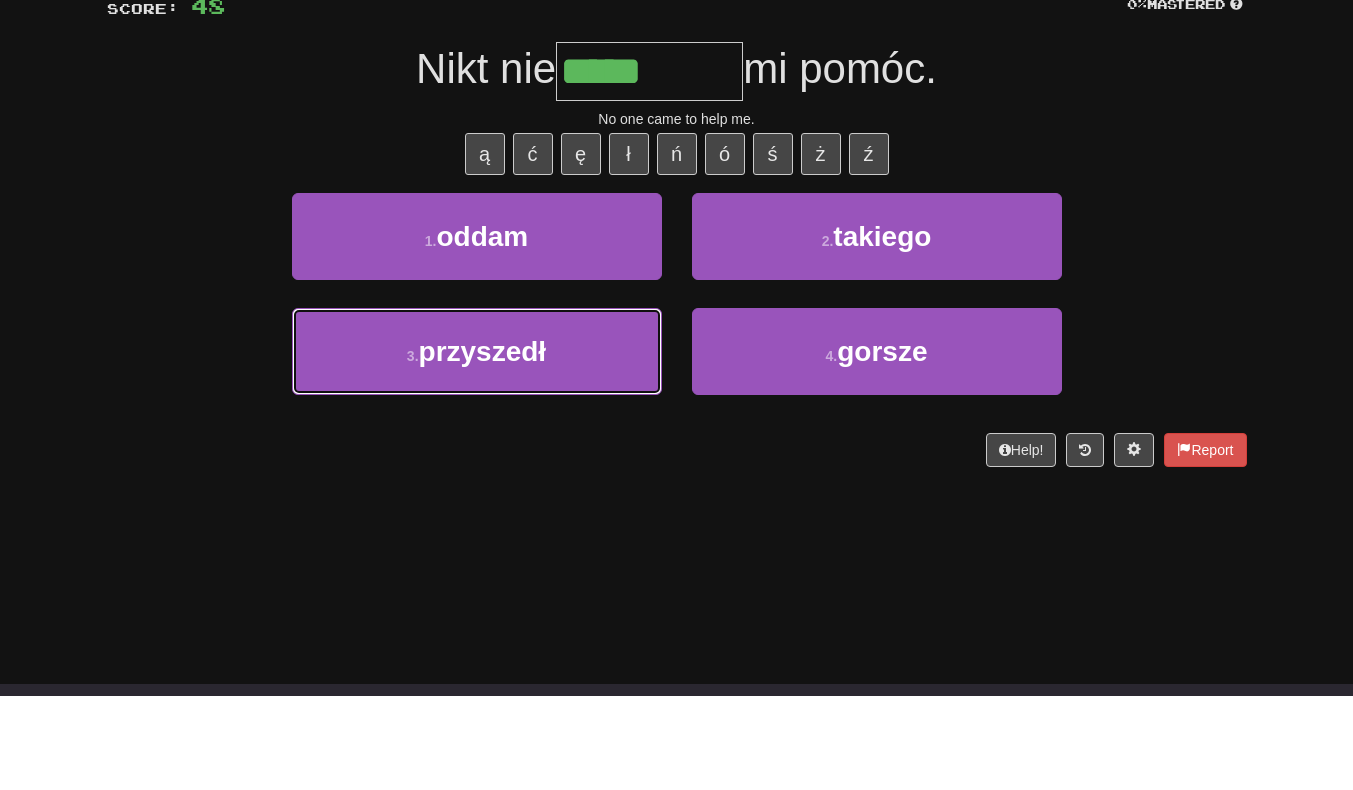 click on "przyszedł" at bounding box center [483, 446] 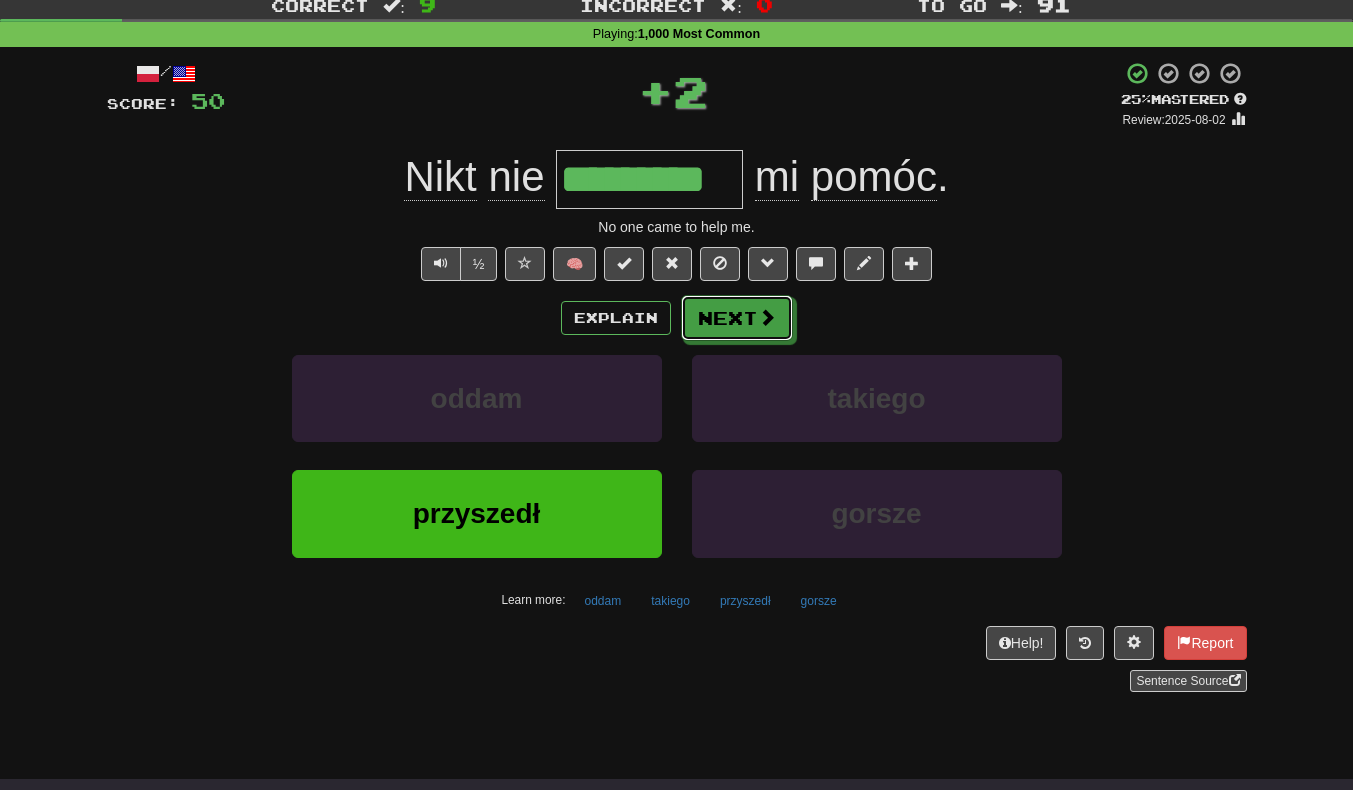 click on "Next" at bounding box center (737, 318) 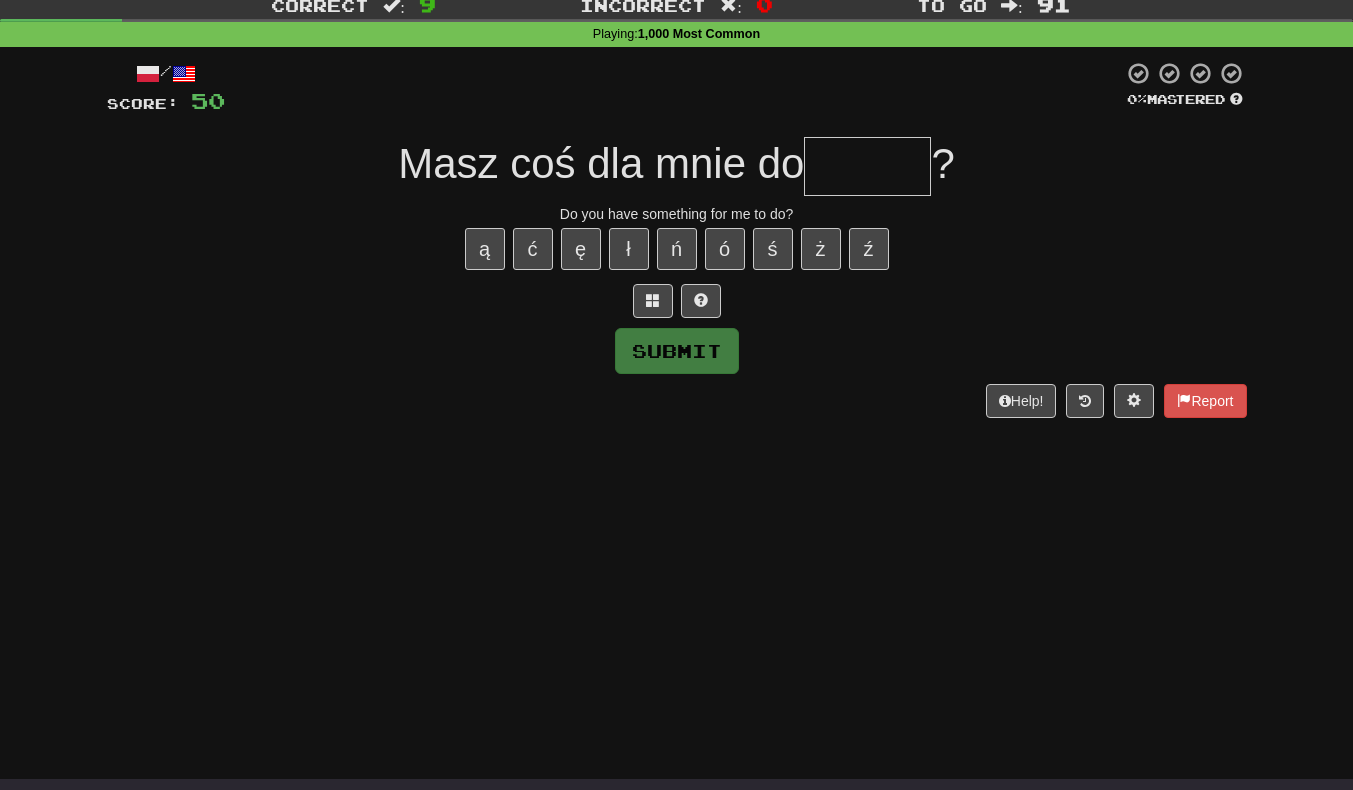 type on "*" 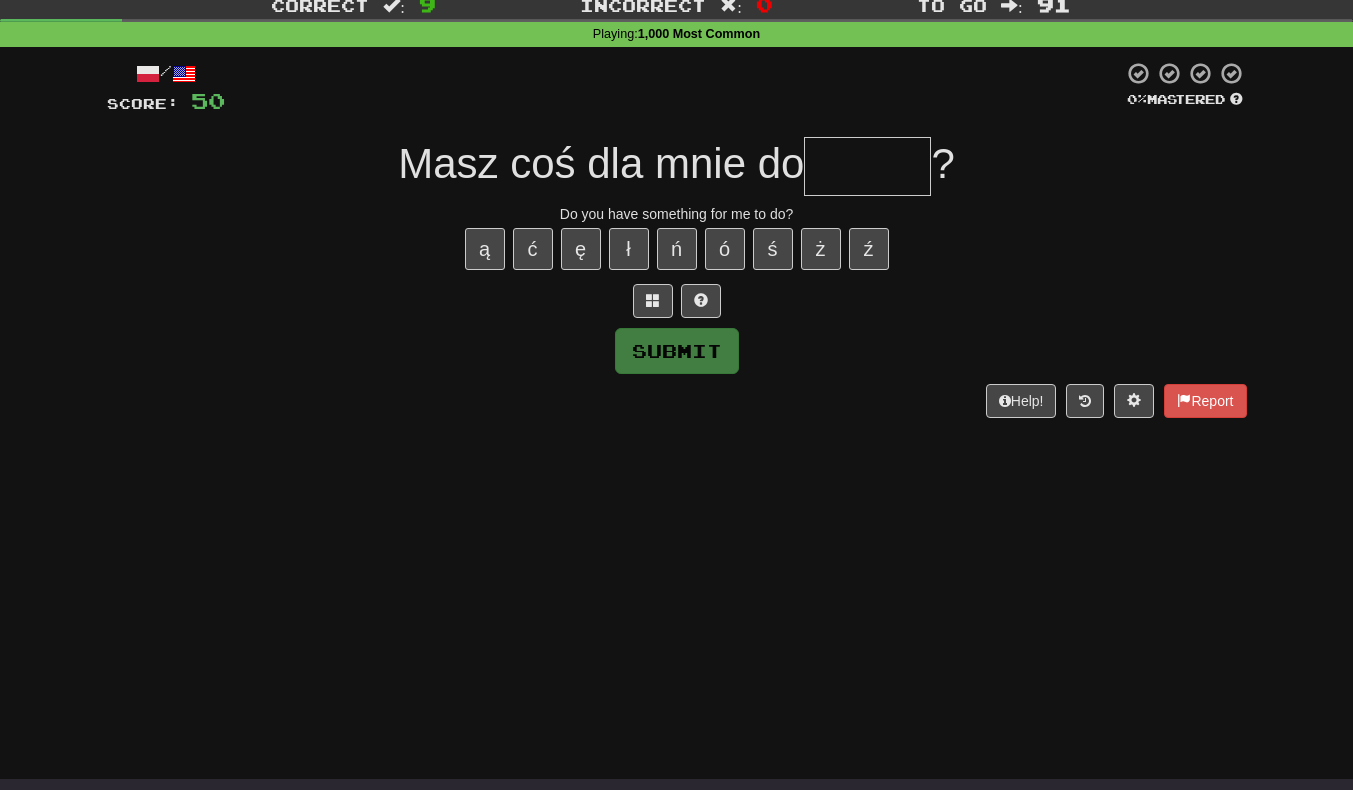 click at bounding box center (867, 166) 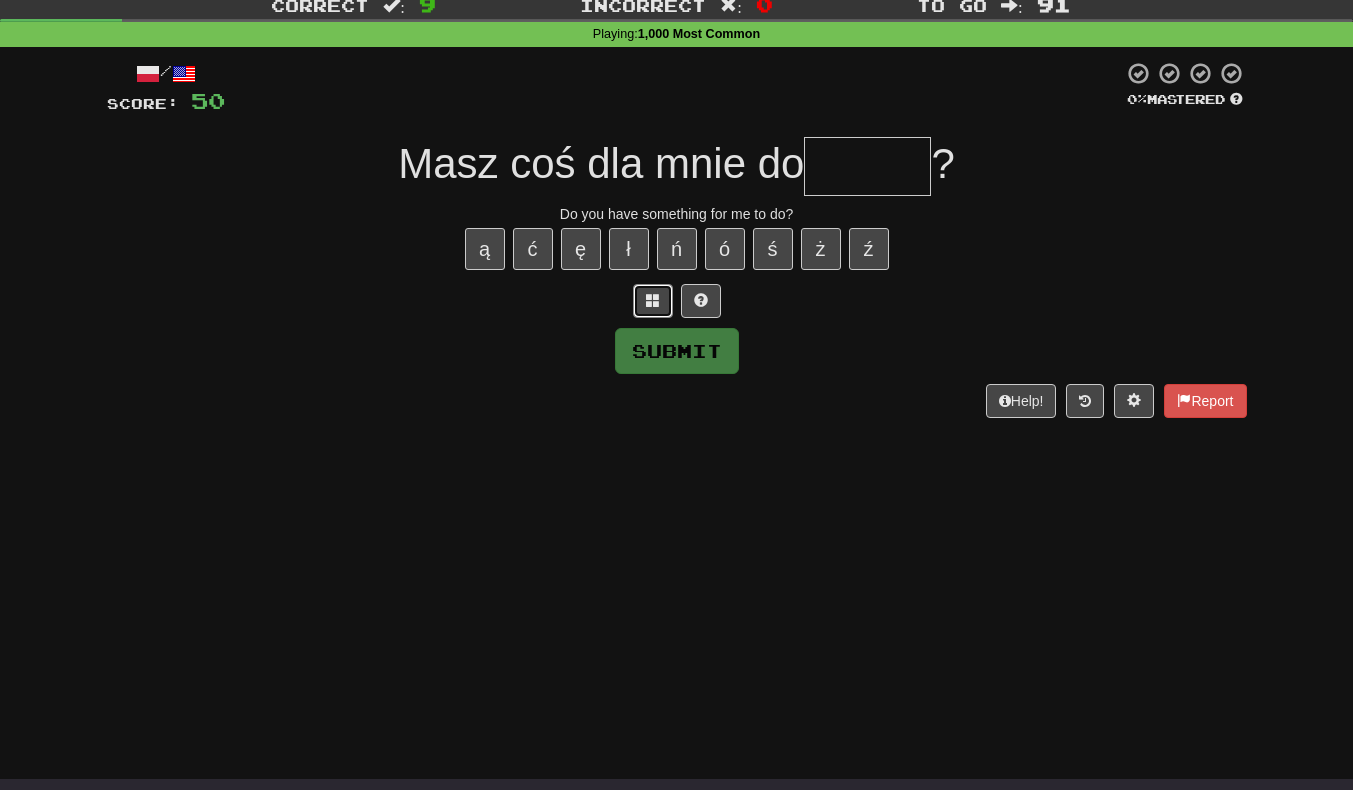 click at bounding box center (653, 301) 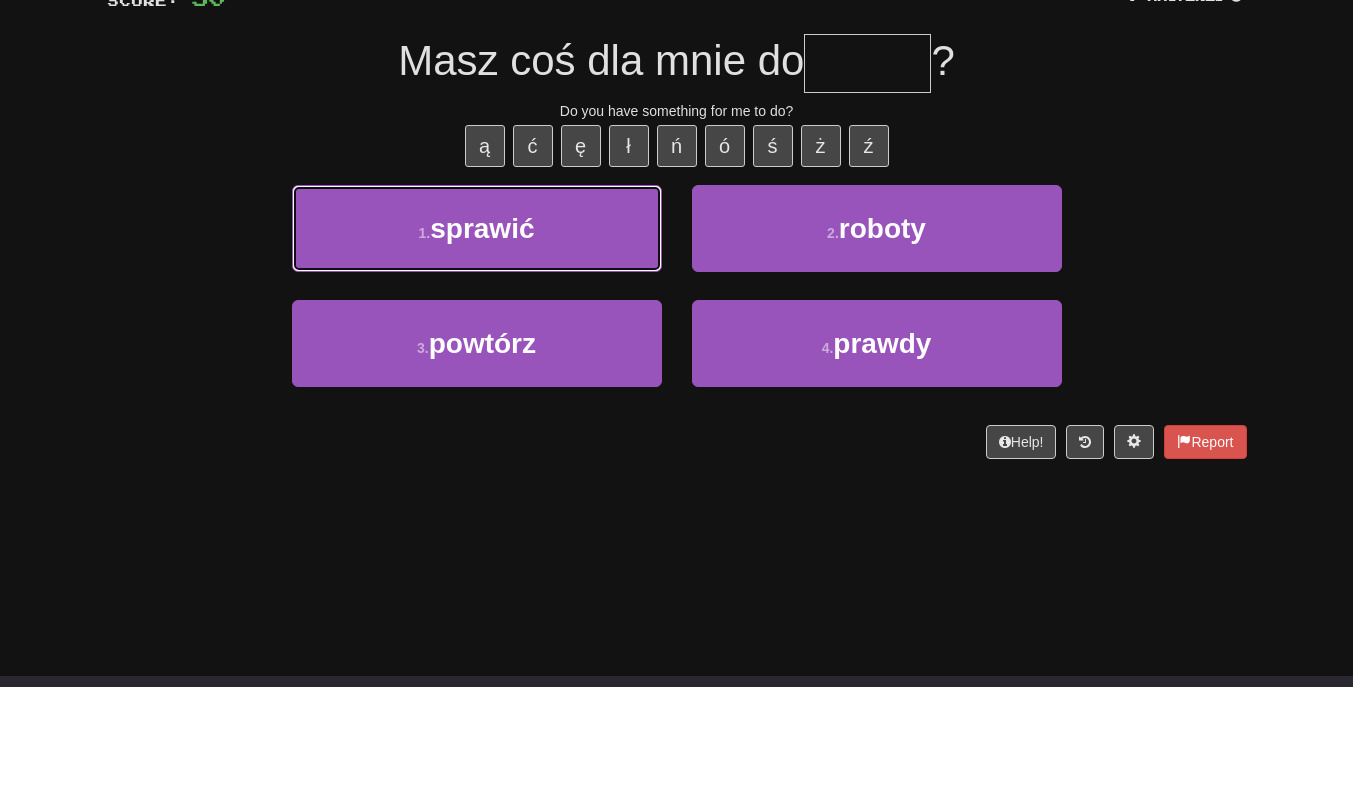 click on "1 .  sprawić" at bounding box center (477, 331) 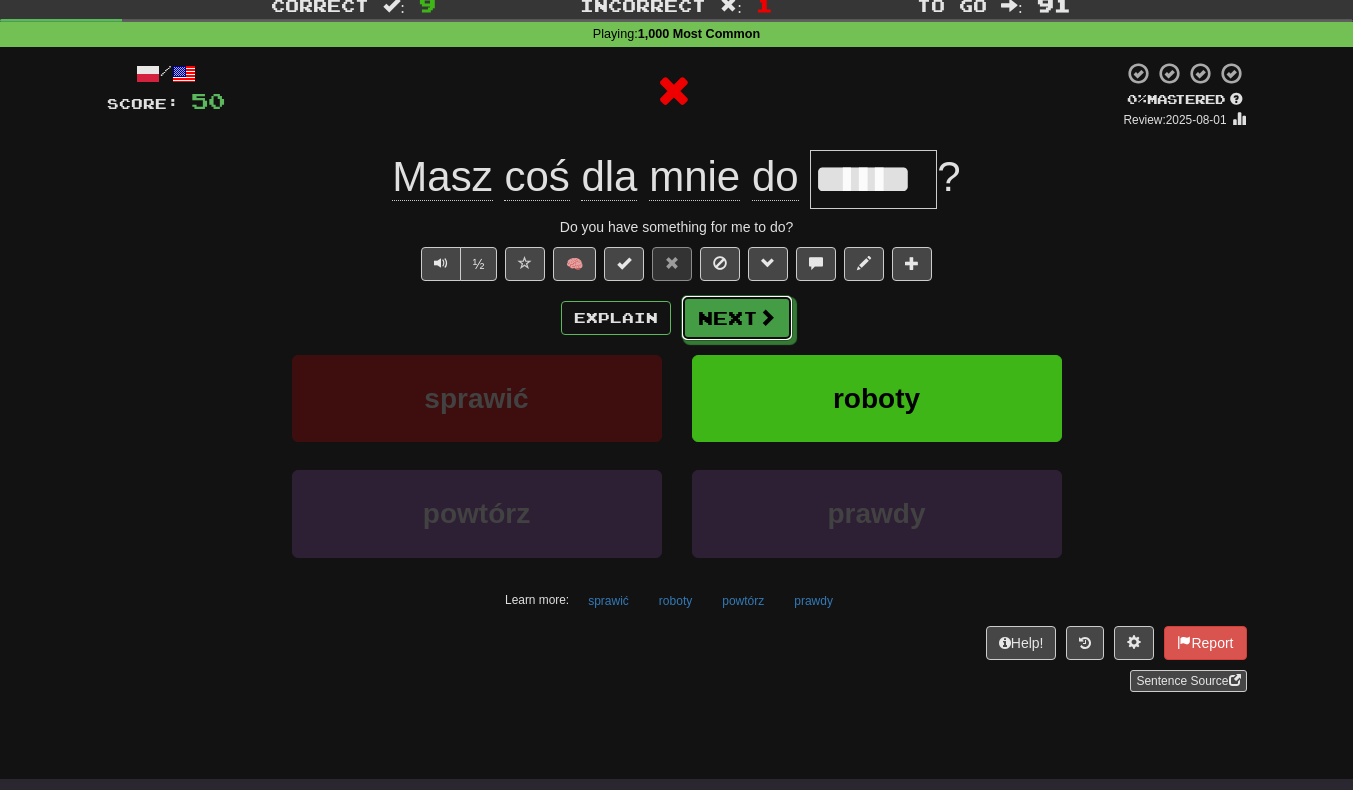 click on "Next" at bounding box center (737, 318) 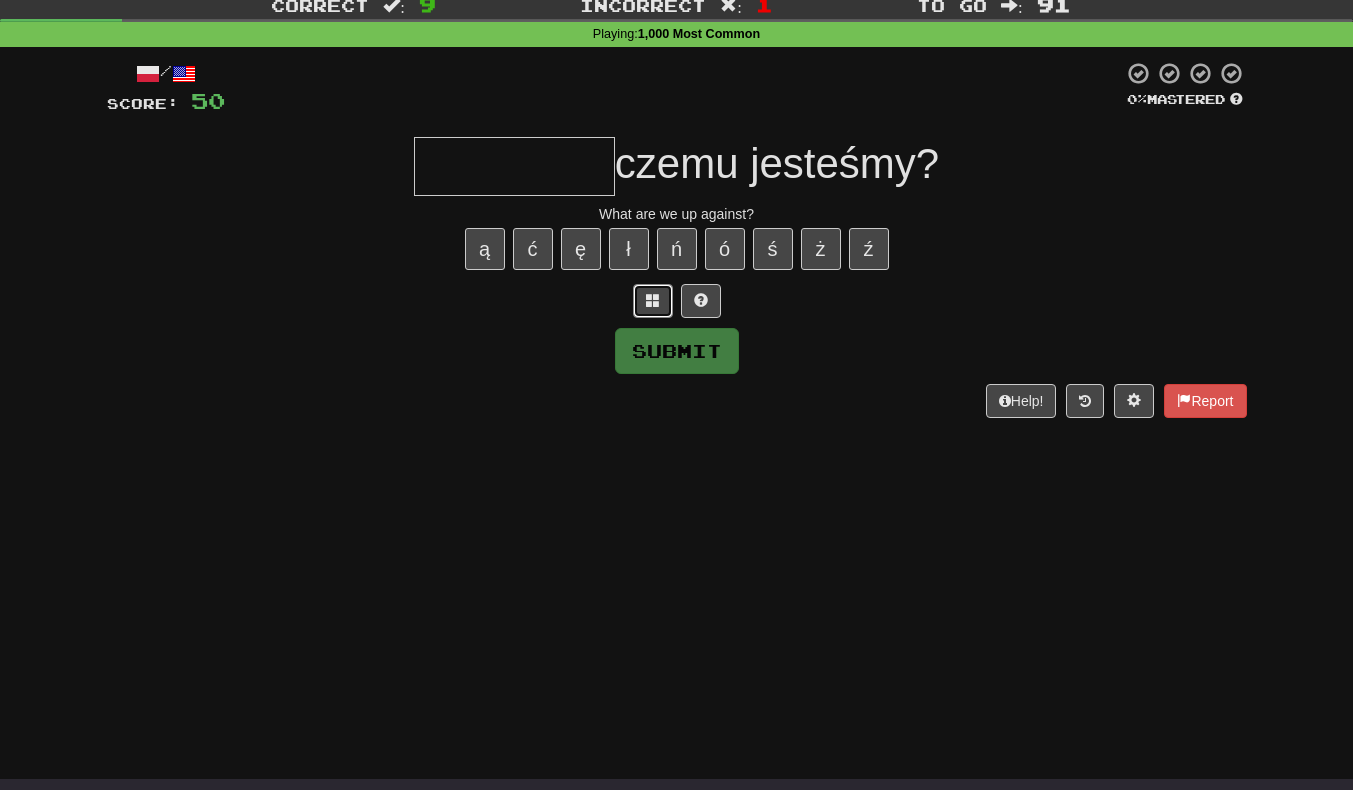 click at bounding box center [653, 300] 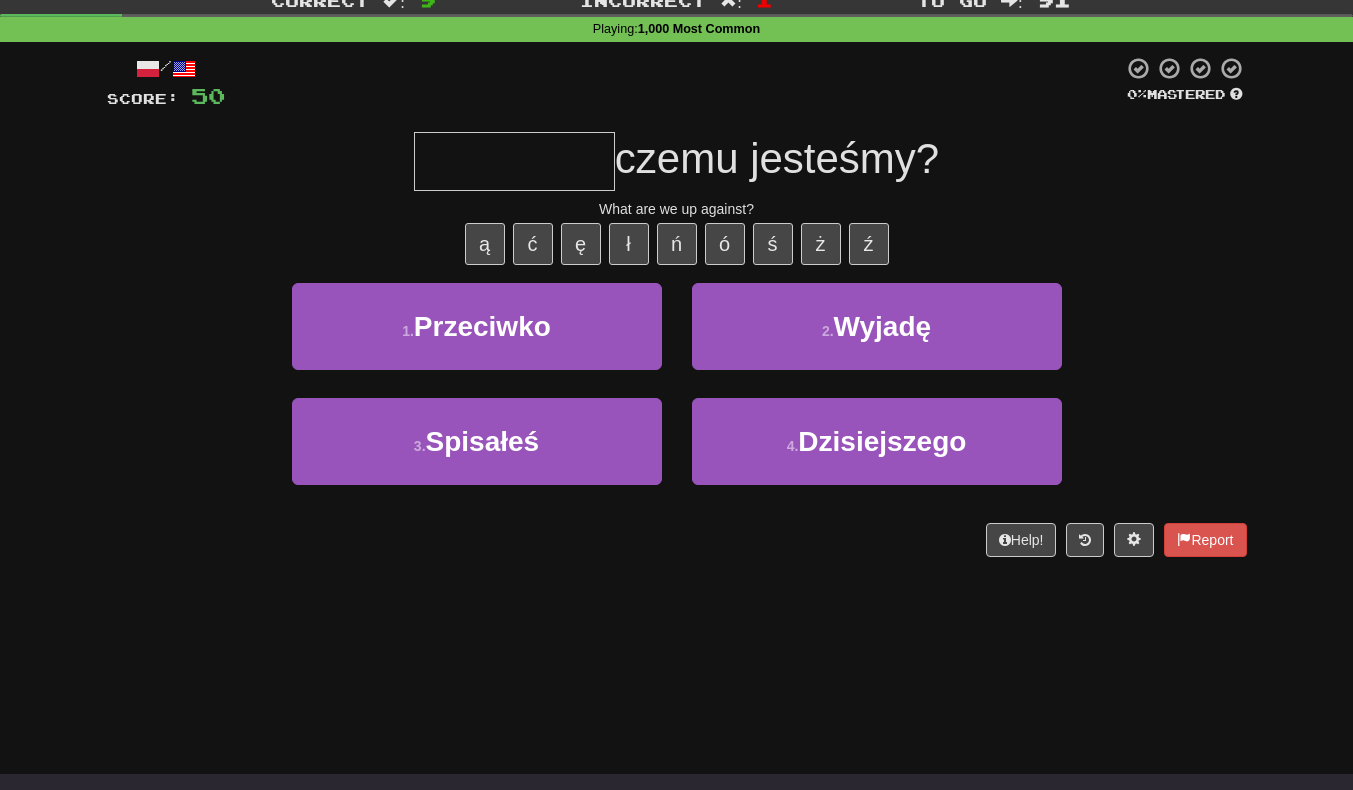 scroll, scrollTop: 75, scrollLeft: 0, axis: vertical 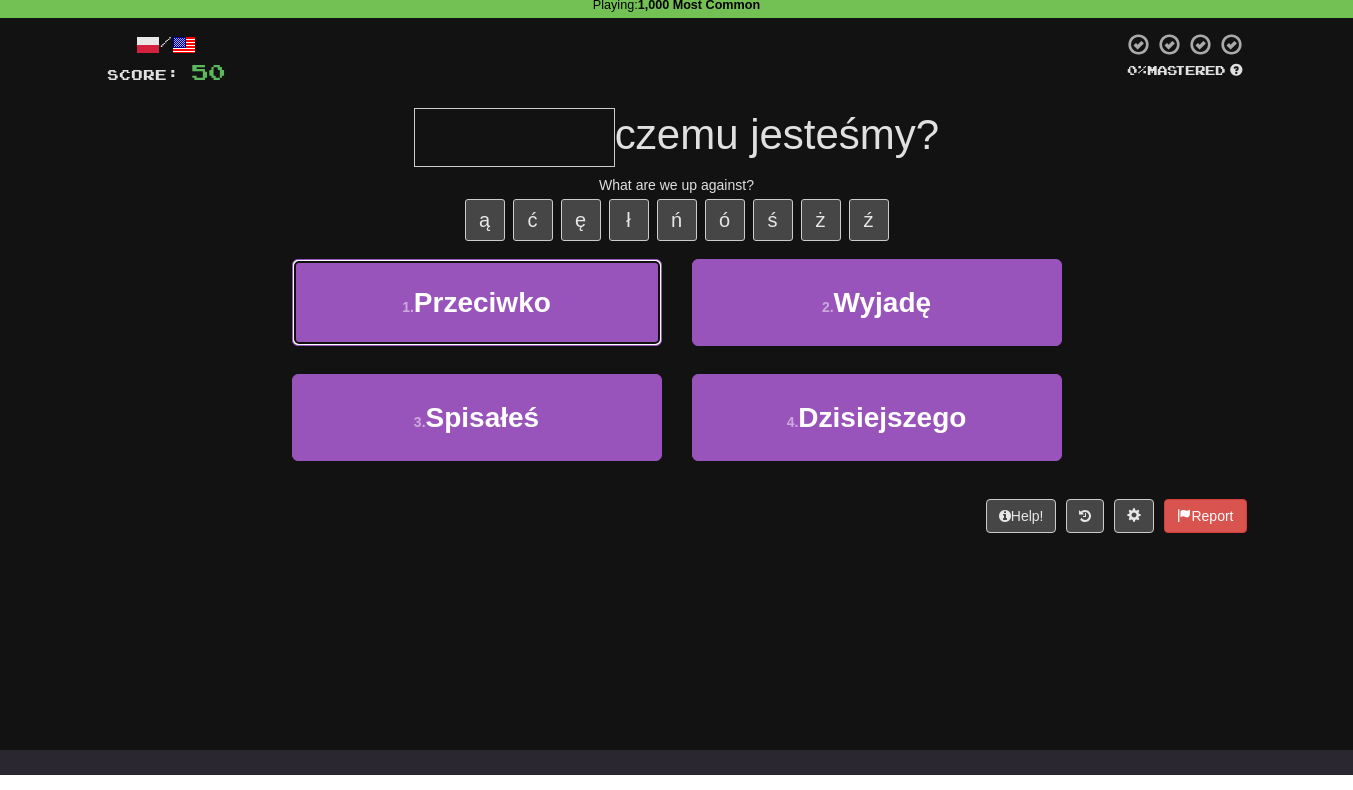 click on "1 .  Przeciwko" at bounding box center [477, 317] 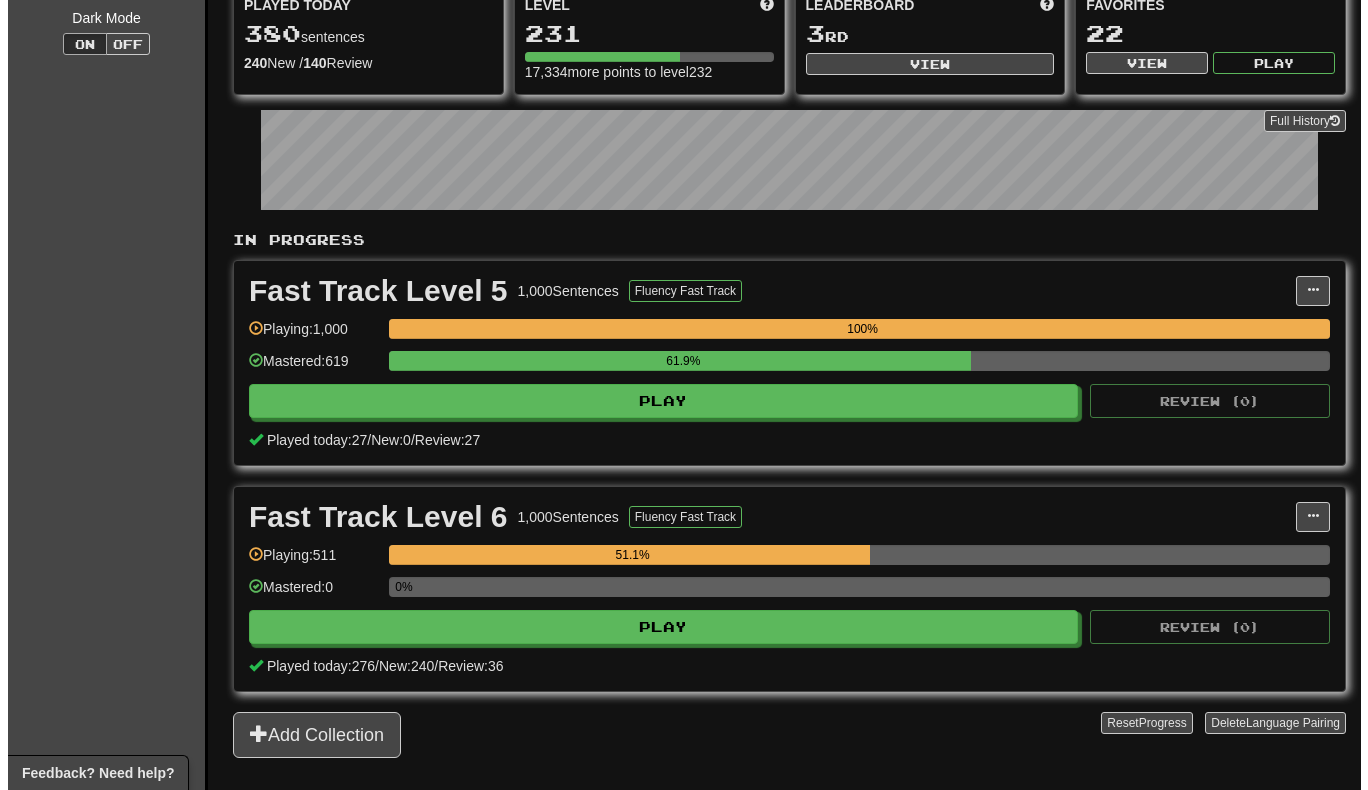 scroll, scrollTop: 203, scrollLeft: 0, axis: vertical 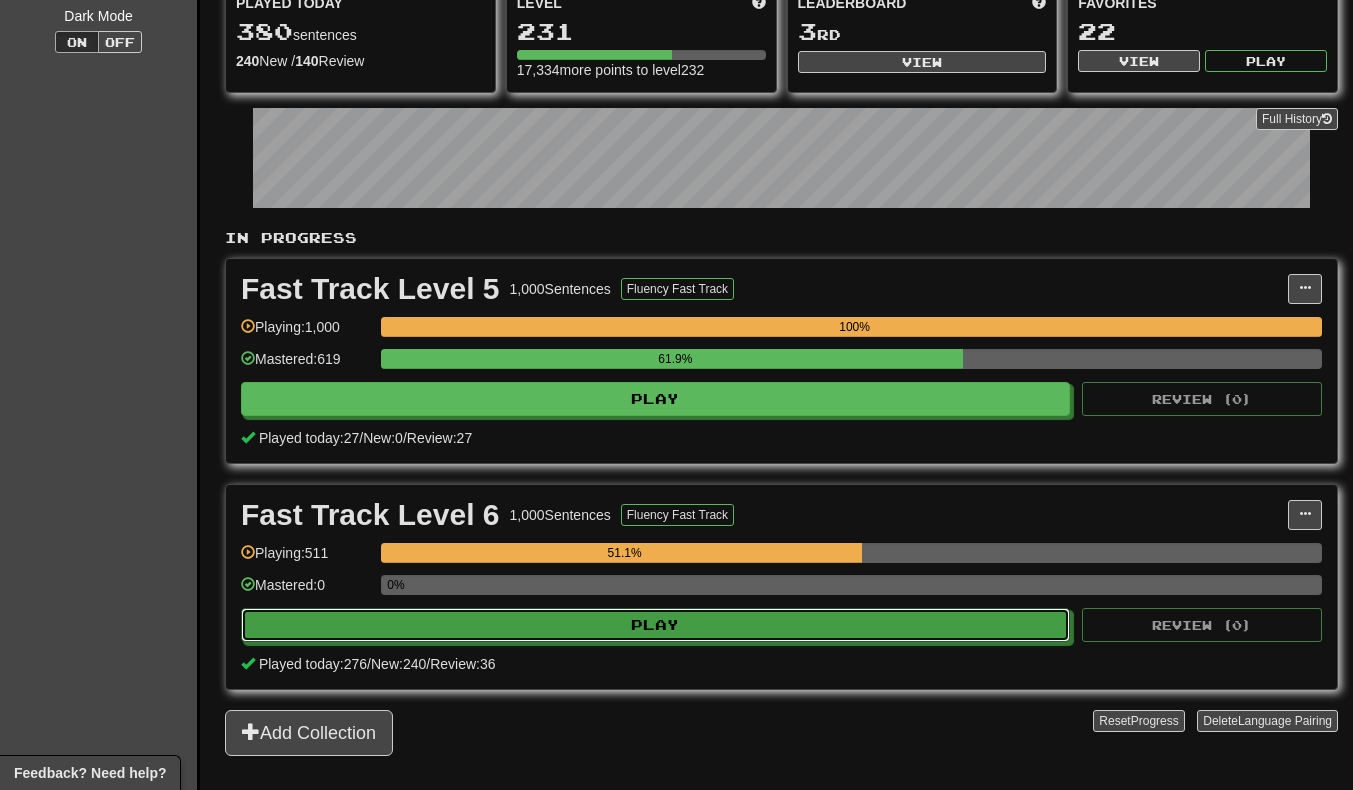 click on "Play" at bounding box center [655, 625] 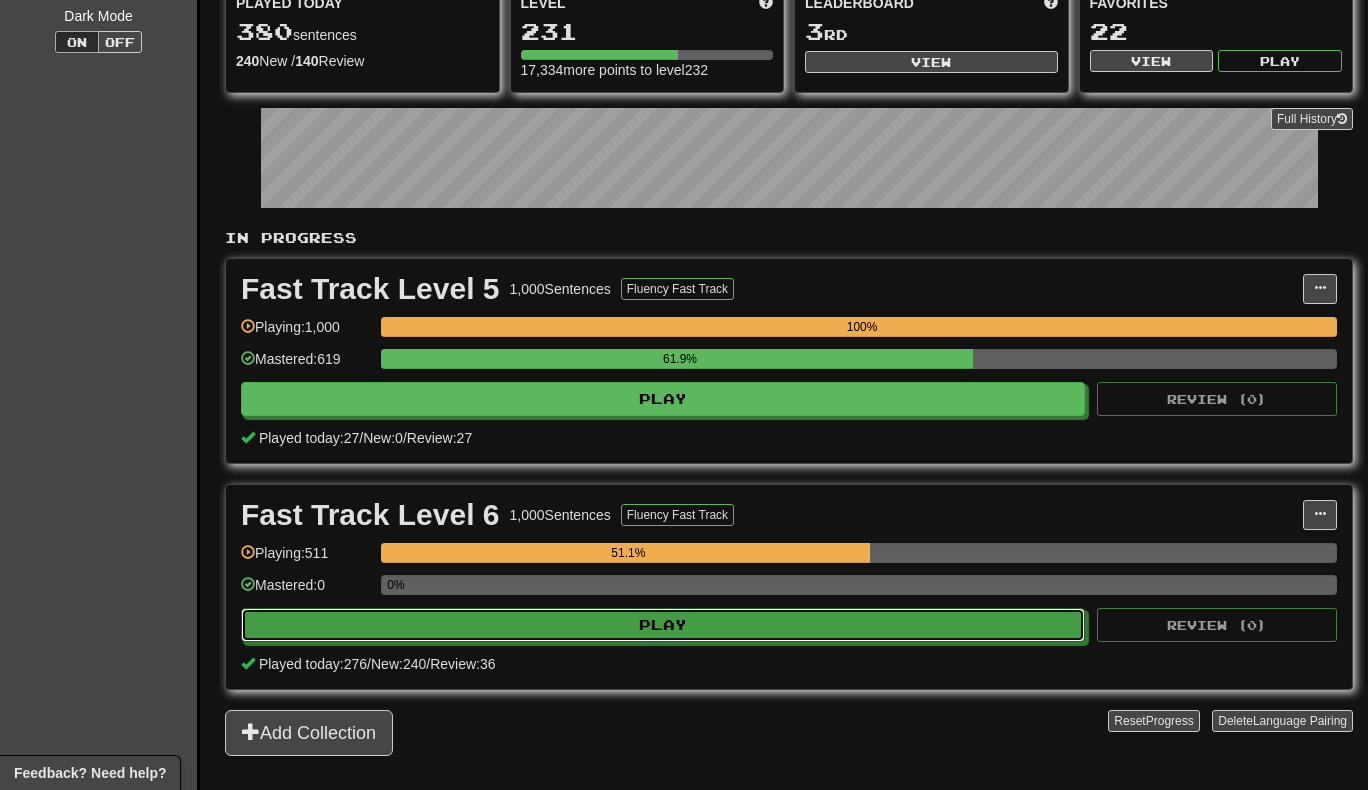 select on "***" 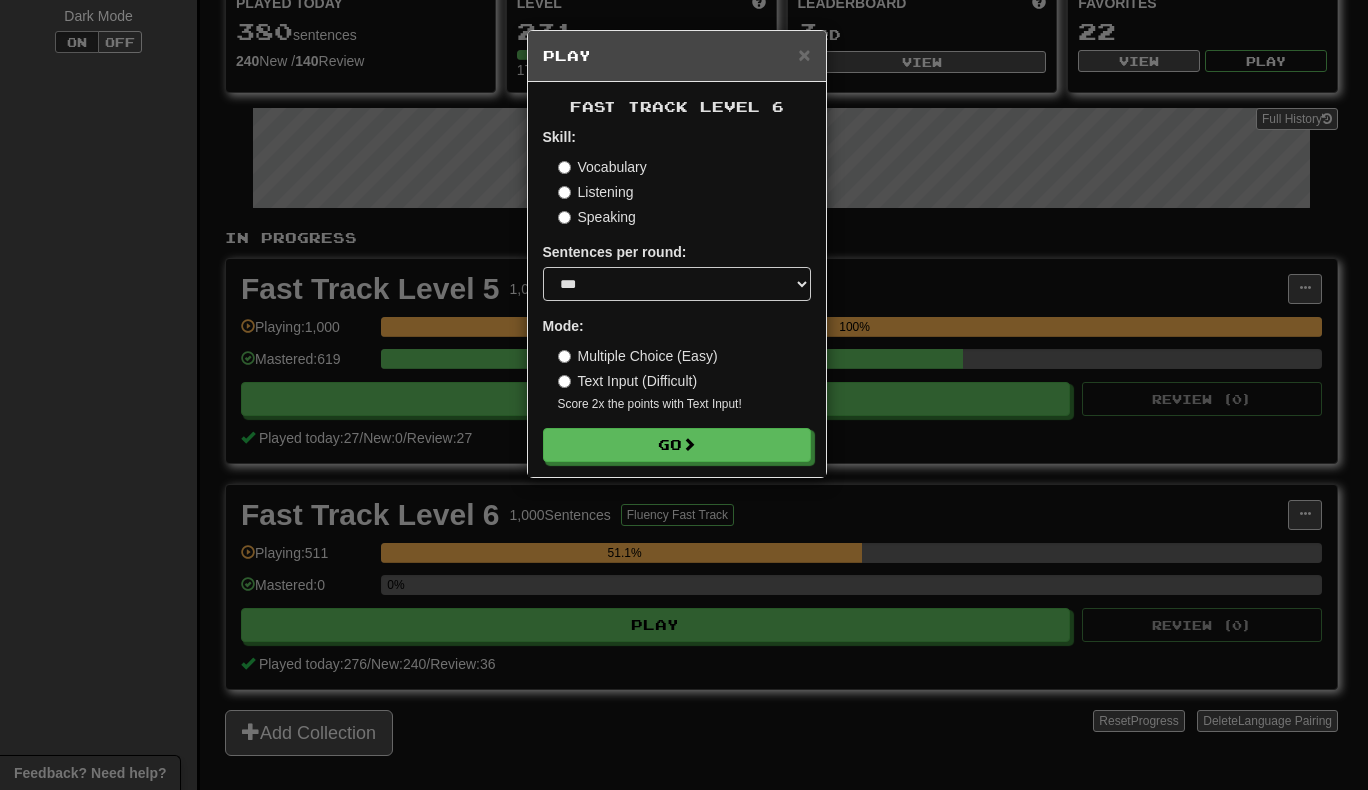 click on "Fast Track Level 6 Skill: Vocabulary Listening Speaking Sentences per round: * ** ** ** ** ** *** ******** Mode: Multiple Choice (Easy) Text Input (Difficult) Score 2x the points with Text Input ! Go" at bounding box center [677, 279] 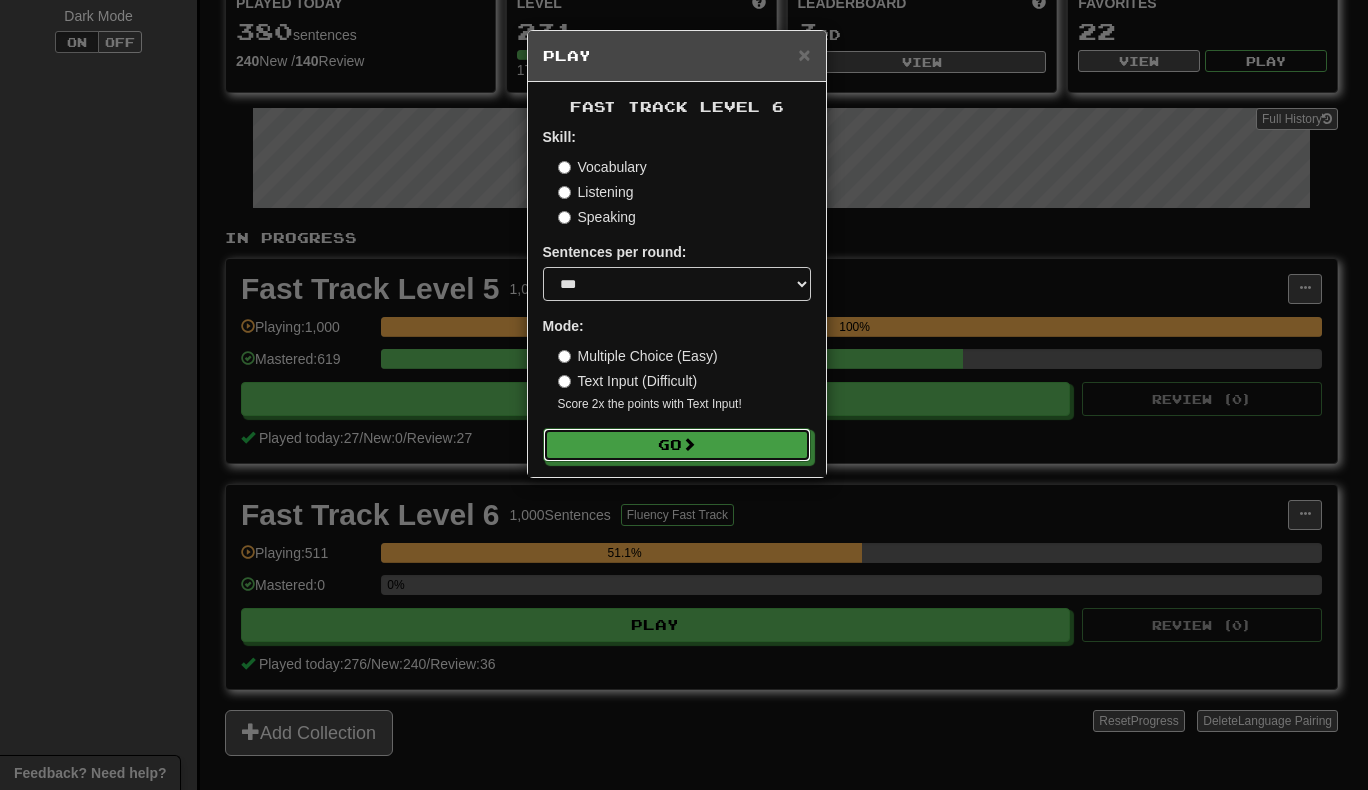 click on "Go" at bounding box center [677, 445] 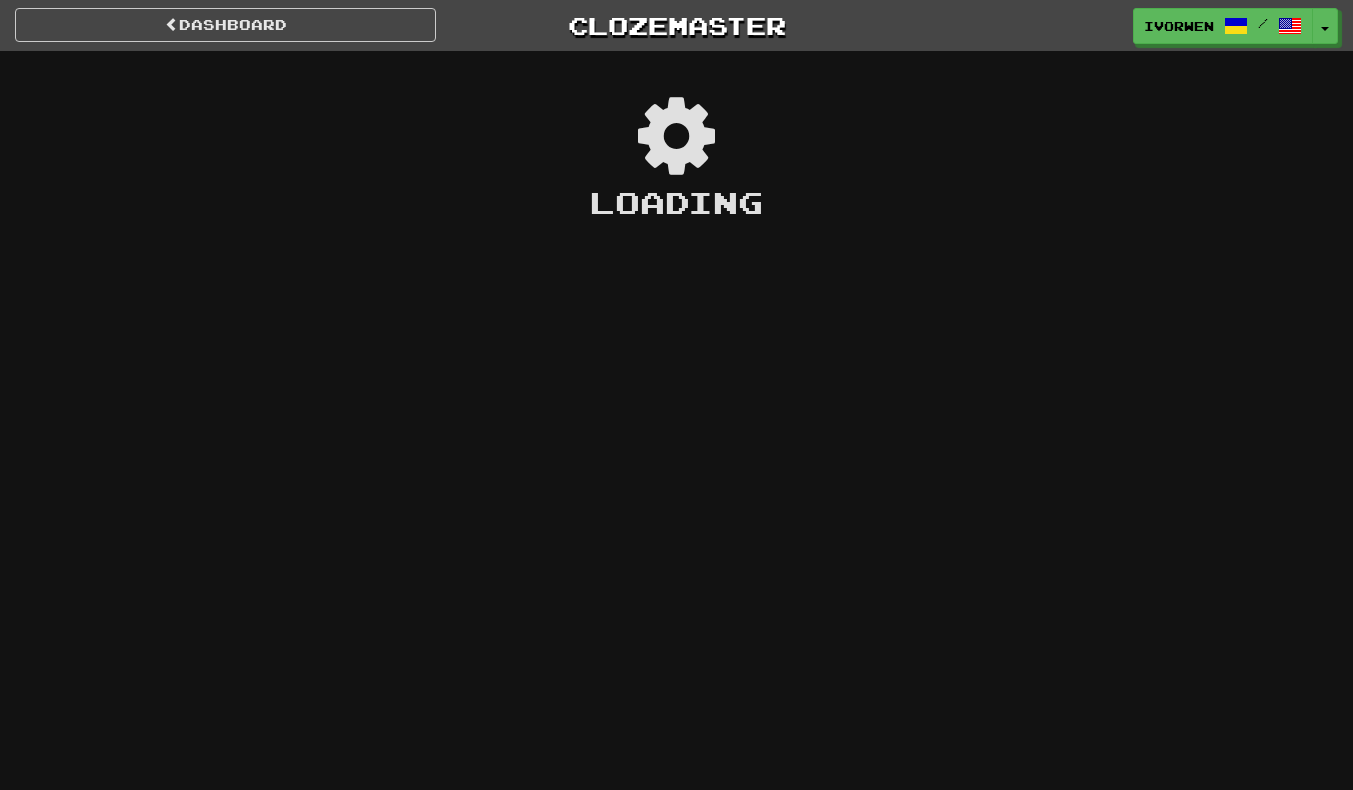 scroll, scrollTop: 0, scrollLeft: 0, axis: both 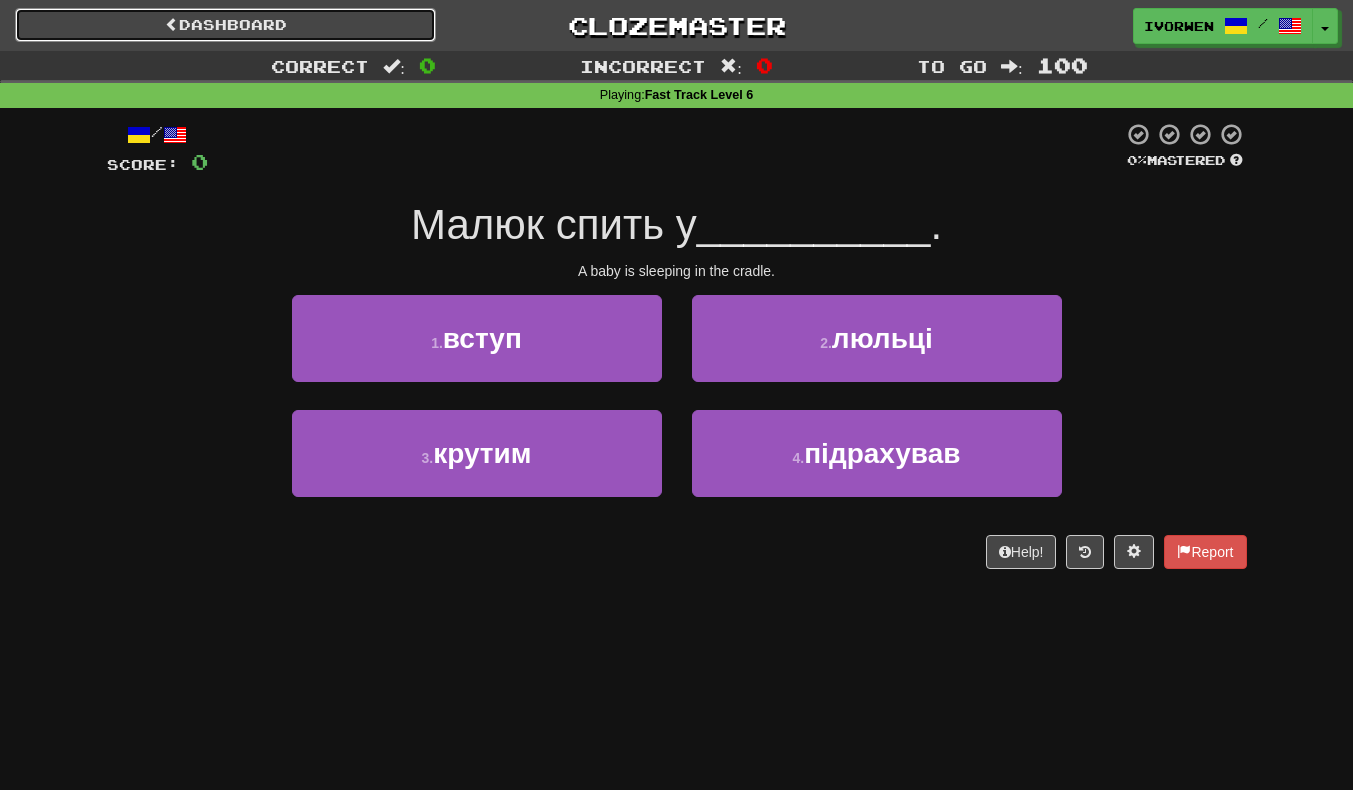 click on "Dashboard" at bounding box center [225, 25] 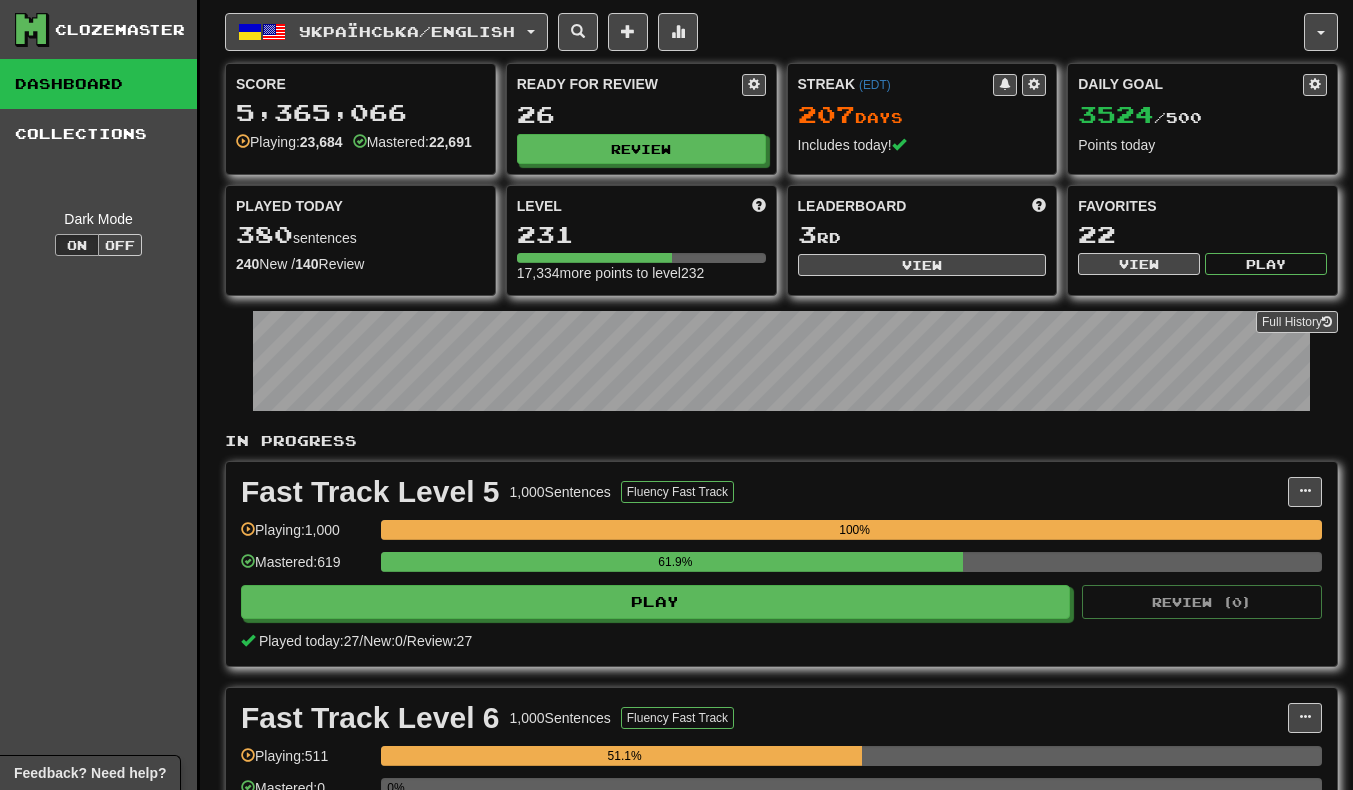 scroll, scrollTop: 0, scrollLeft: 0, axis: both 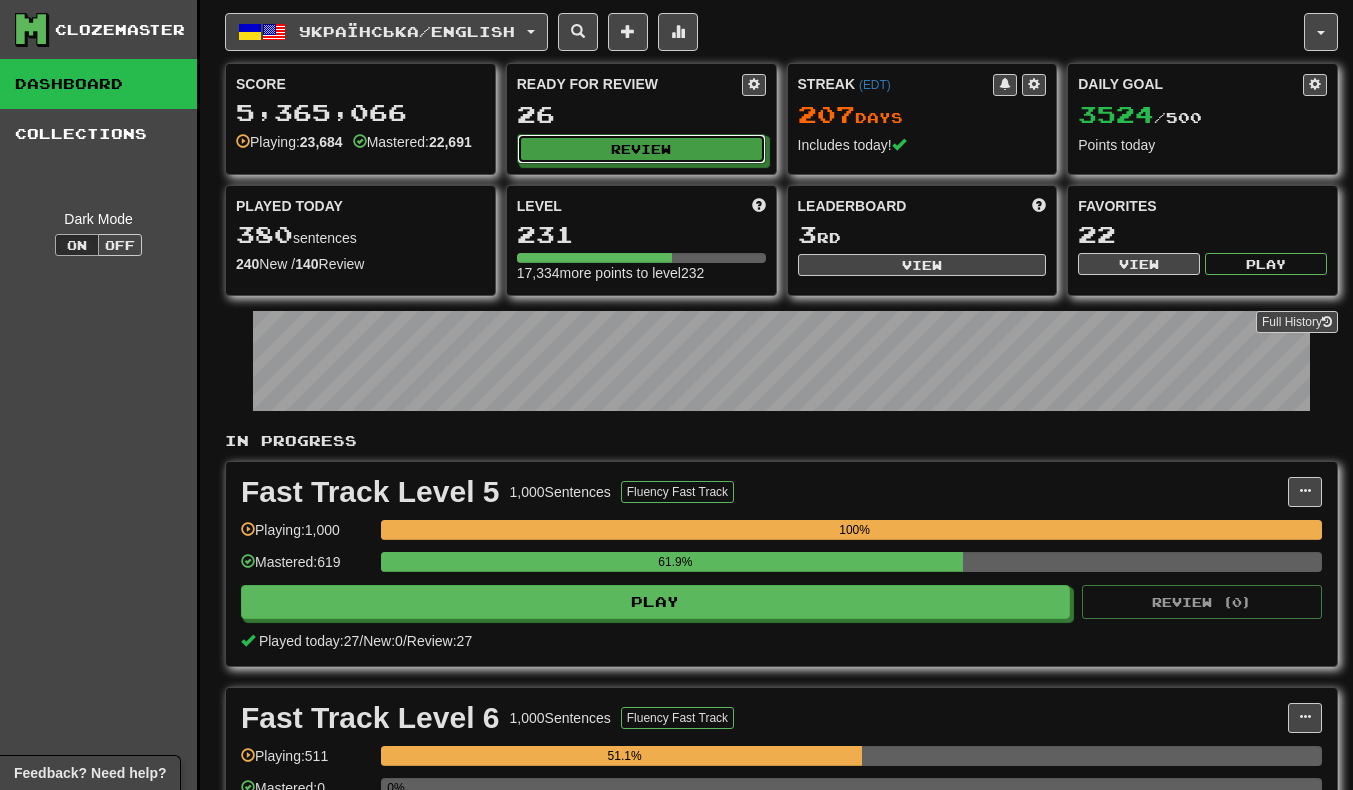 click on "Review" at bounding box center [641, 149] 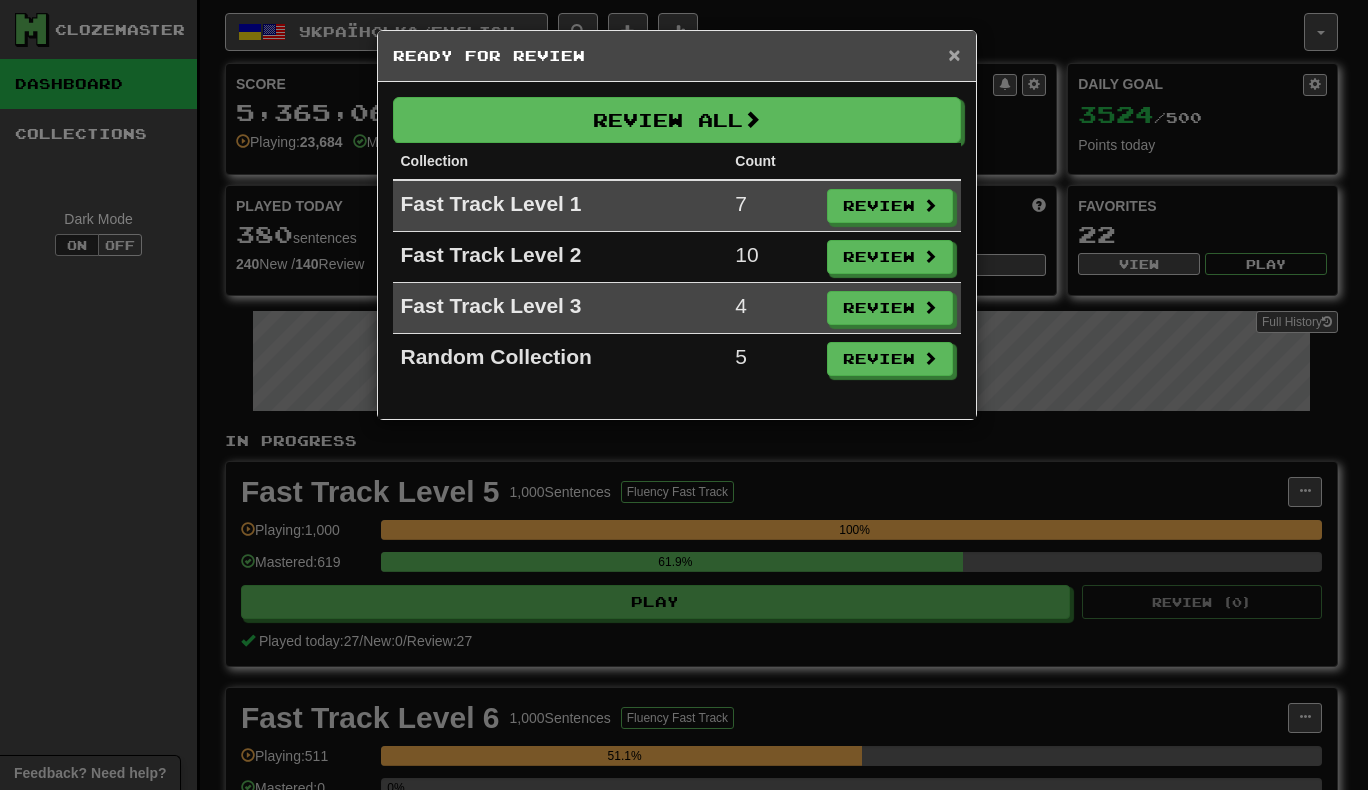 click on "×" at bounding box center (954, 54) 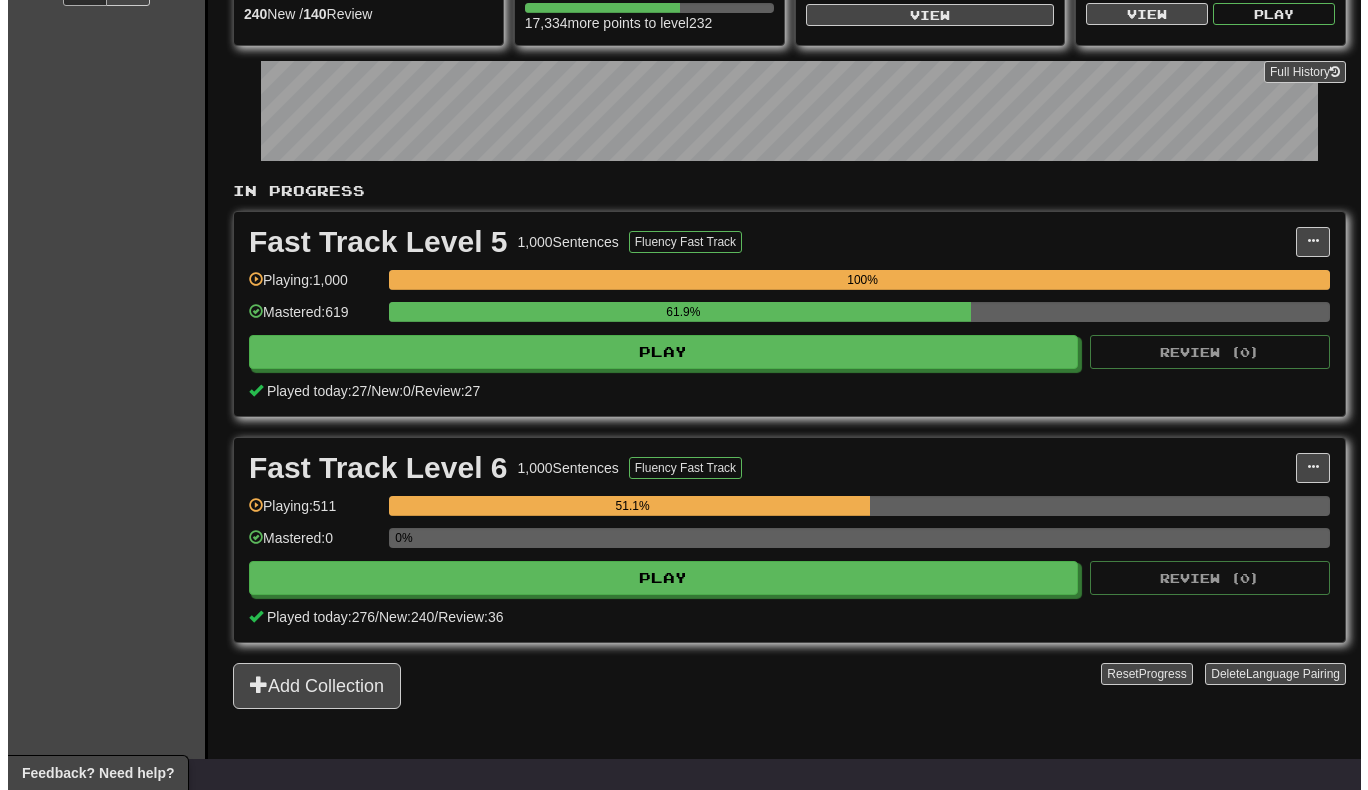 scroll, scrollTop: 249, scrollLeft: 0, axis: vertical 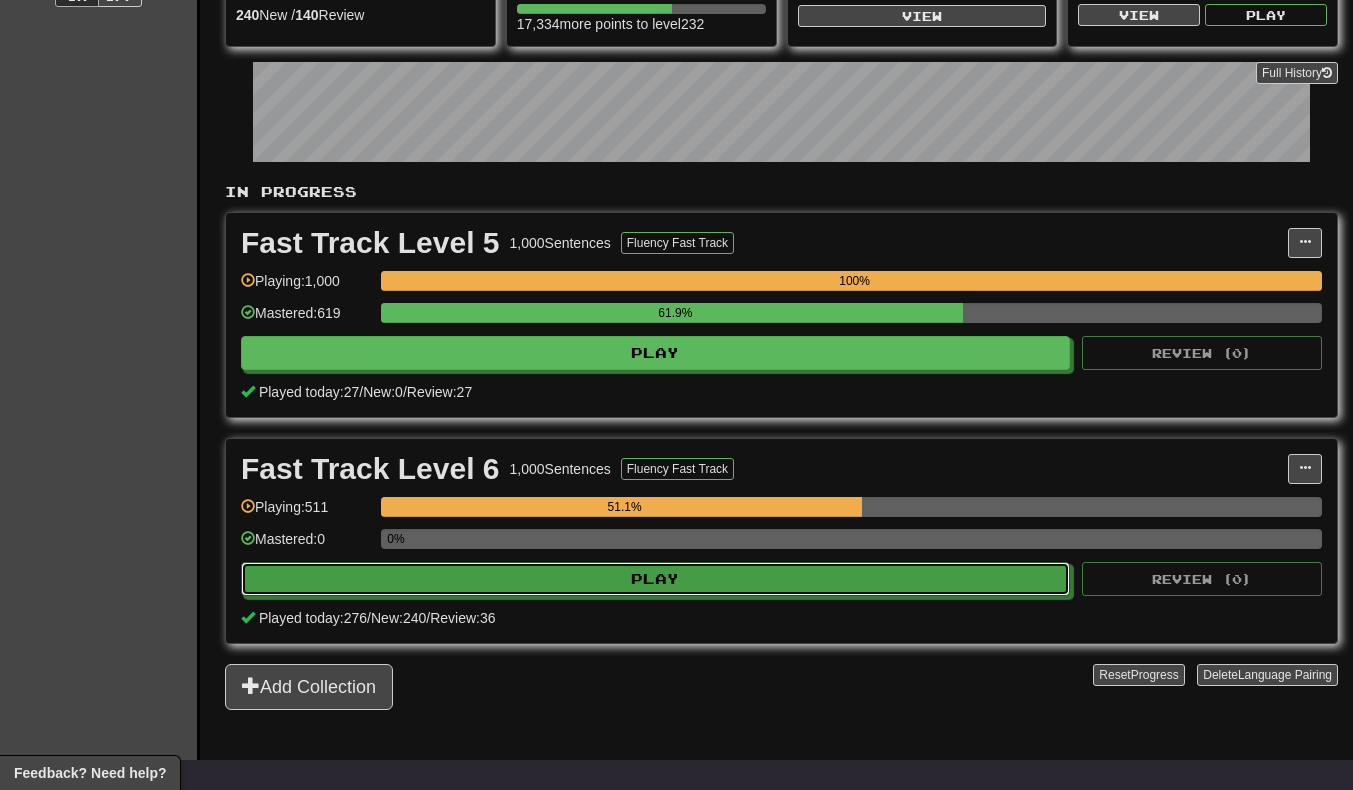 click on "Play" at bounding box center [655, 579] 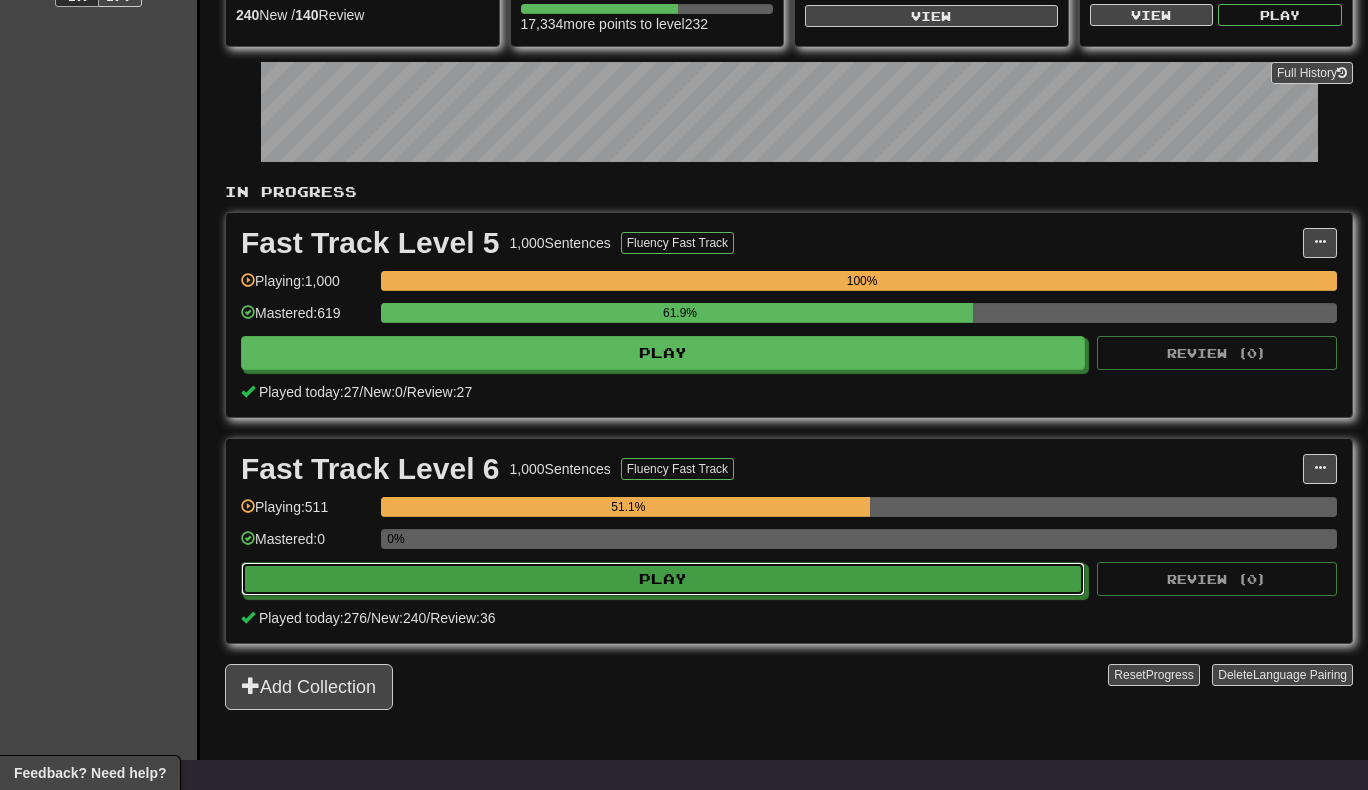 select on "***" 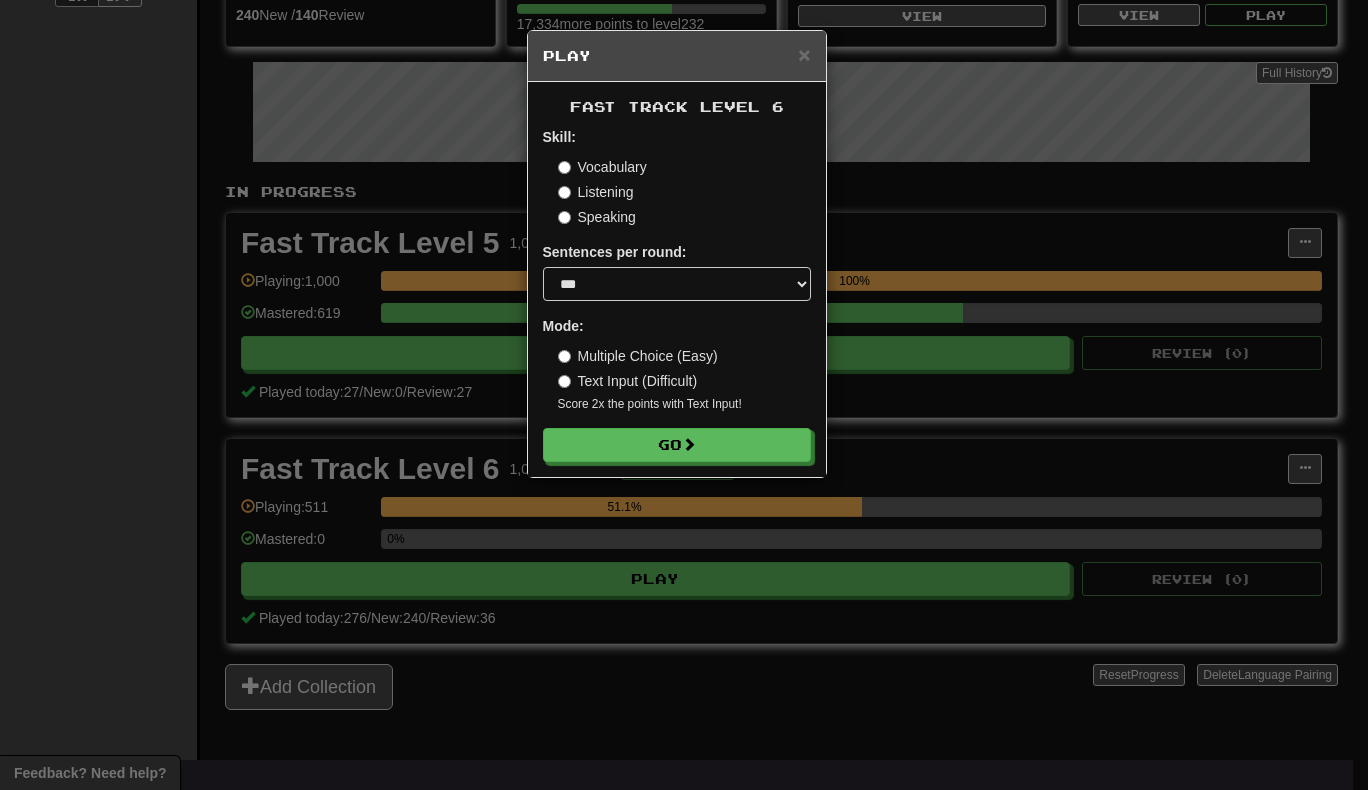 click on "Text Input (Difficult)" at bounding box center (628, 381) 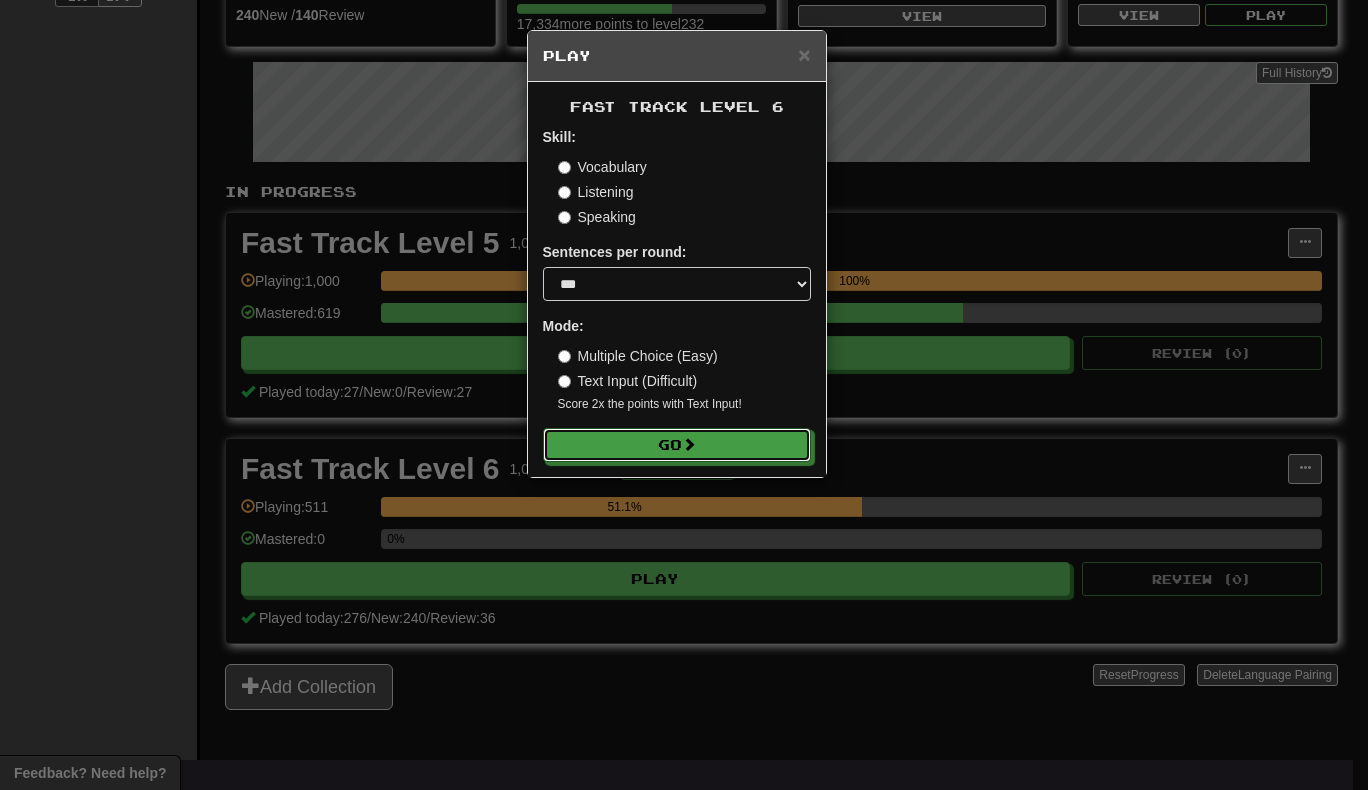 click on "Go" at bounding box center (677, 445) 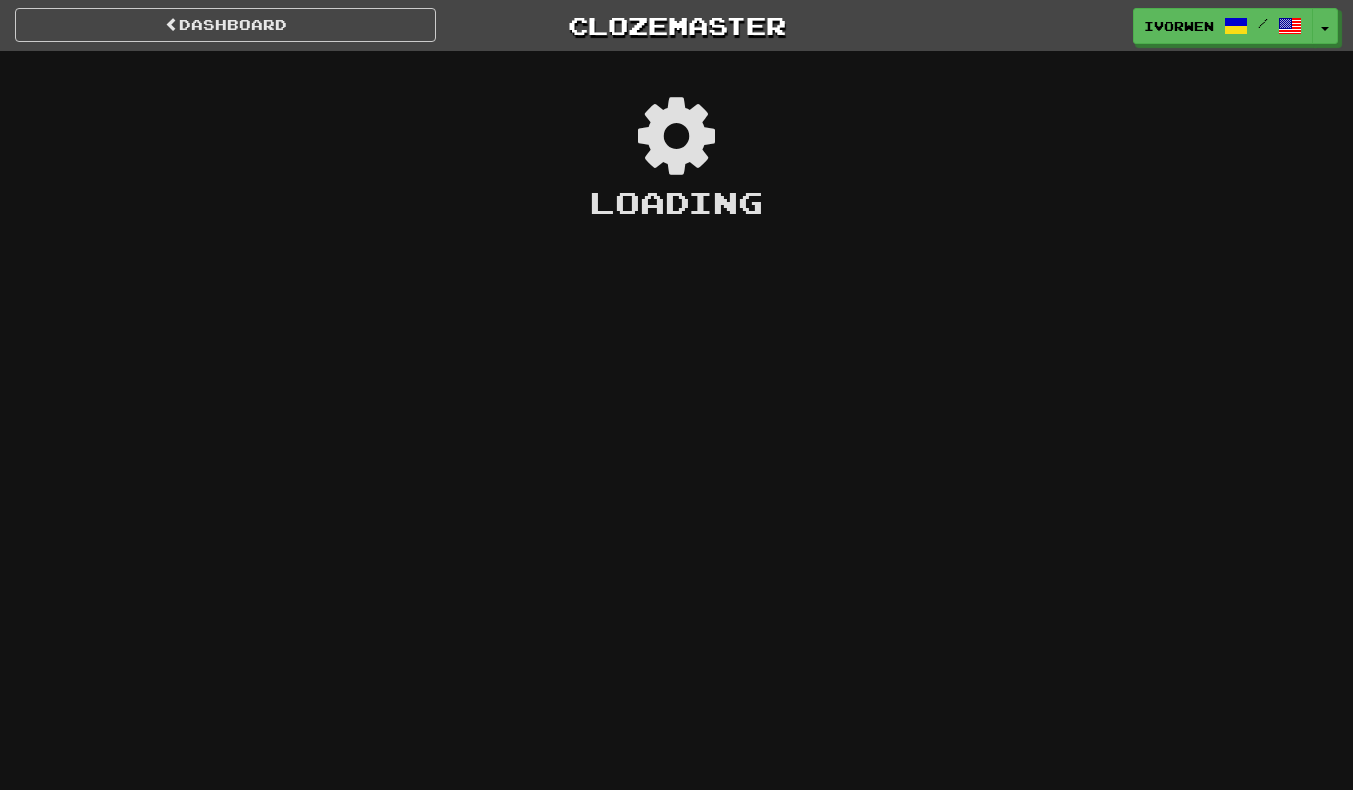 scroll, scrollTop: 0, scrollLeft: 0, axis: both 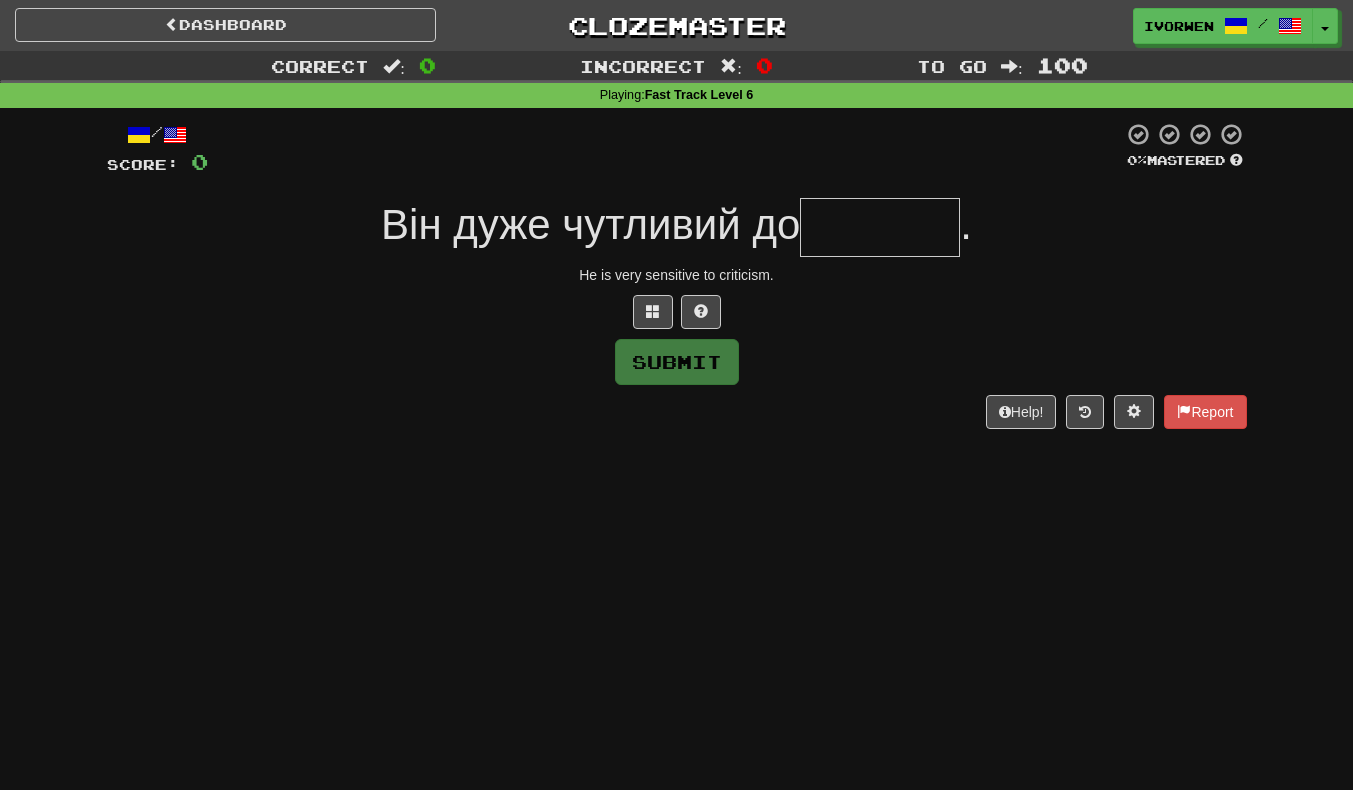 click at bounding box center (880, 227) 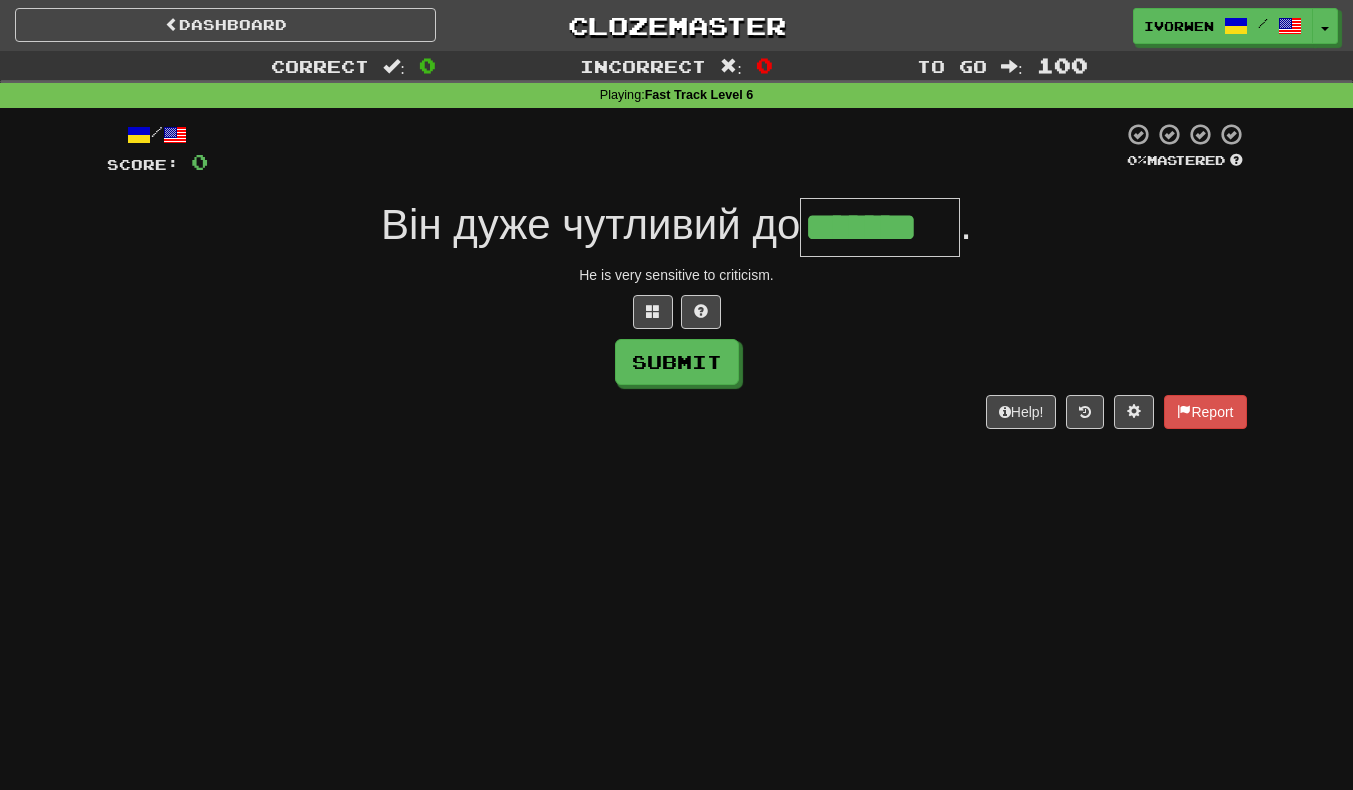 scroll, scrollTop: 0, scrollLeft: 4, axis: horizontal 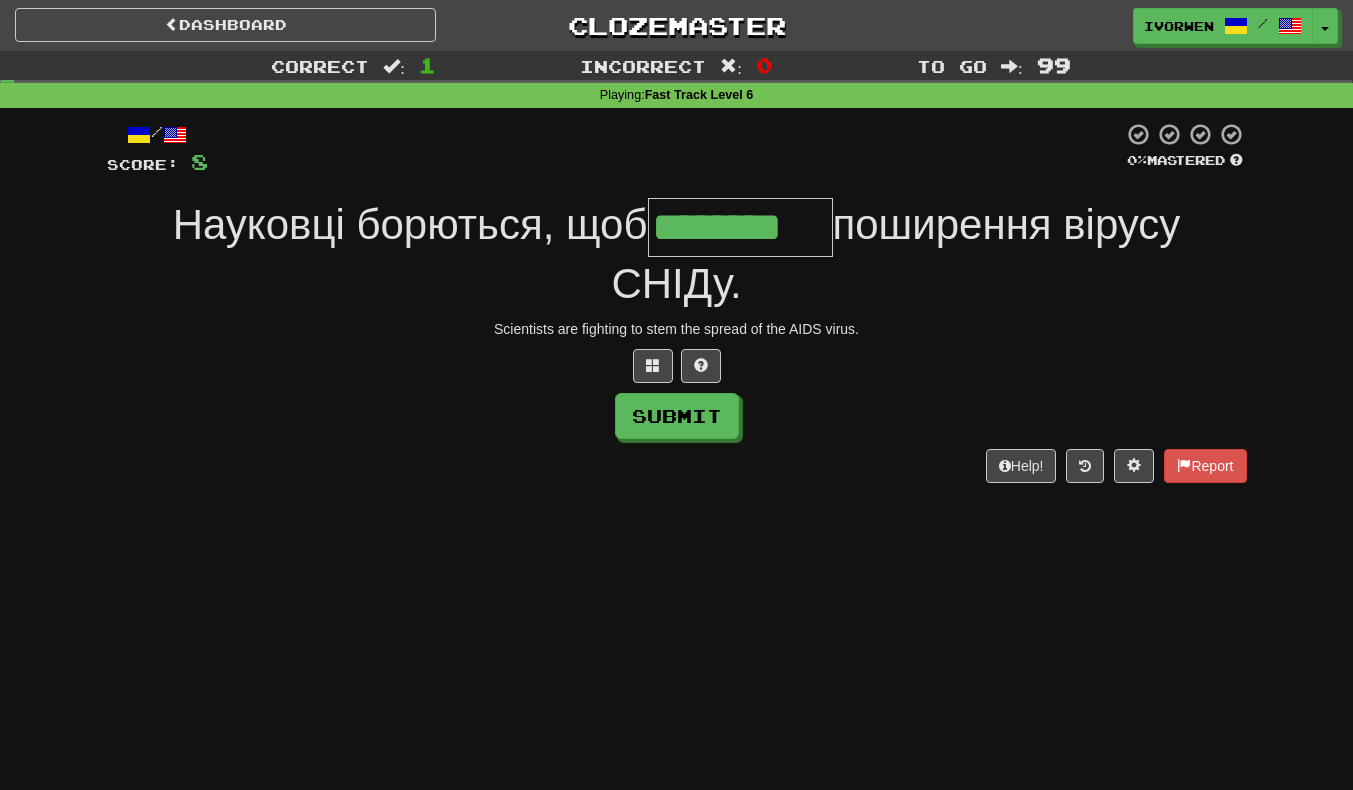 type on "********" 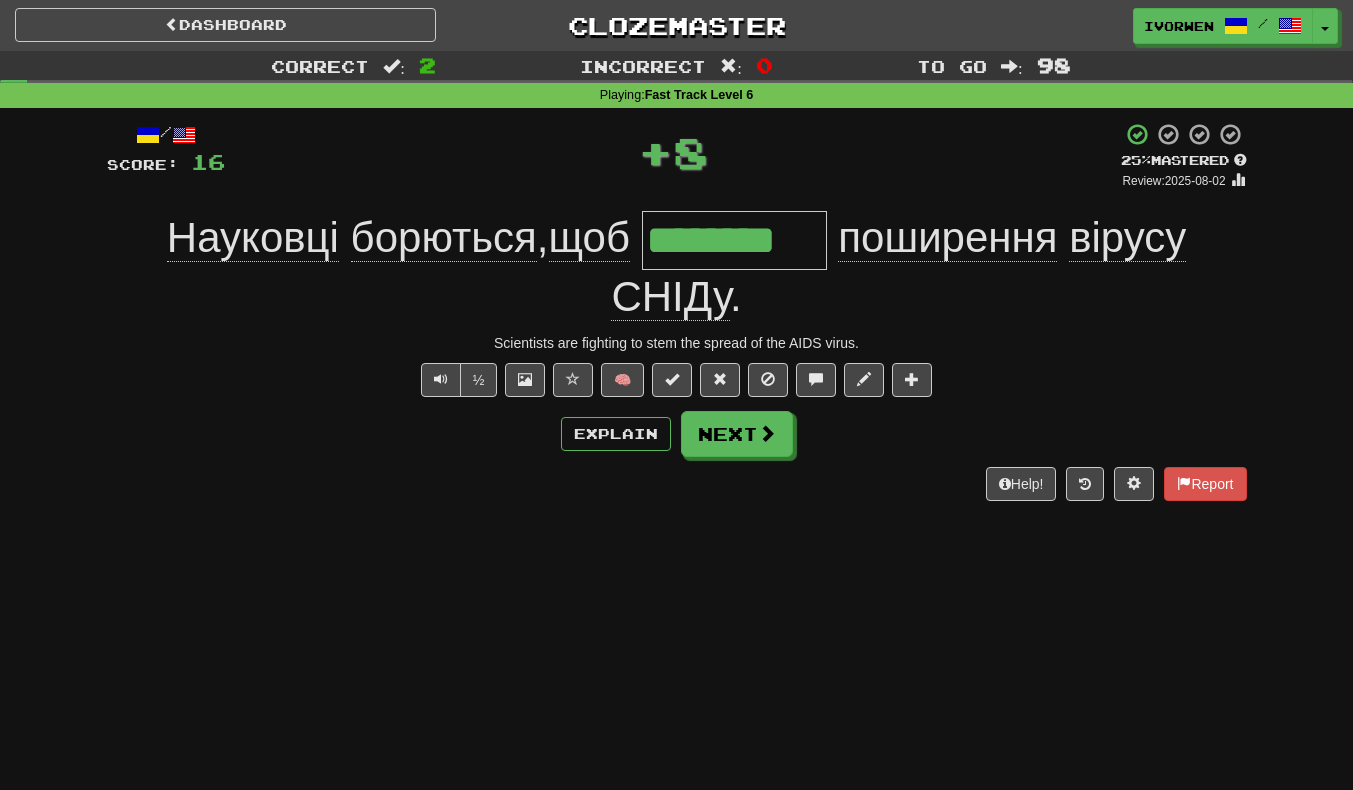scroll, scrollTop: 0, scrollLeft: 0, axis: both 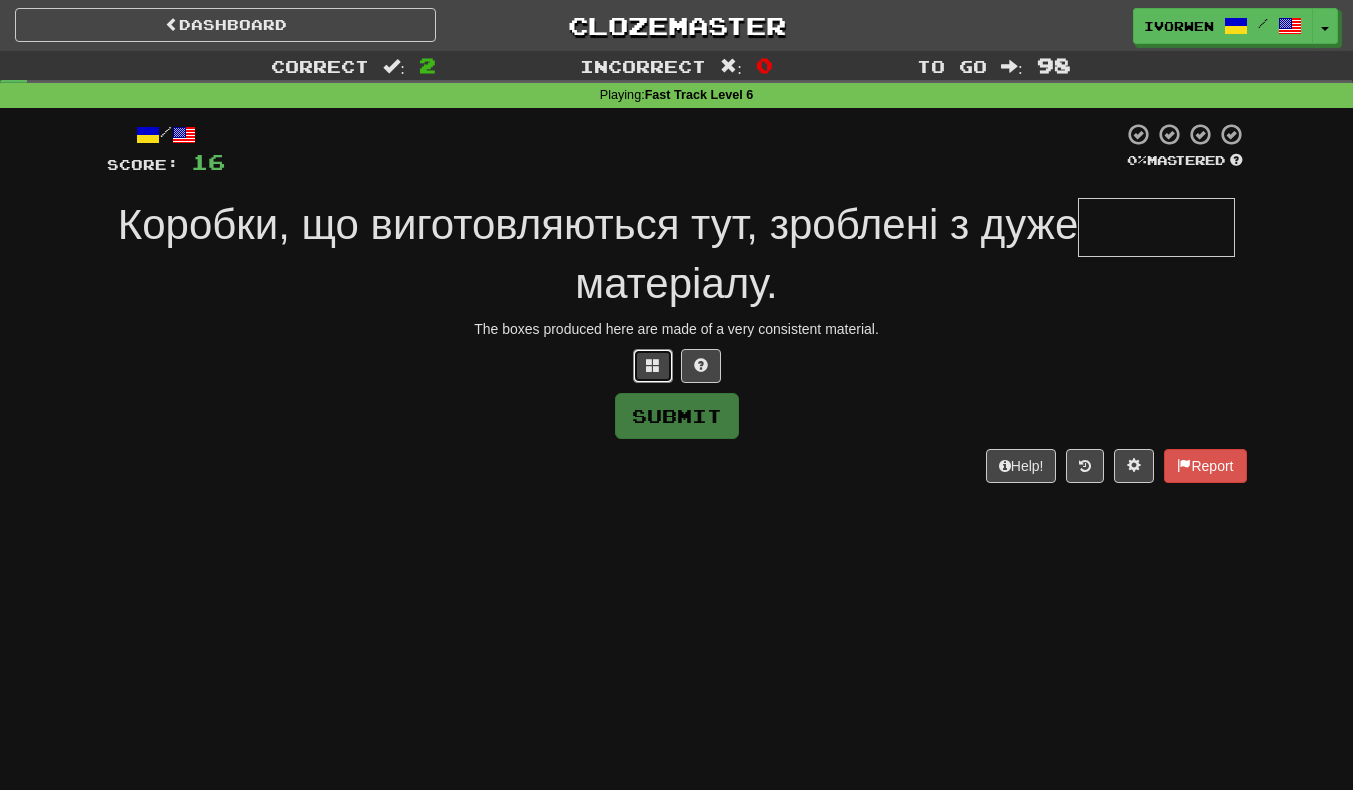 click at bounding box center [653, 365] 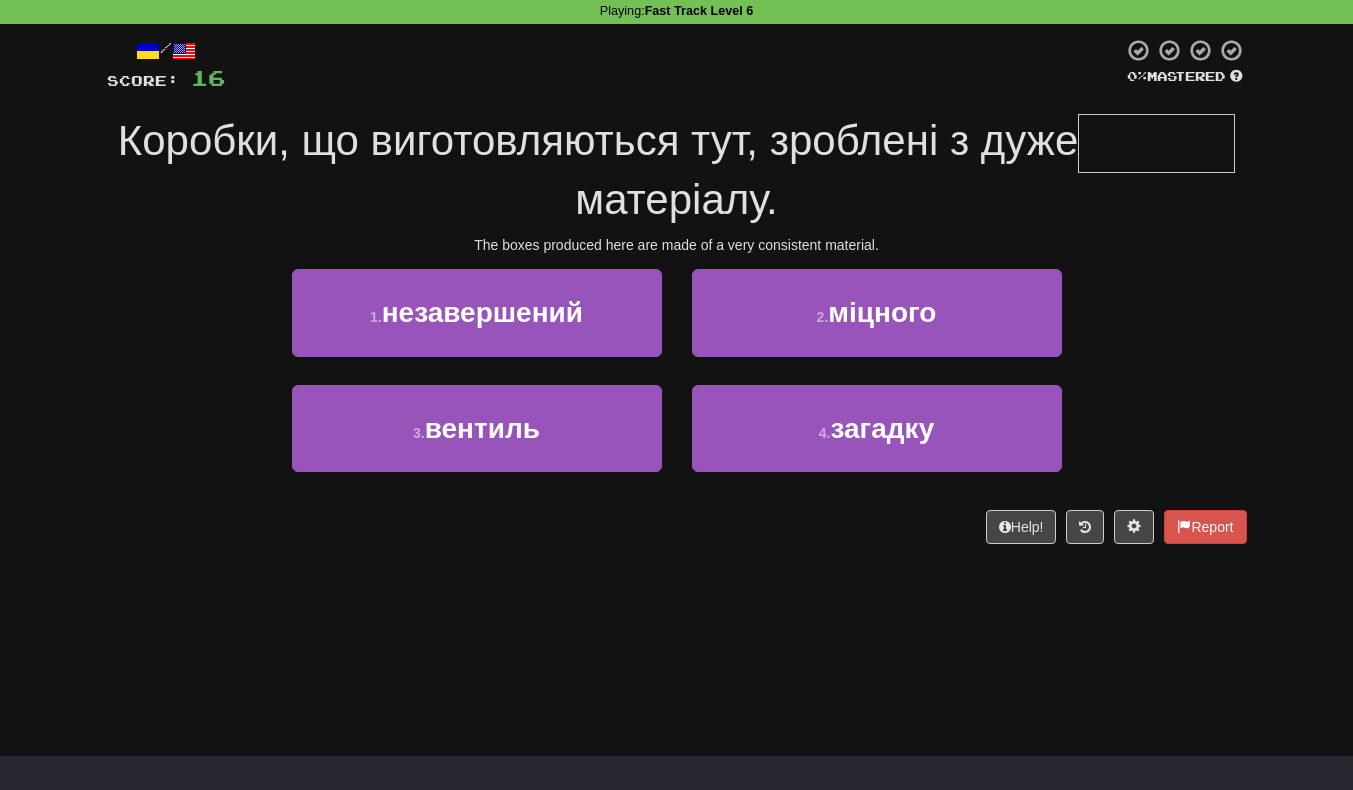 scroll, scrollTop: 99, scrollLeft: 0, axis: vertical 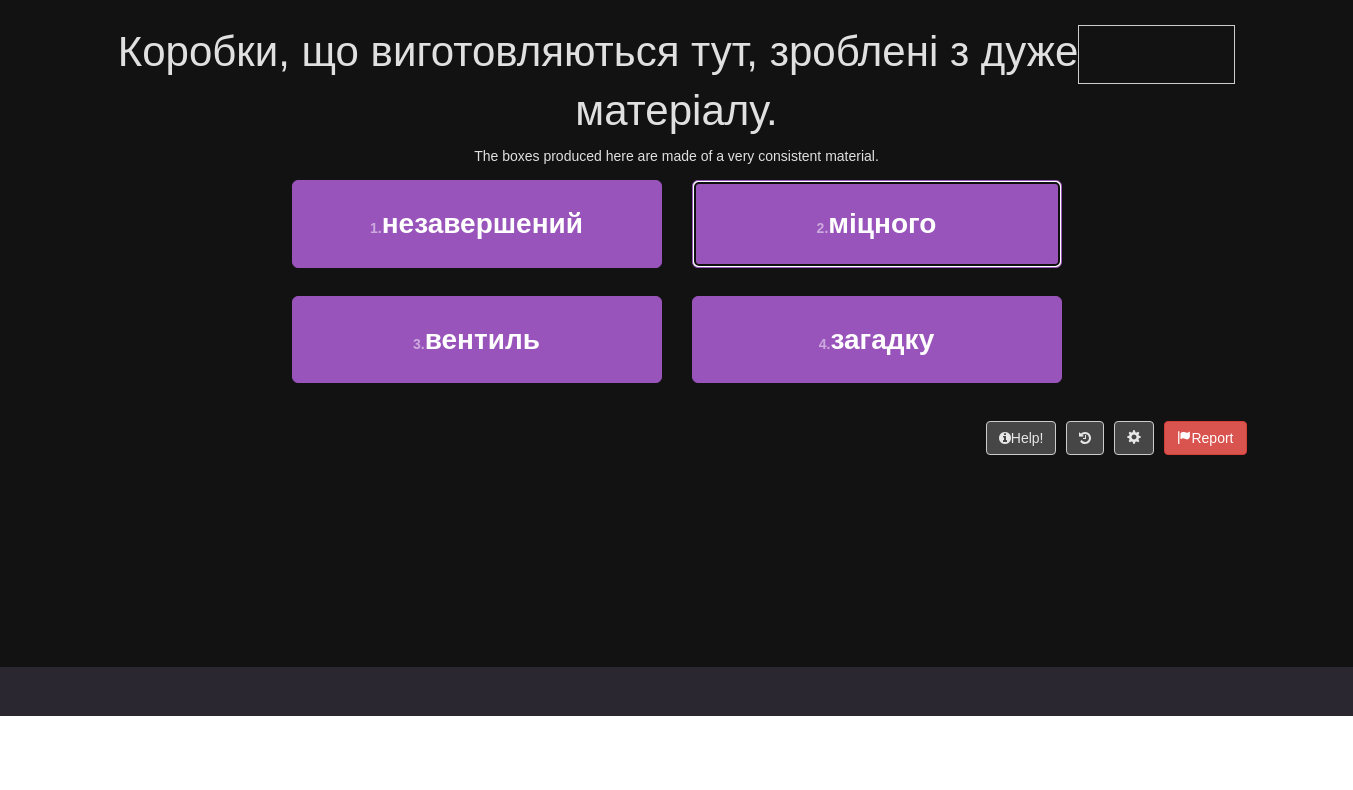 click on "2 .  міцного" at bounding box center [877, 297] 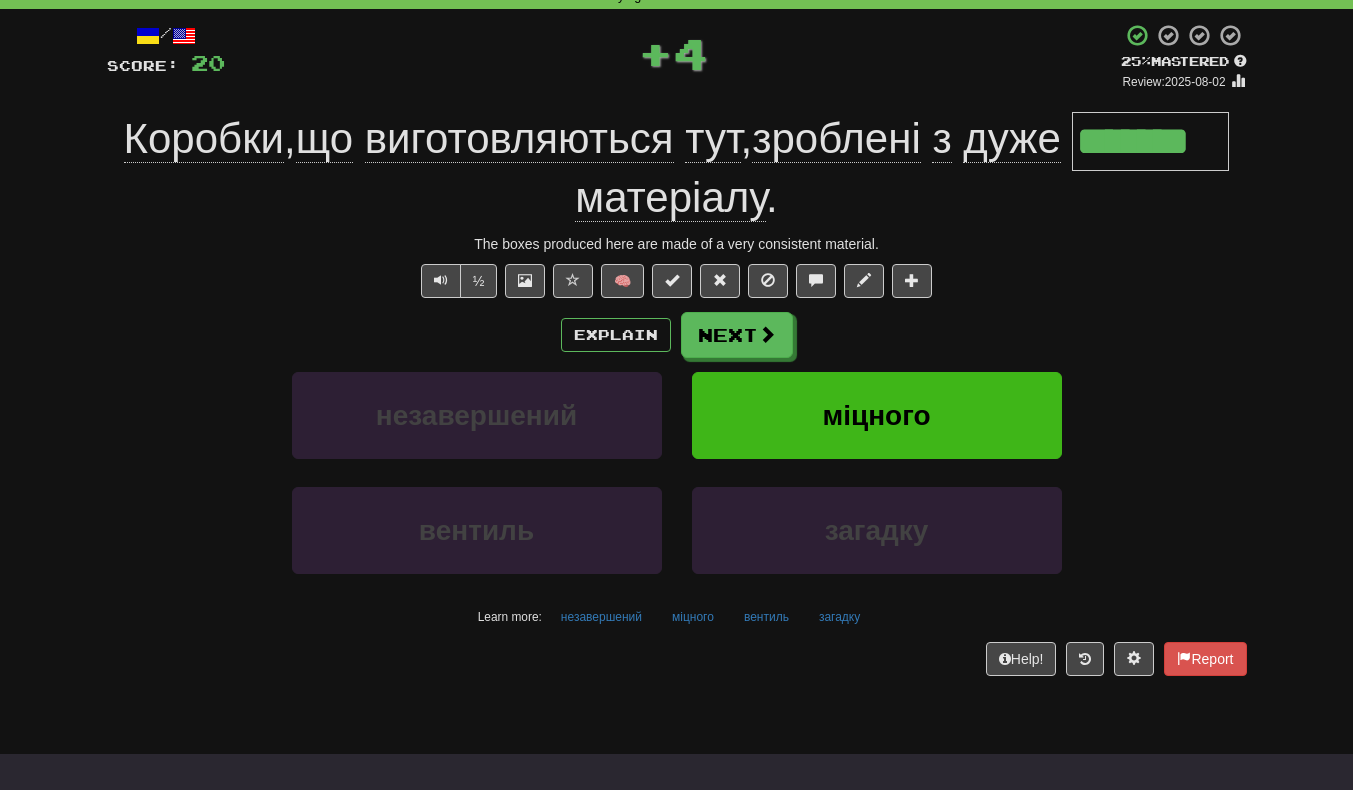 click on "*******" at bounding box center [1150, 141] 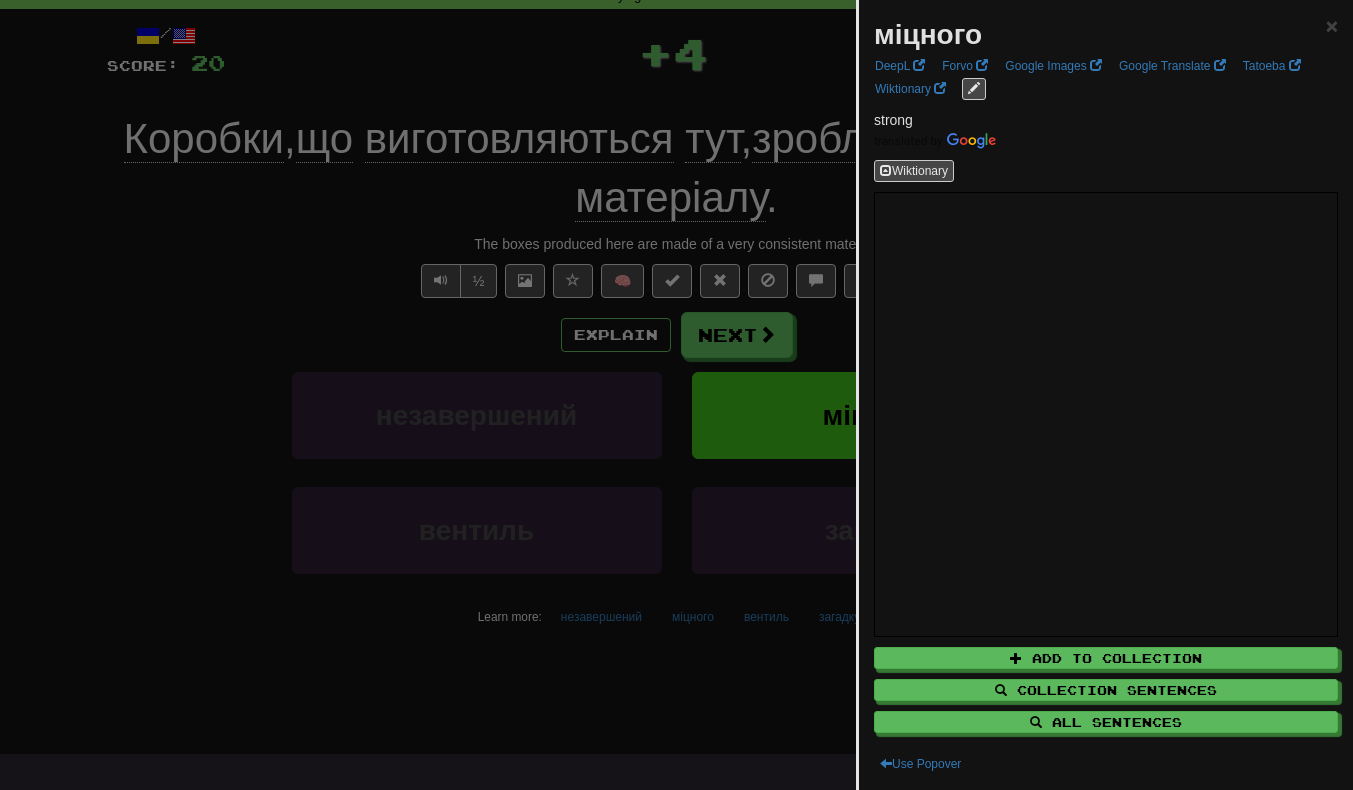 click at bounding box center [676, 395] 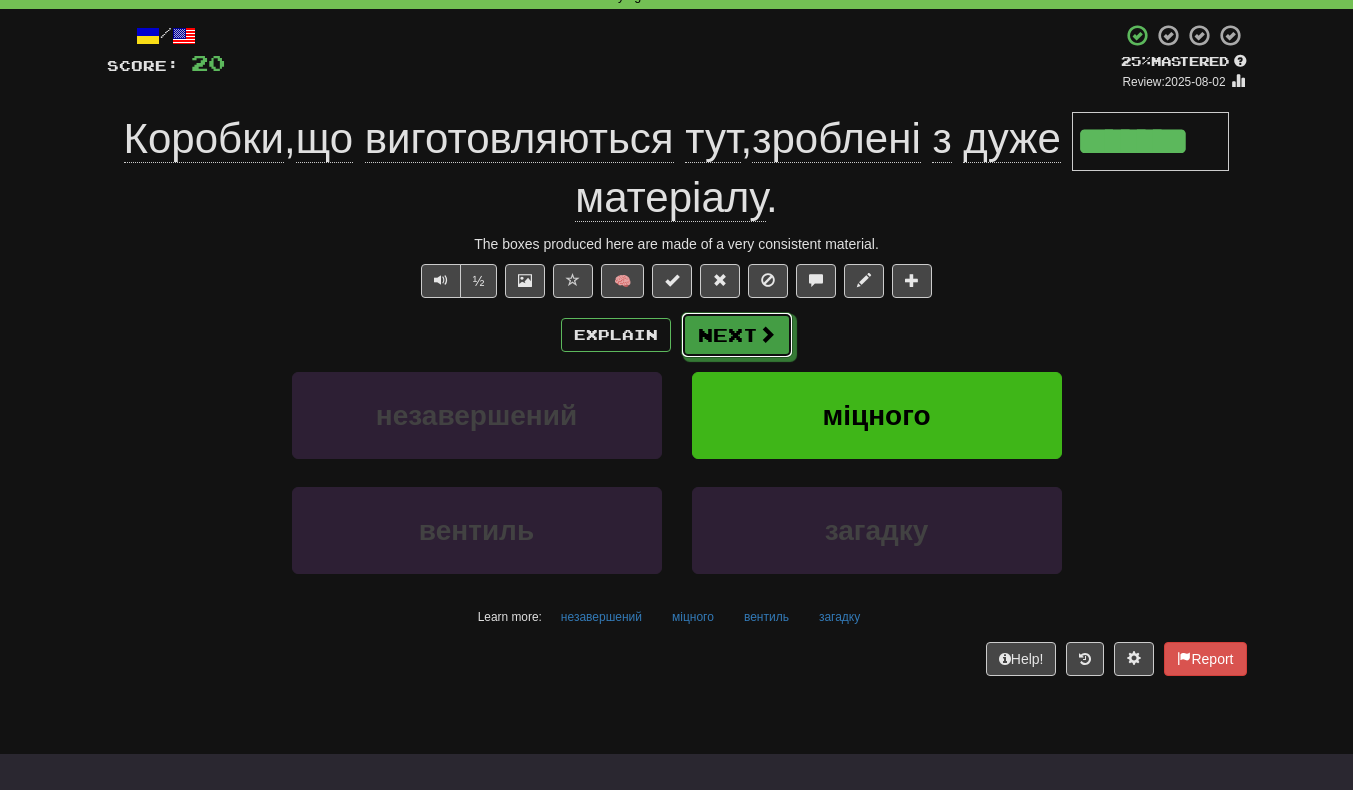 click on "Next" at bounding box center [737, 335] 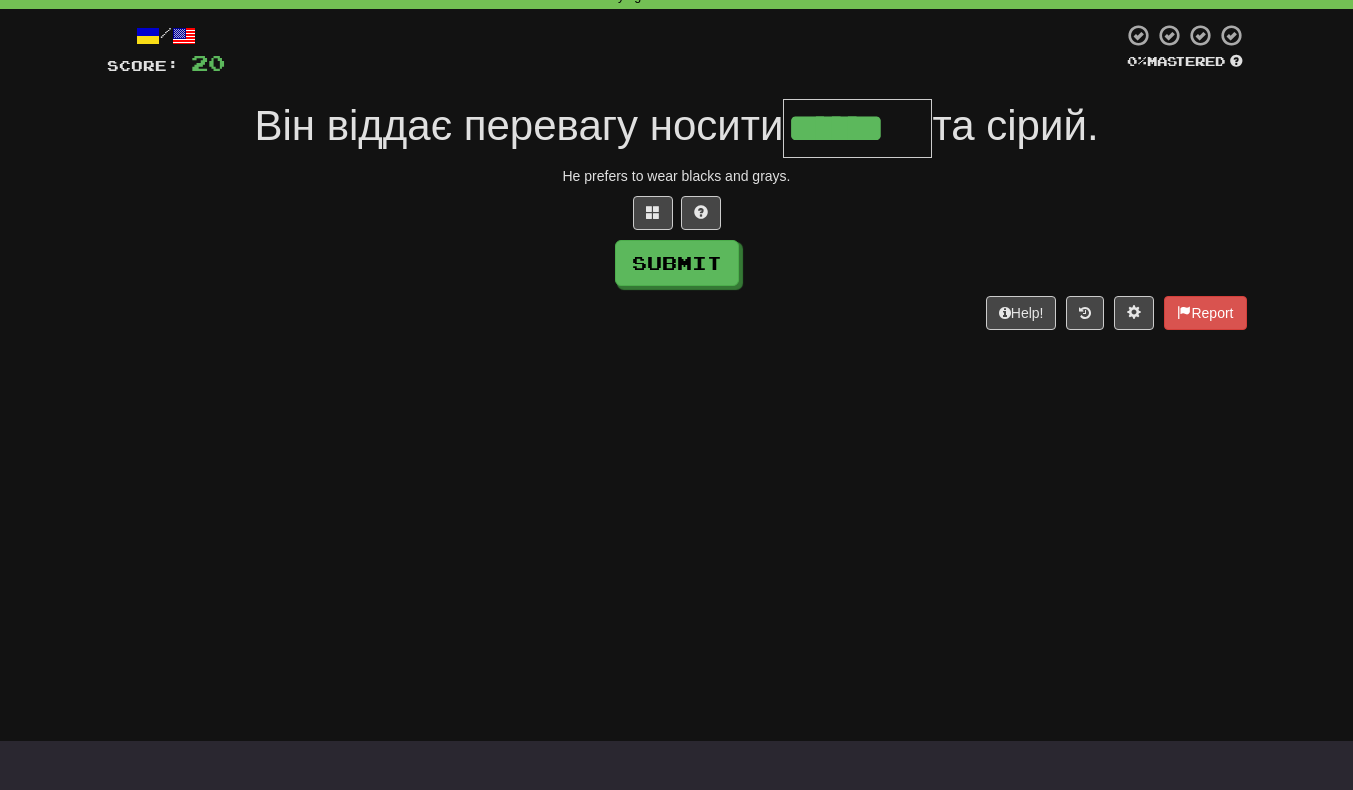 scroll, scrollTop: 0, scrollLeft: 3, axis: horizontal 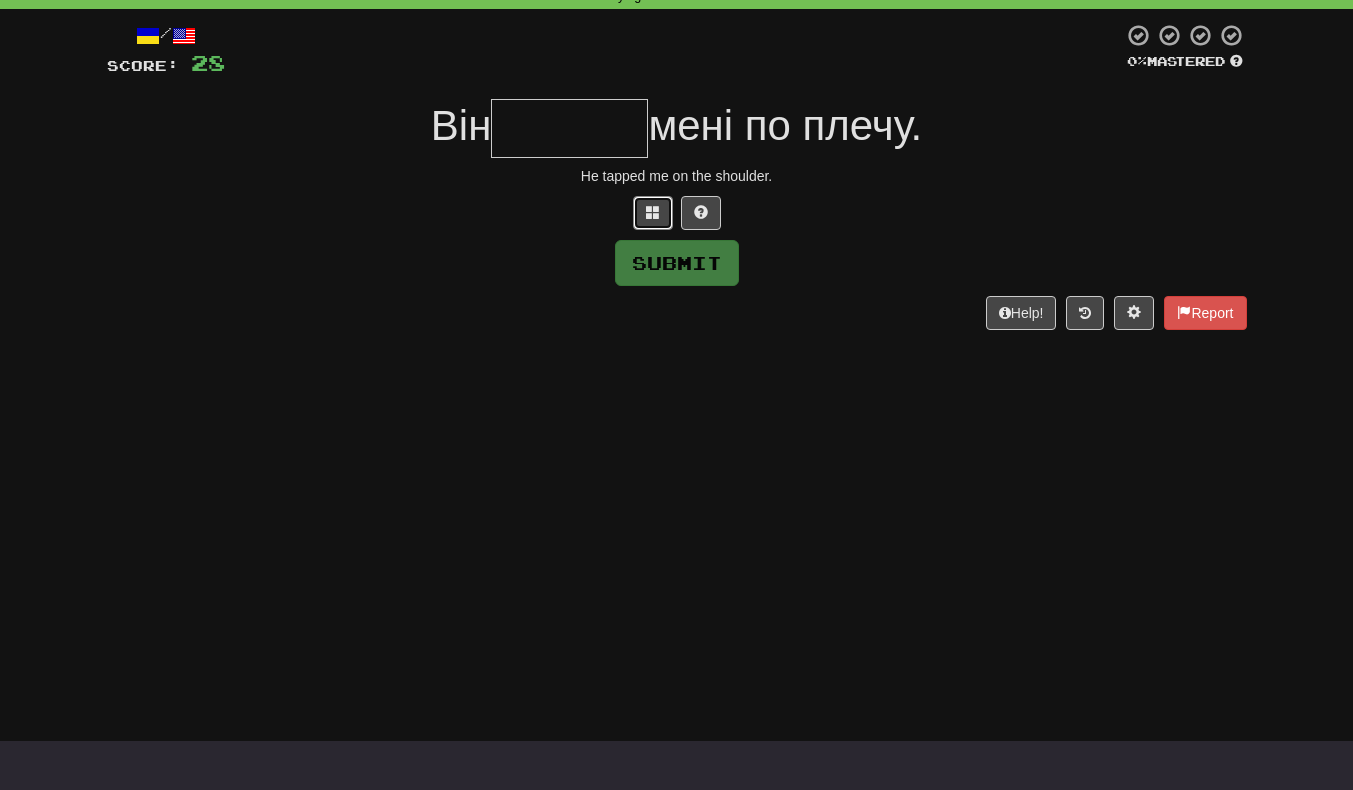 click at bounding box center [653, 213] 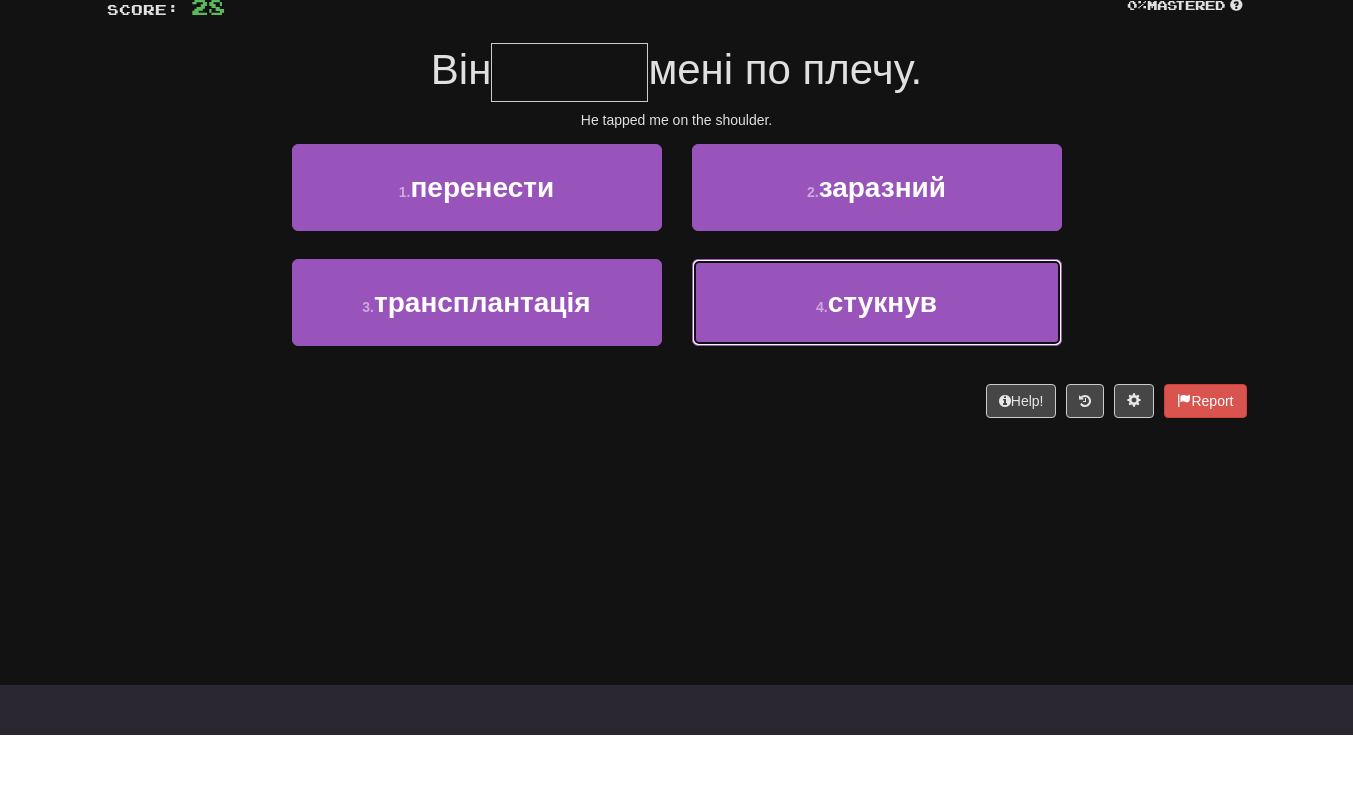 click on "4 .  стукнув" at bounding box center (877, 358) 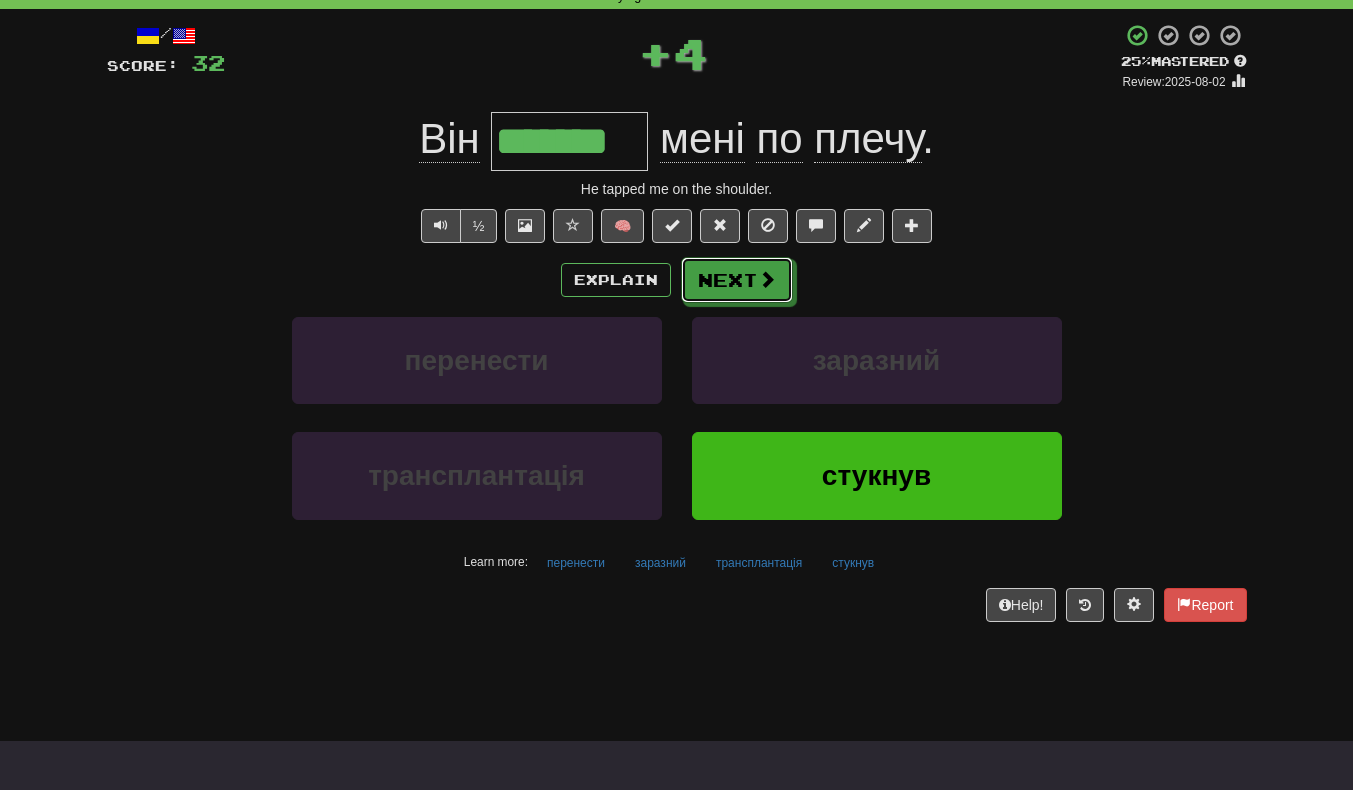 click at bounding box center [767, 279] 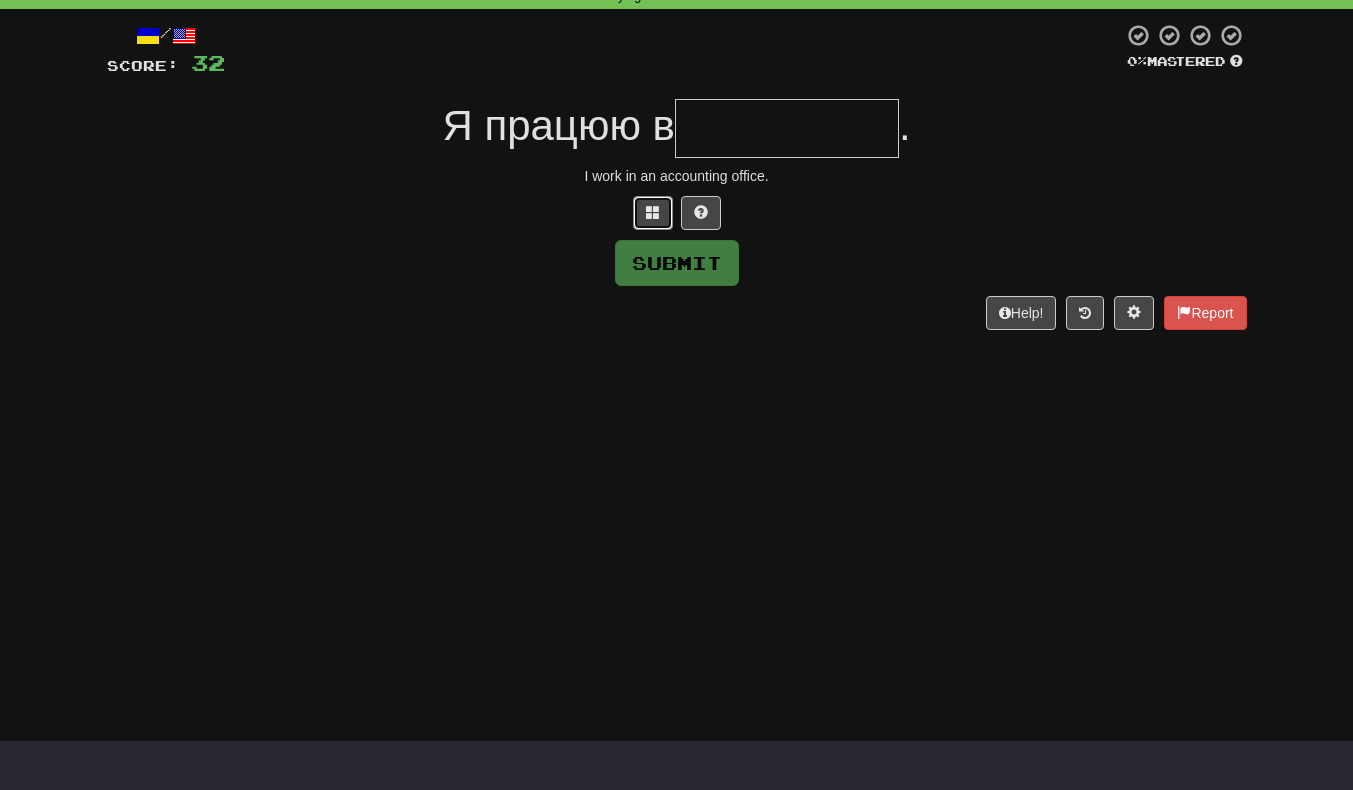 click at bounding box center [653, 212] 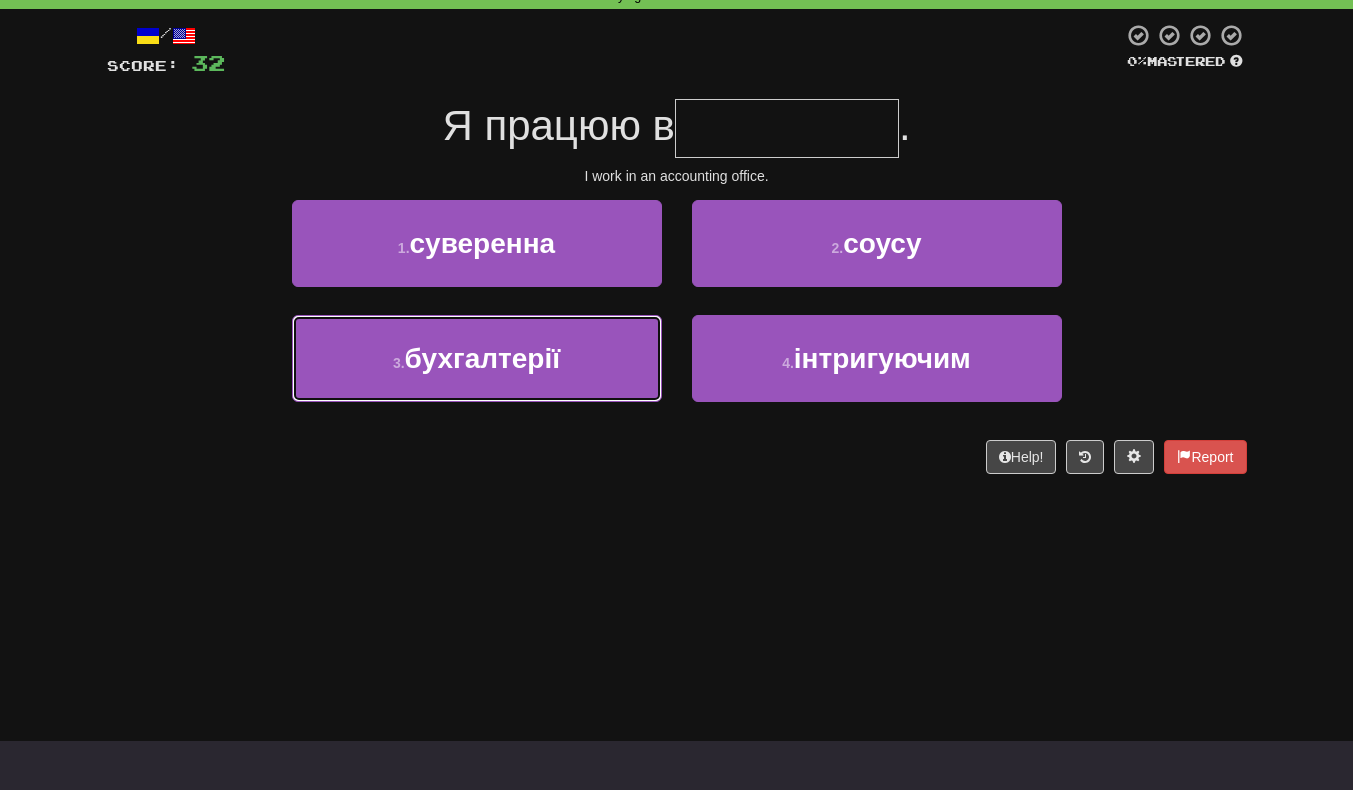 click on "3 .  бухгалтерії" at bounding box center [477, 358] 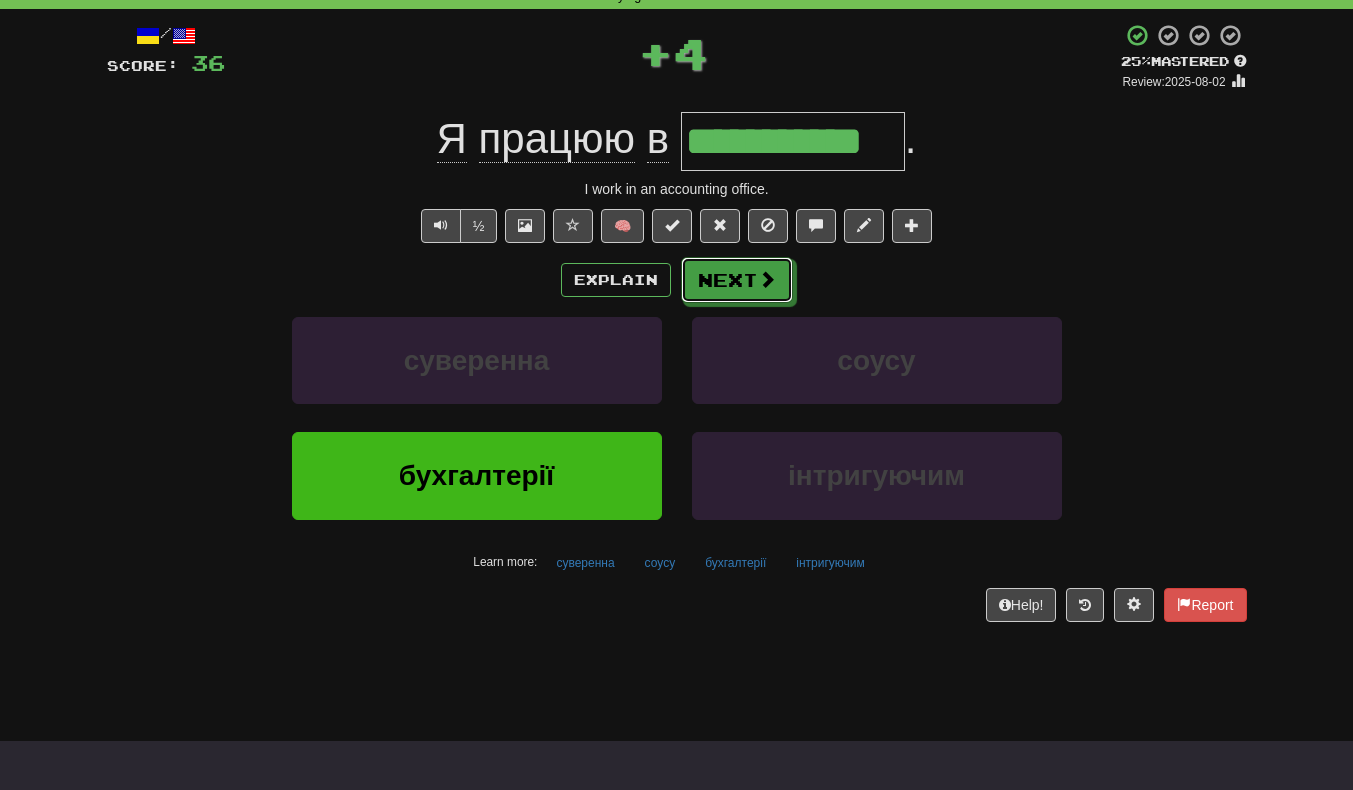 click on "Next" at bounding box center (737, 280) 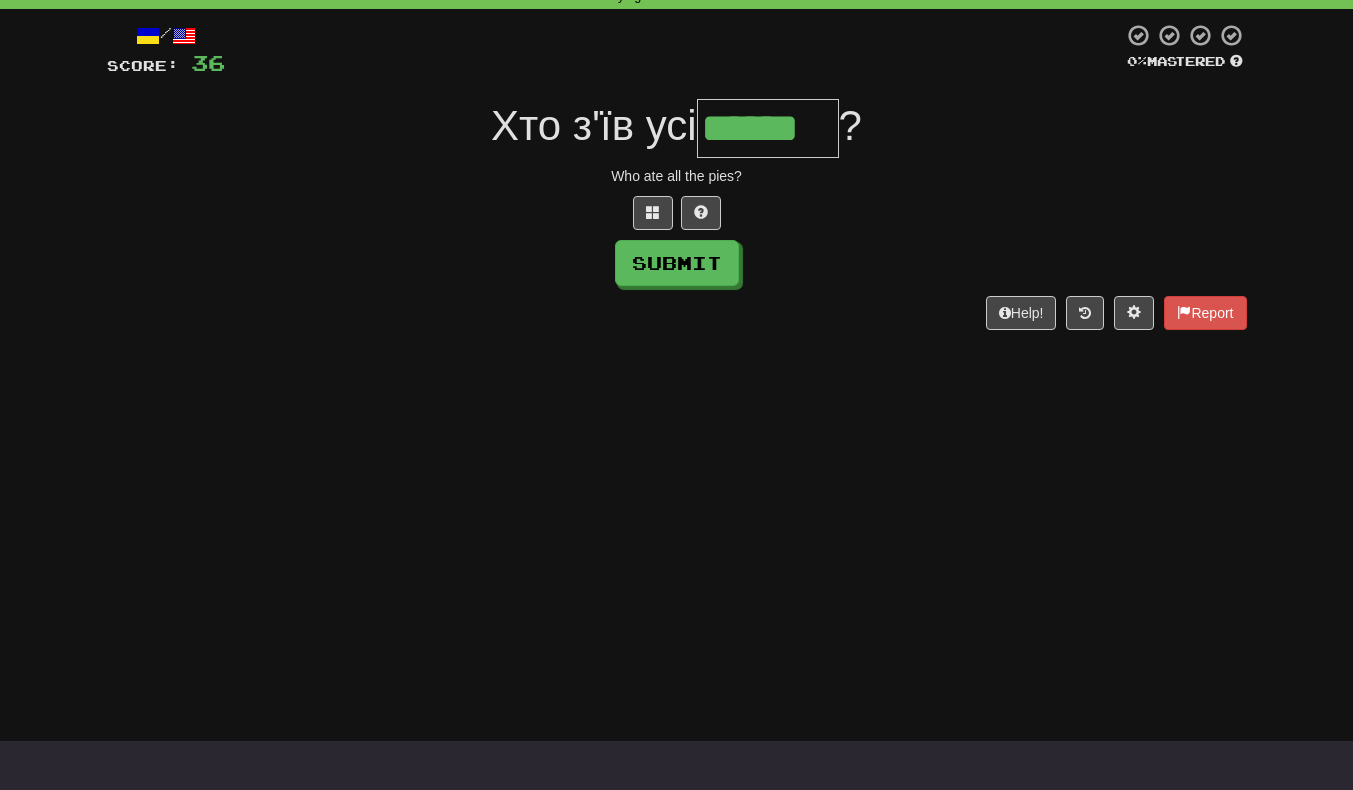 scroll, scrollTop: 0, scrollLeft: 5, axis: horizontal 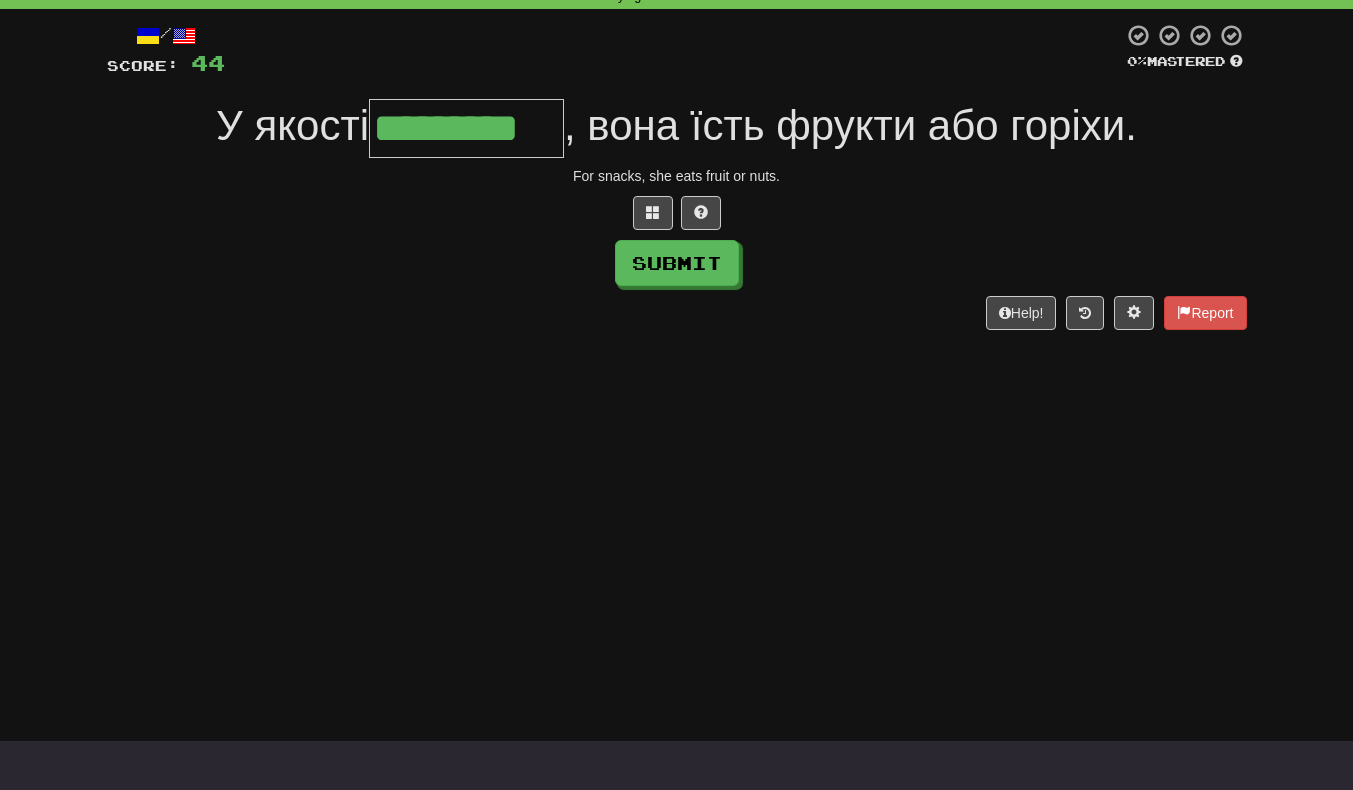 type on "*********" 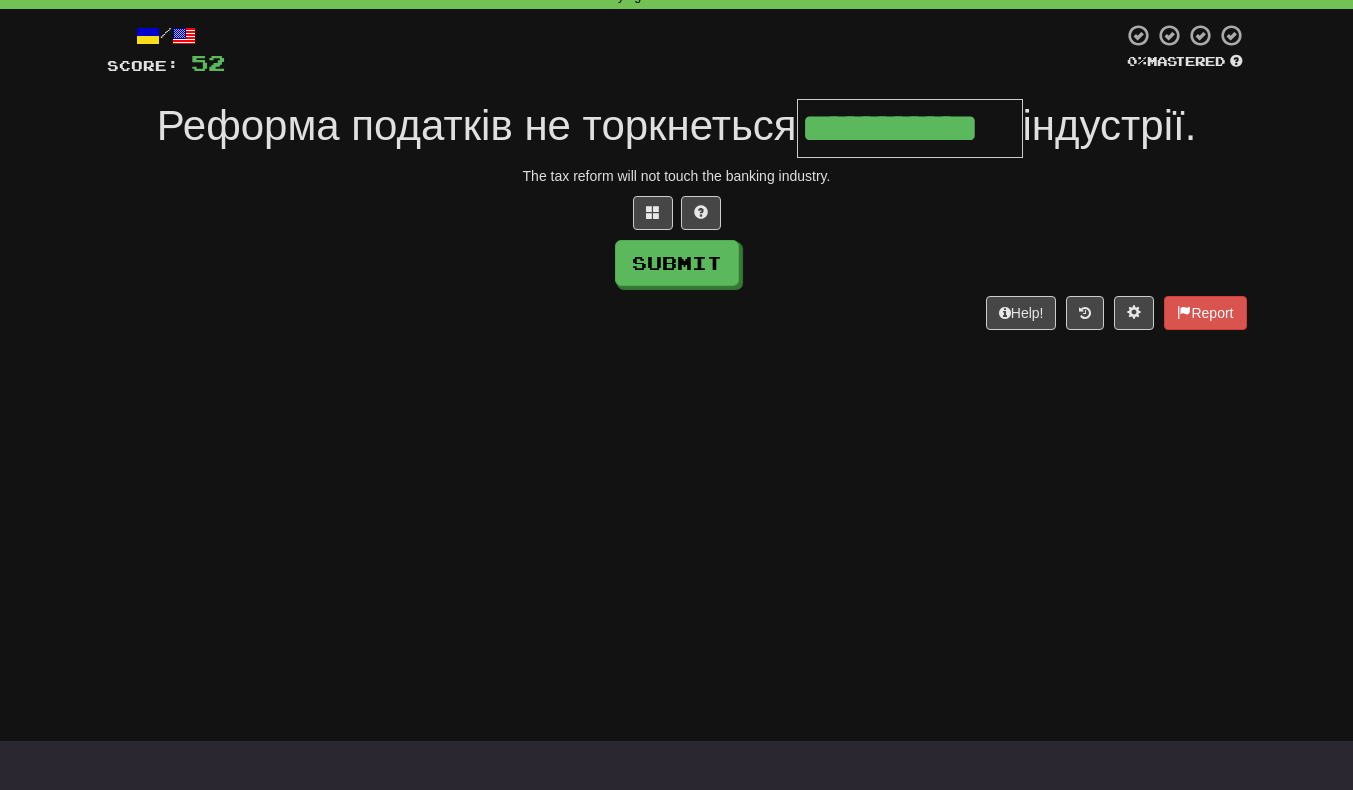 scroll, scrollTop: 0, scrollLeft: 2, axis: horizontal 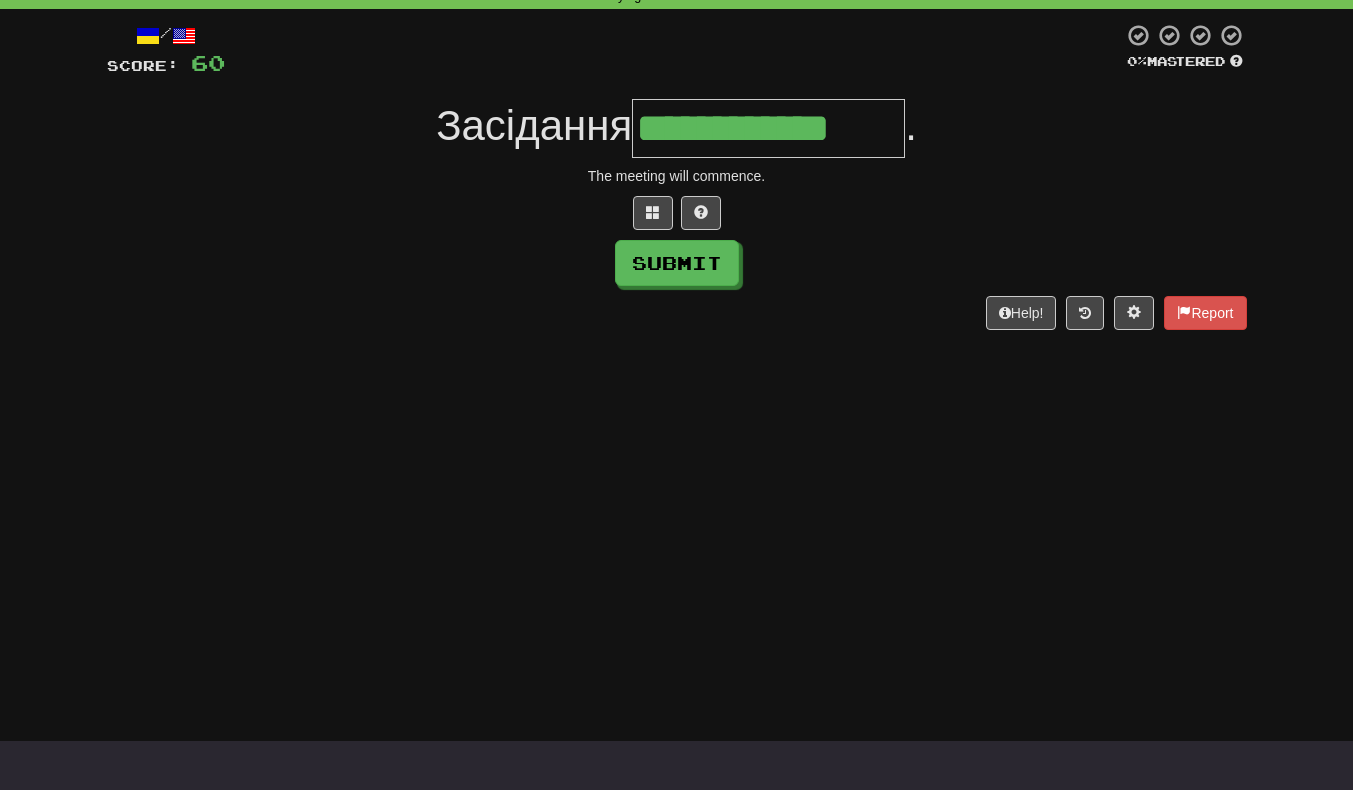type on "**********" 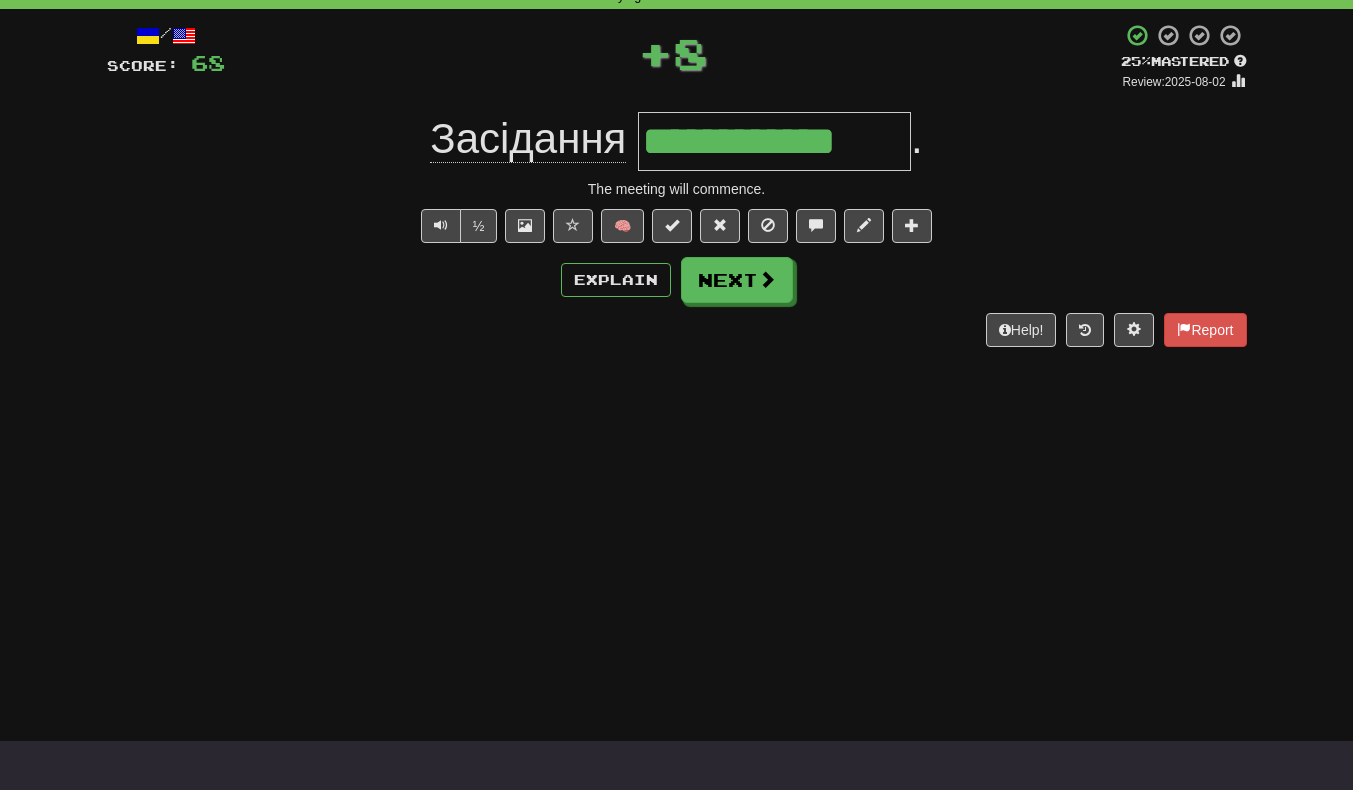 scroll, scrollTop: 0, scrollLeft: 0, axis: both 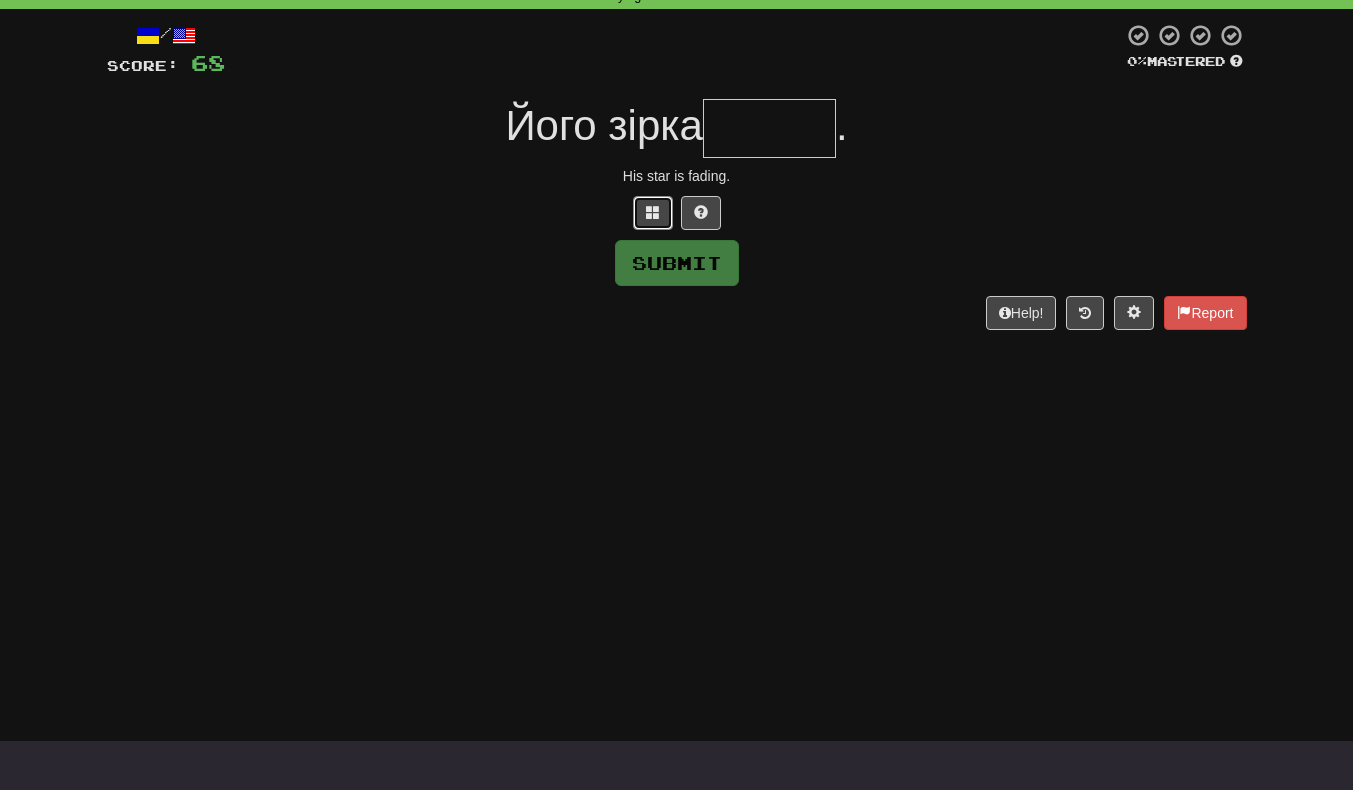 click at bounding box center [653, 213] 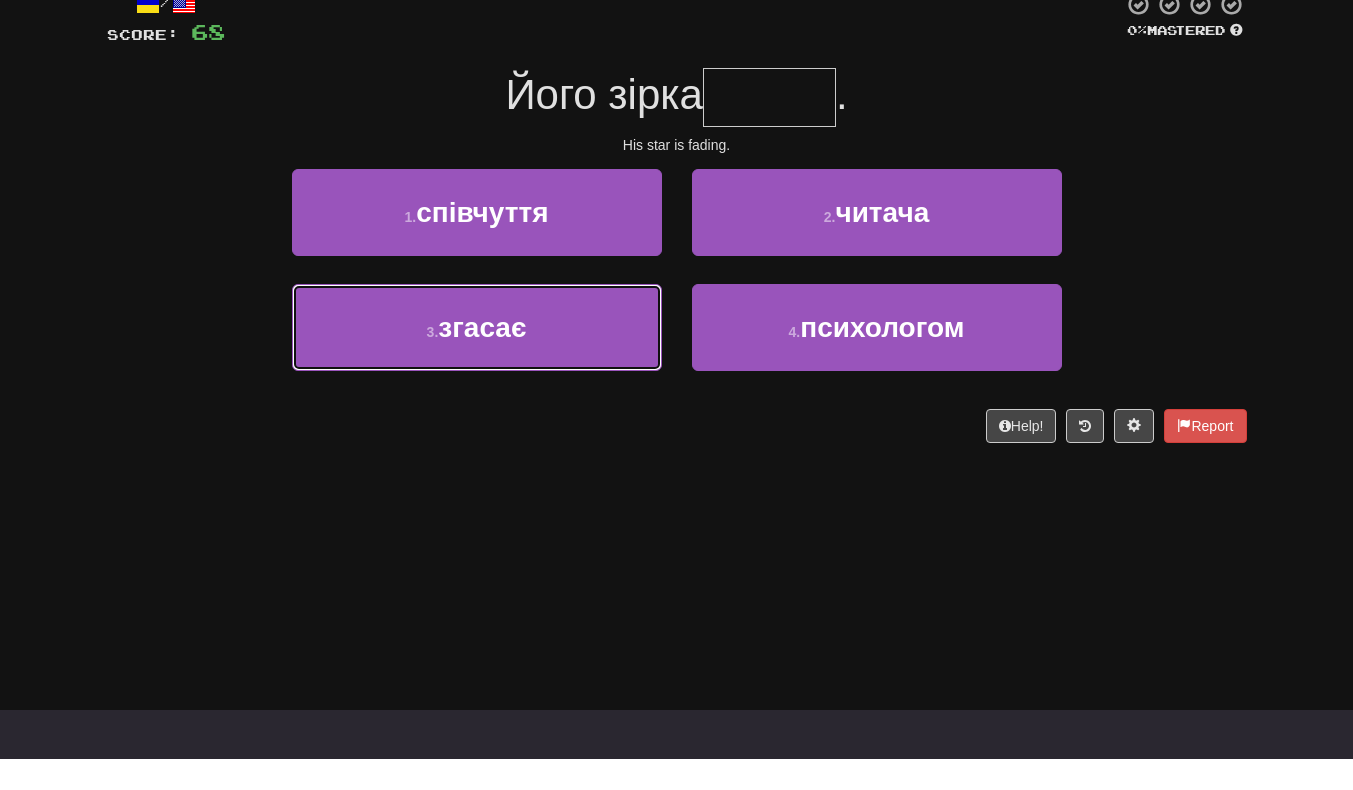 click on "3 .  згасає" at bounding box center [477, 358] 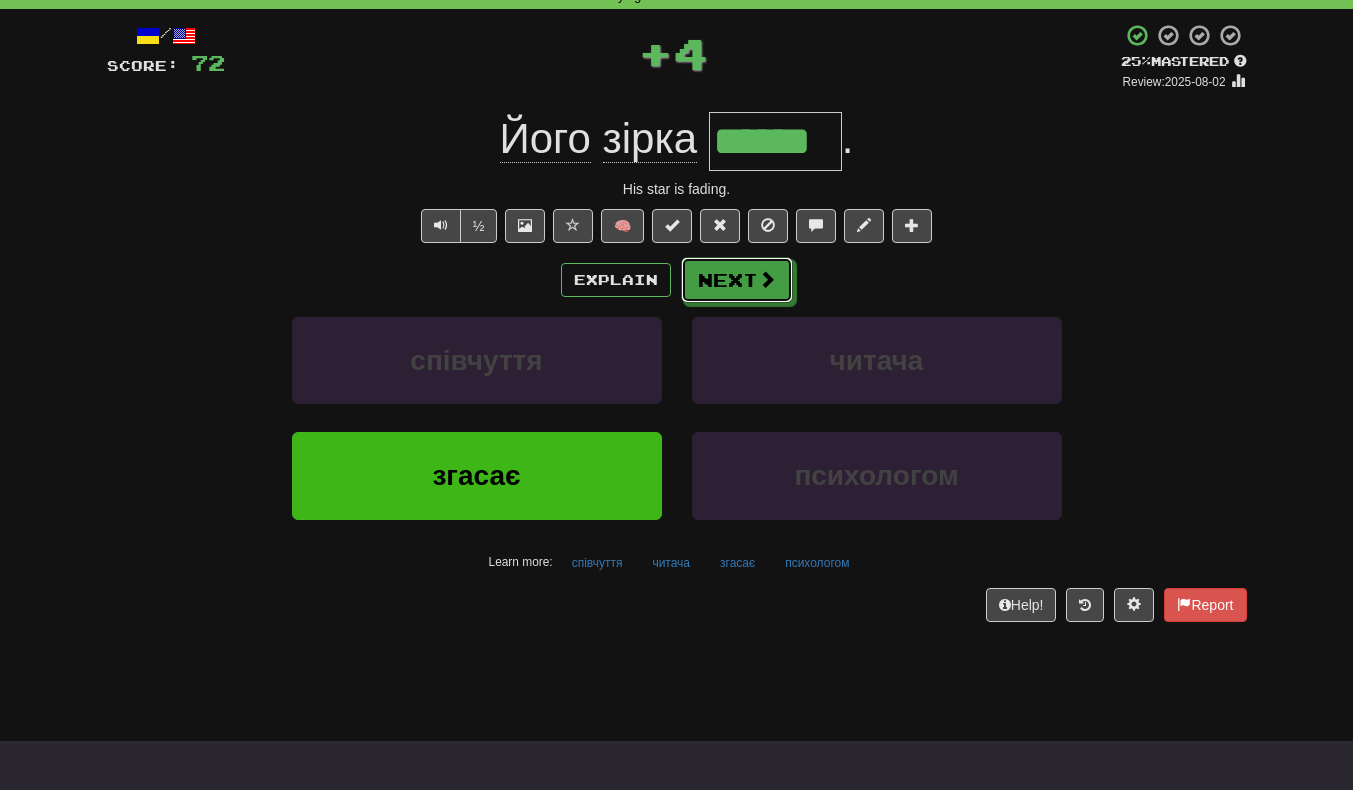 click on "Next" at bounding box center [737, 280] 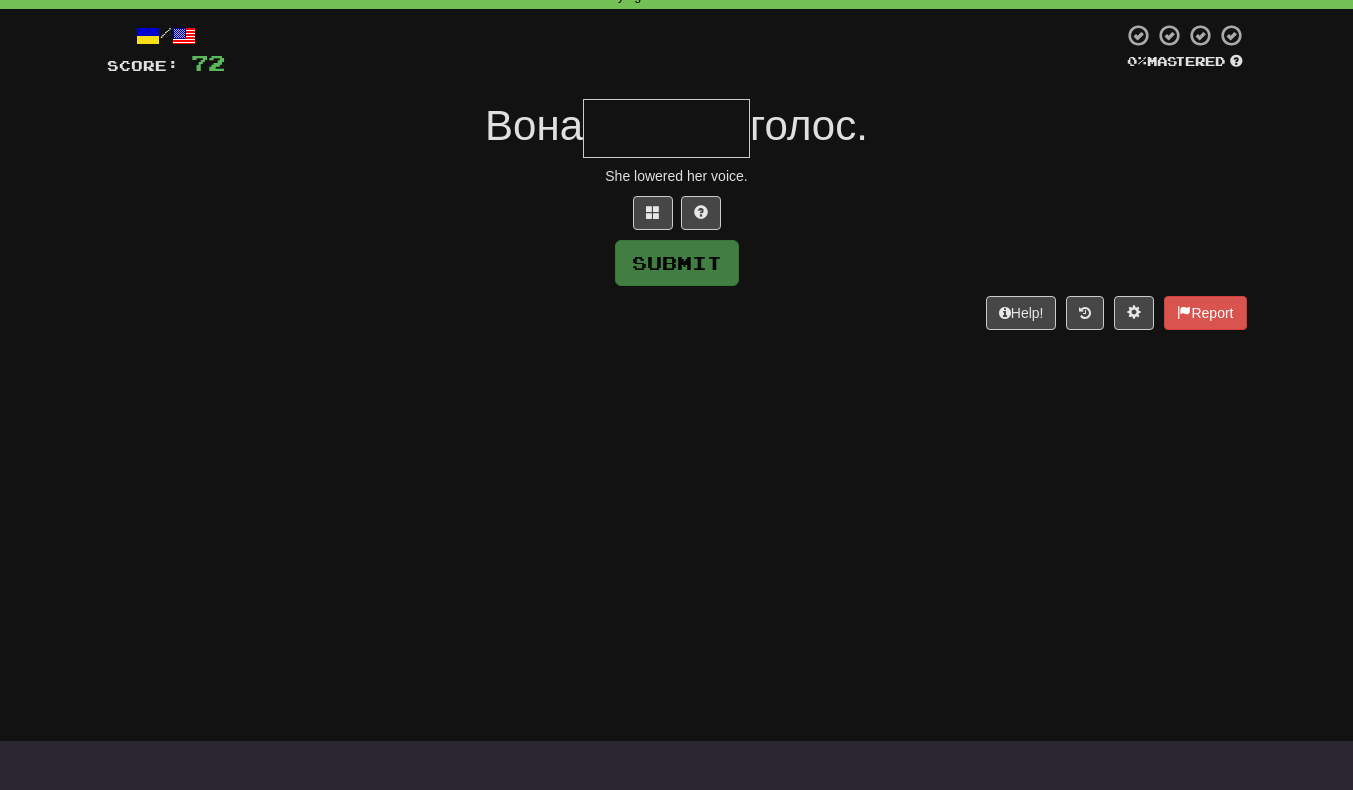 type on "*" 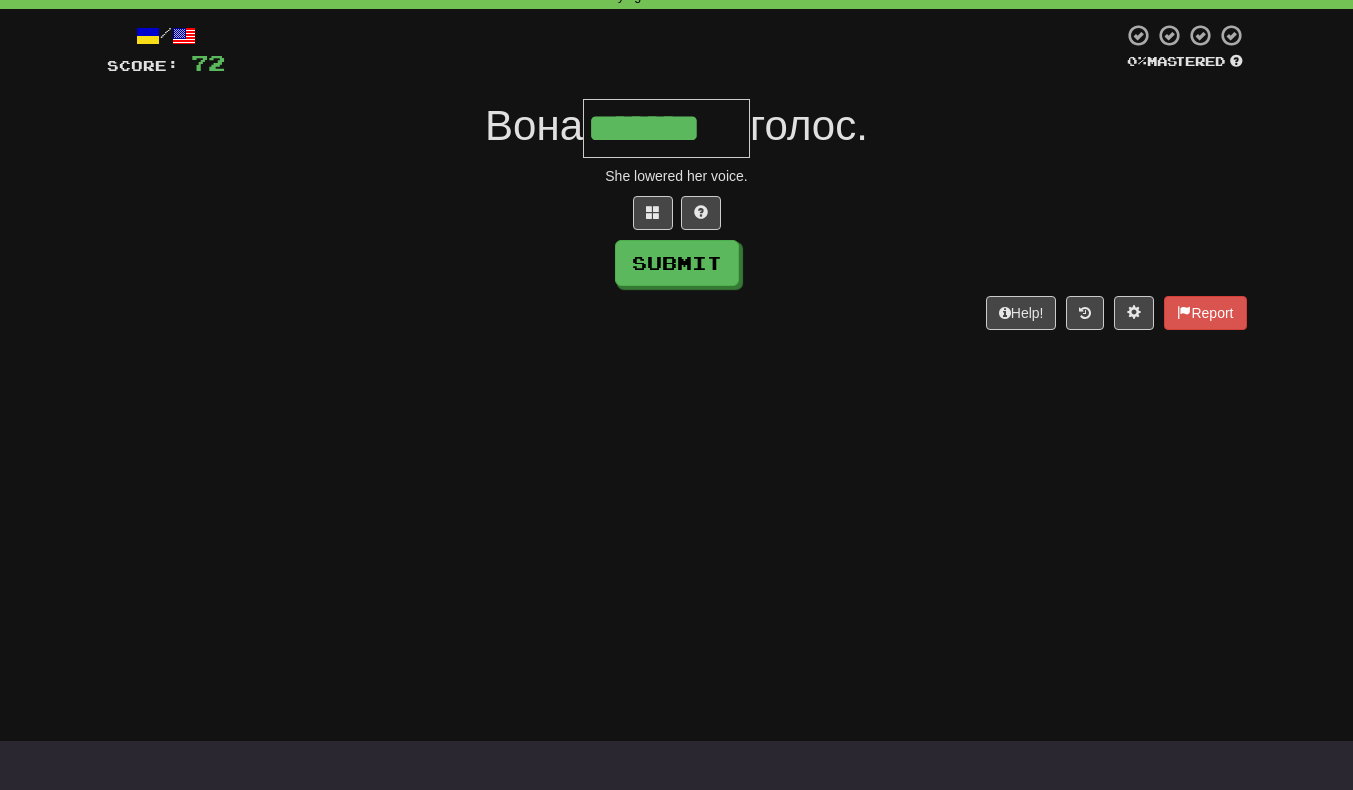 scroll, scrollTop: 0, scrollLeft: 3, axis: horizontal 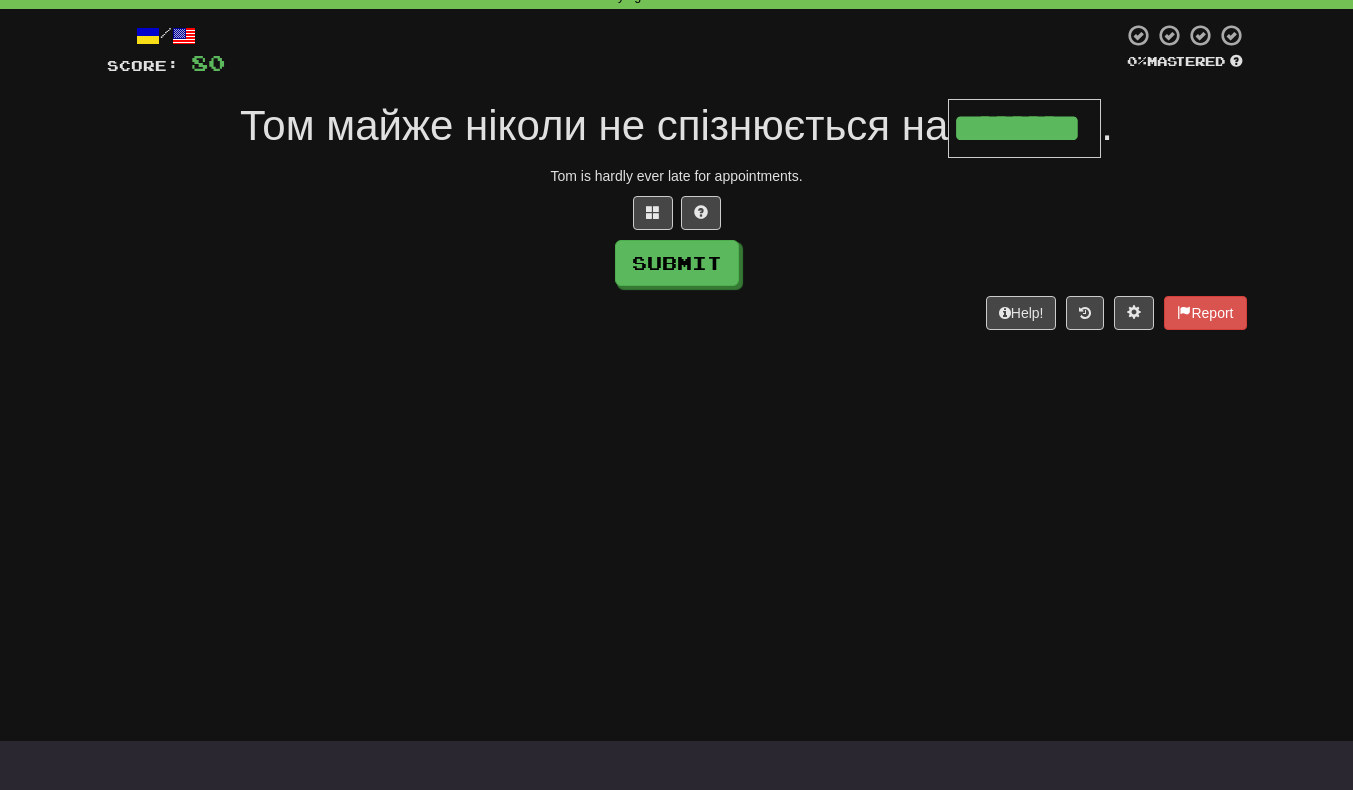 type on "********" 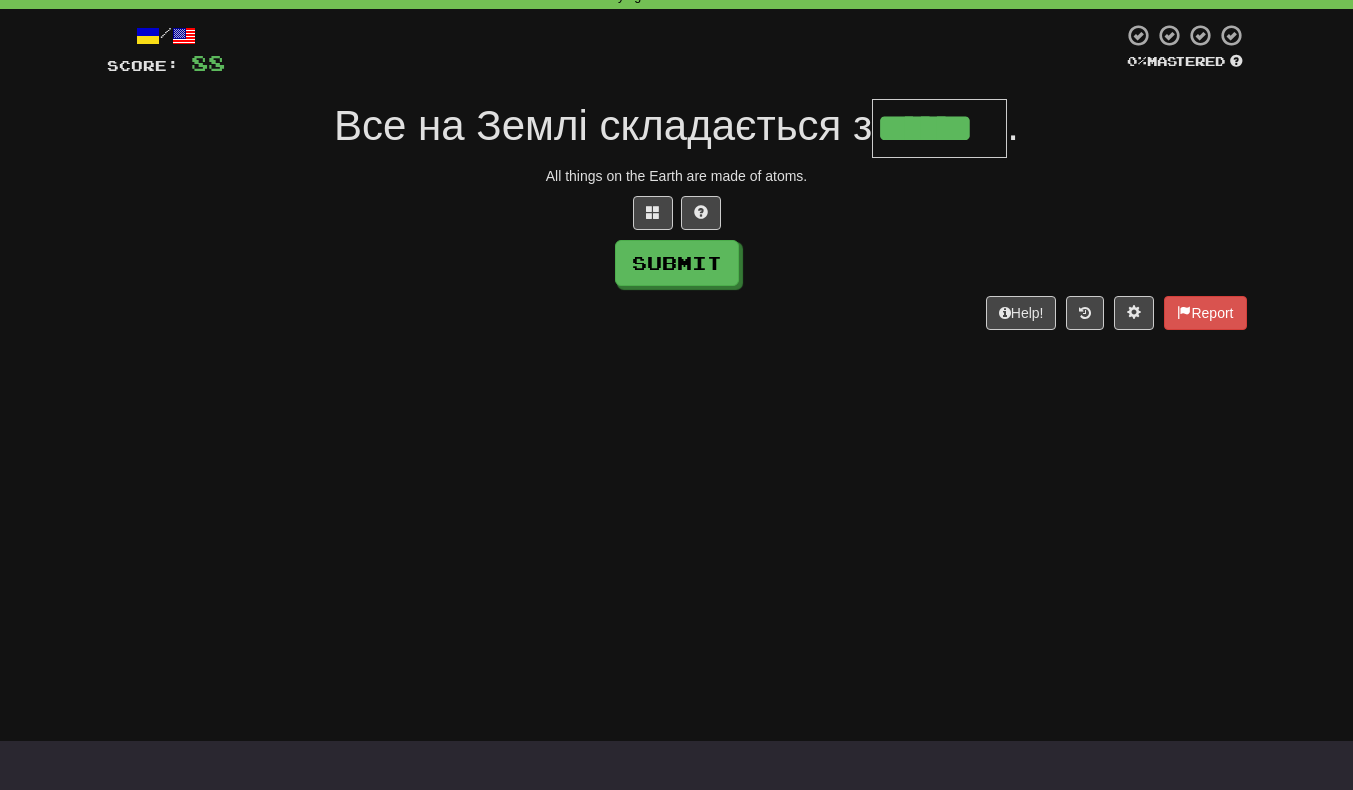 scroll, scrollTop: 0, scrollLeft: 2, axis: horizontal 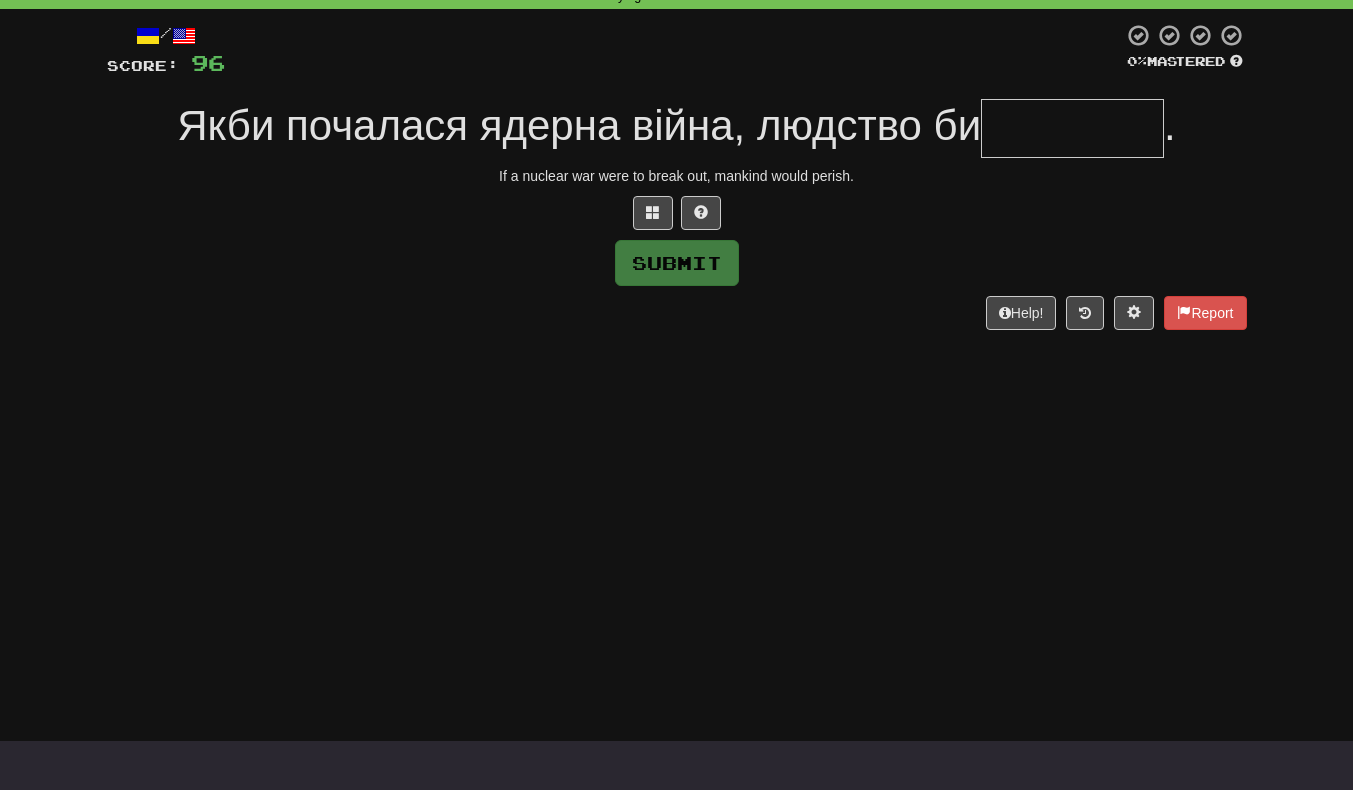 type on "*" 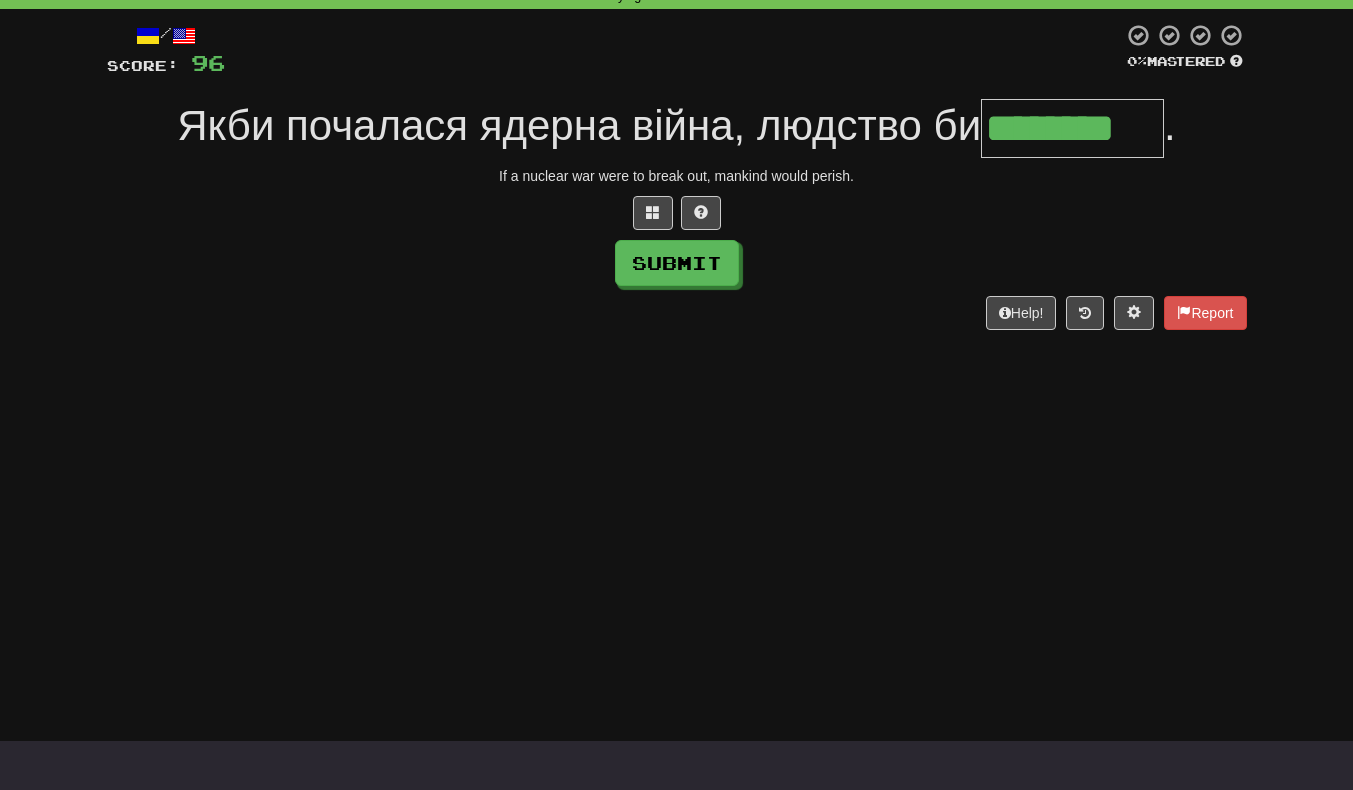 scroll, scrollTop: 0, scrollLeft: 4, axis: horizontal 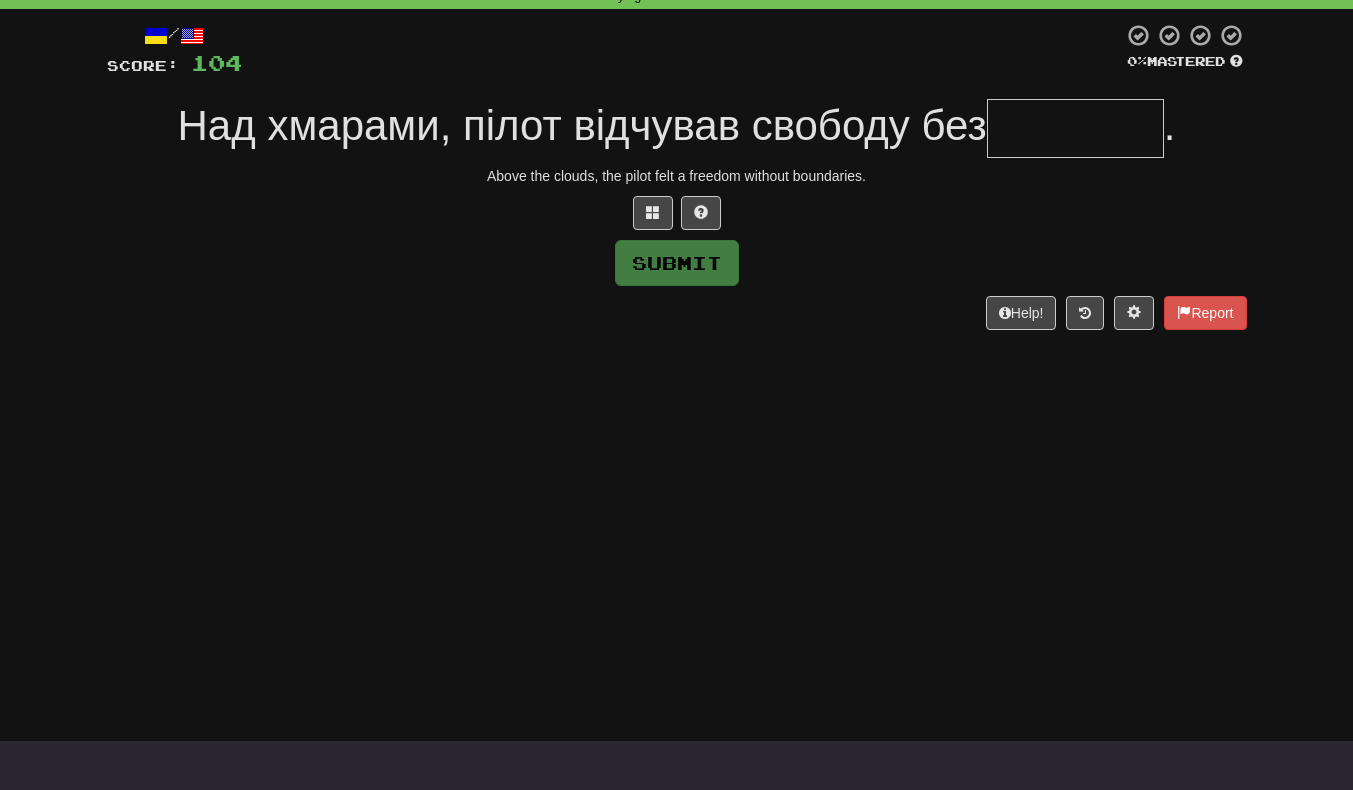 type on "*" 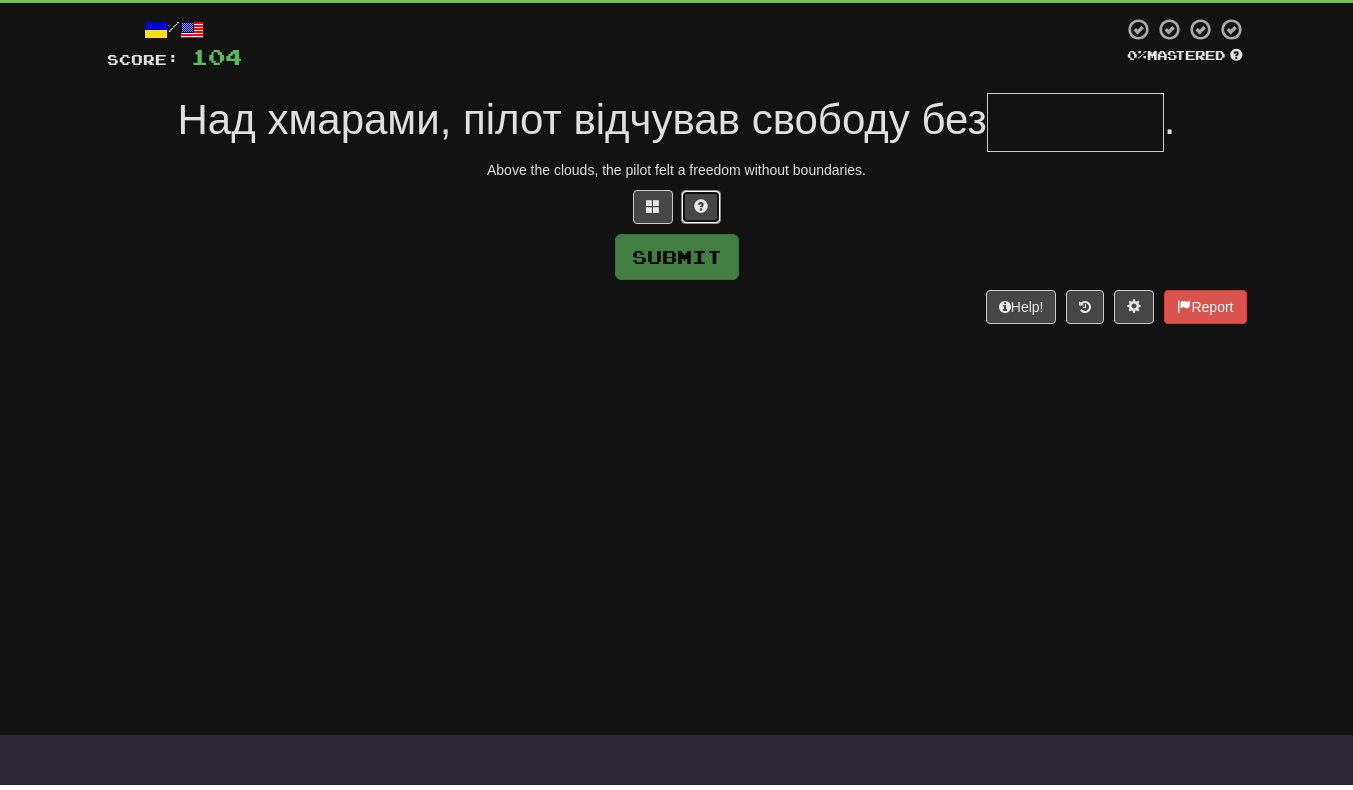 click at bounding box center [701, 213] 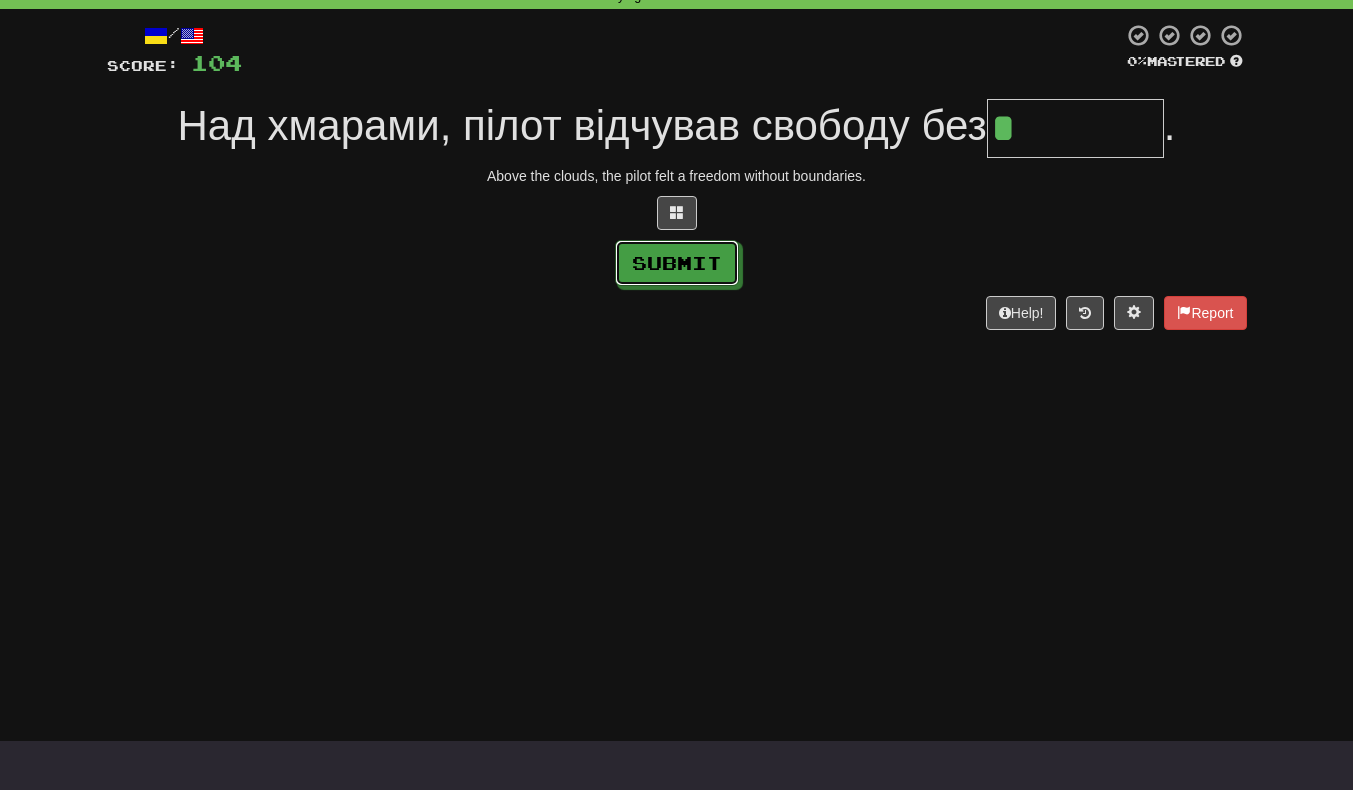 click on "Submit" at bounding box center (677, 263) 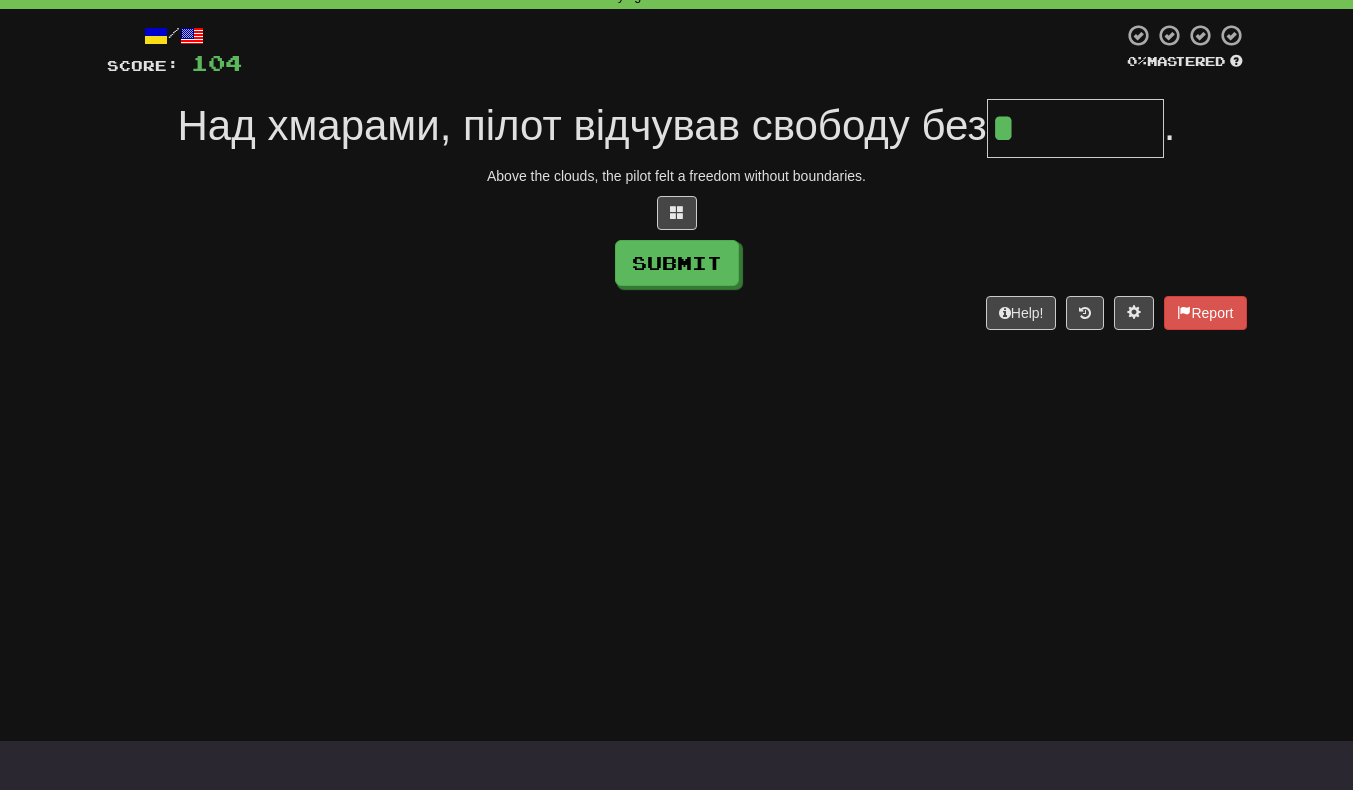 type on "********" 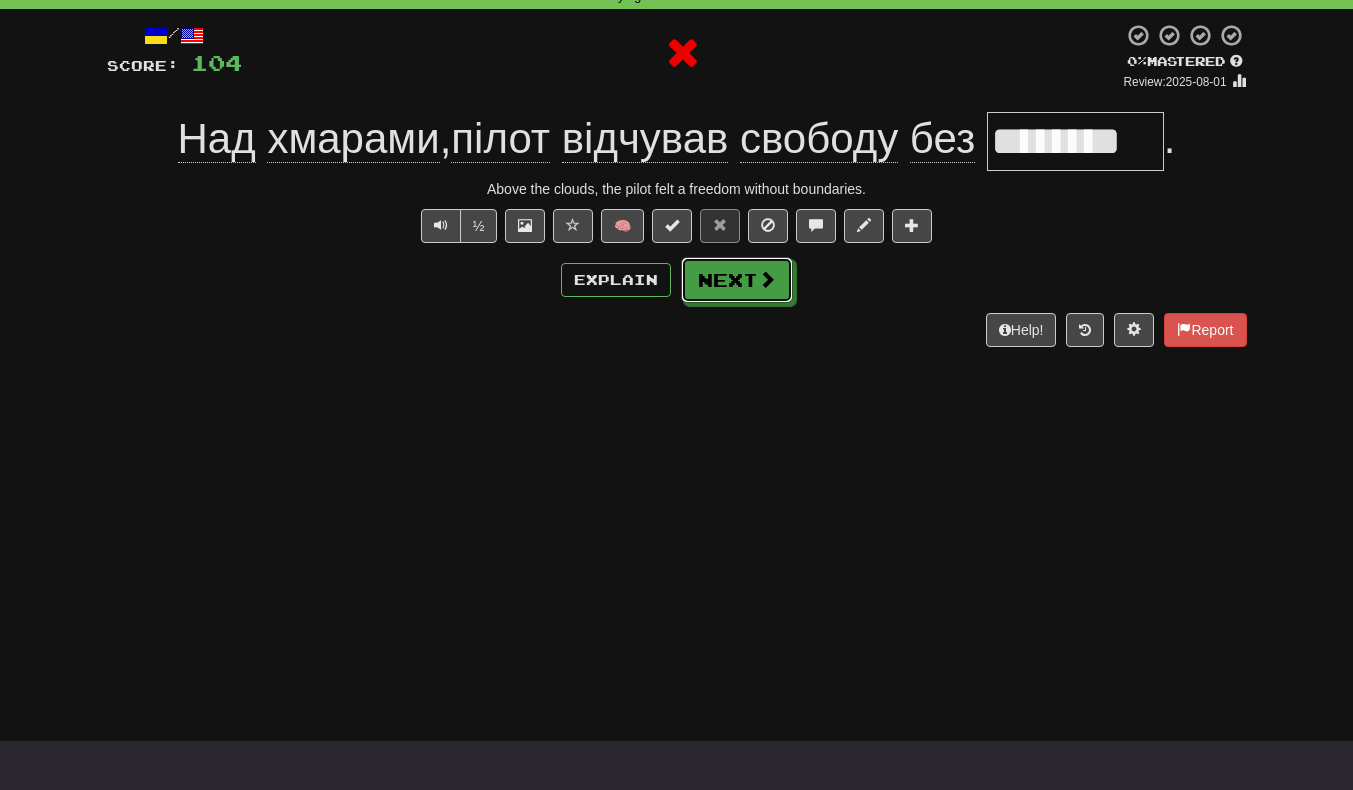click on "Next" at bounding box center [737, 280] 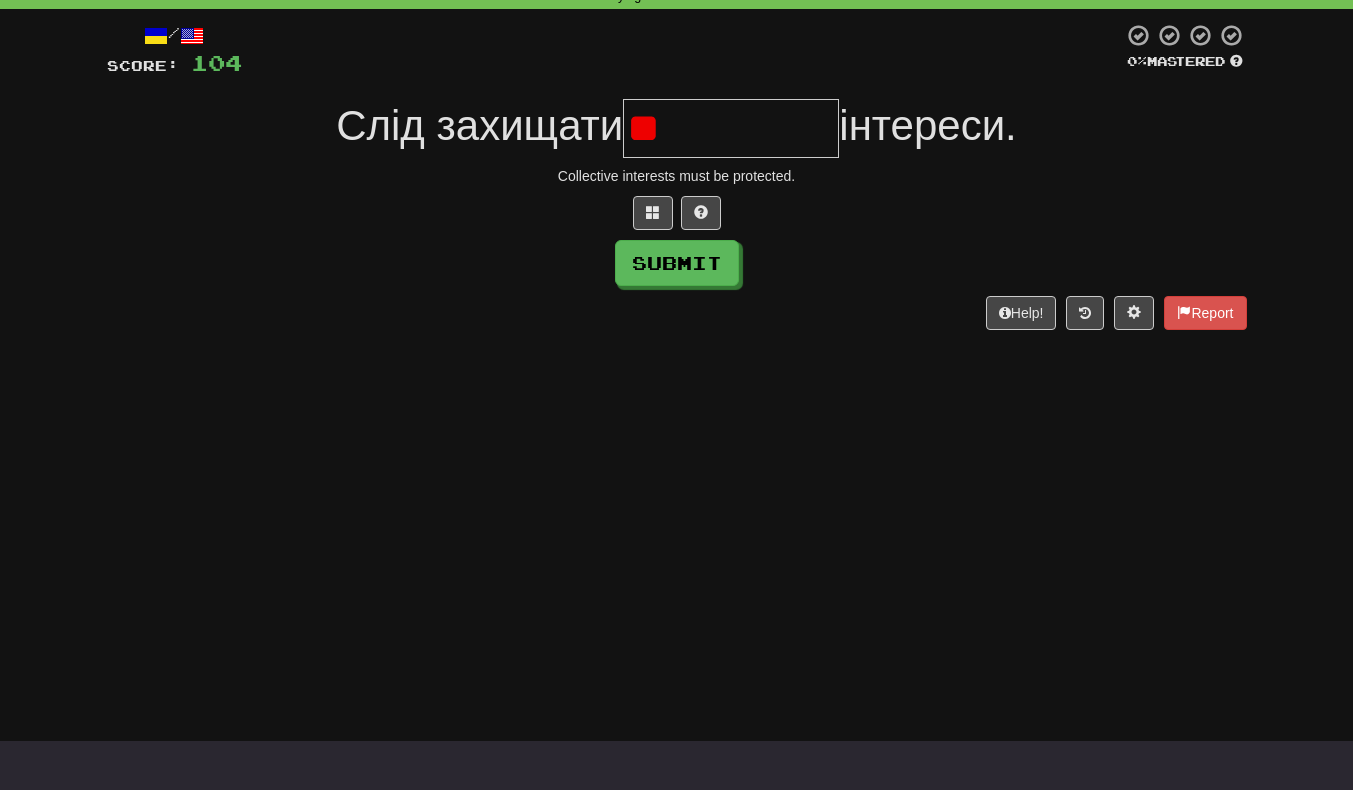 type on "*" 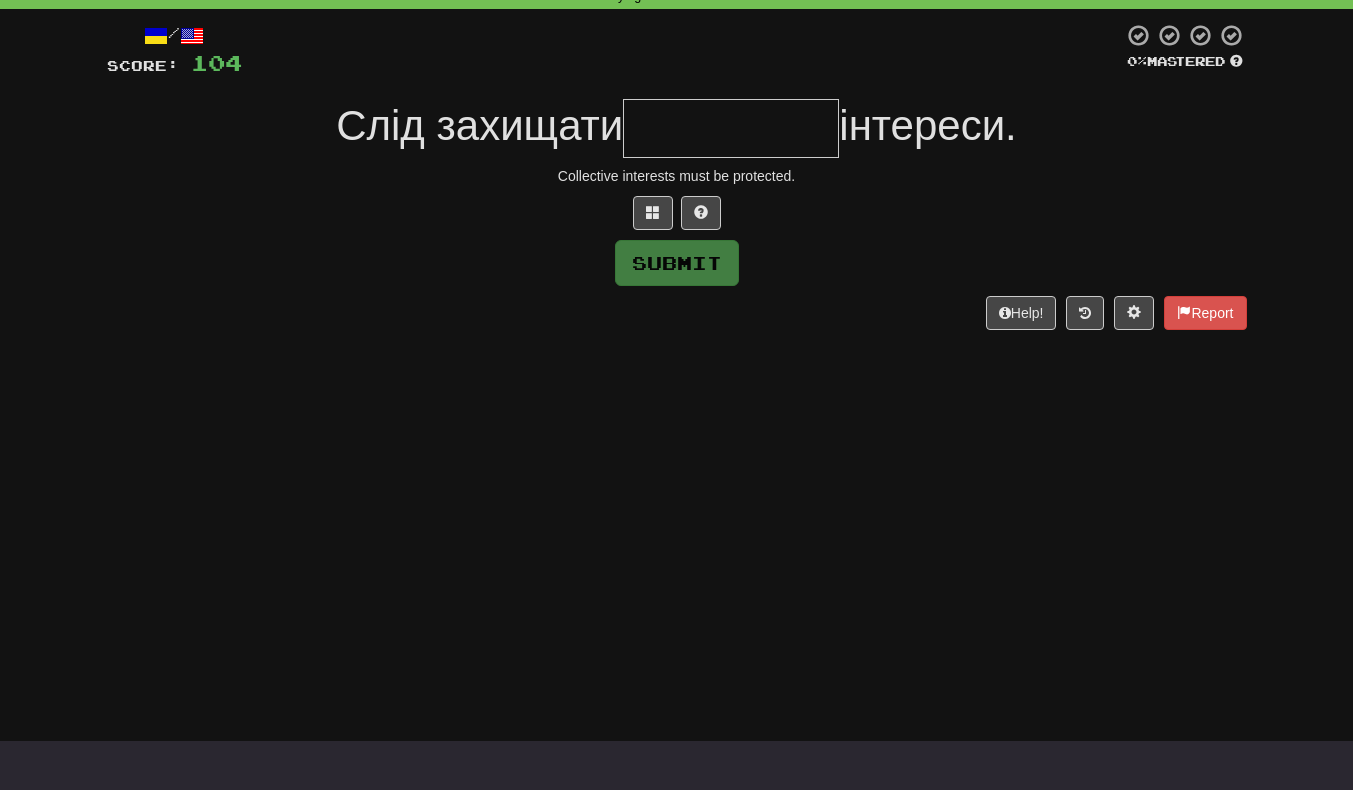 type on "*" 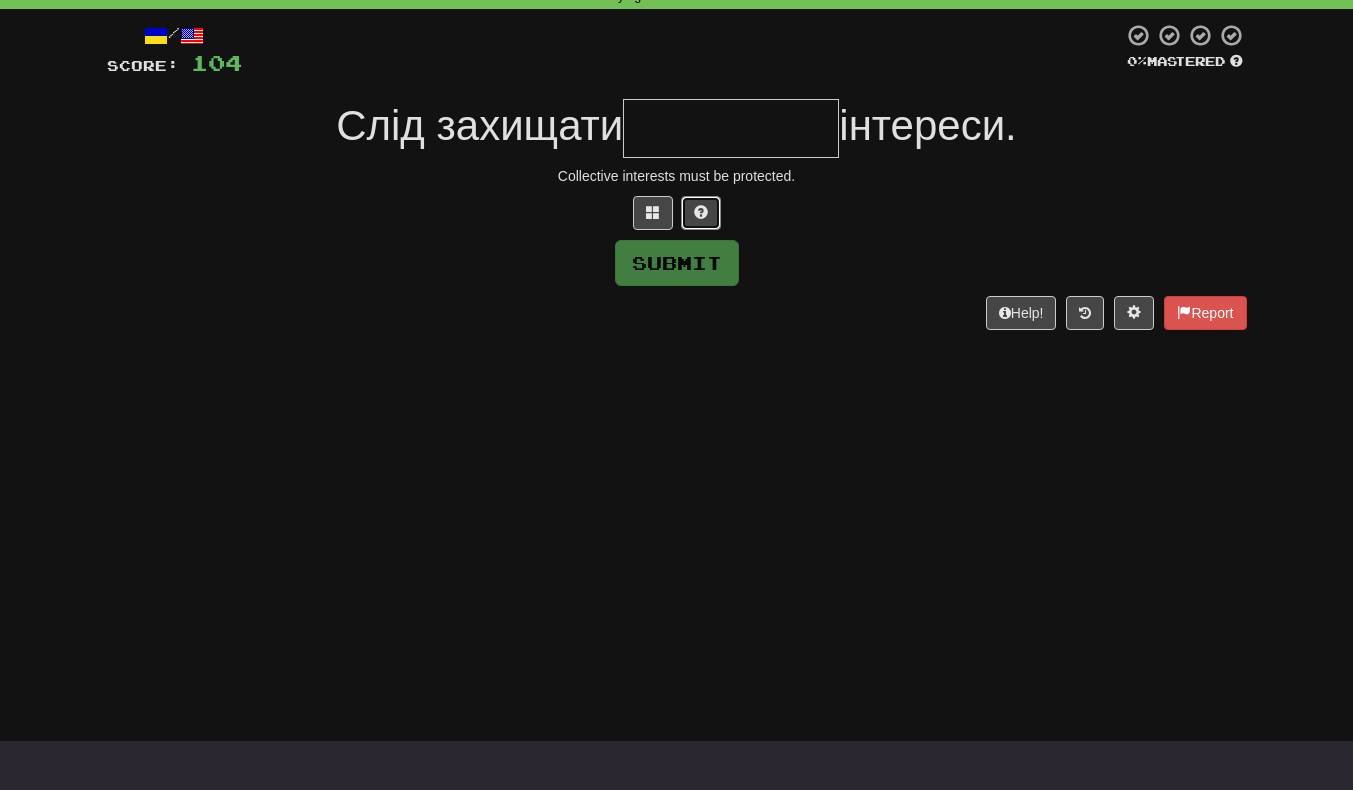 click at bounding box center [701, 212] 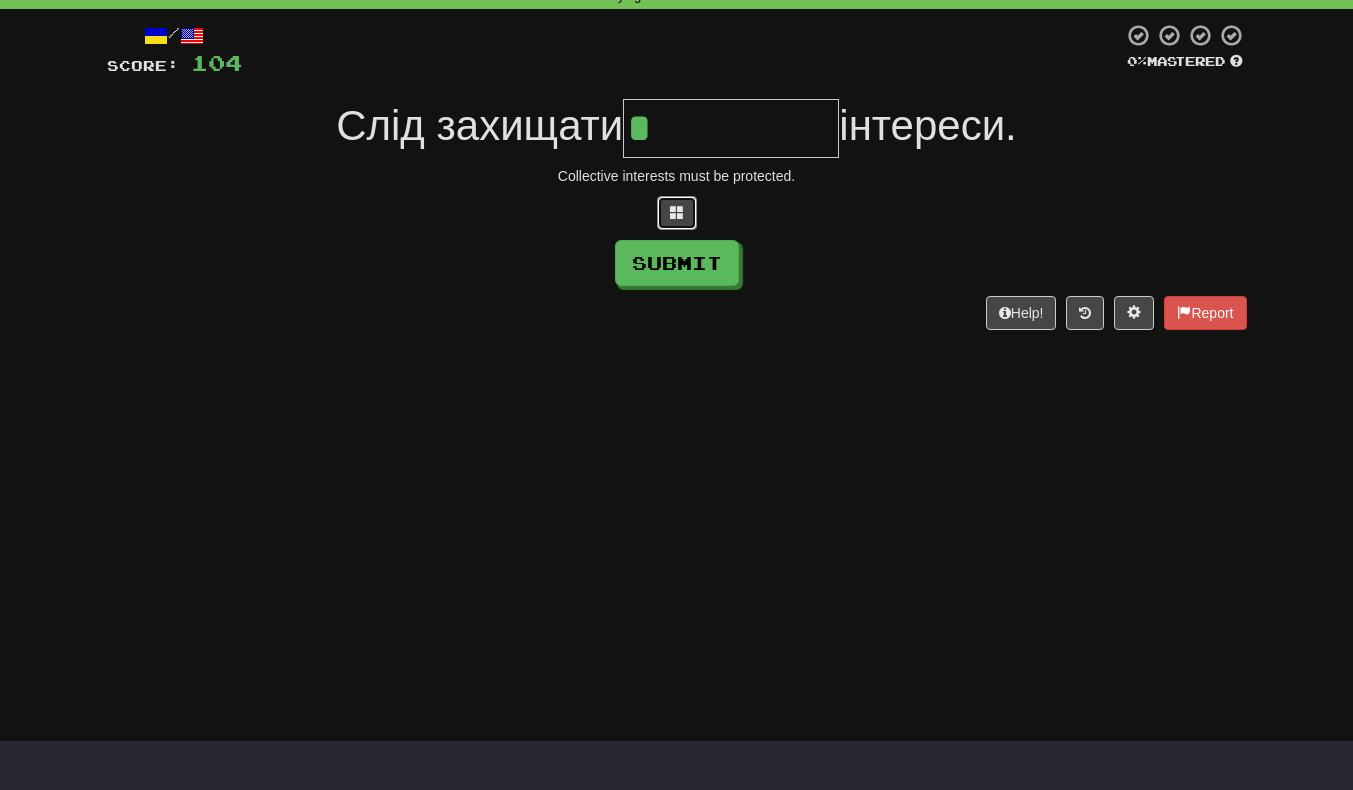 click at bounding box center [677, 213] 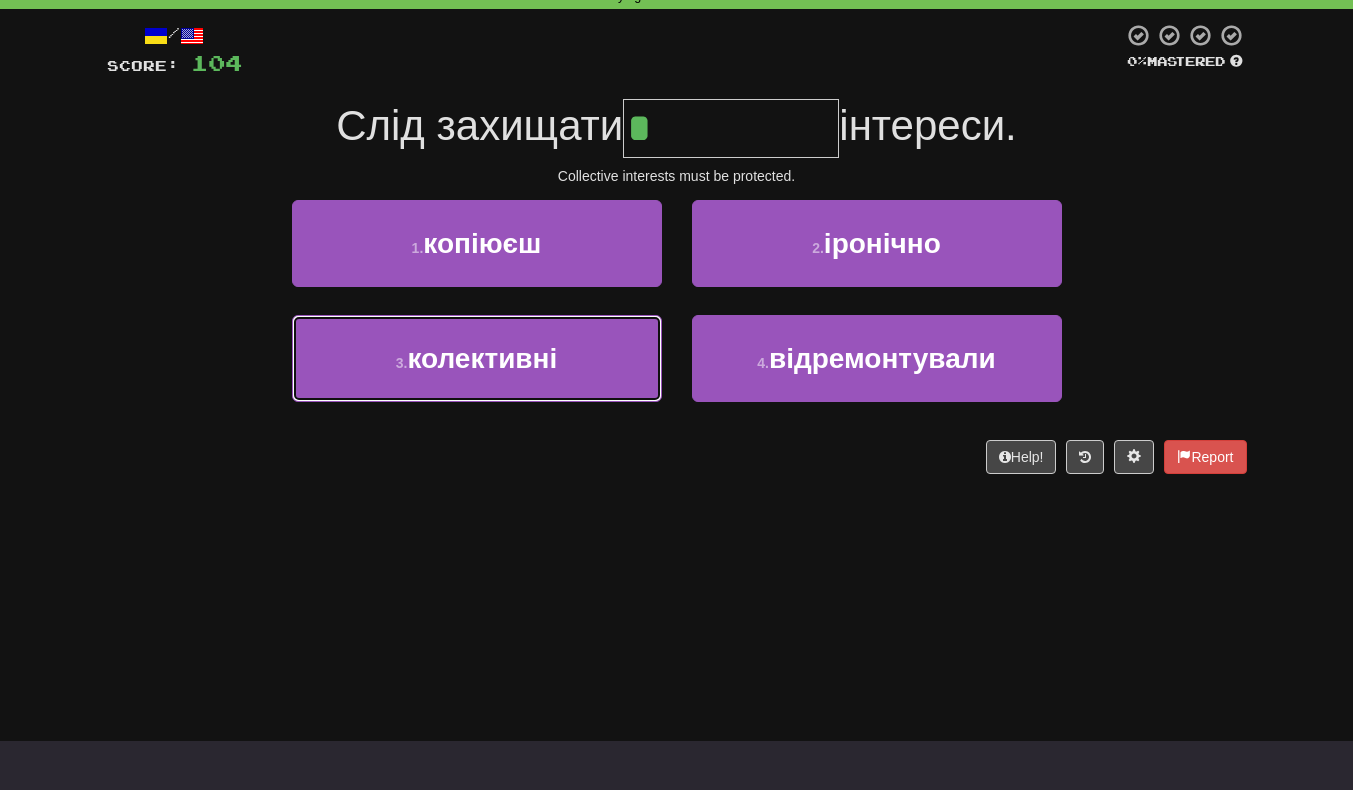 click on "3 .  колективні" at bounding box center [477, 358] 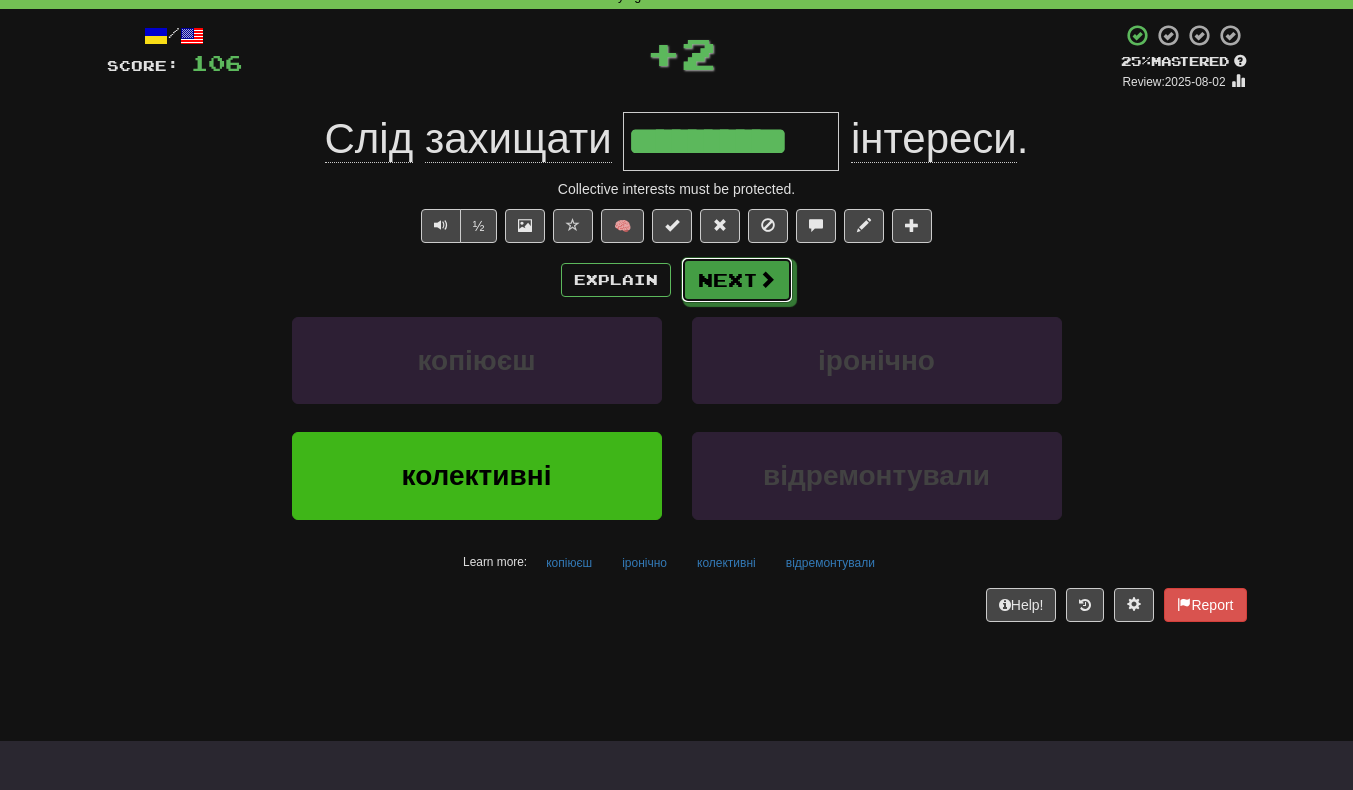 click on "Next" at bounding box center (737, 280) 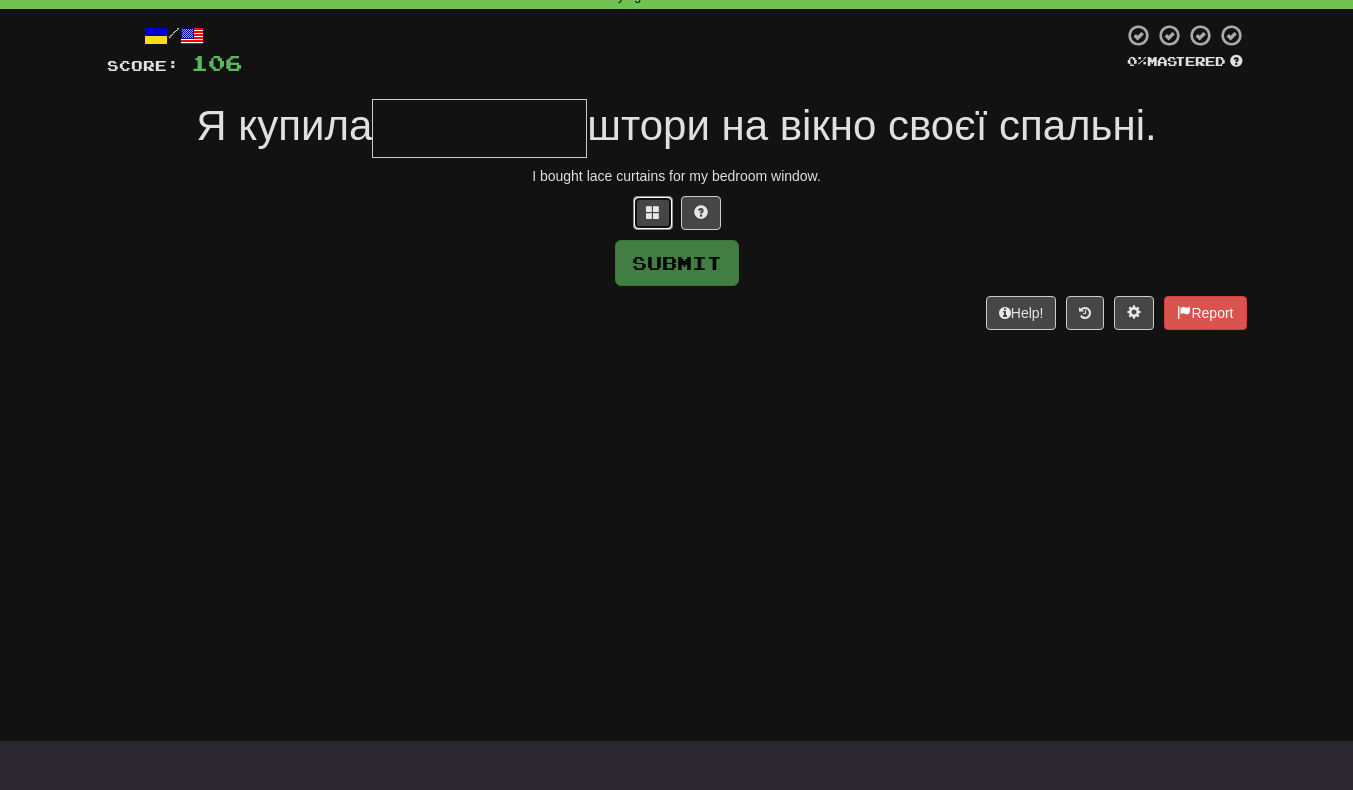 click at bounding box center [653, 213] 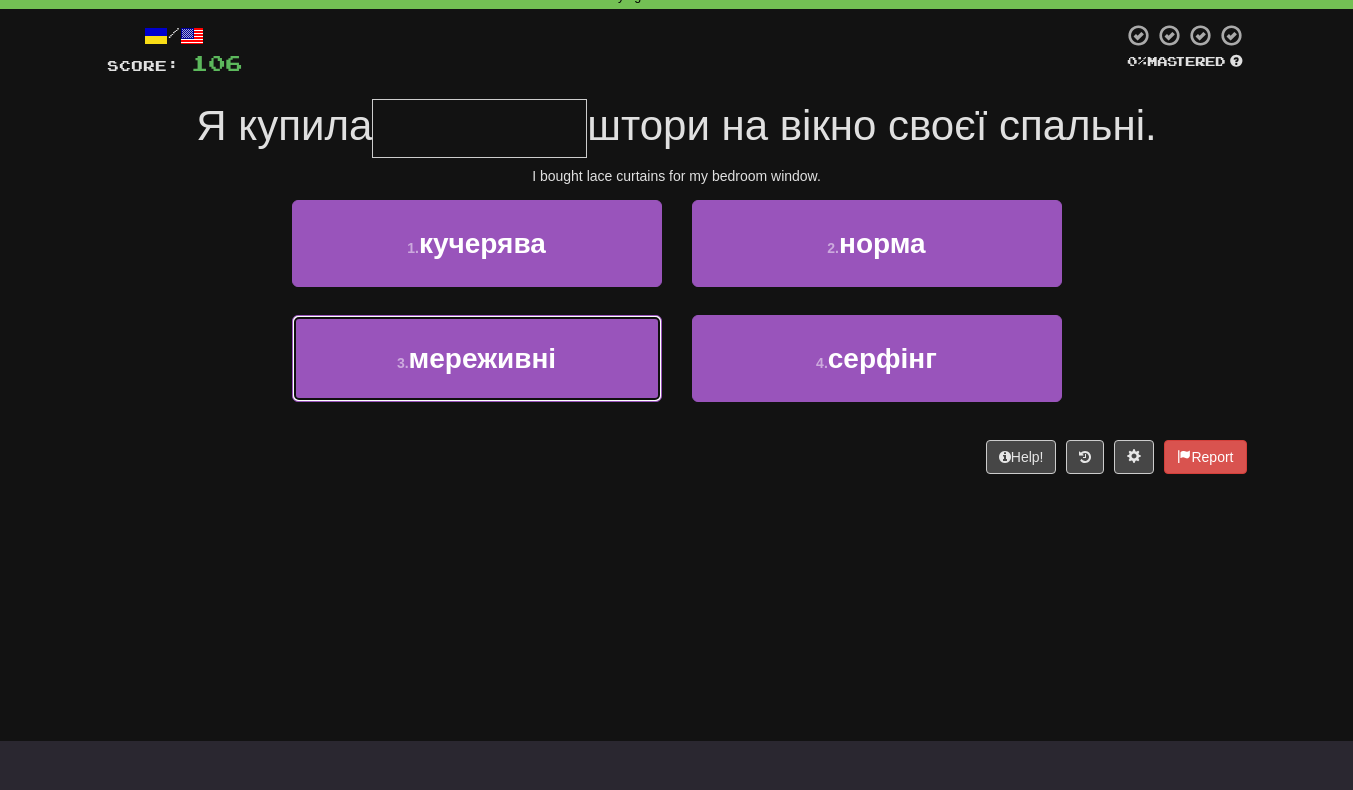 click on "3 .  мереживні" at bounding box center [477, 358] 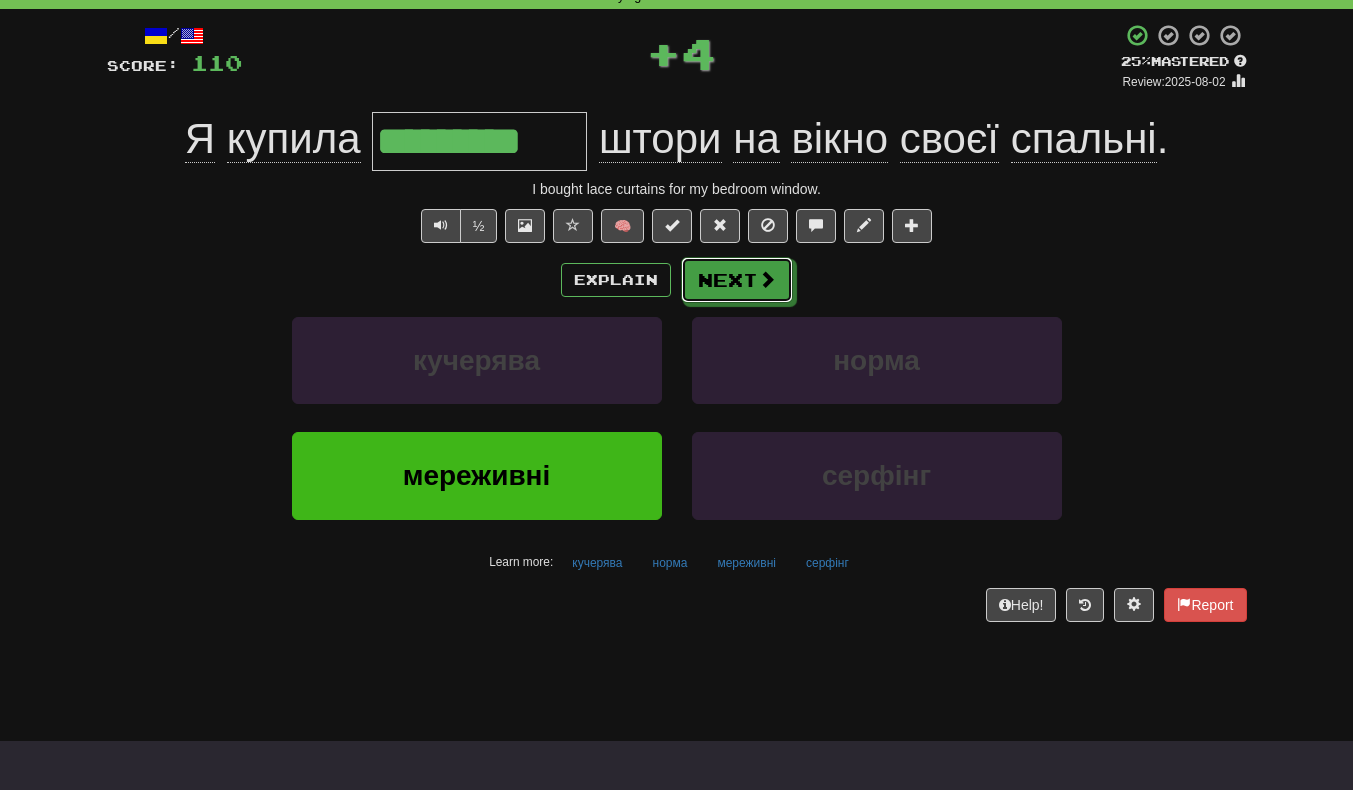 click on "Next" at bounding box center (737, 280) 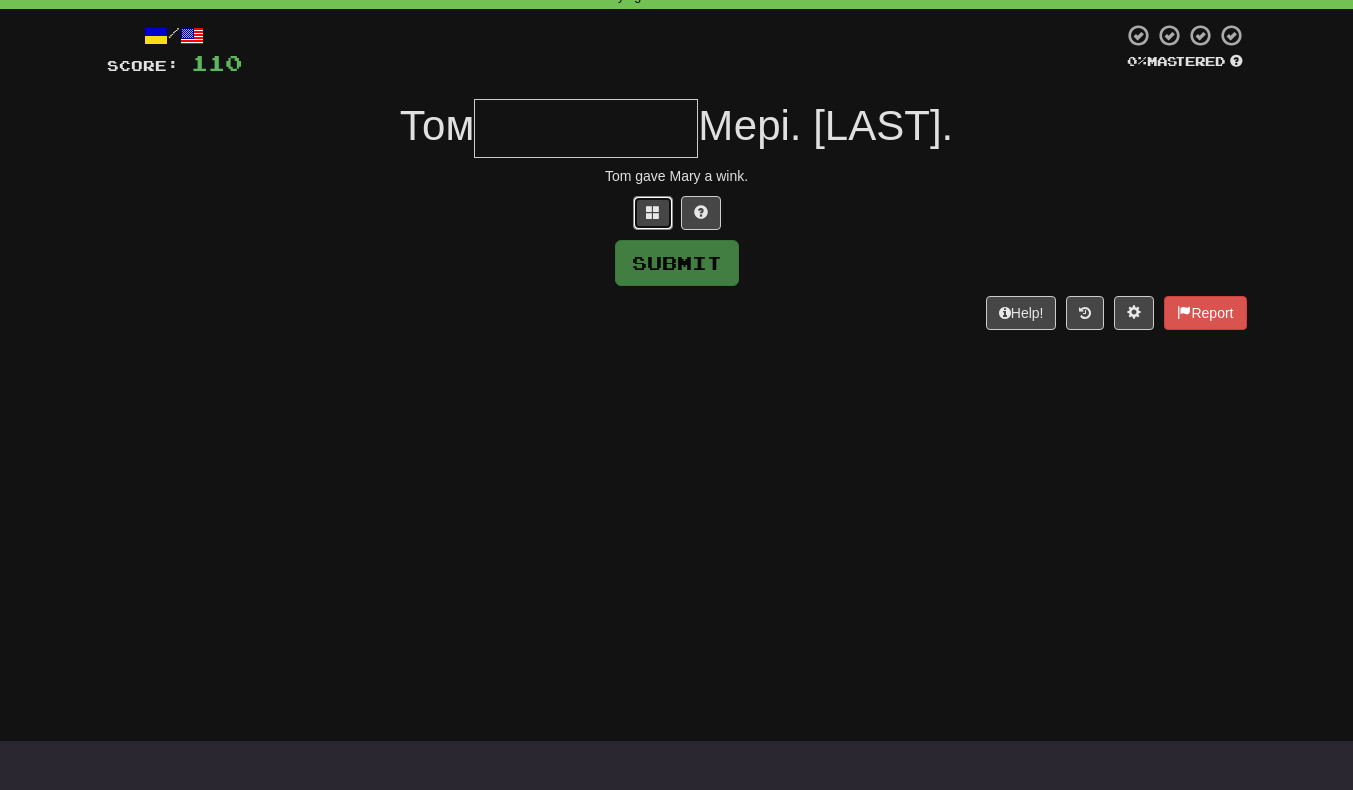 click at bounding box center [653, 212] 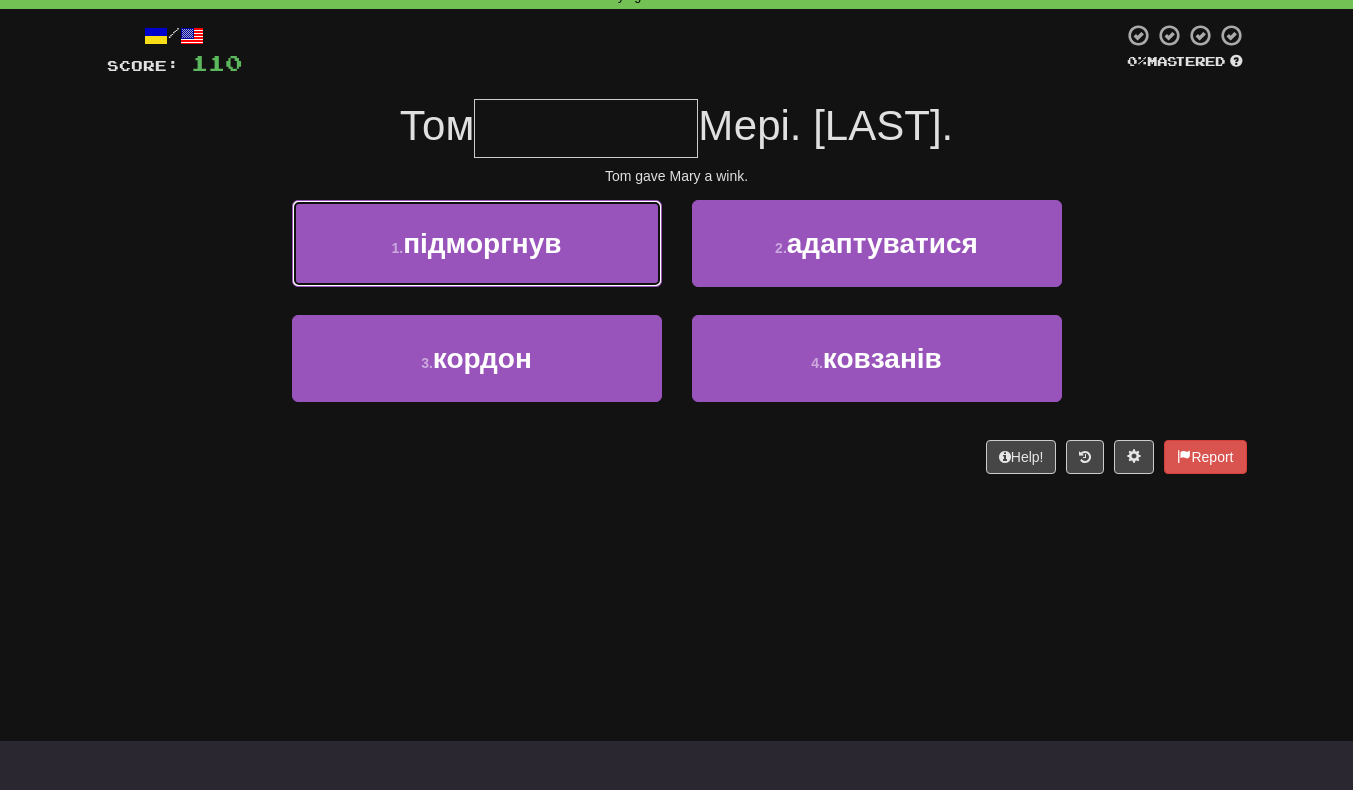 click on "1 .  підморгнув" at bounding box center (477, 243) 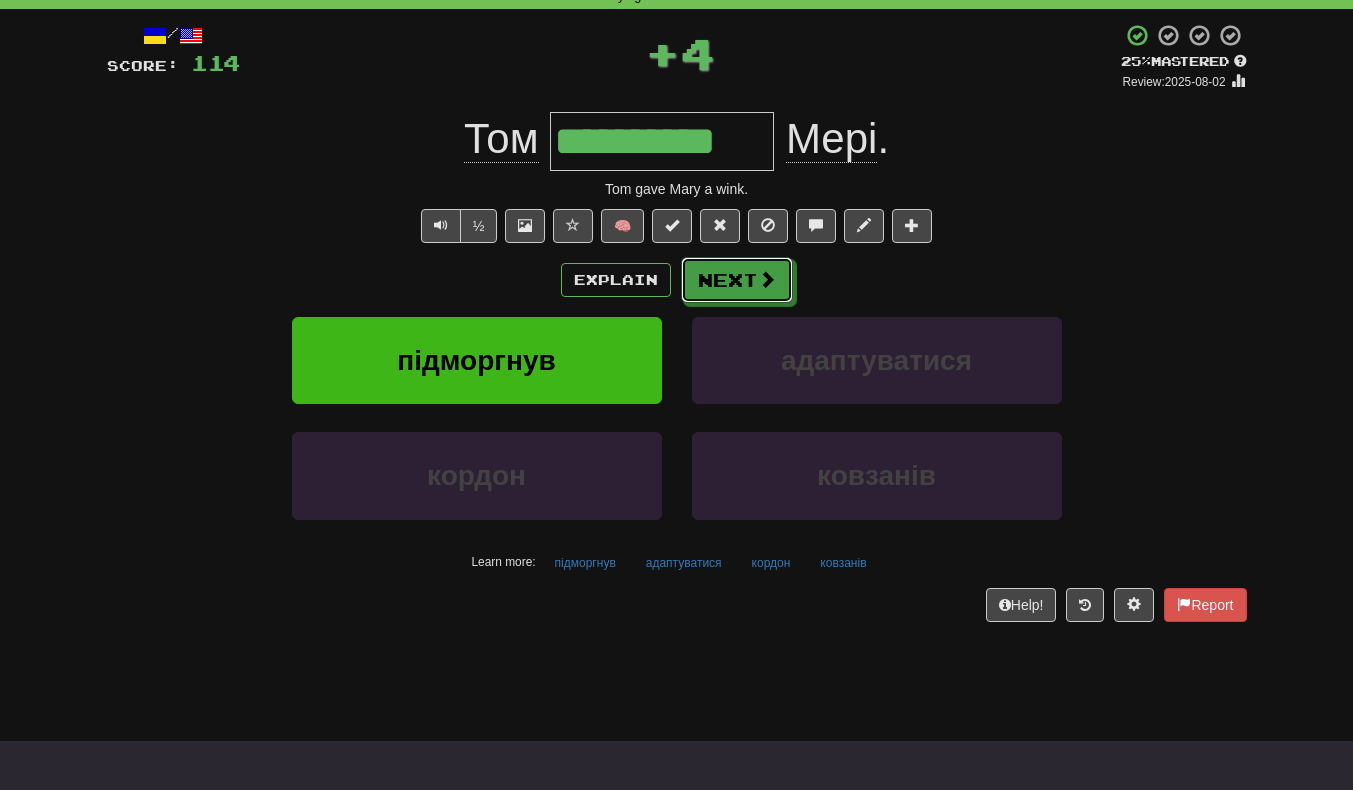 click at bounding box center (767, 279) 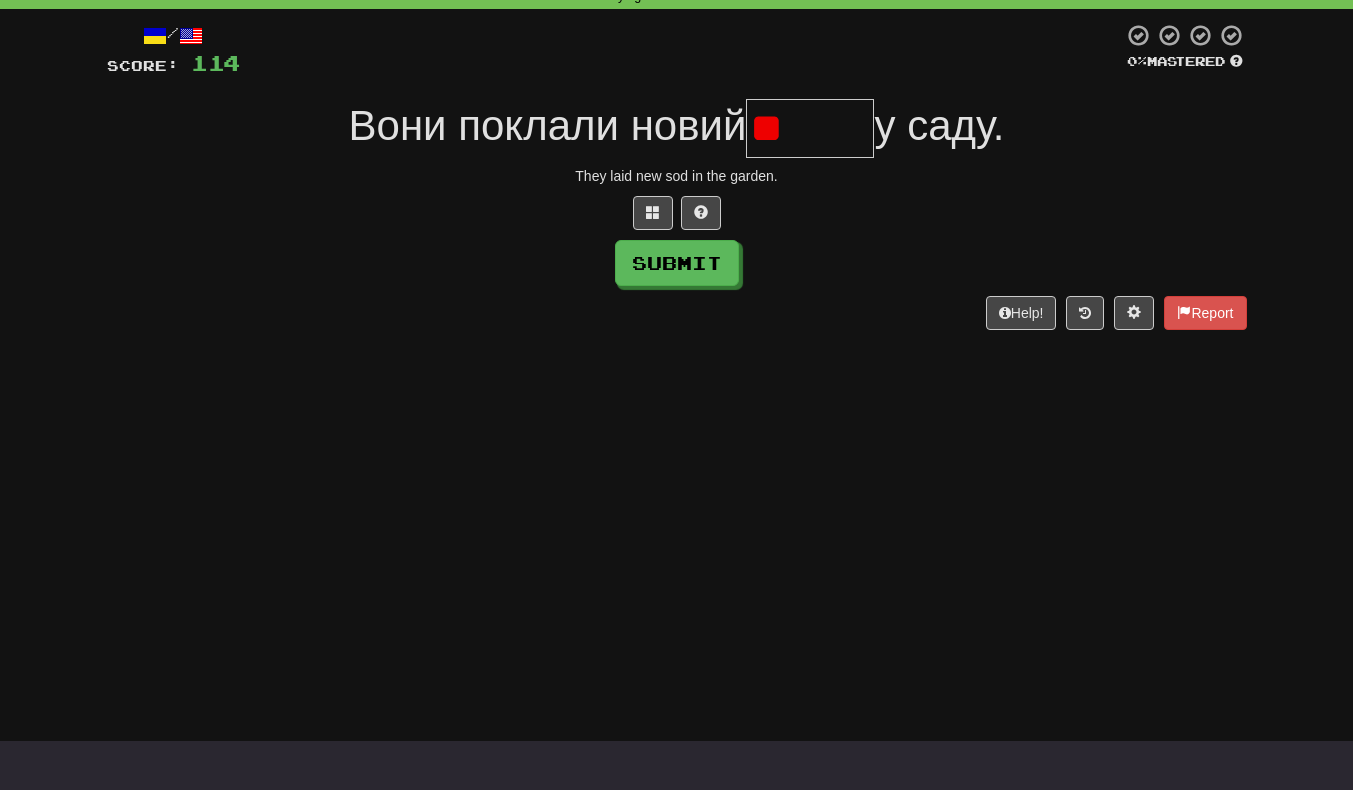 type on "*" 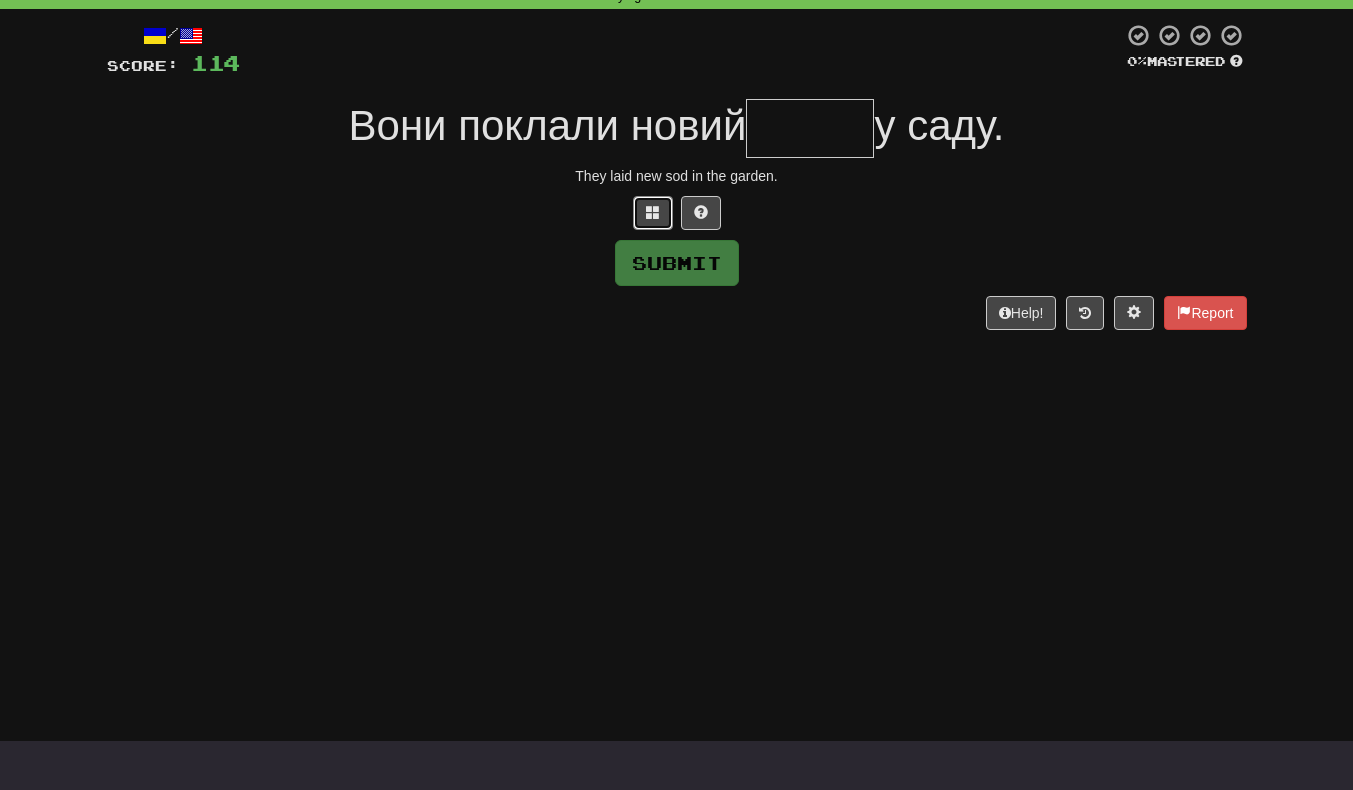 click at bounding box center (653, 212) 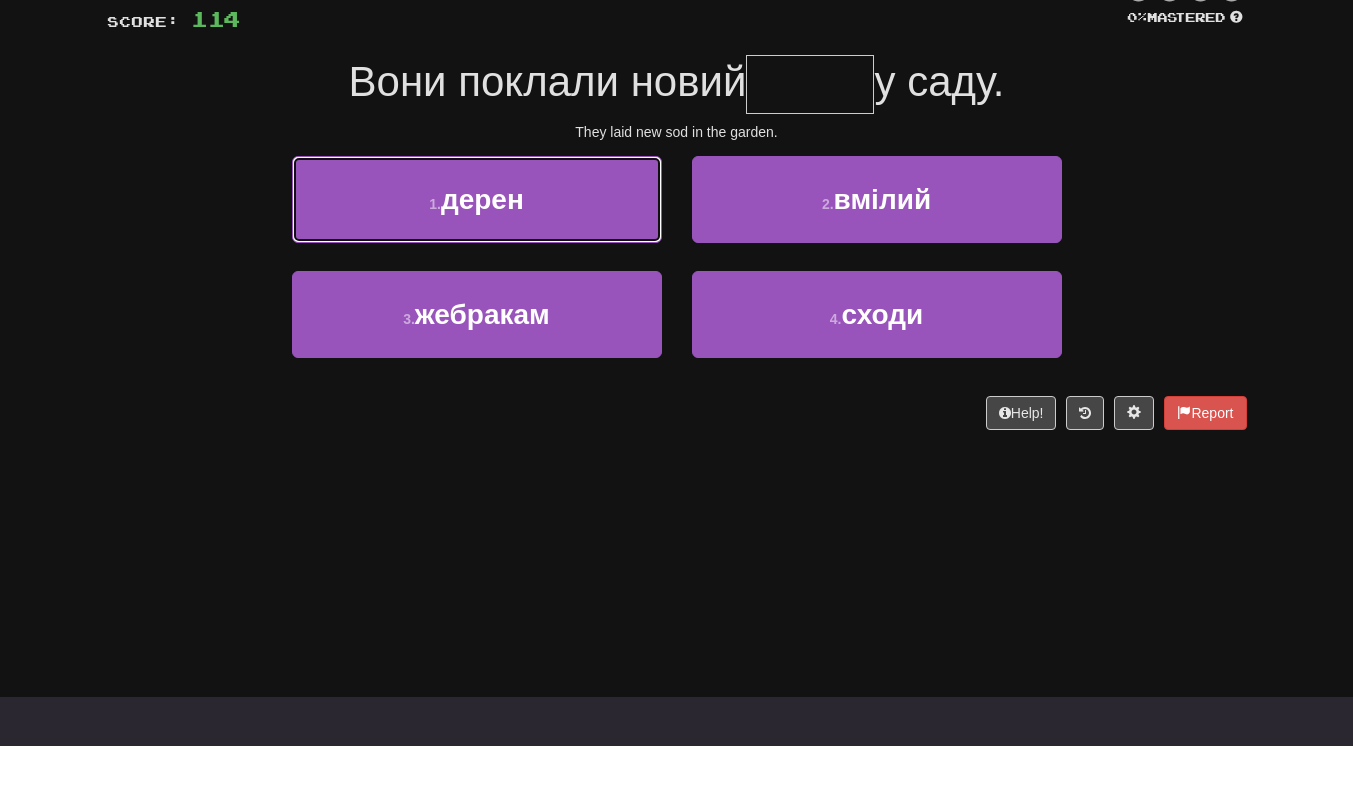 click on "1 .  дерен" at bounding box center [477, 243] 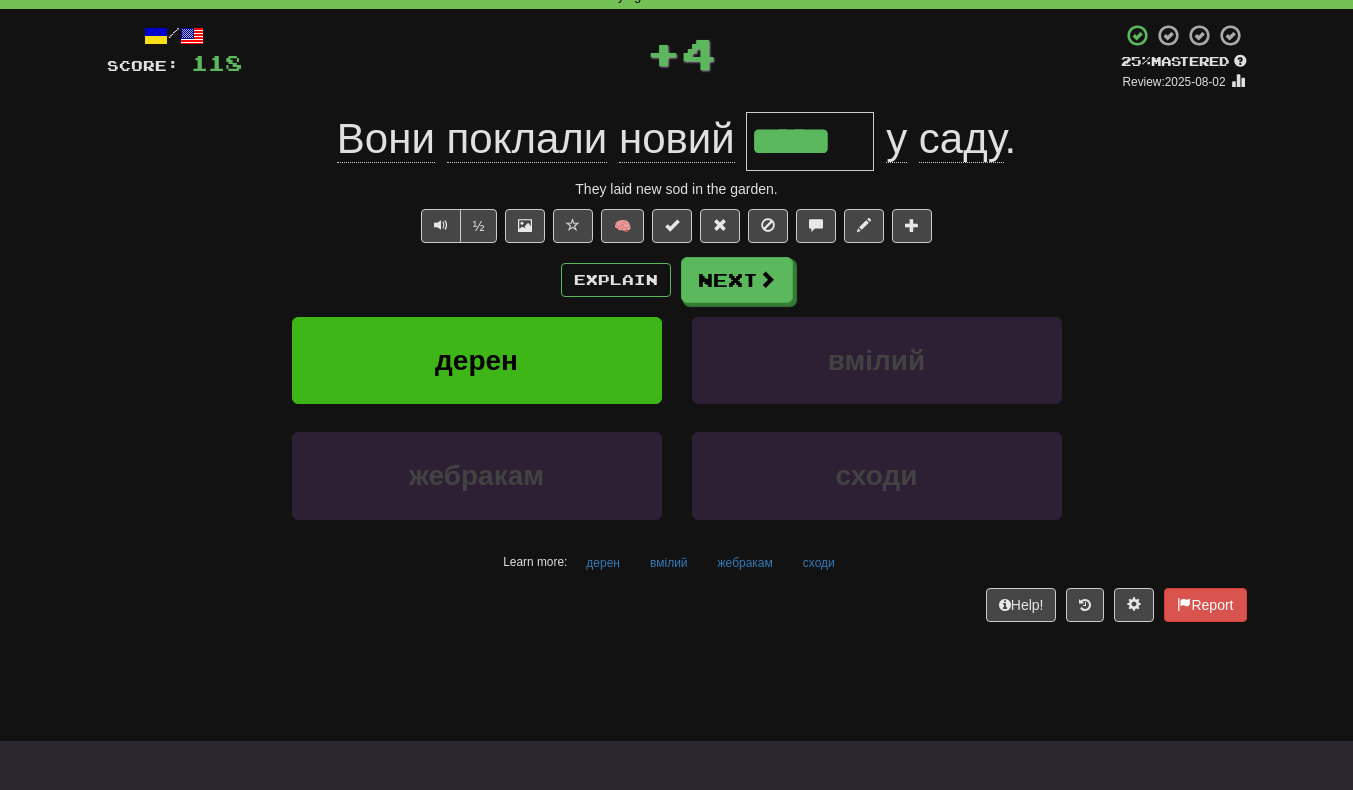 click on "*****" at bounding box center [810, 141] 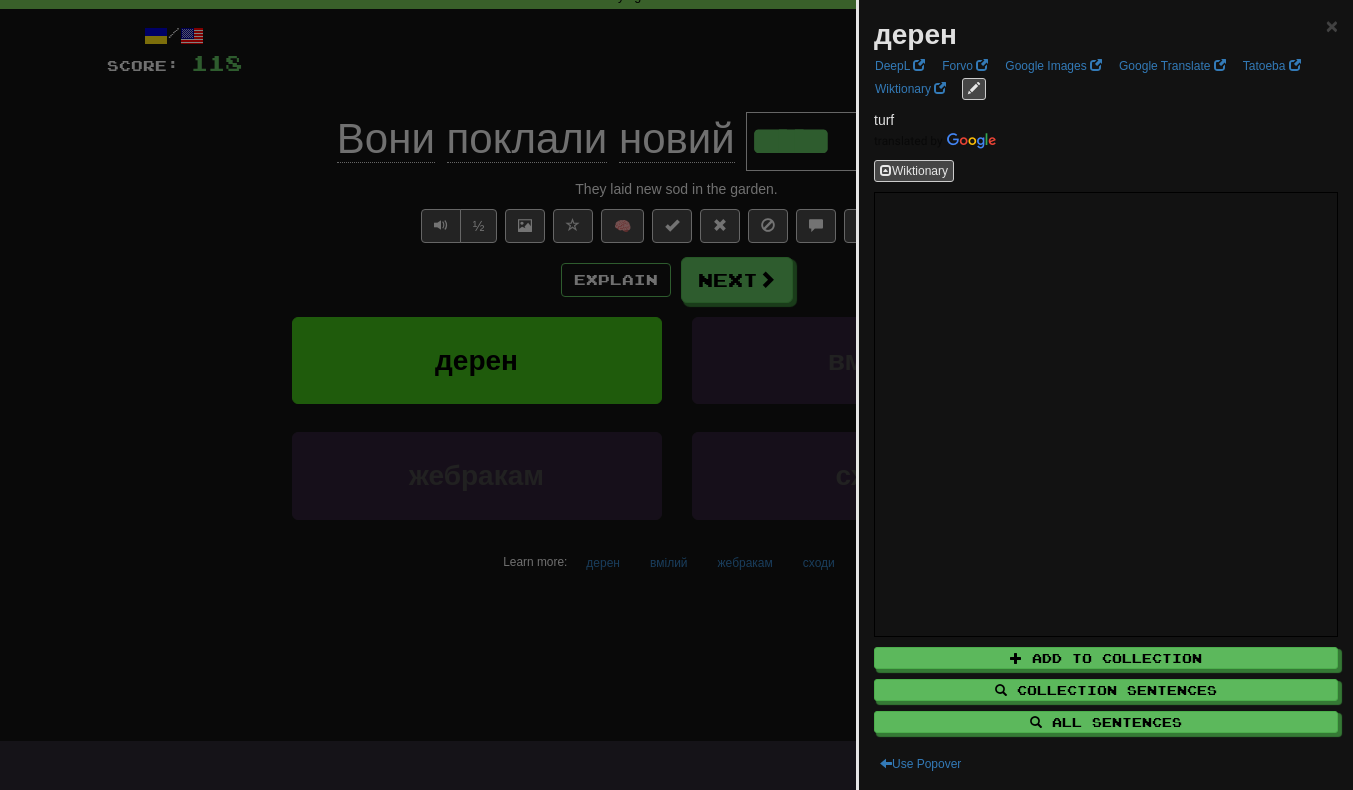 click at bounding box center (676, 395) 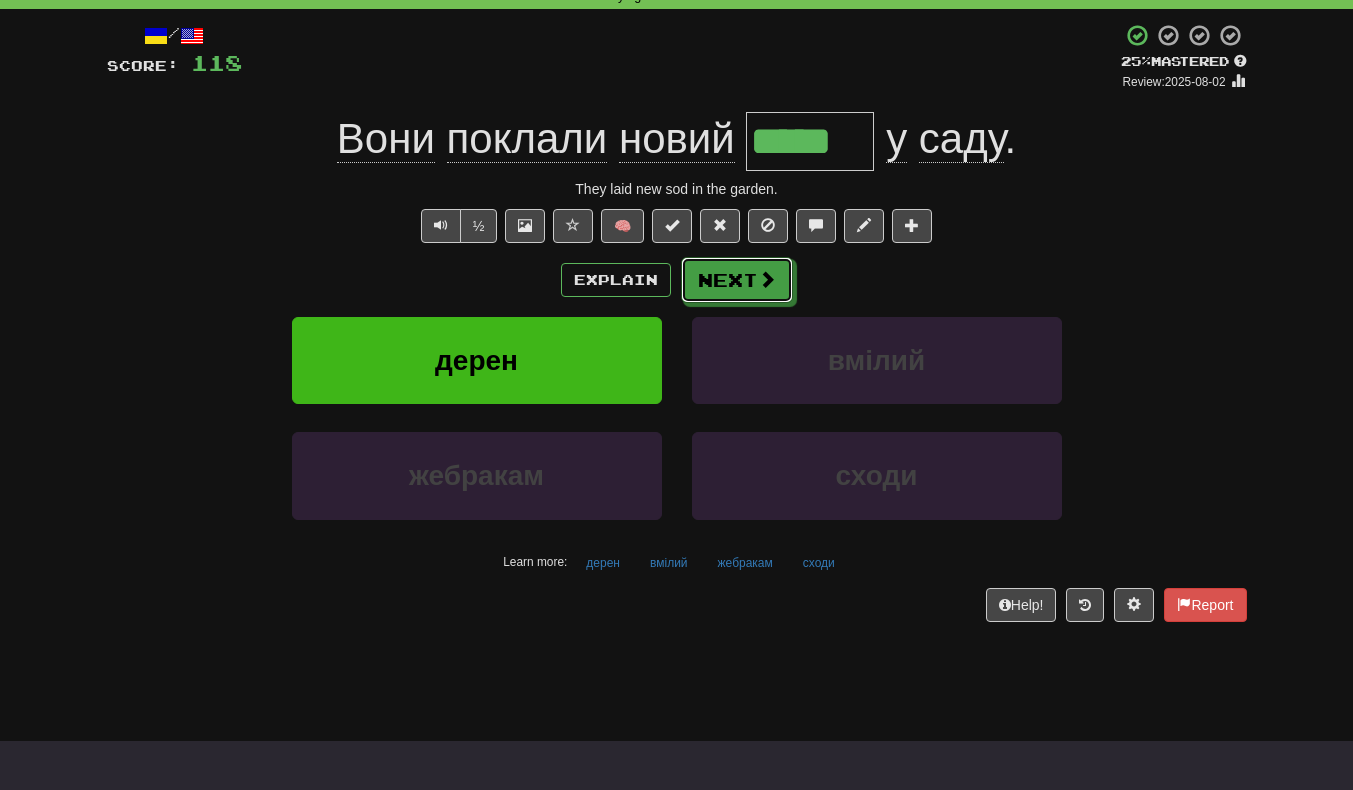 click on "Next" at bounding box center (737, 280) 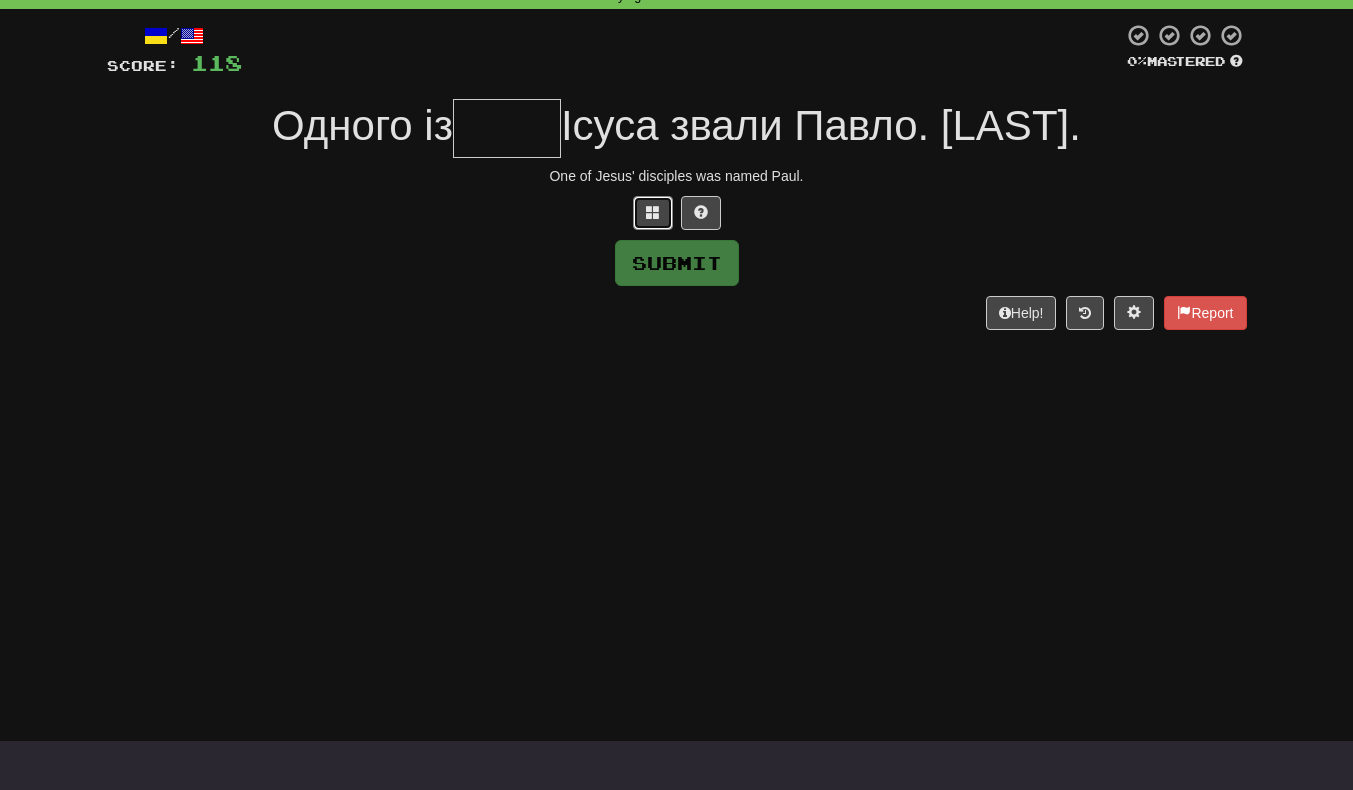 click at bounding box center (653, 213) 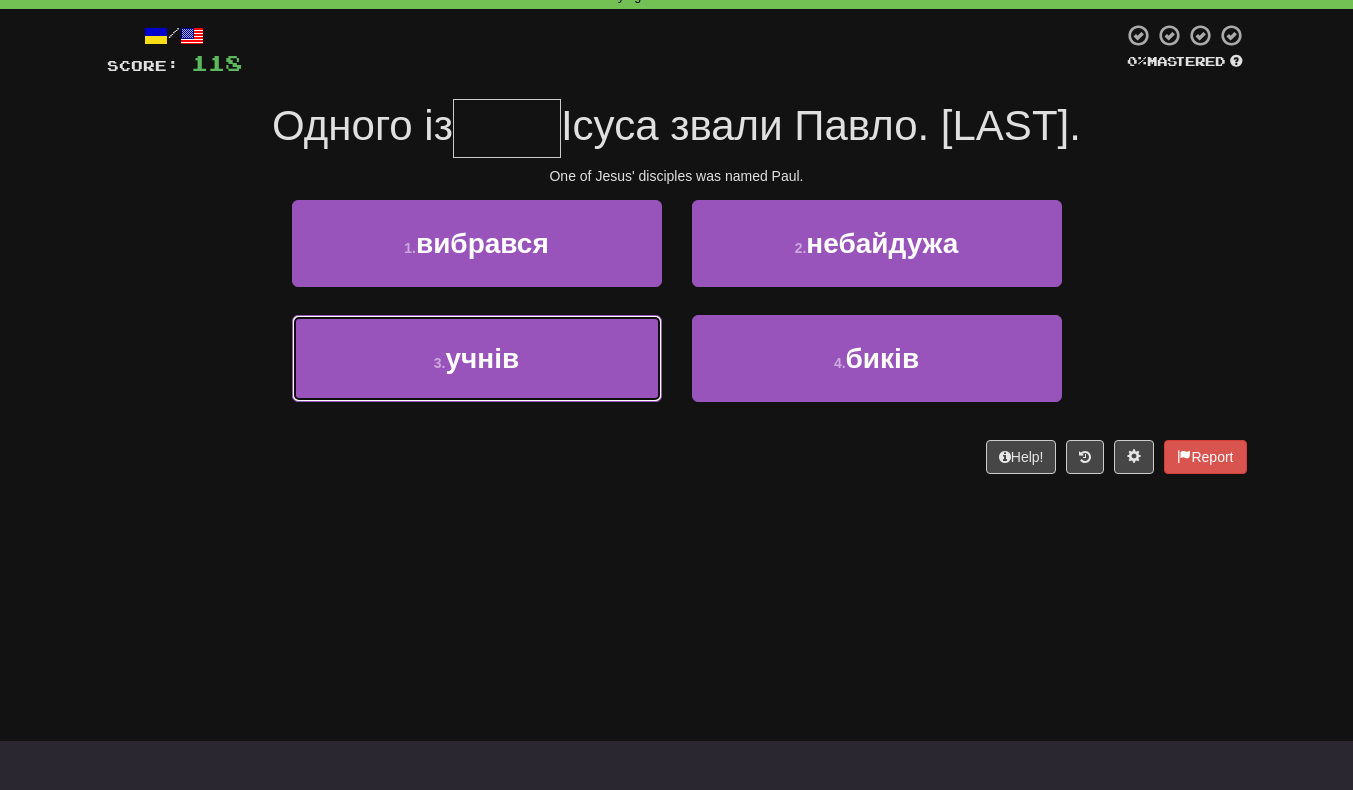 click on "3 .  учнів" at bounding box center [477, 358] 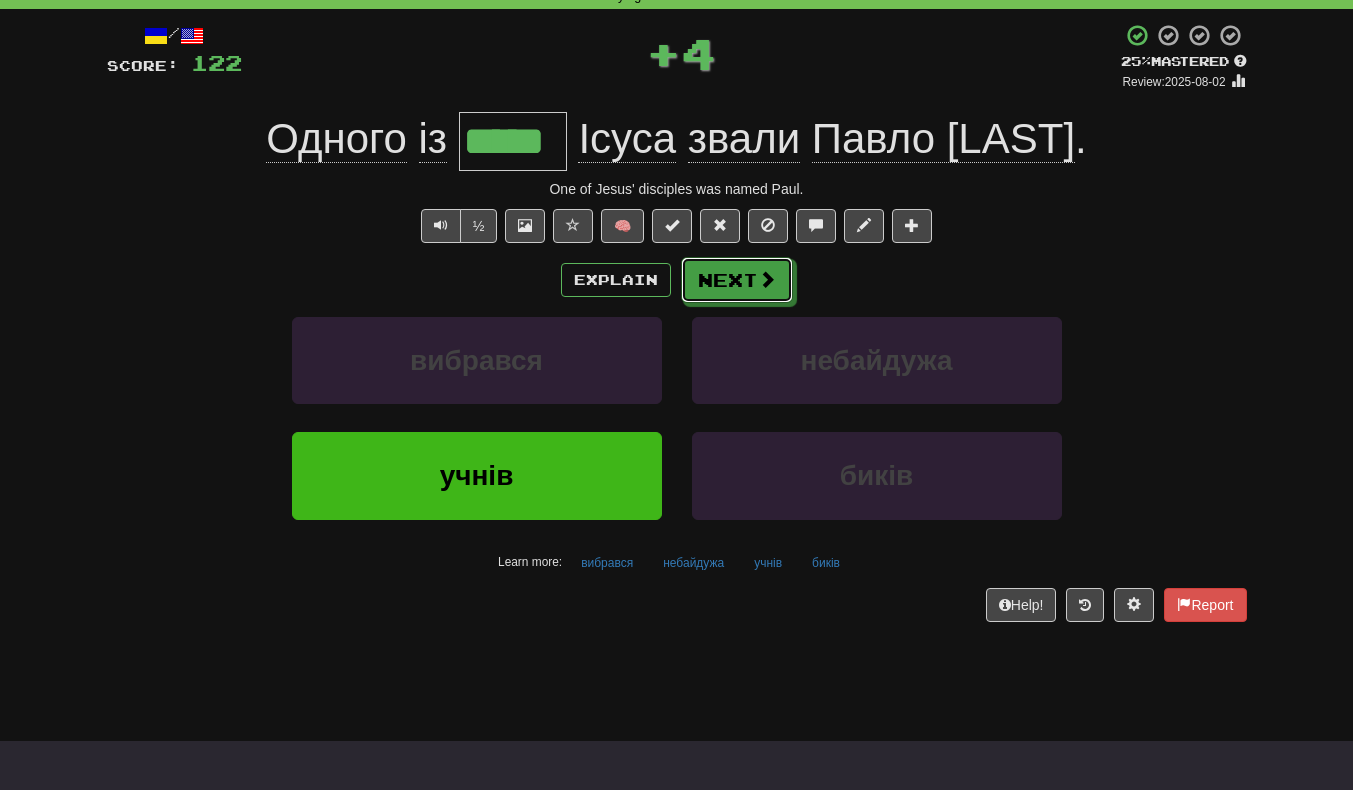 click on "Next" at bounding box center (737, 280) 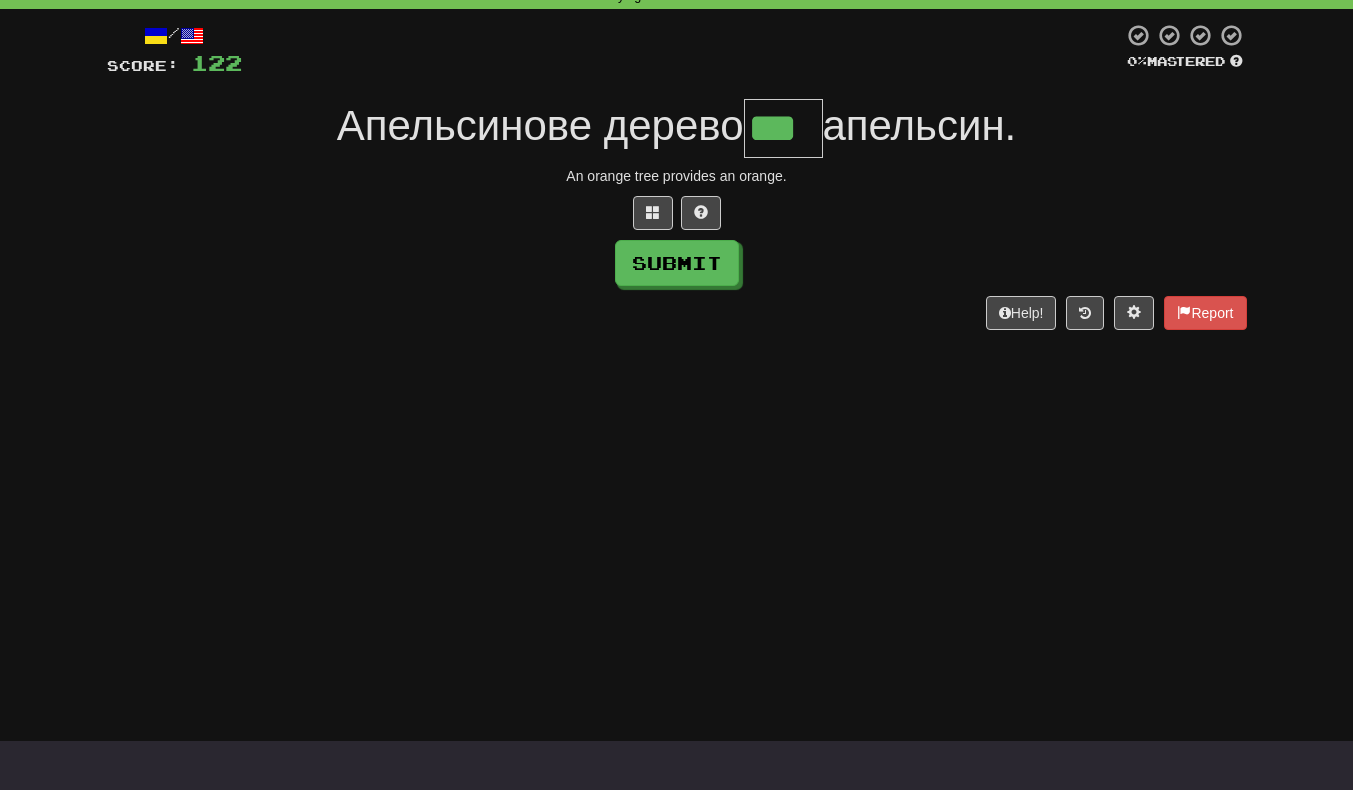 scroll, scrollTop: 0, scrollLeft: 2, axis: horizontal 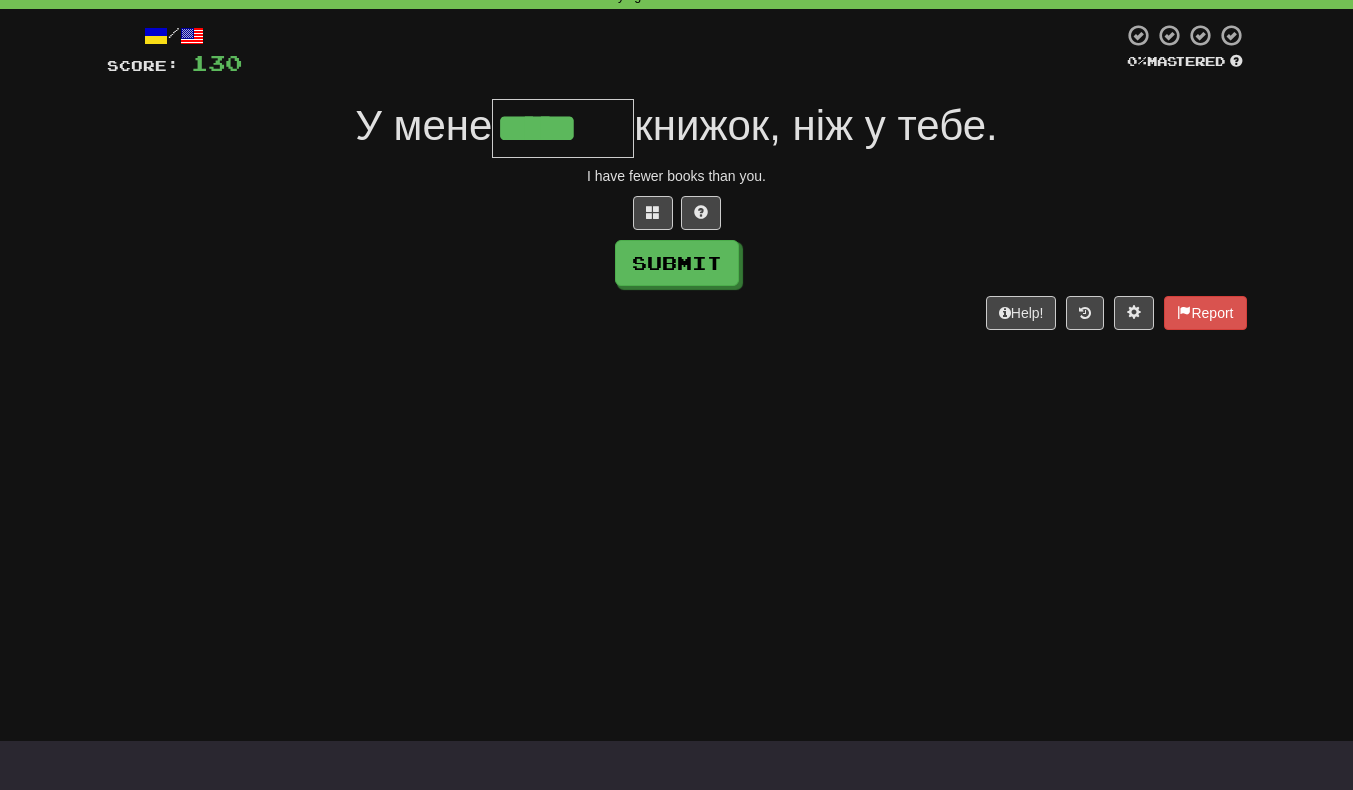 type on "*****" 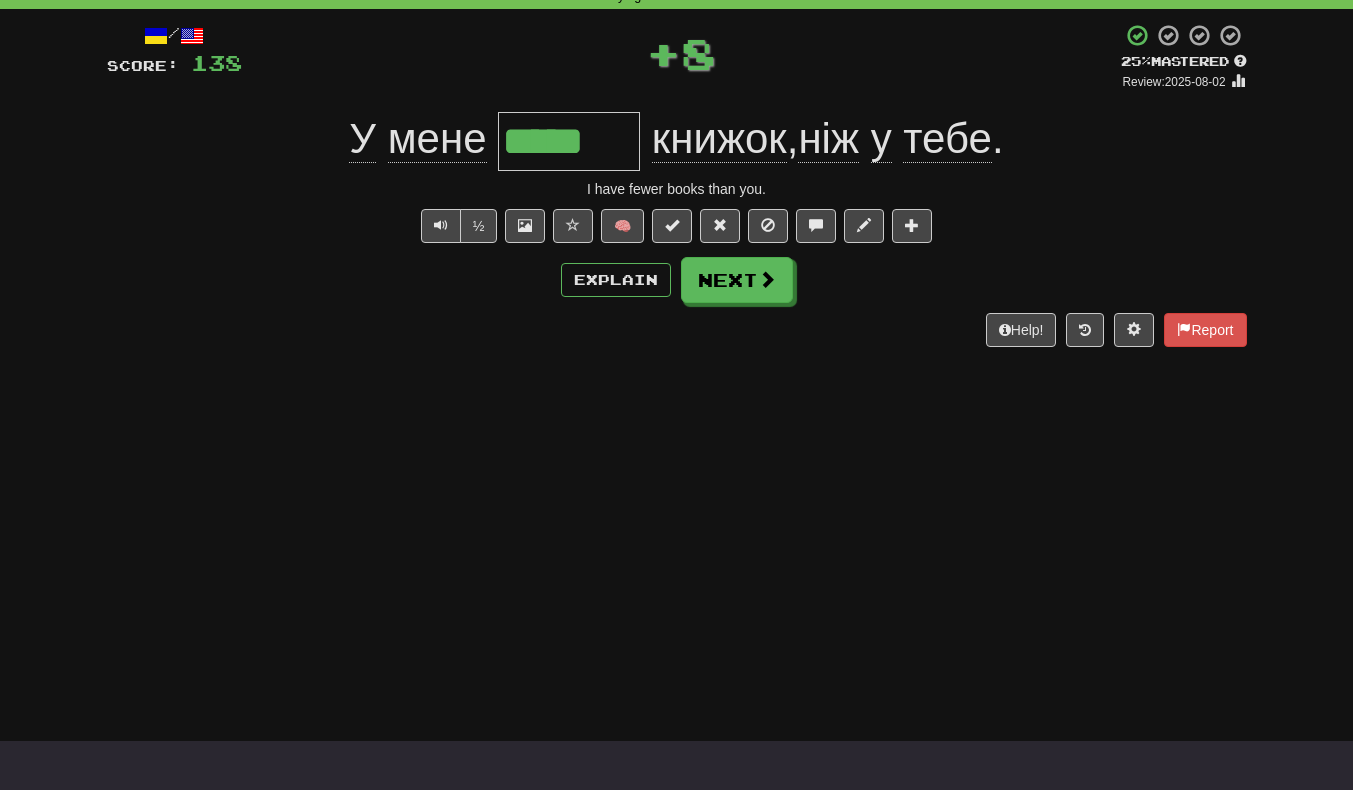 scroll, scrollTop: 0, scrollLeft: 0, axis: both 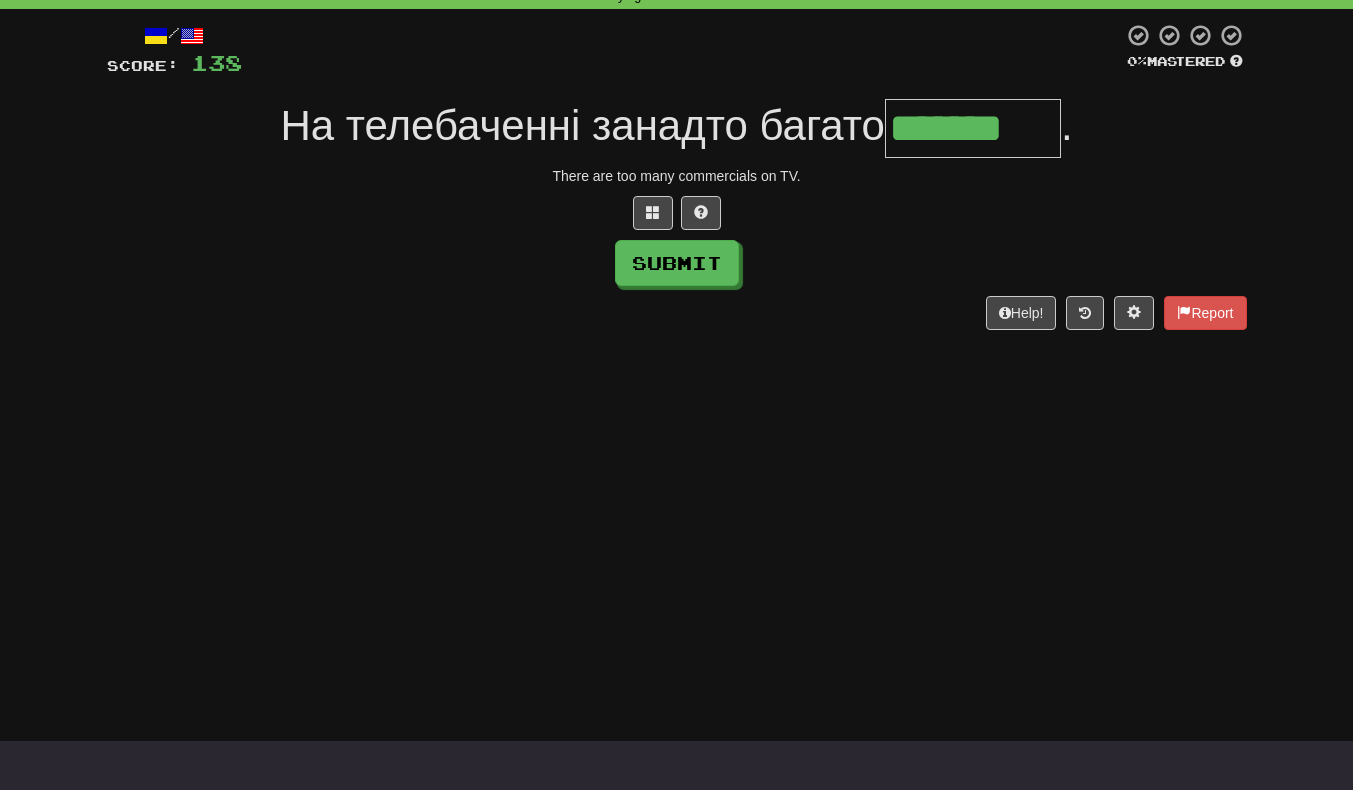 type on "*******" 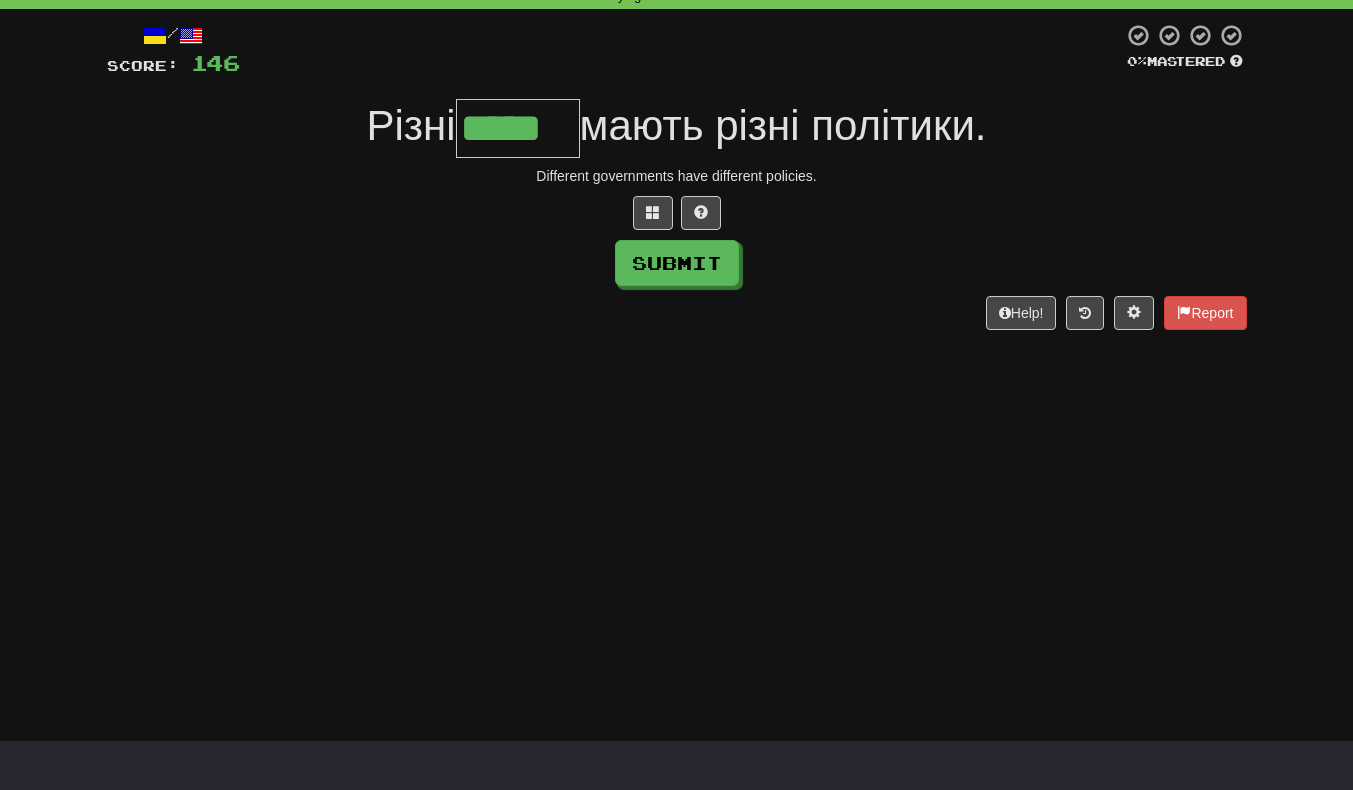 scroll, scrollTop: 0, scrollLeft: 2, axis: horizontal 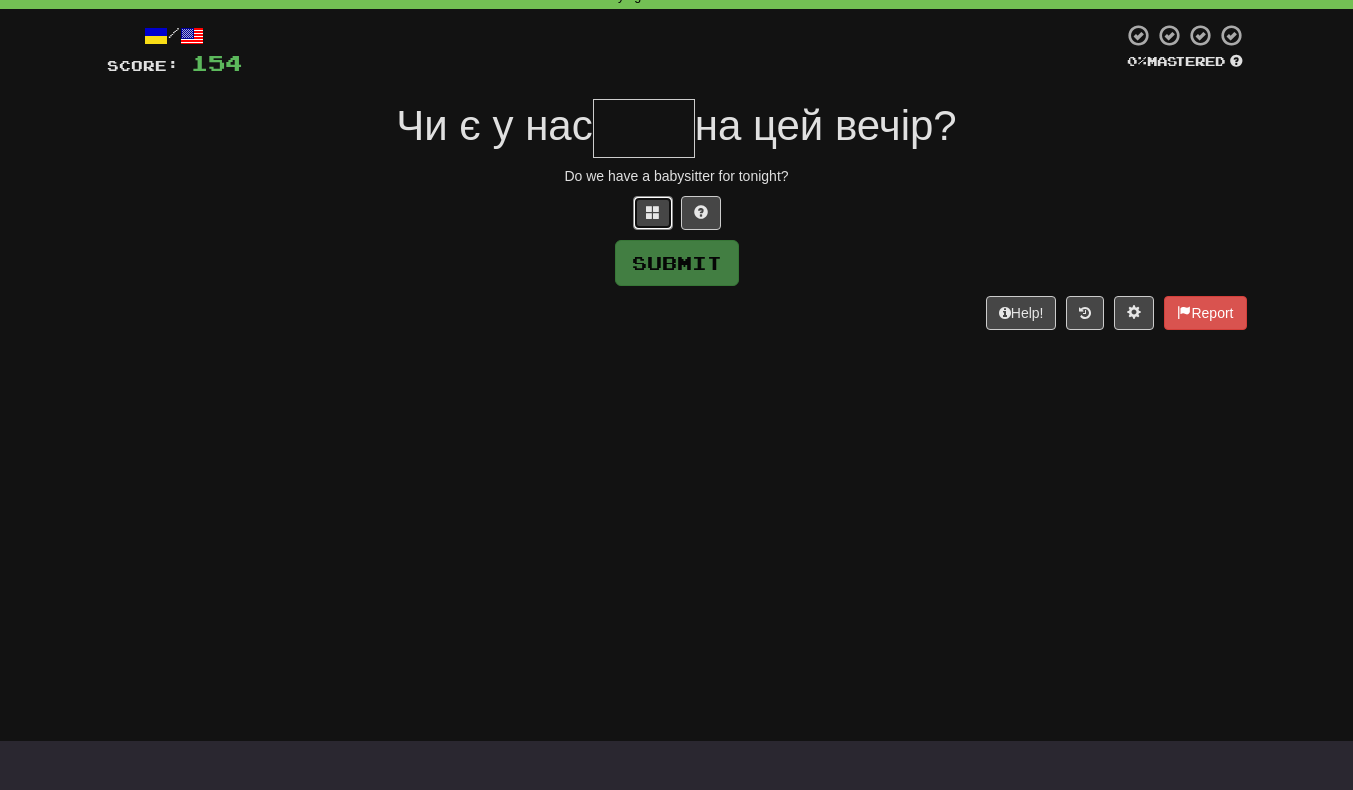 click at bounding box center [653, 212] 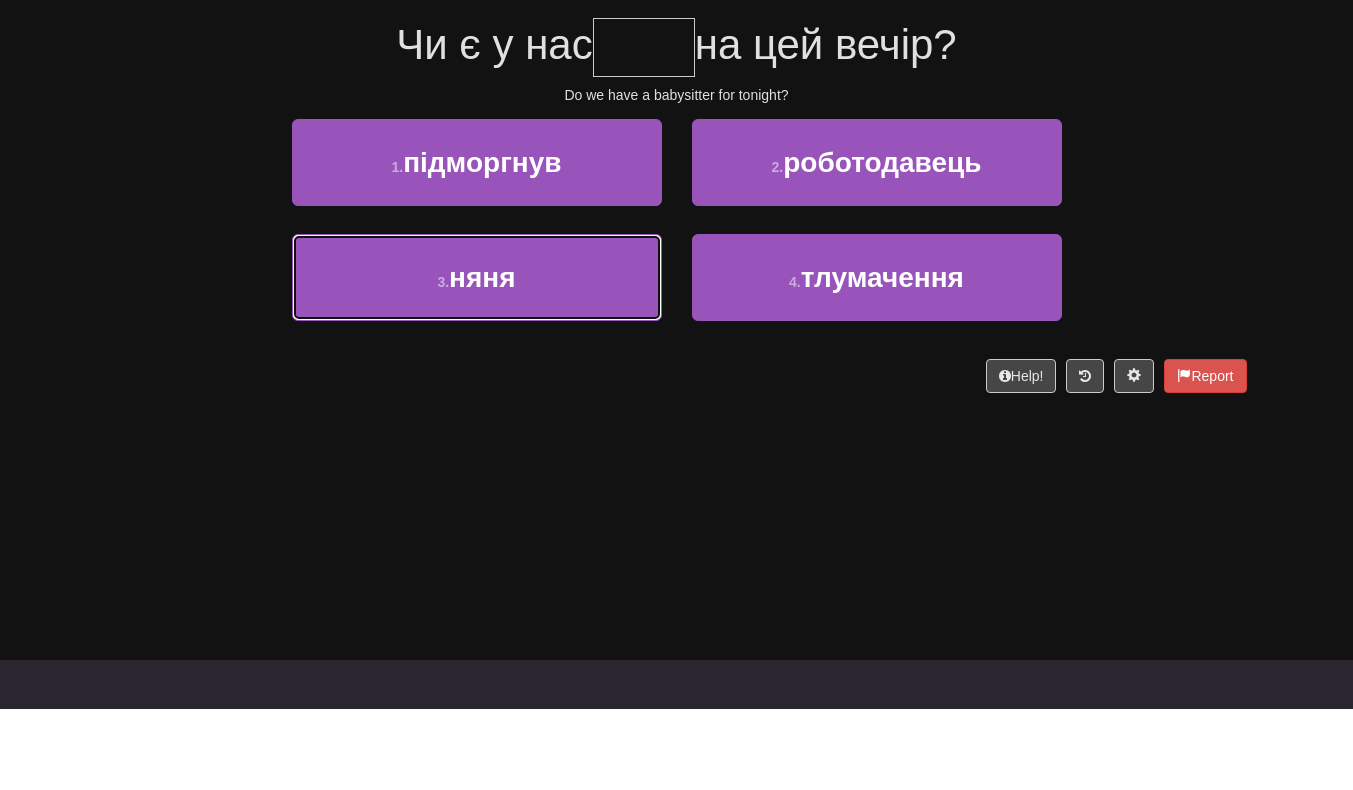 click on "3 .  няня" at bounding box center (477, 358) 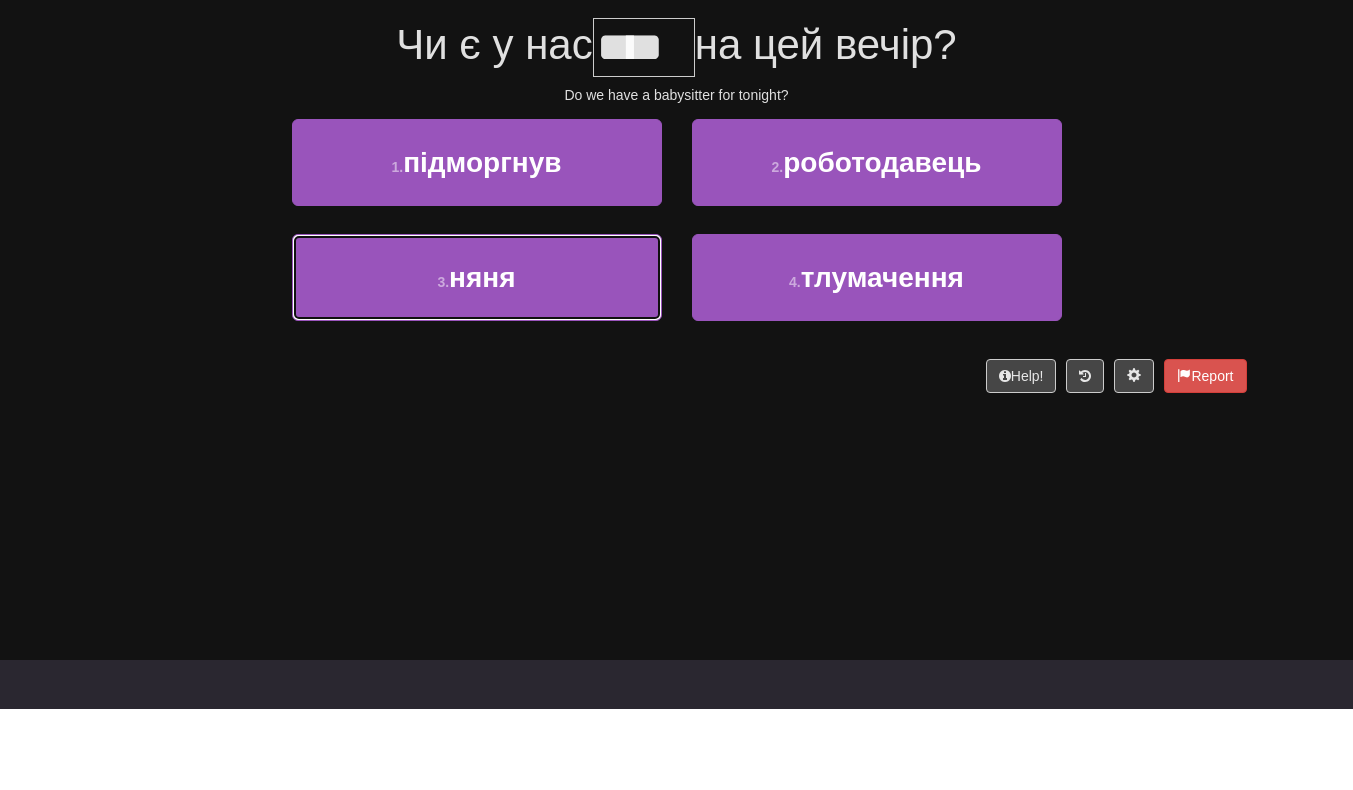 scroll, scrollTop: 112, scrollLeft: 0, axis: vertical 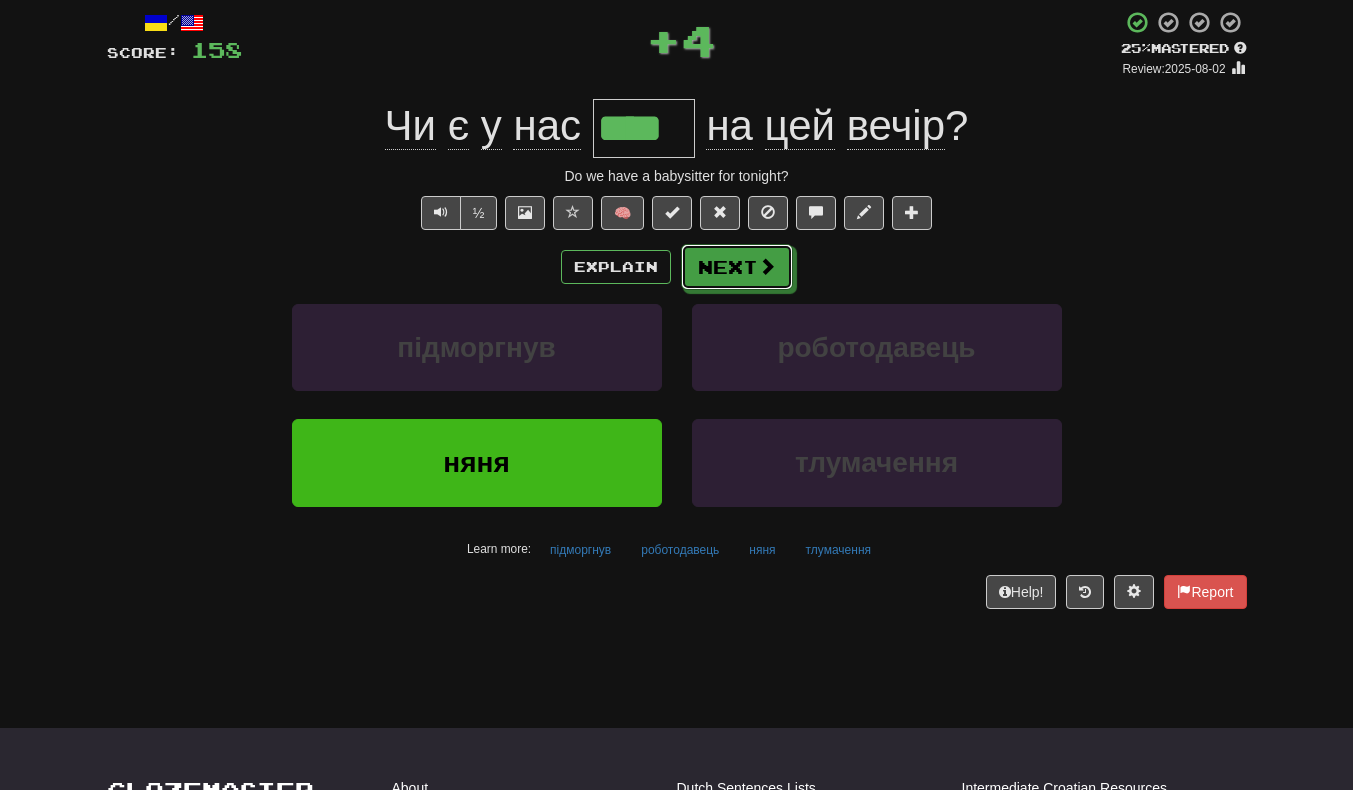 click on "Next" at bounding box center (737, 267) 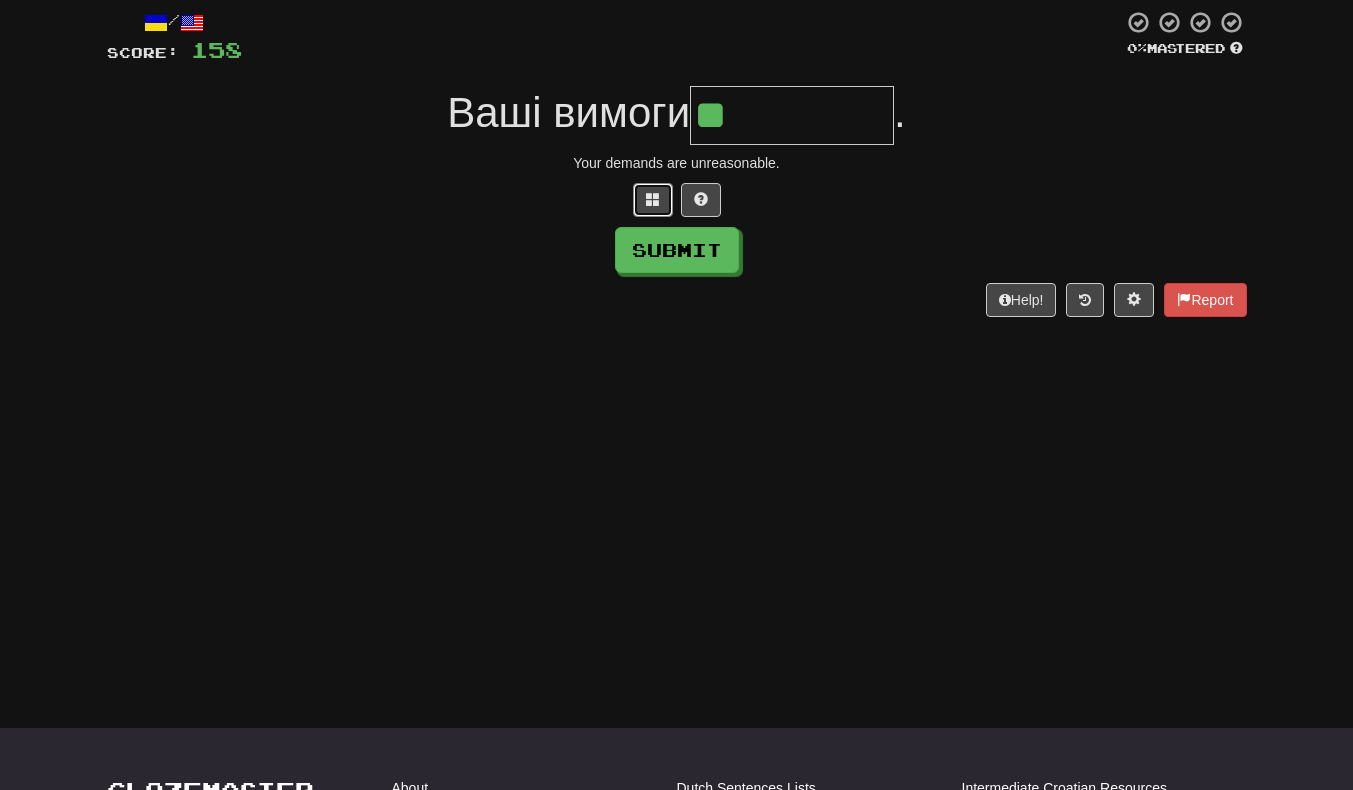 click at bounding box center (653, 199) 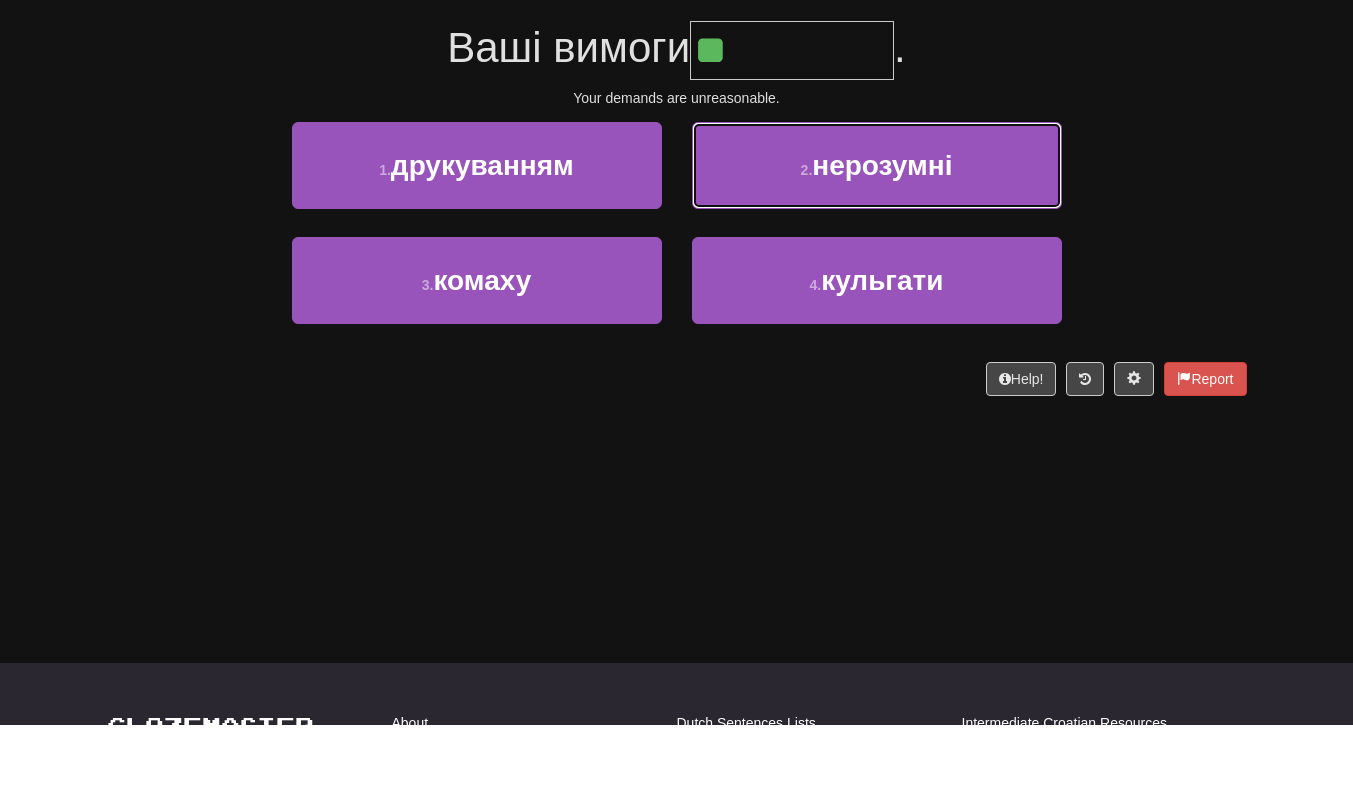 click on "2 .  нерозумні" at bounding box center [877, 230] 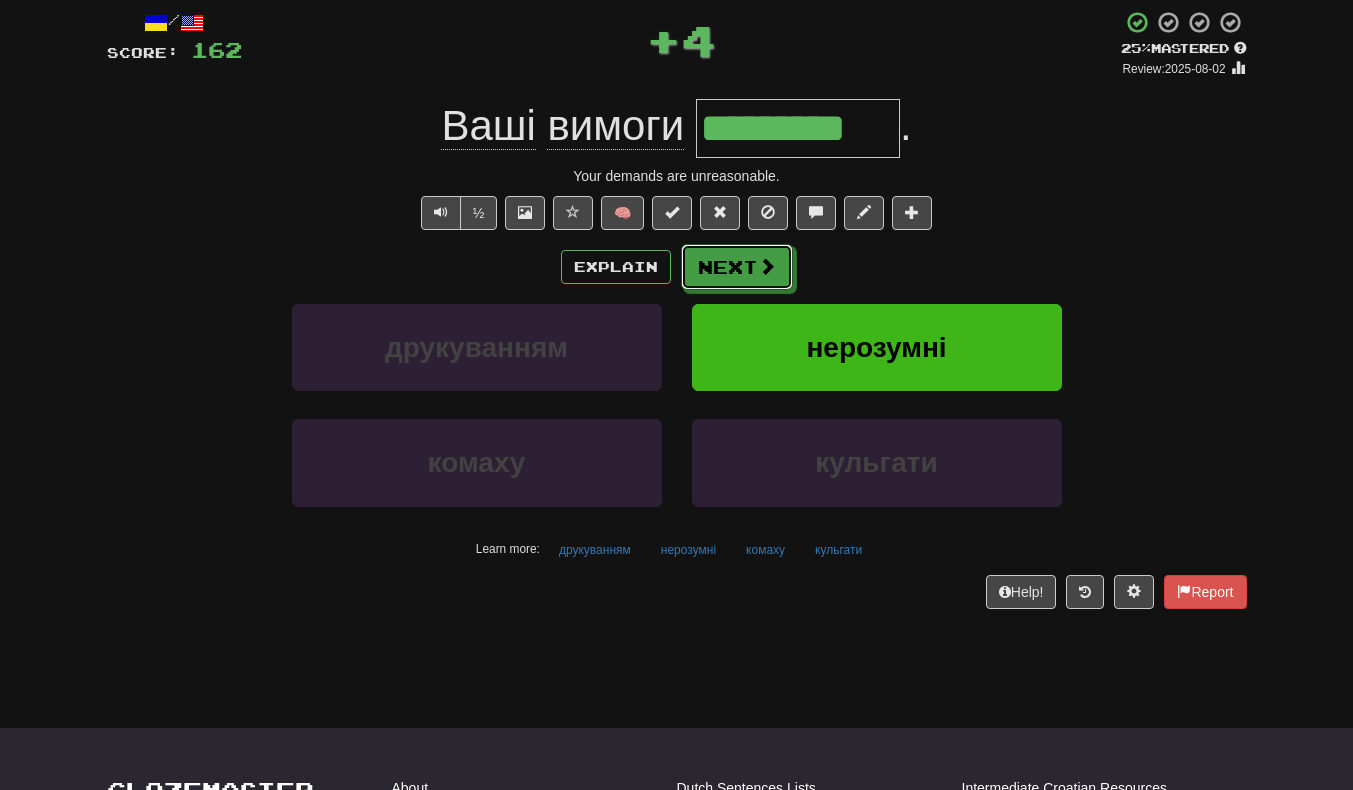 click on "Next" at bounding box center [737, 267] 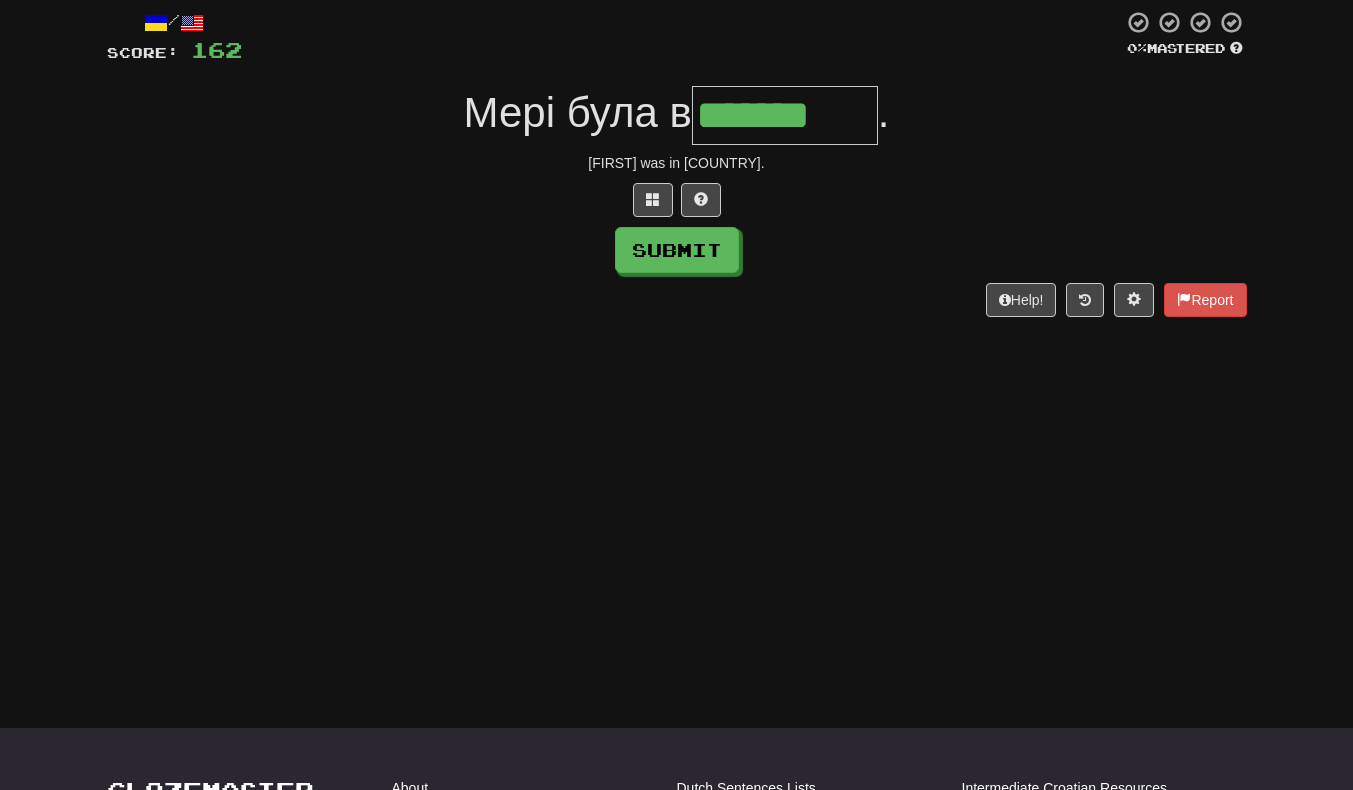 scroll, scrollTop: 0, scrollLeft: 0, axis: both 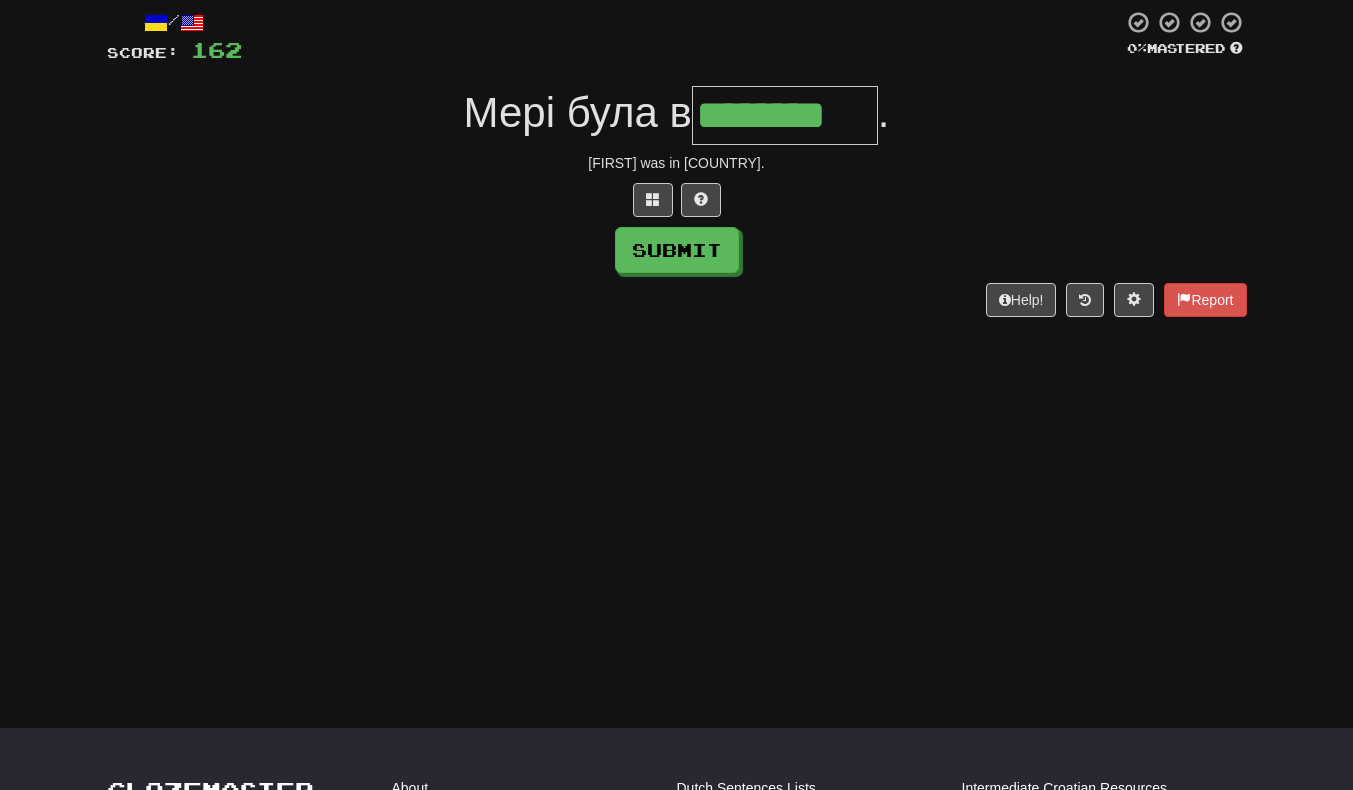 type on "********" 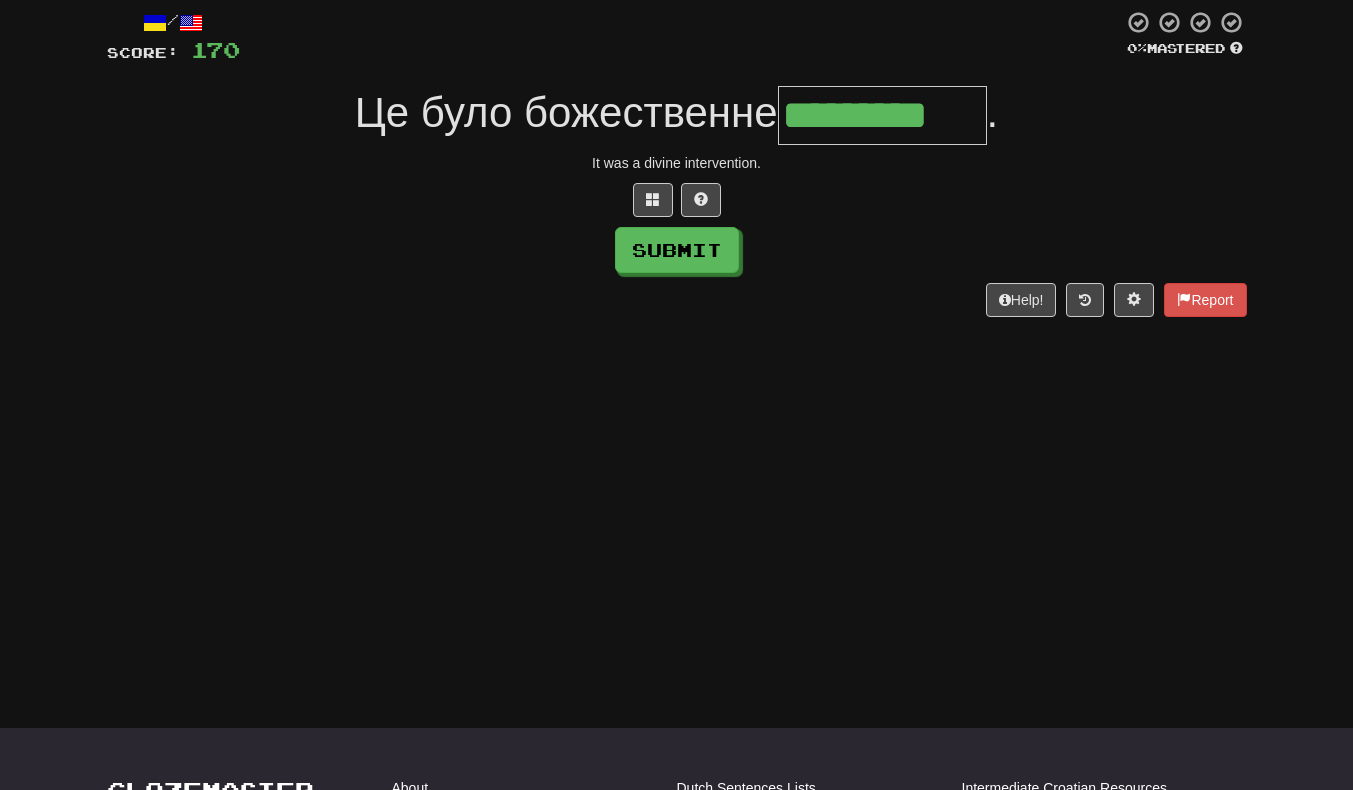 scroll, scrollTop: 0, scrollLeft: 3, axis: horizontal 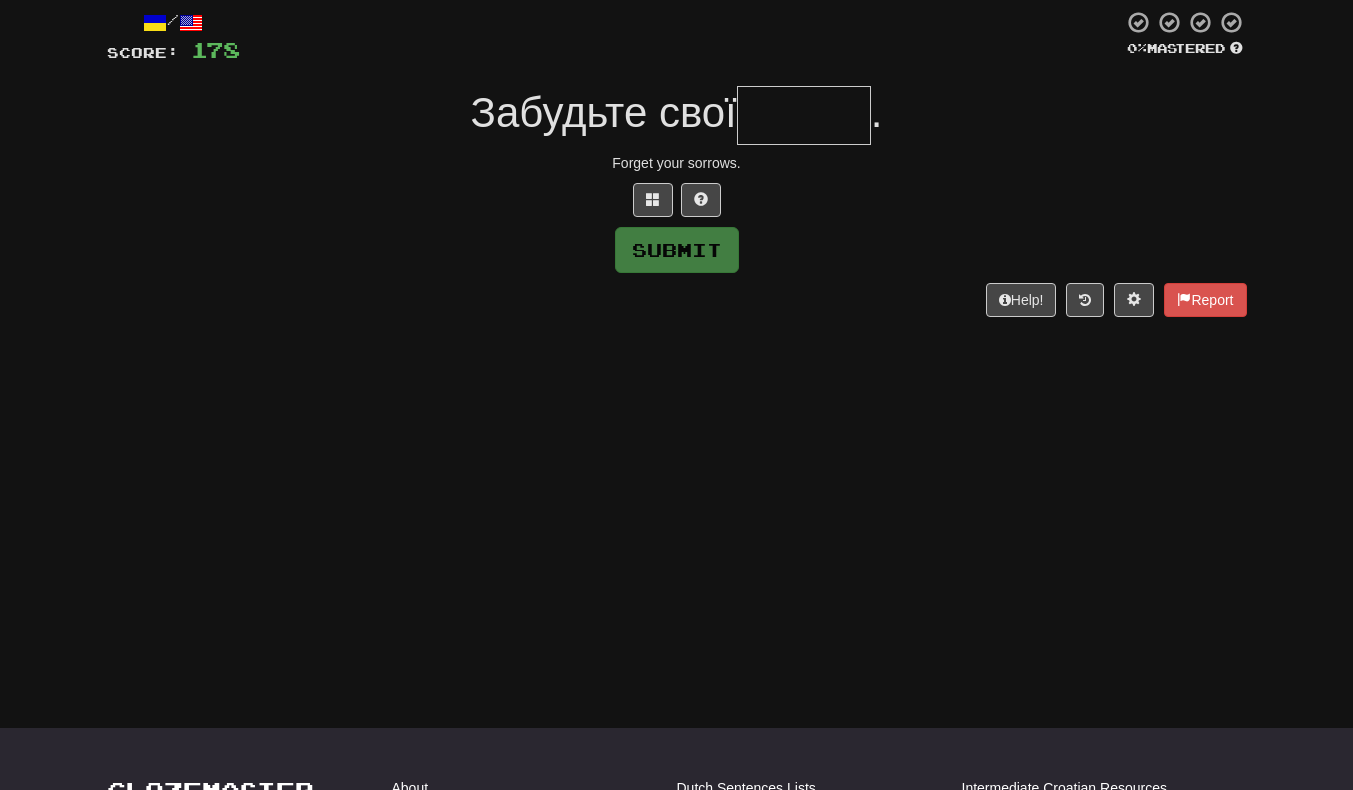 type on "*" 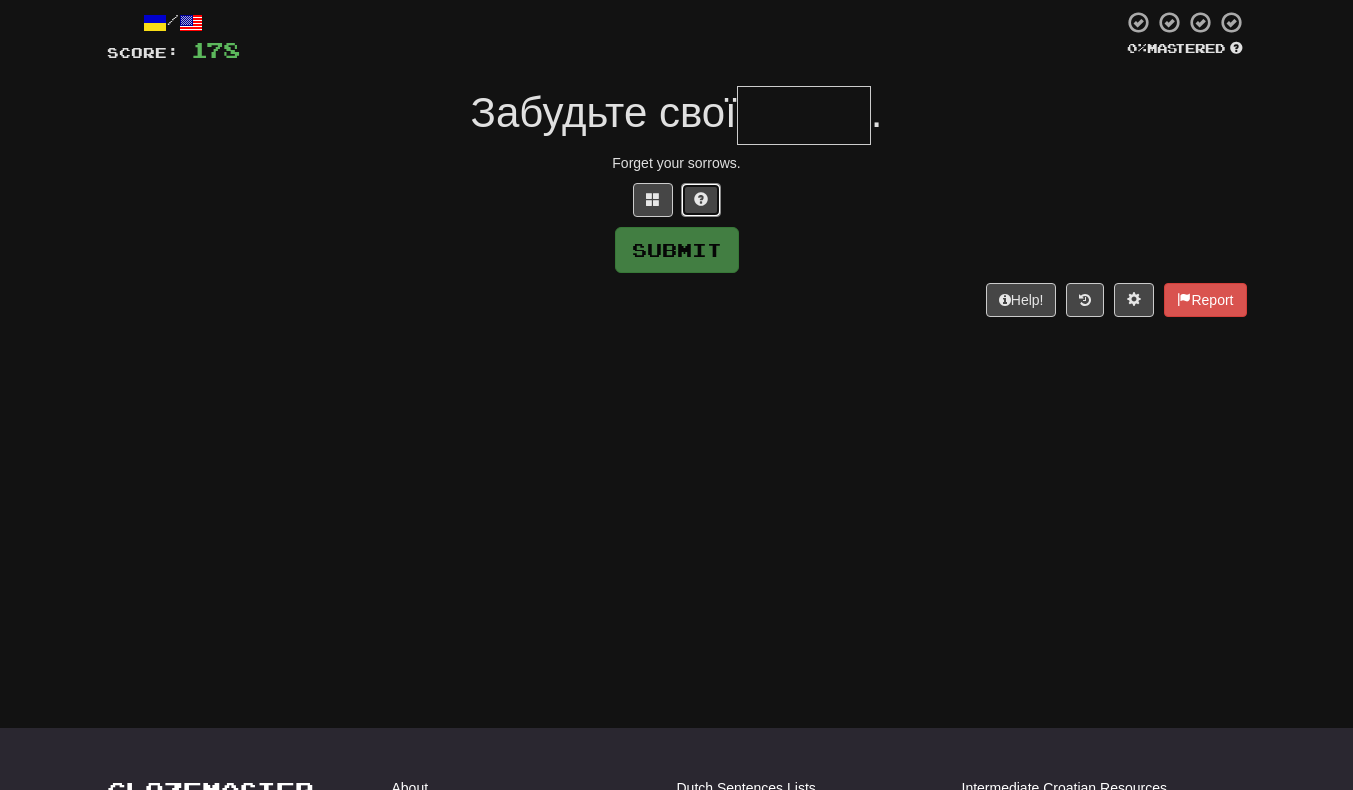 click at bounding box center [701, 199] 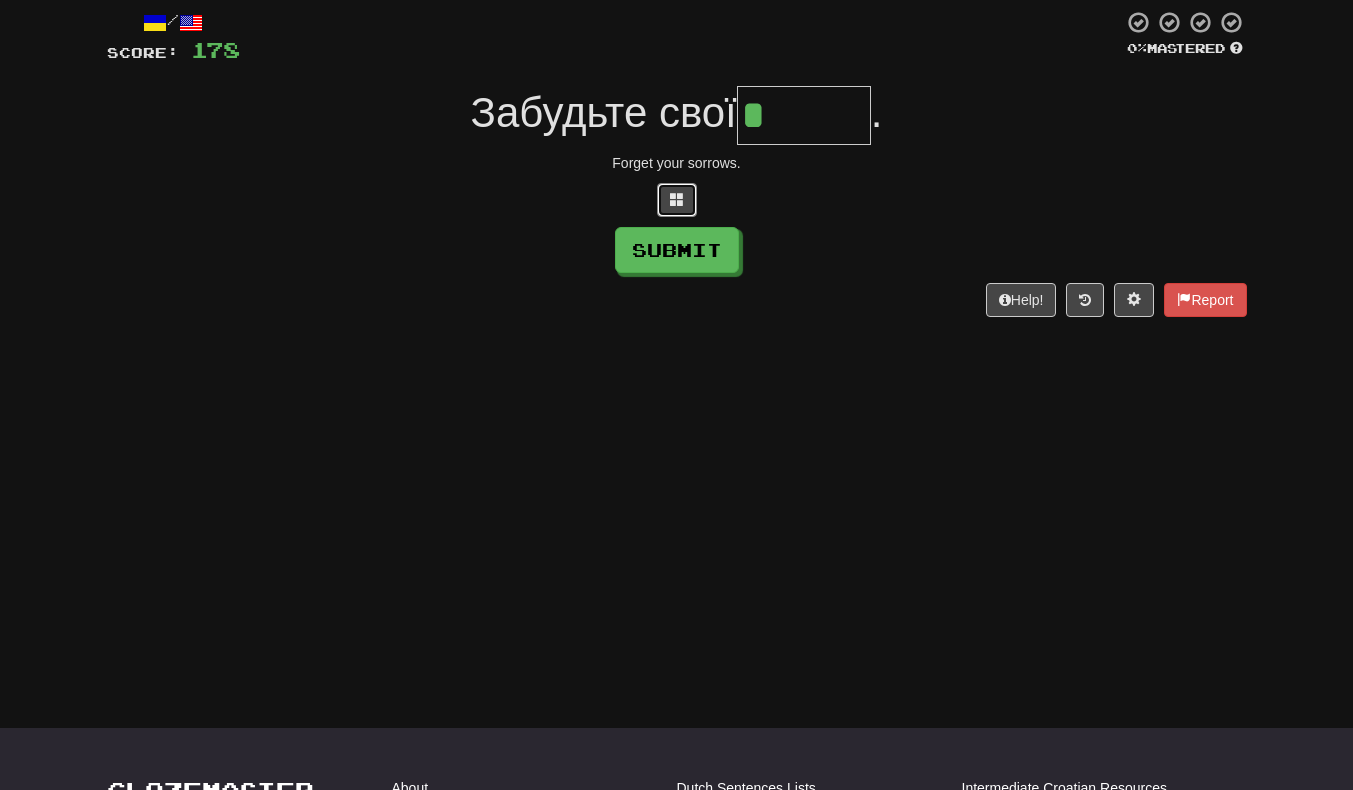 click at bounding box center [677, 200] 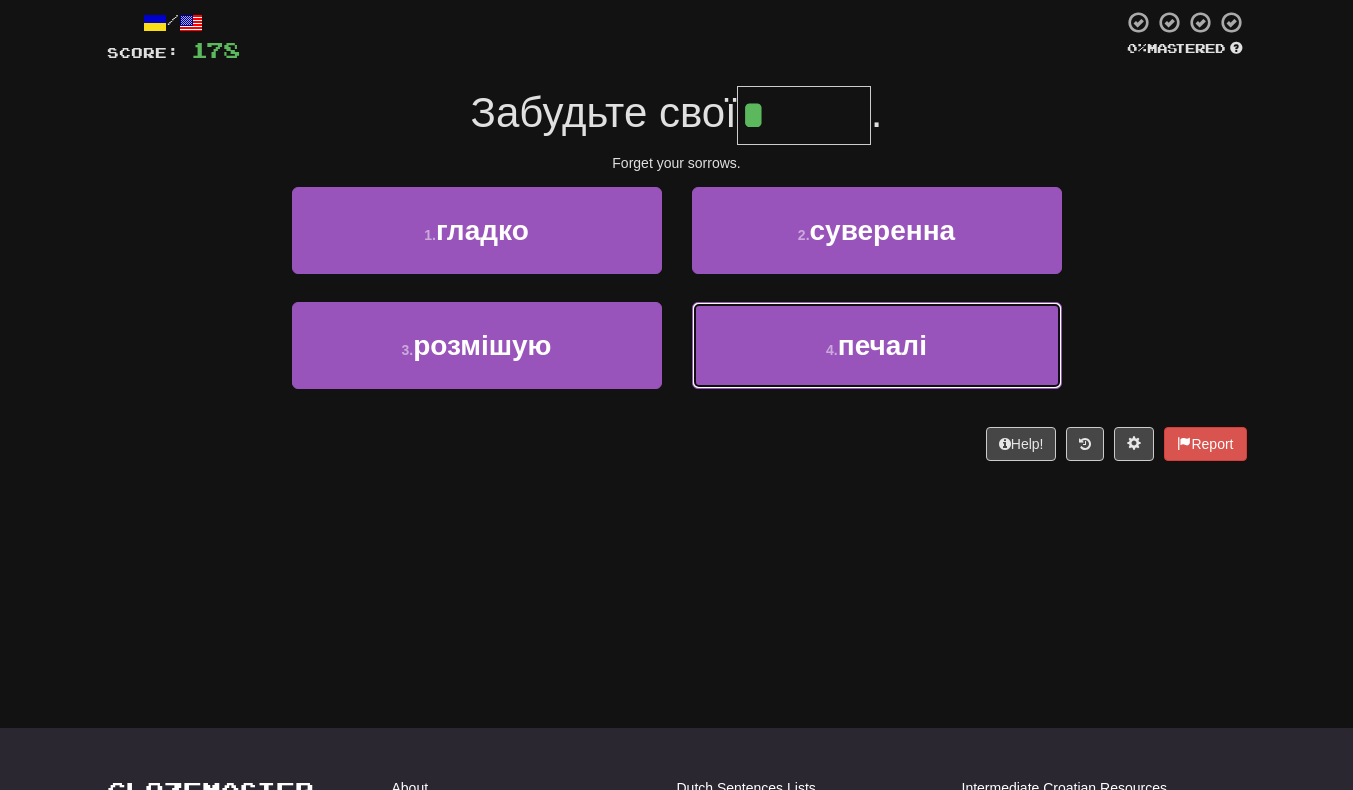 click on "4 .  печалі" at bounding box center (877, 345) 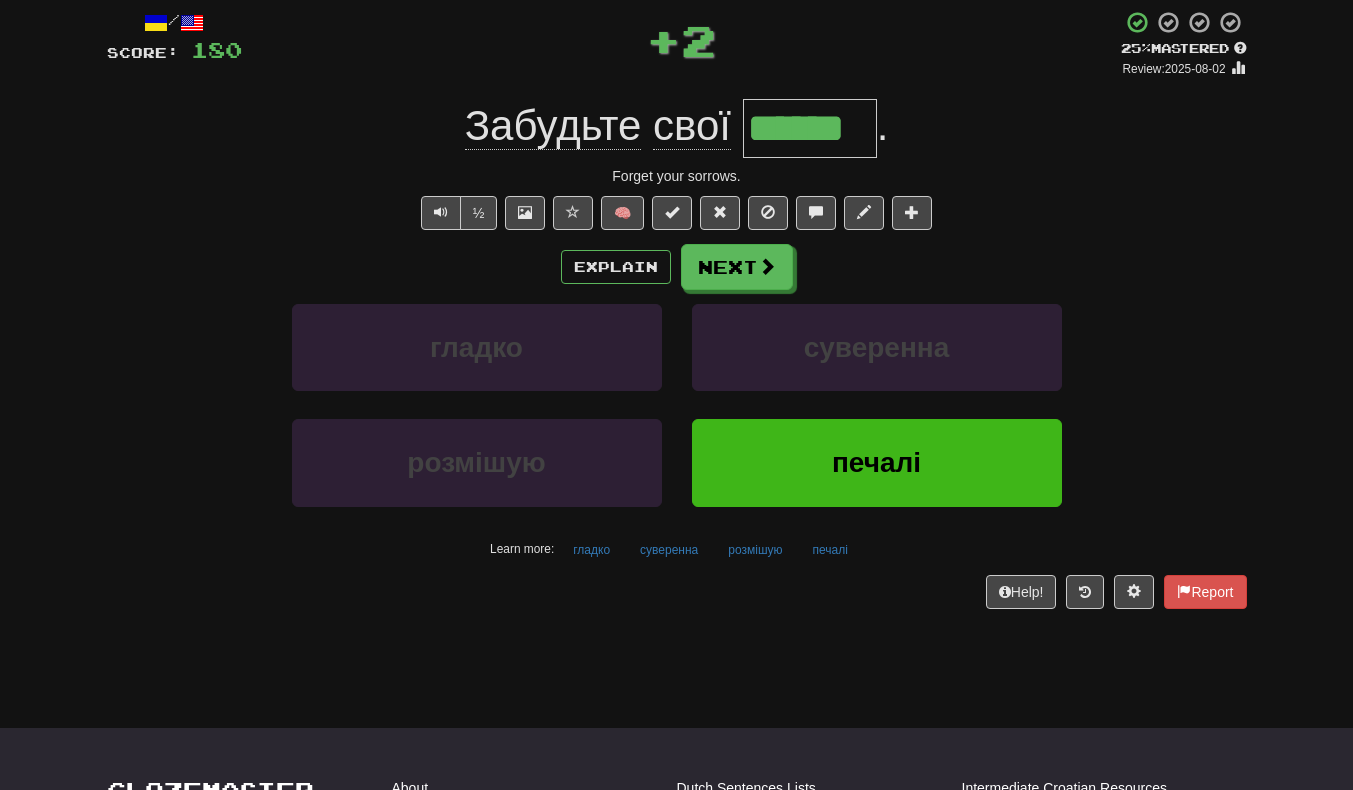 click on "******" at bounding box center (810, 128) 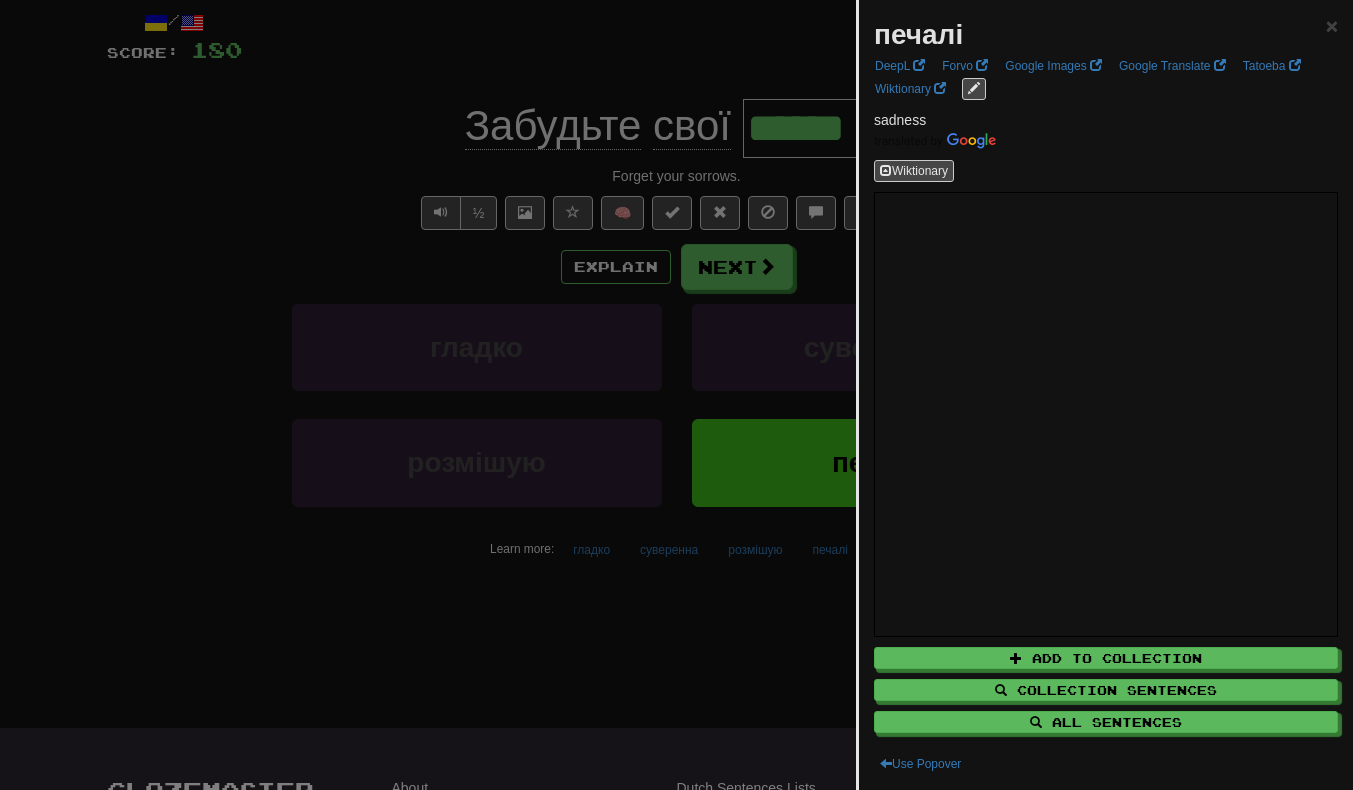 click at bounding box center [676, 395] 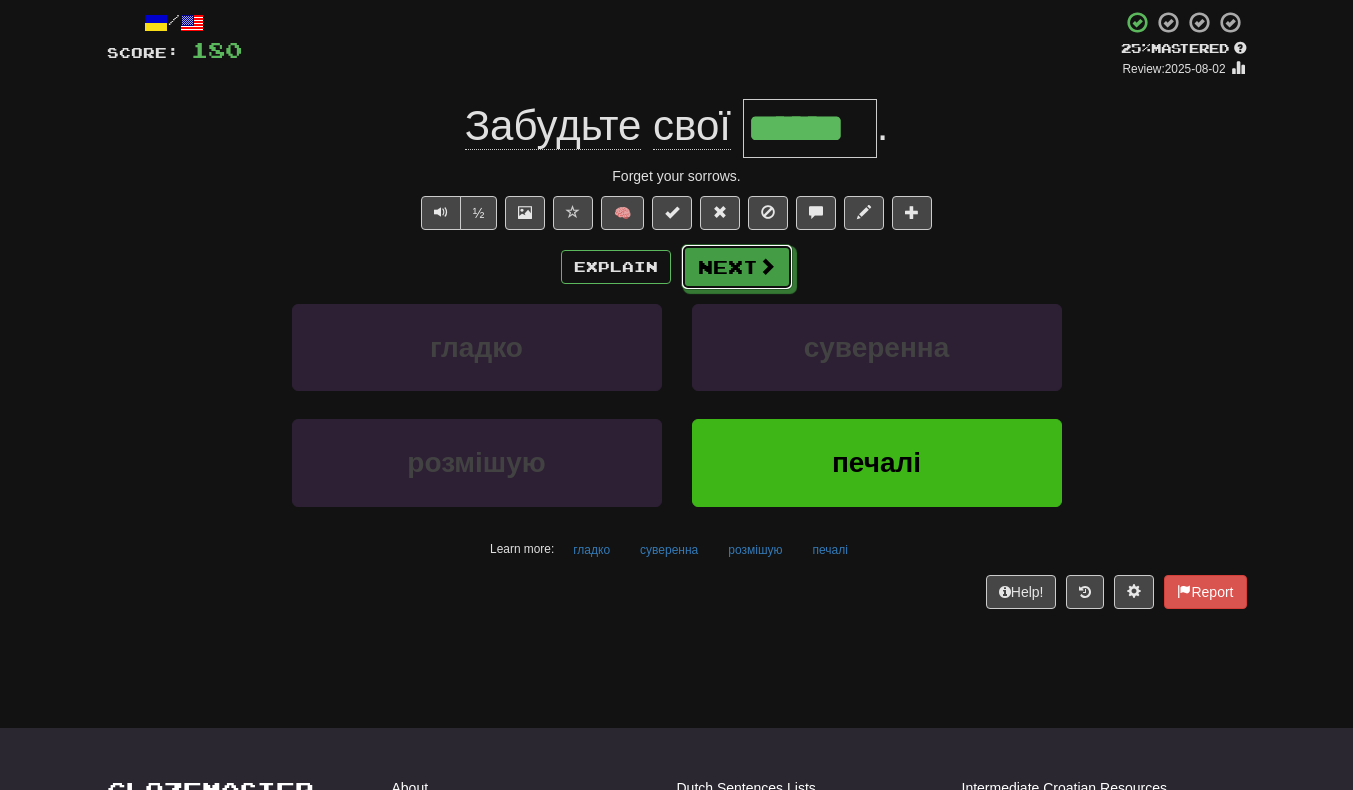 click on "Next" at bounding box center [737, 267] 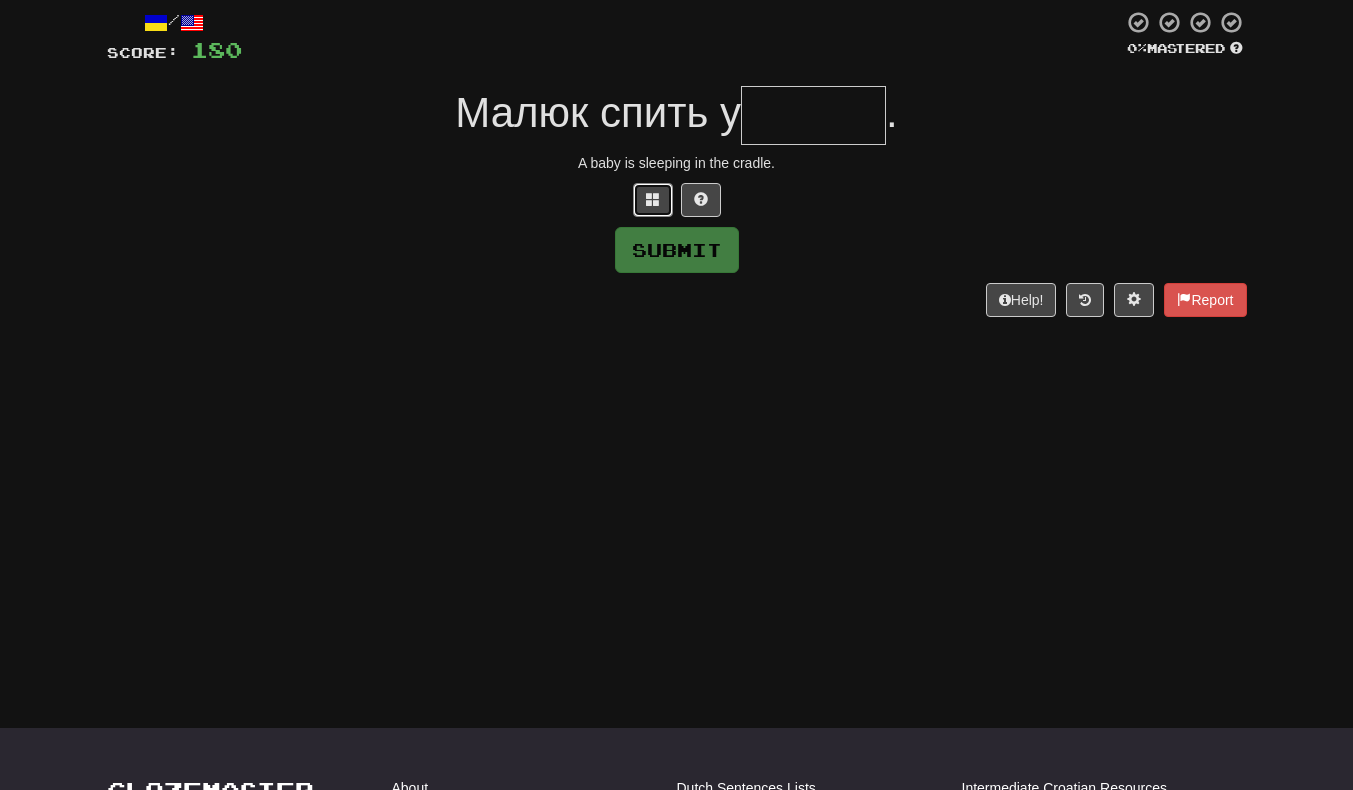 click at bounding box center [653, 199] 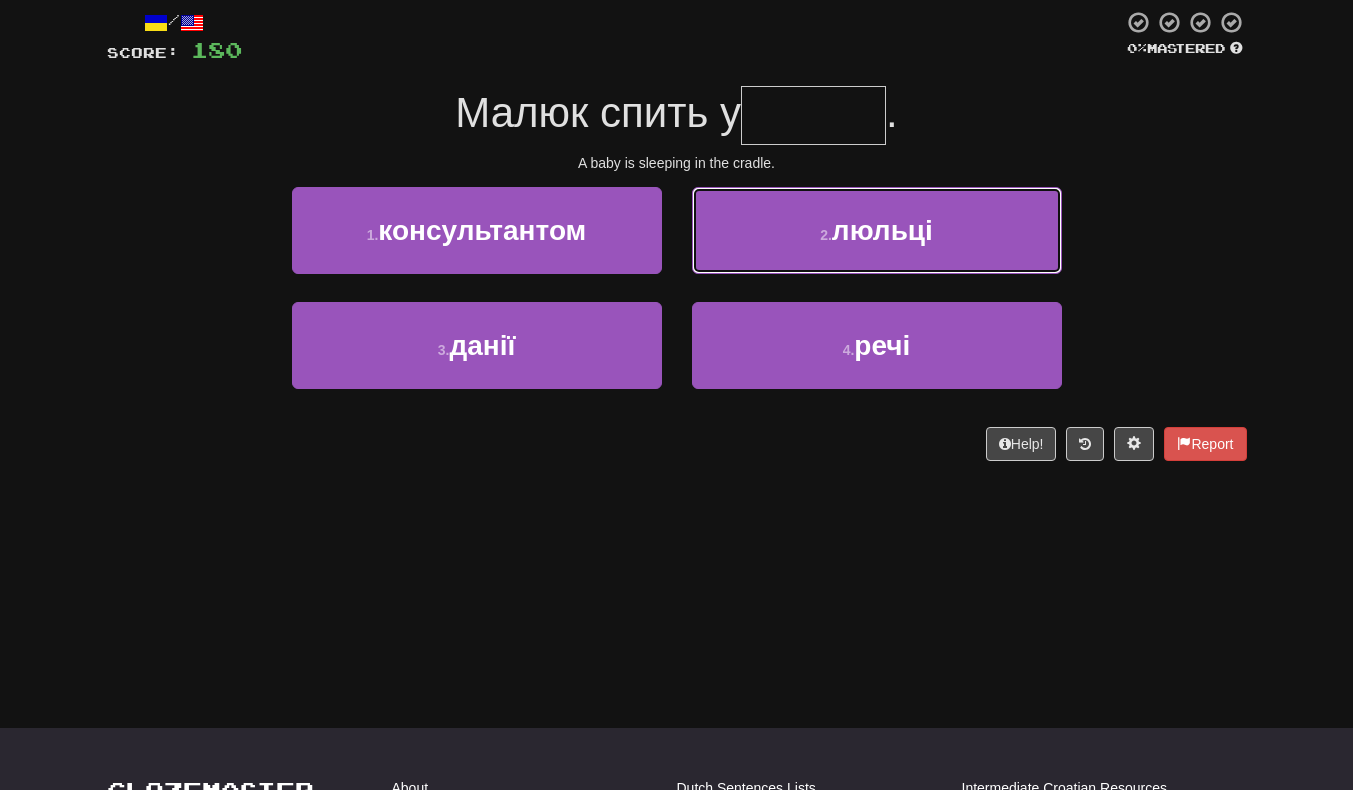click on "2 .  люльці" at bounding box center [877, 230] 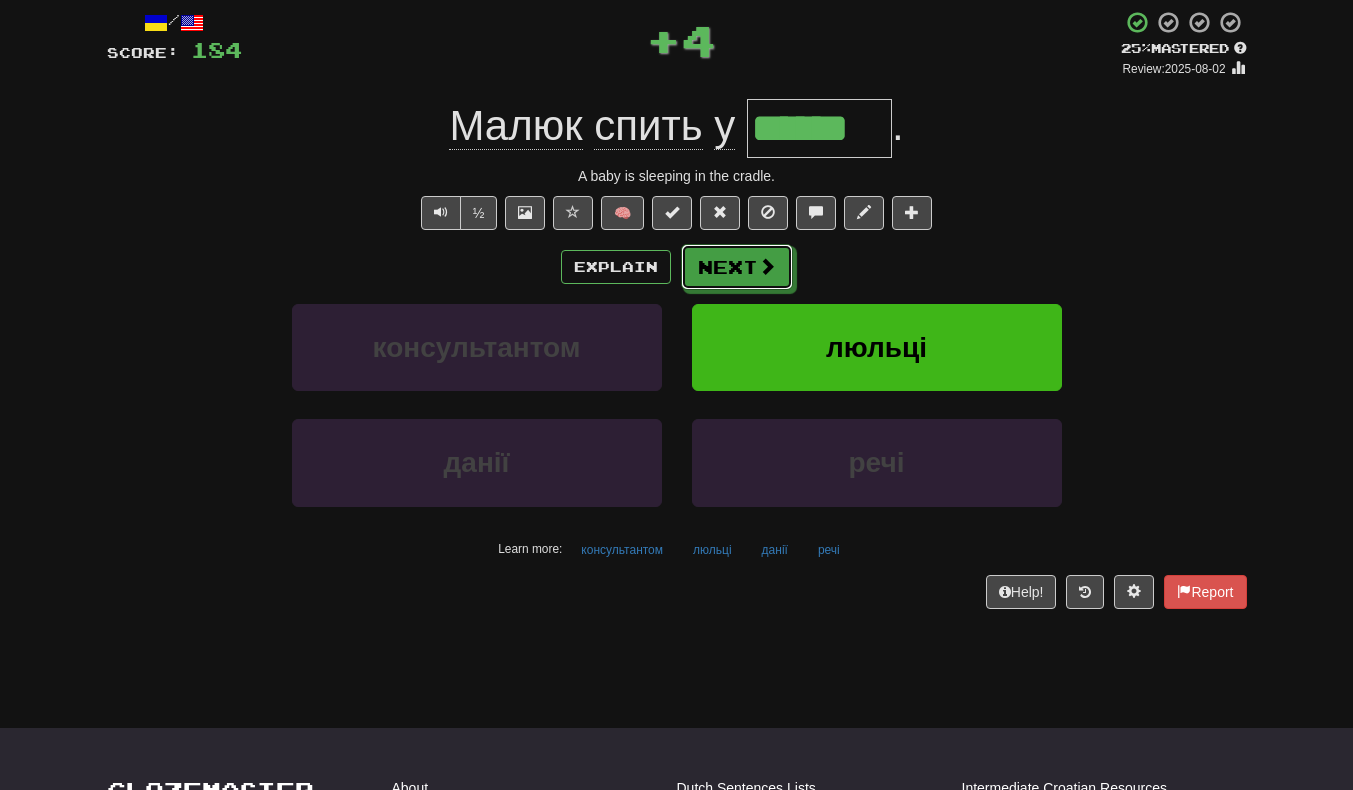 click on "Next" at bounding box center (737, 267) 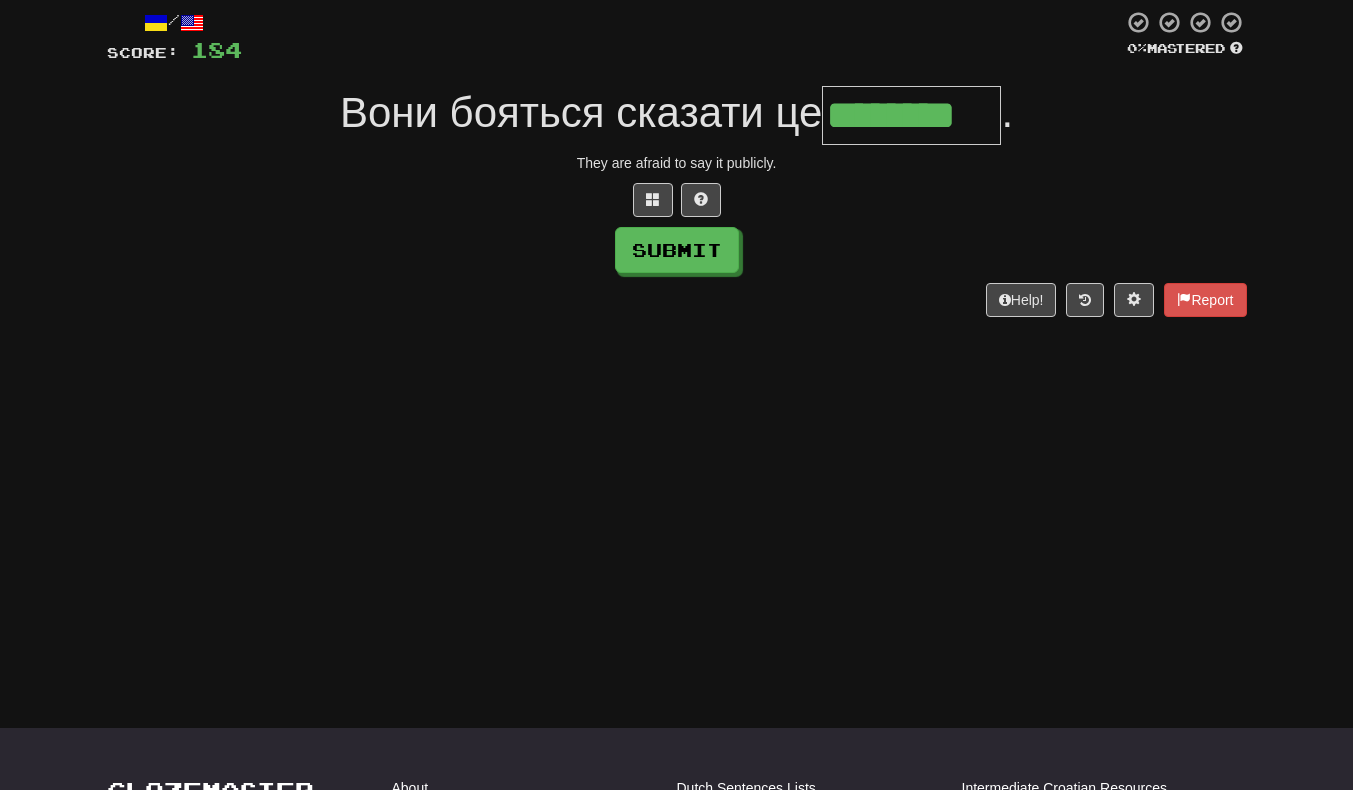 scroll, scrollTop: 0, scrollLeft: 5, axis: horizontal 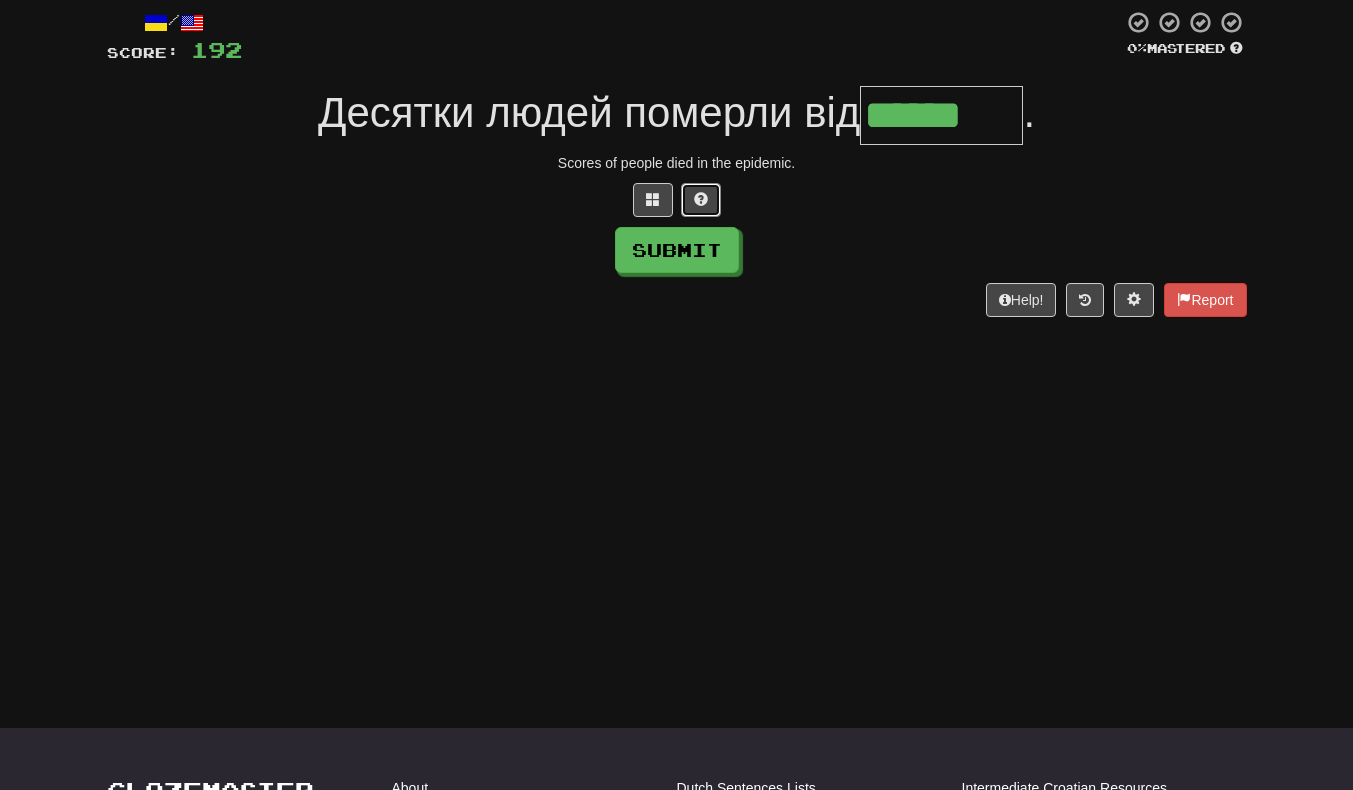 click at bounding box center (701, 200) 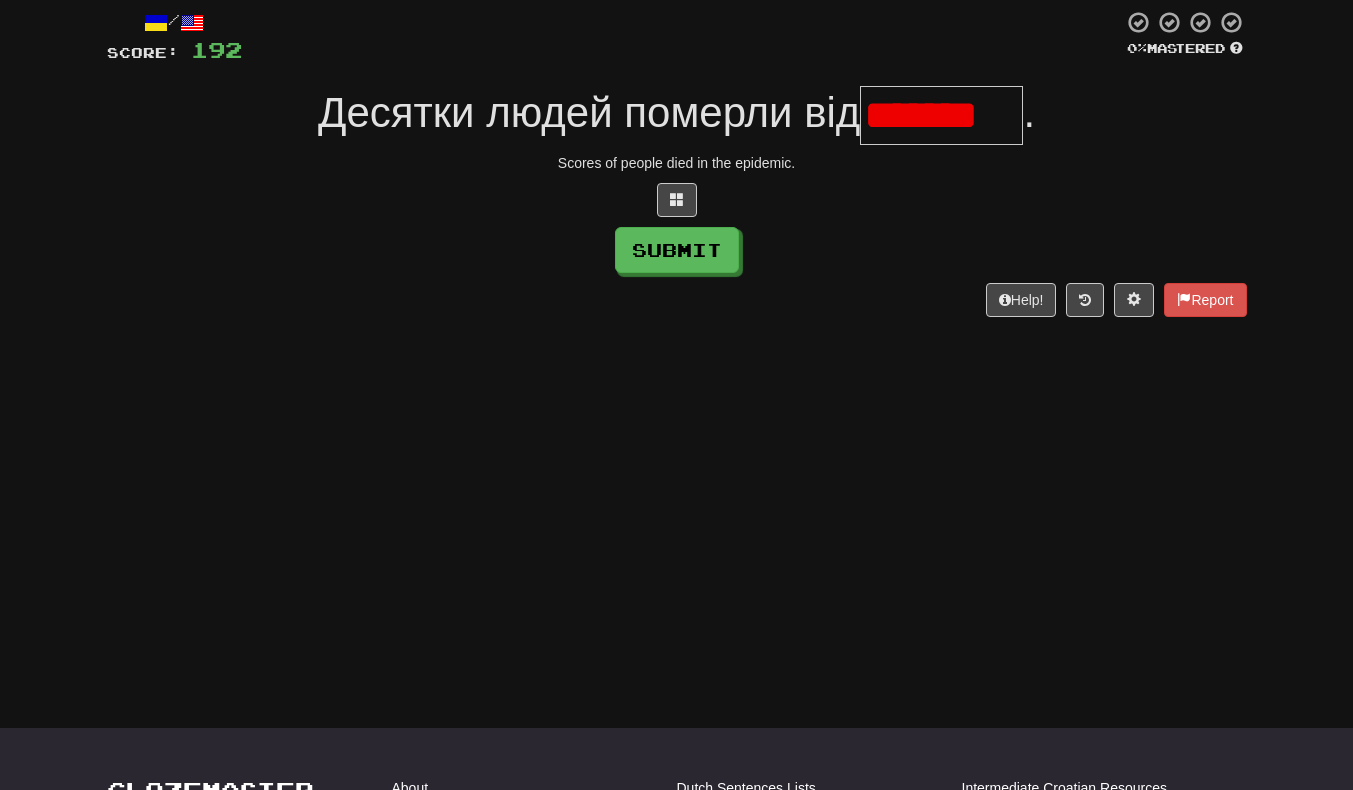 scroll, scrollTop: 0, scrollLeft: 0, axis: both 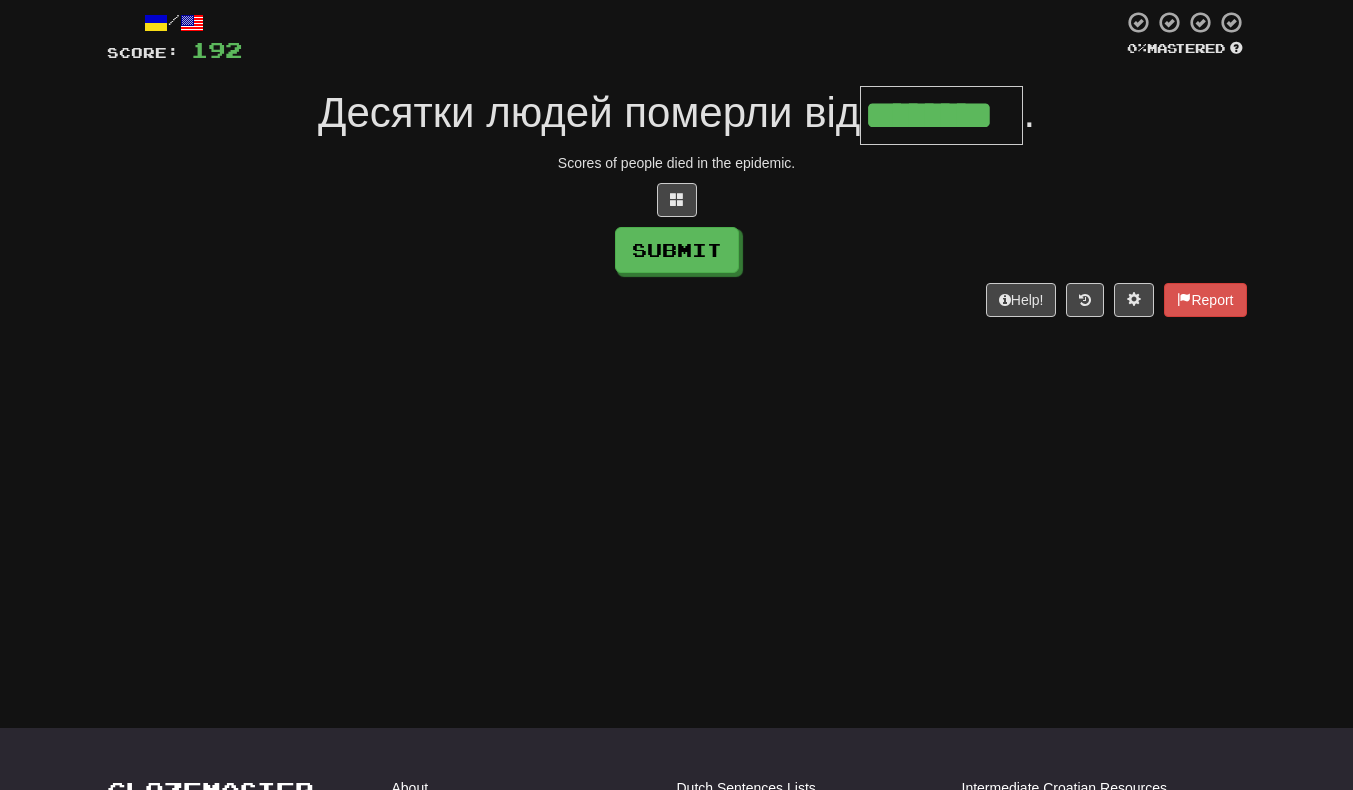 type on "********" 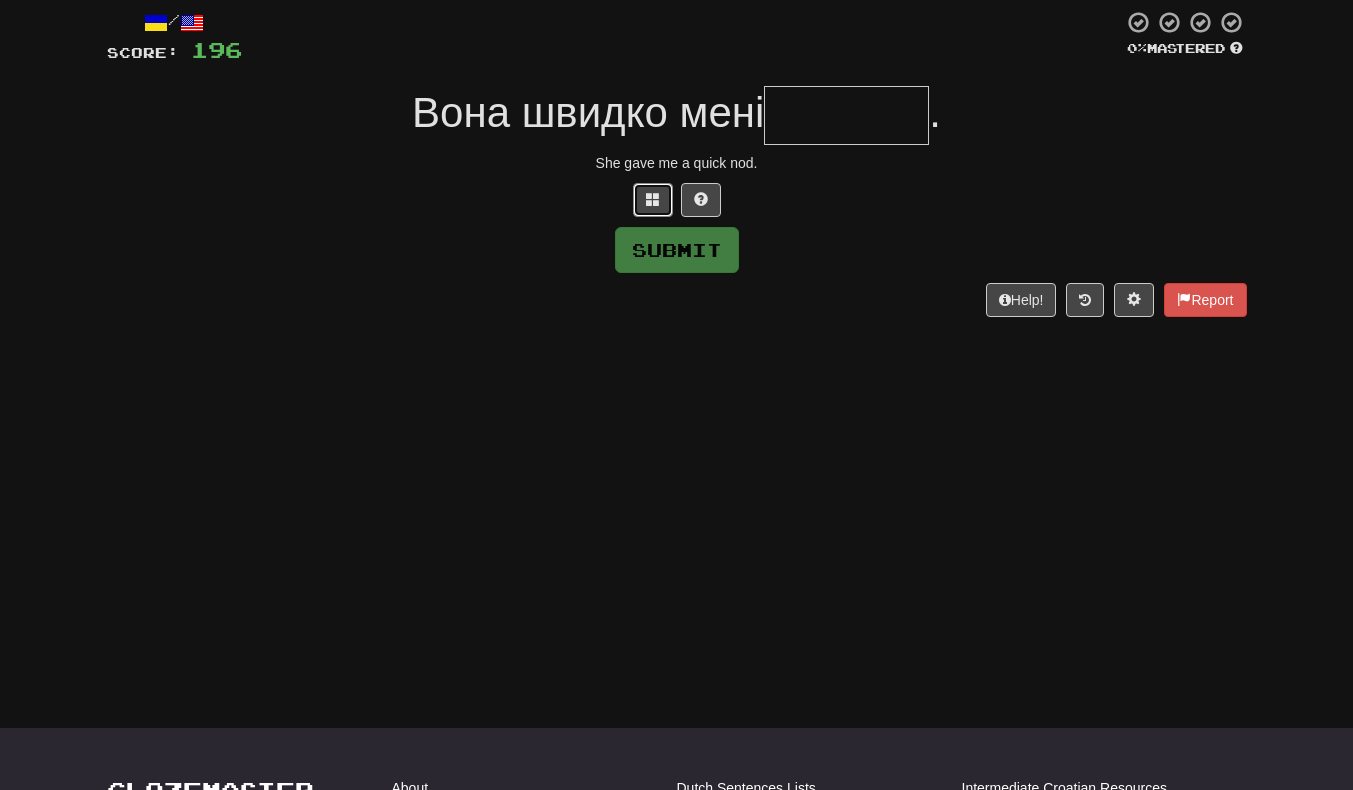 click at bounding box center (653, 200) 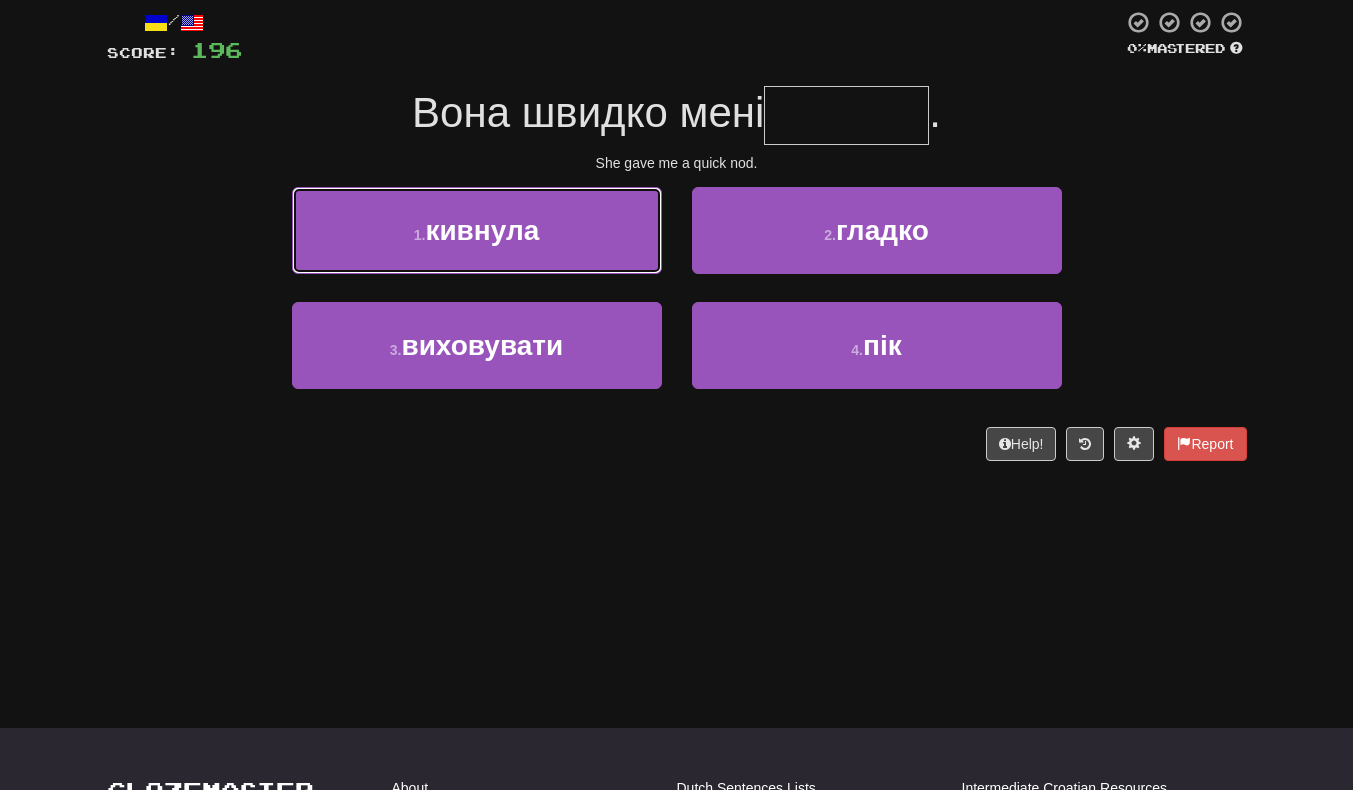 click on "1 .  кивнула" at bounding box center (477, 230) 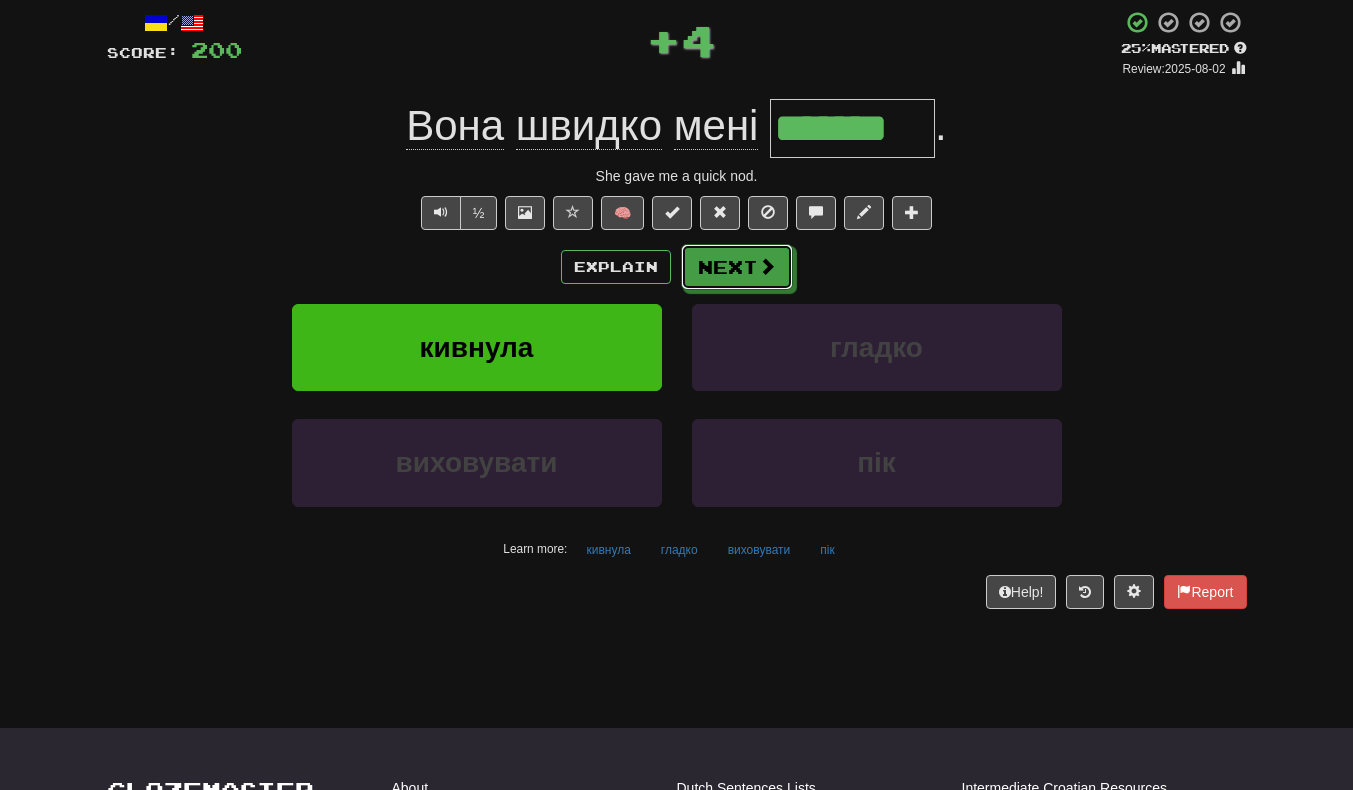 click at bounding box center [767, 266] 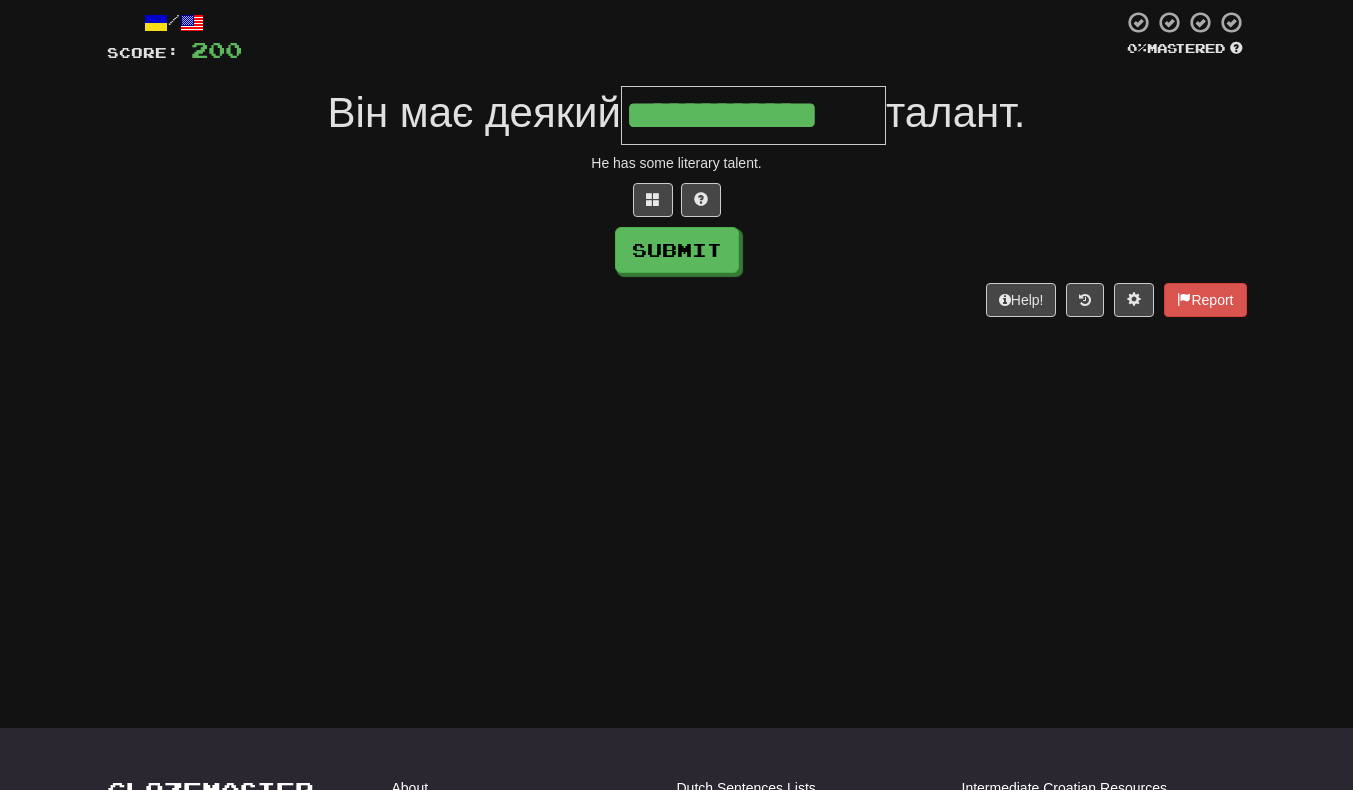 scroll, scrollTop: 0, scrollLeft: 1, axis: horizontal 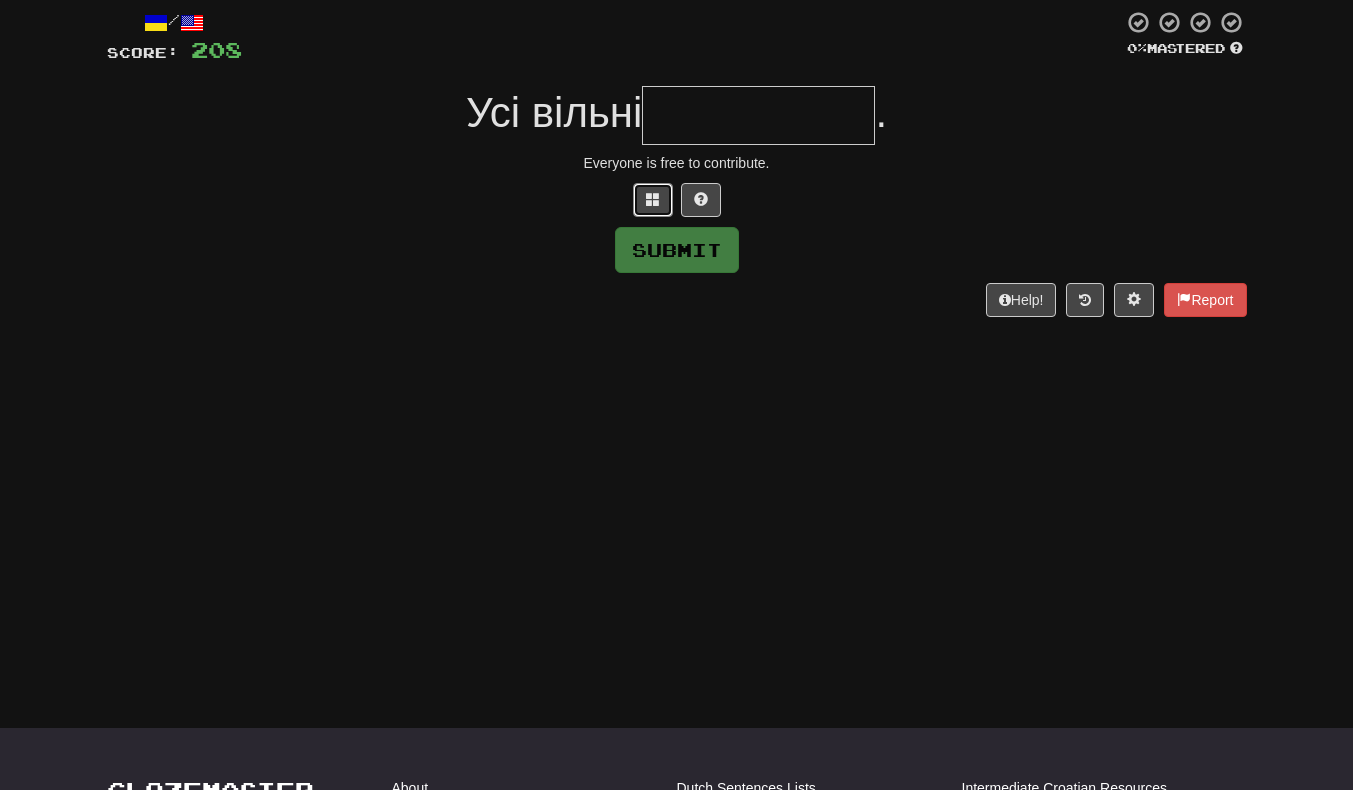 click at bounding box center [653, 200] 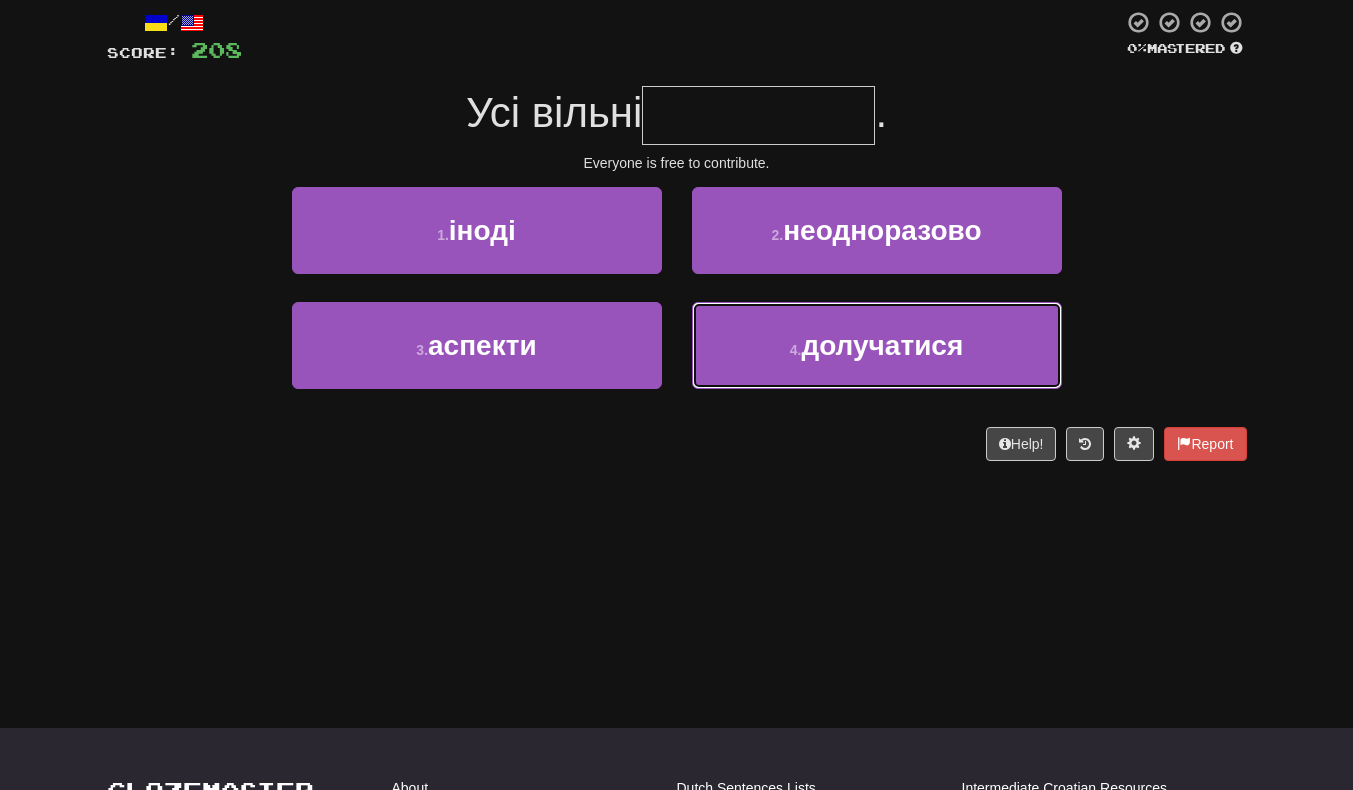 click on "долучатися" at bounding box center (882, 345) 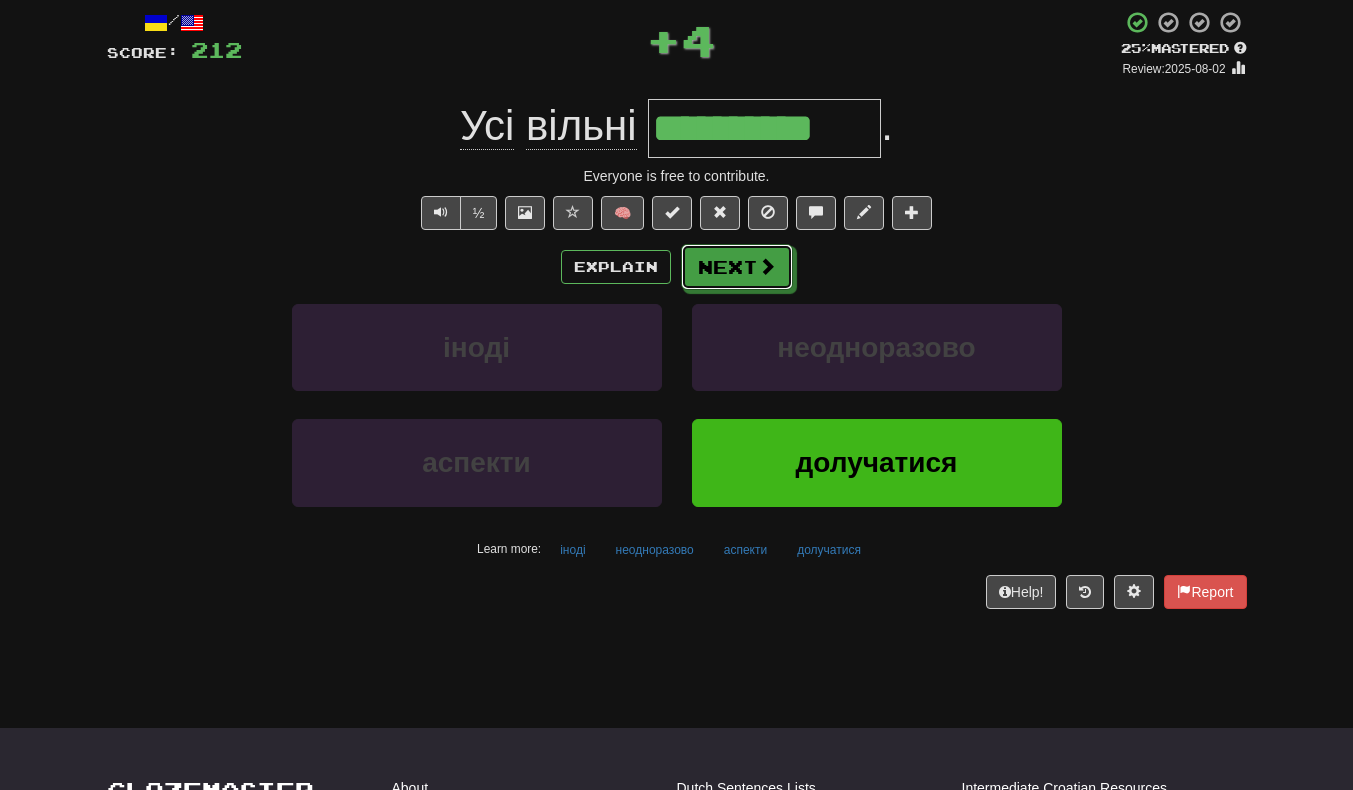 click at bounding box center [767, 266] 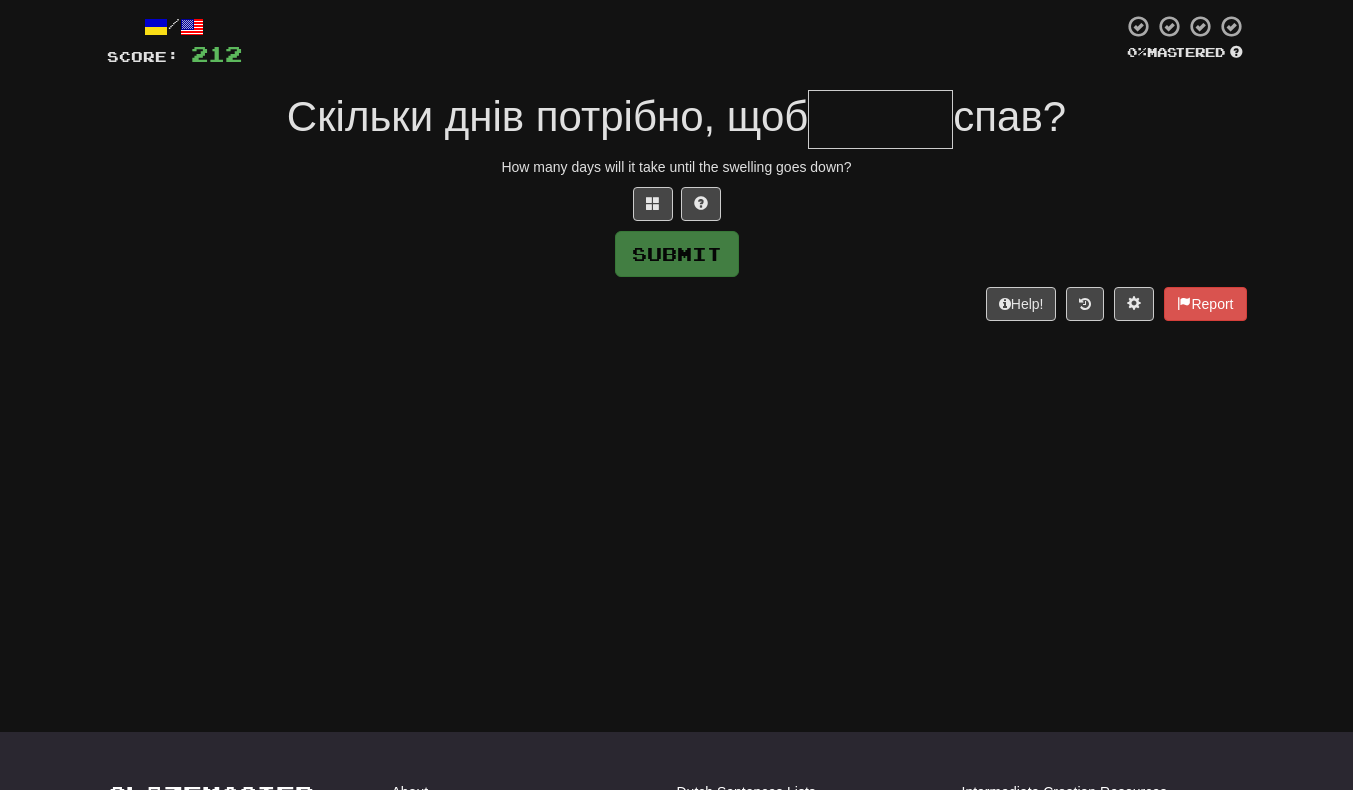 scroll, scrollTop: 108, scrollLeft: 0, axis: vertical 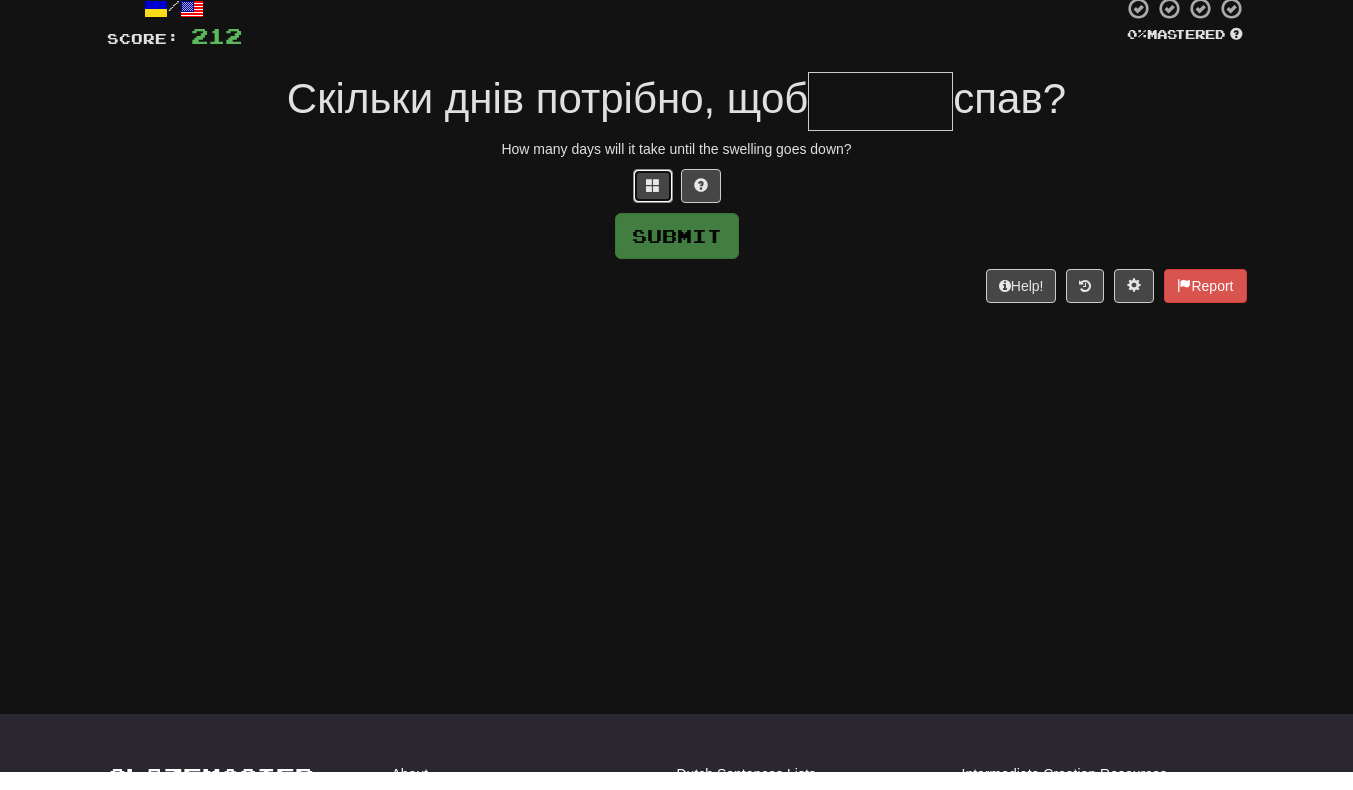 click at bounding box center [653, 203] 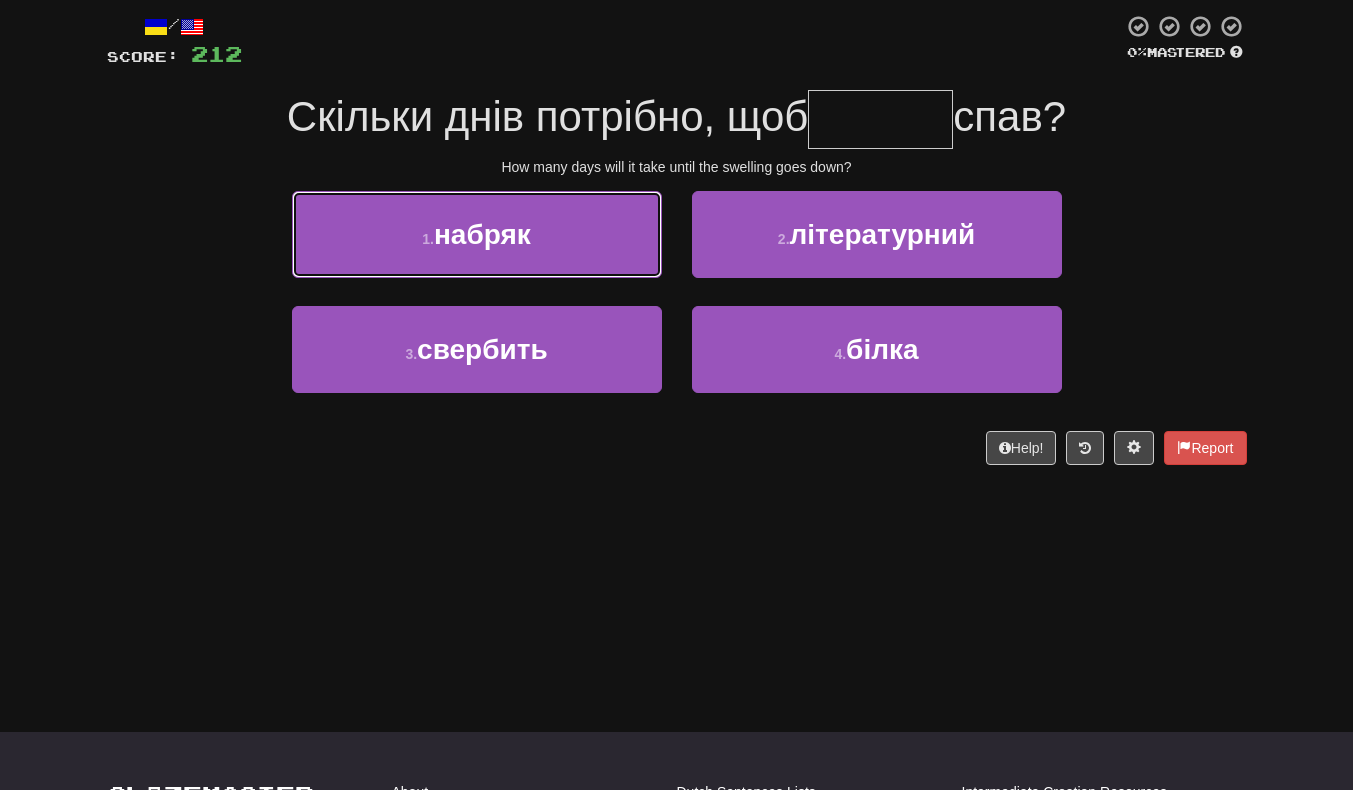 click on "1 .  набряк" at bounding box center (477, 234) 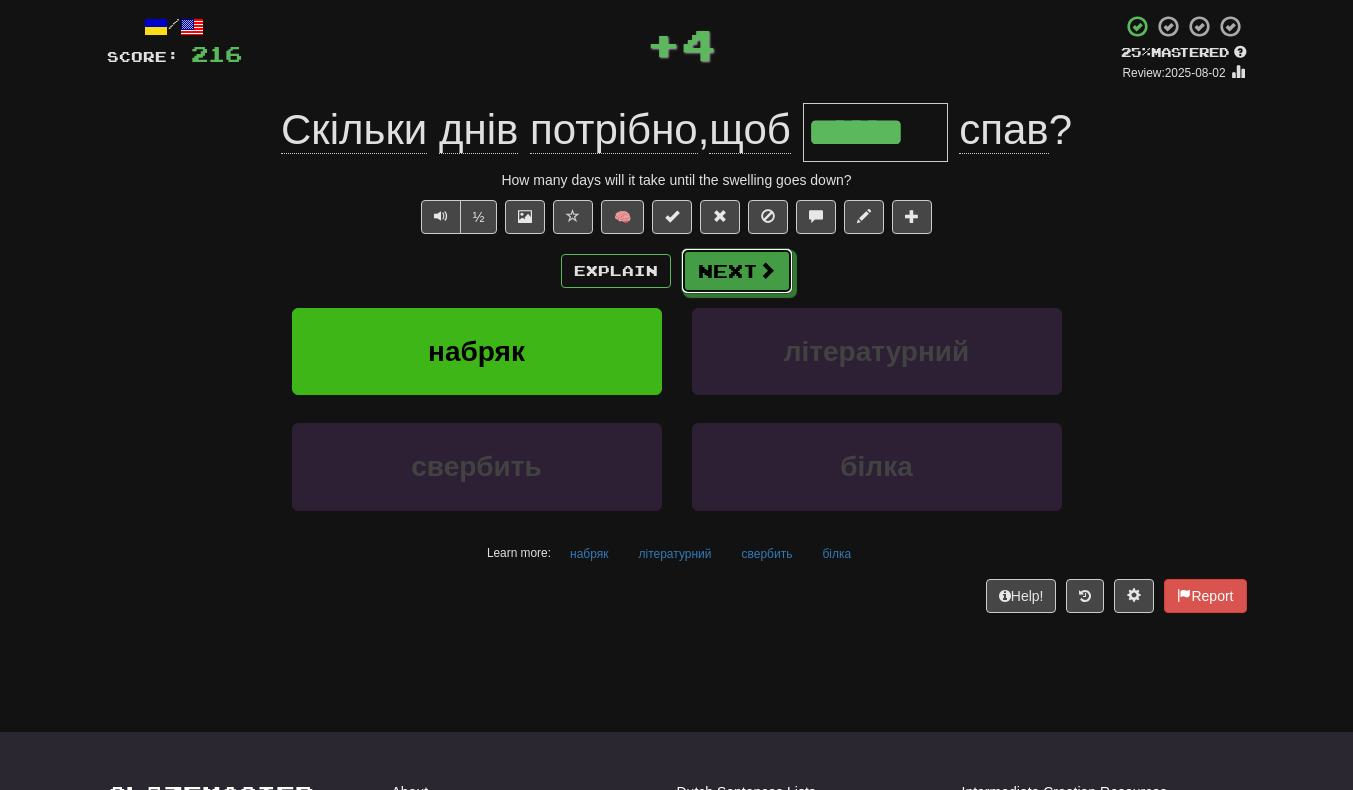 click on "Next" at bounding box center (737, 271) 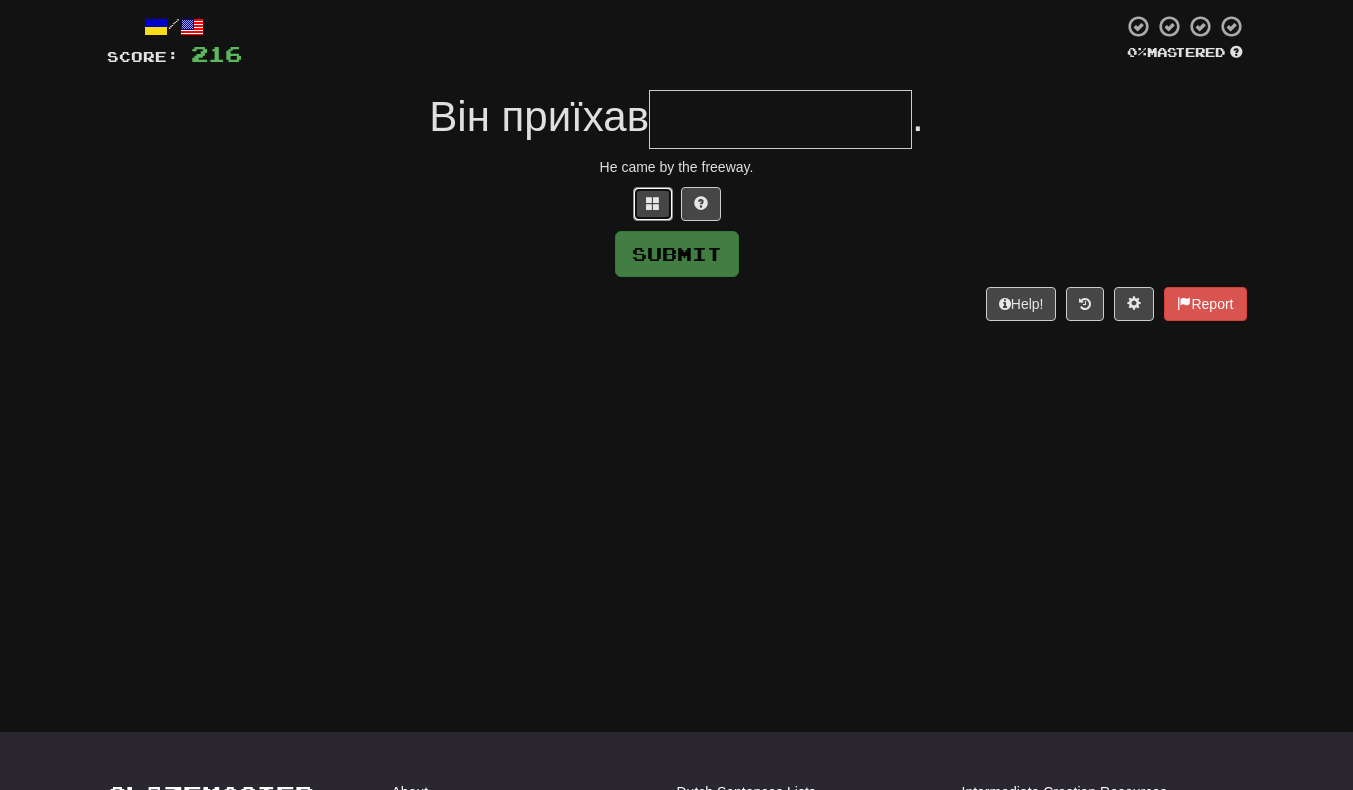 click at bounding box center (653, 203) 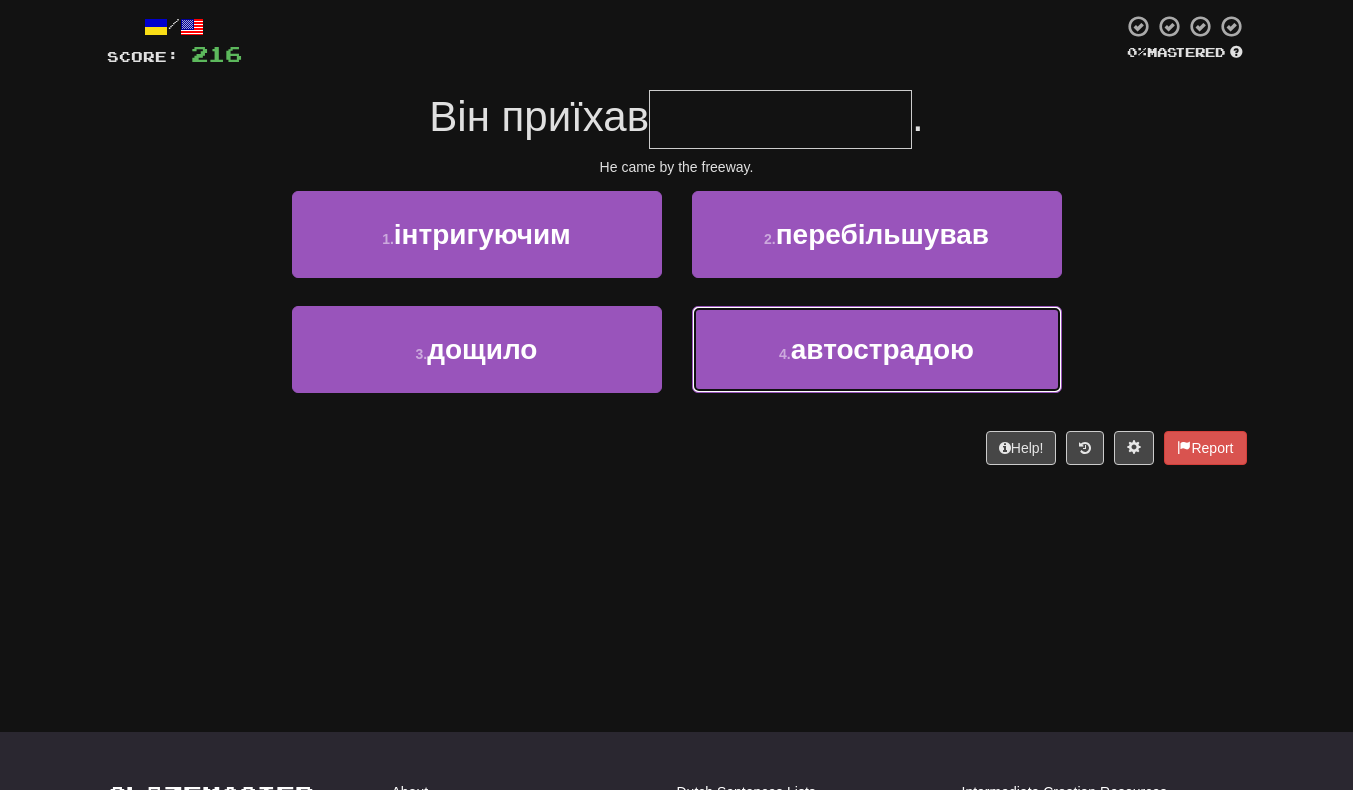 click on "автострадою" at bounding box center [882, 349] 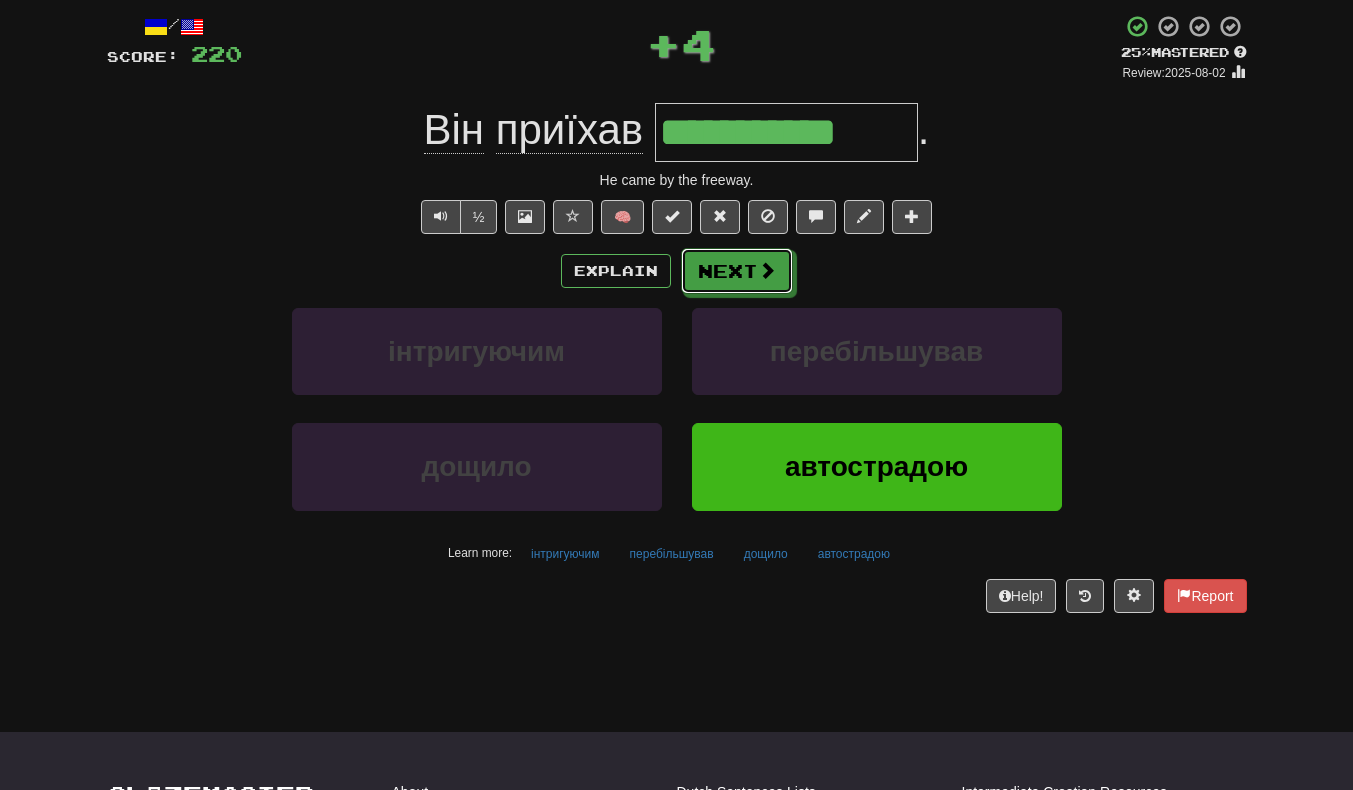 click at bounding box center (767, 270) 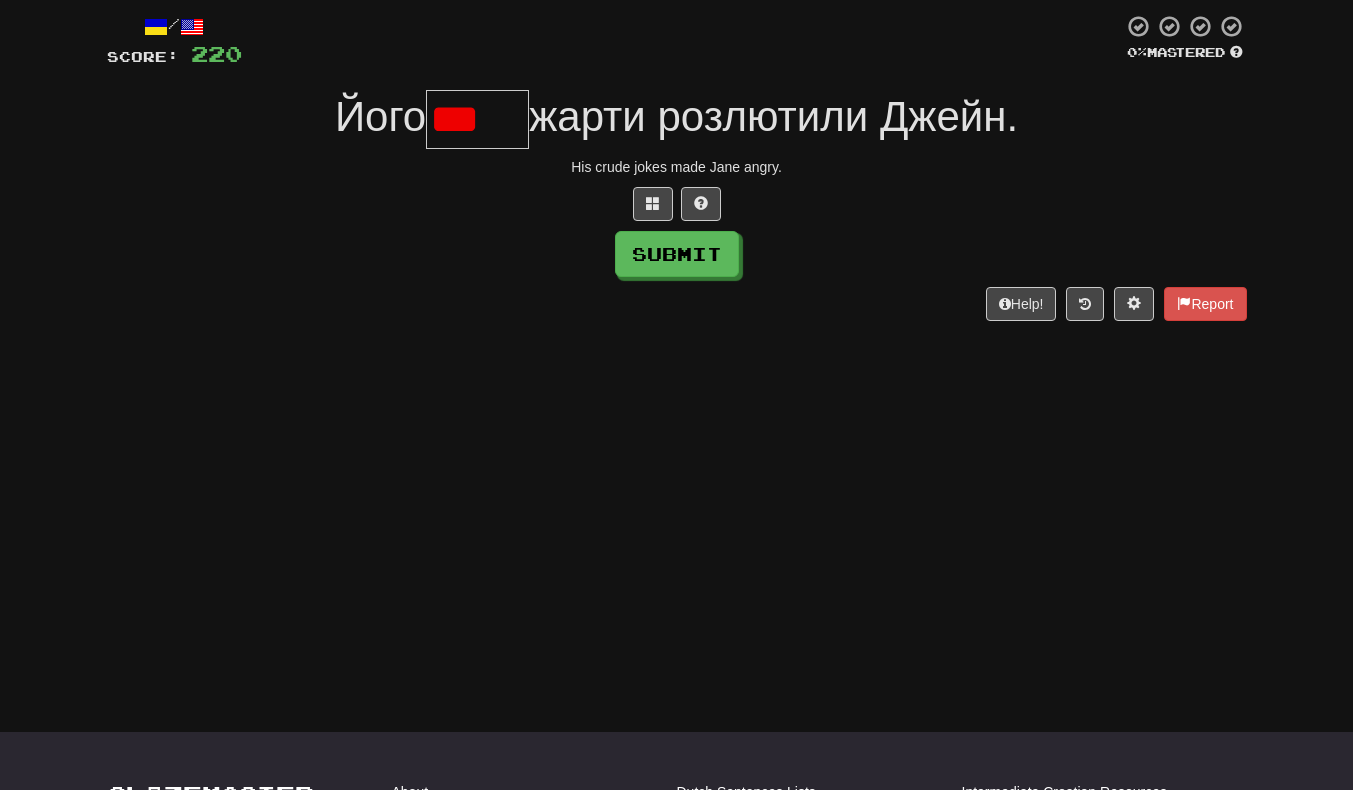 scroll, scrollTop: 0, scrollLeft: 0, axis: both 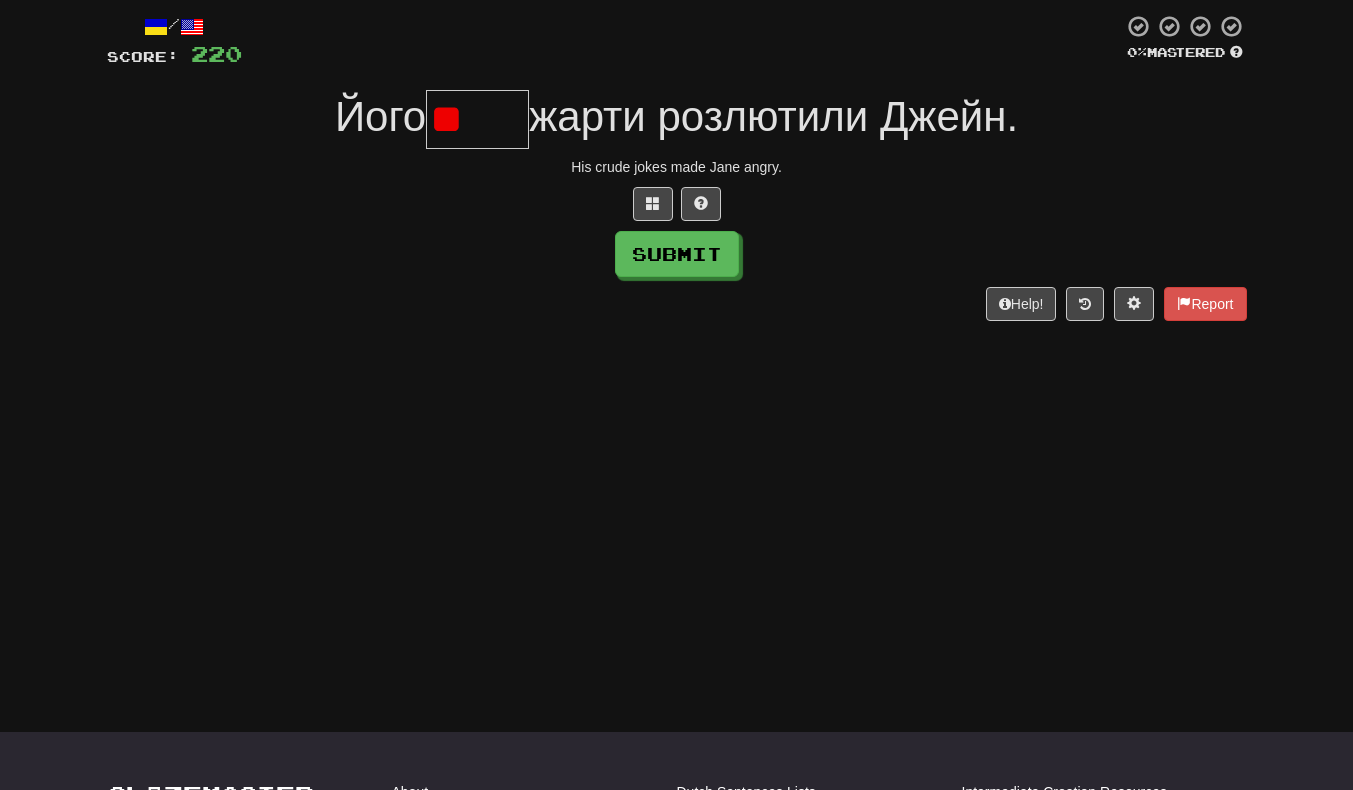 type on "*" 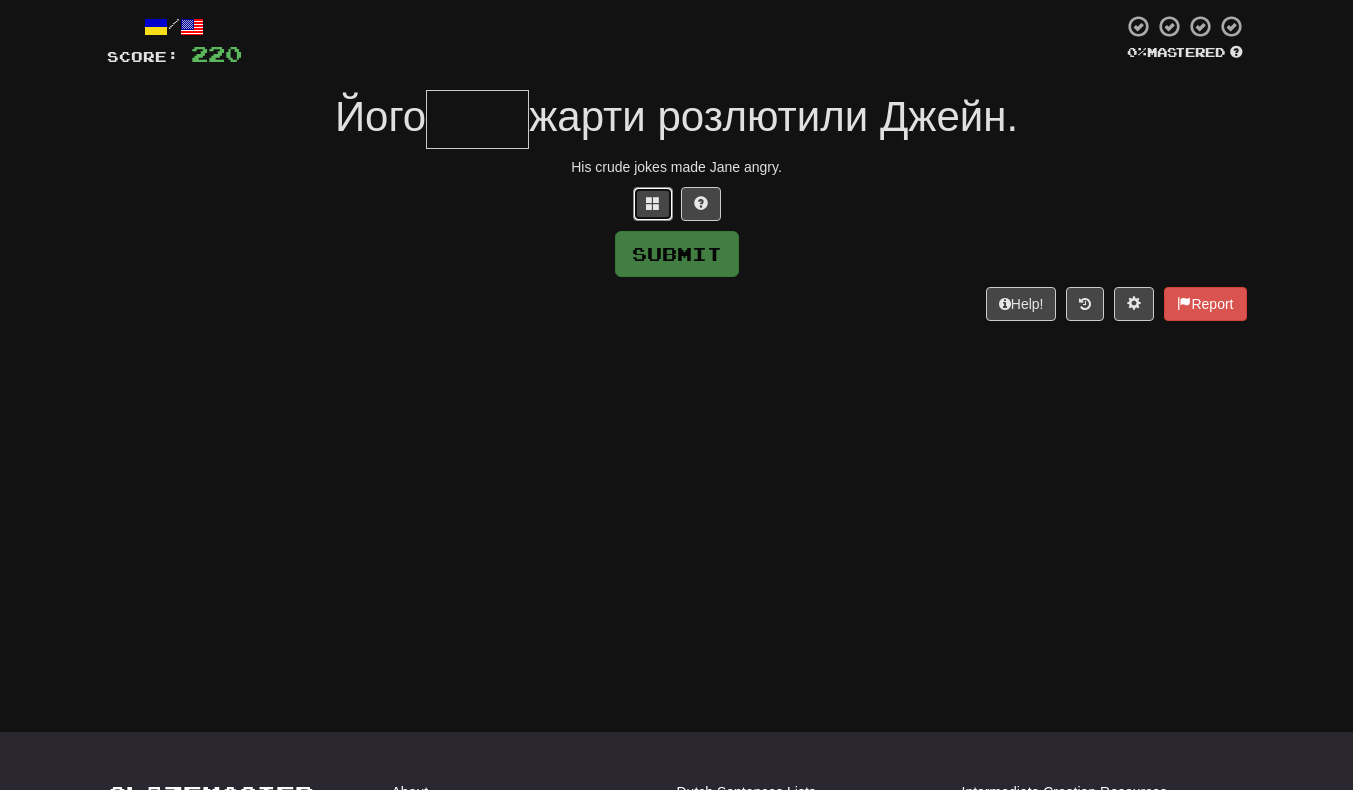 click at bounding box center [653, 203] 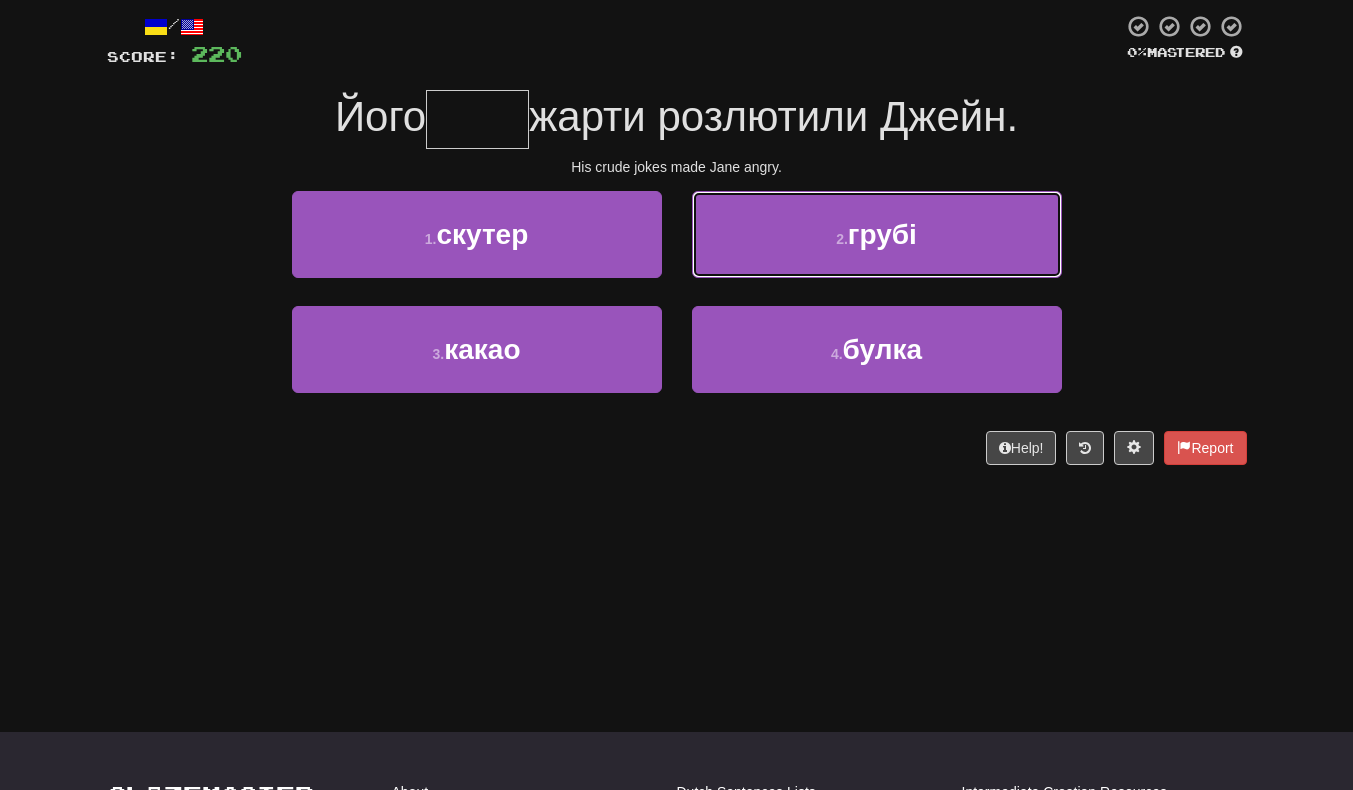 click on "2 .  грубі" at bounding box center (877, 234) 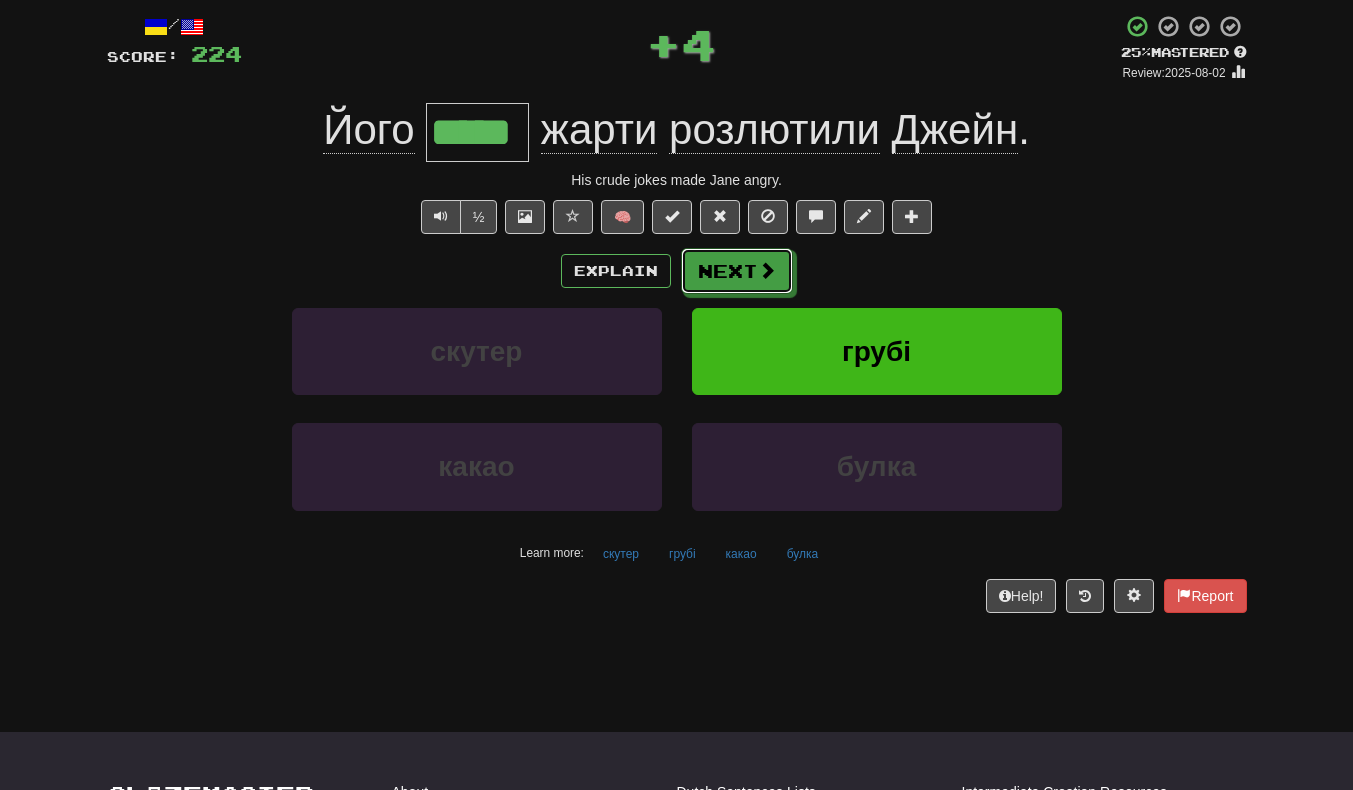 click on "Next" at bounding box center [737, 271] 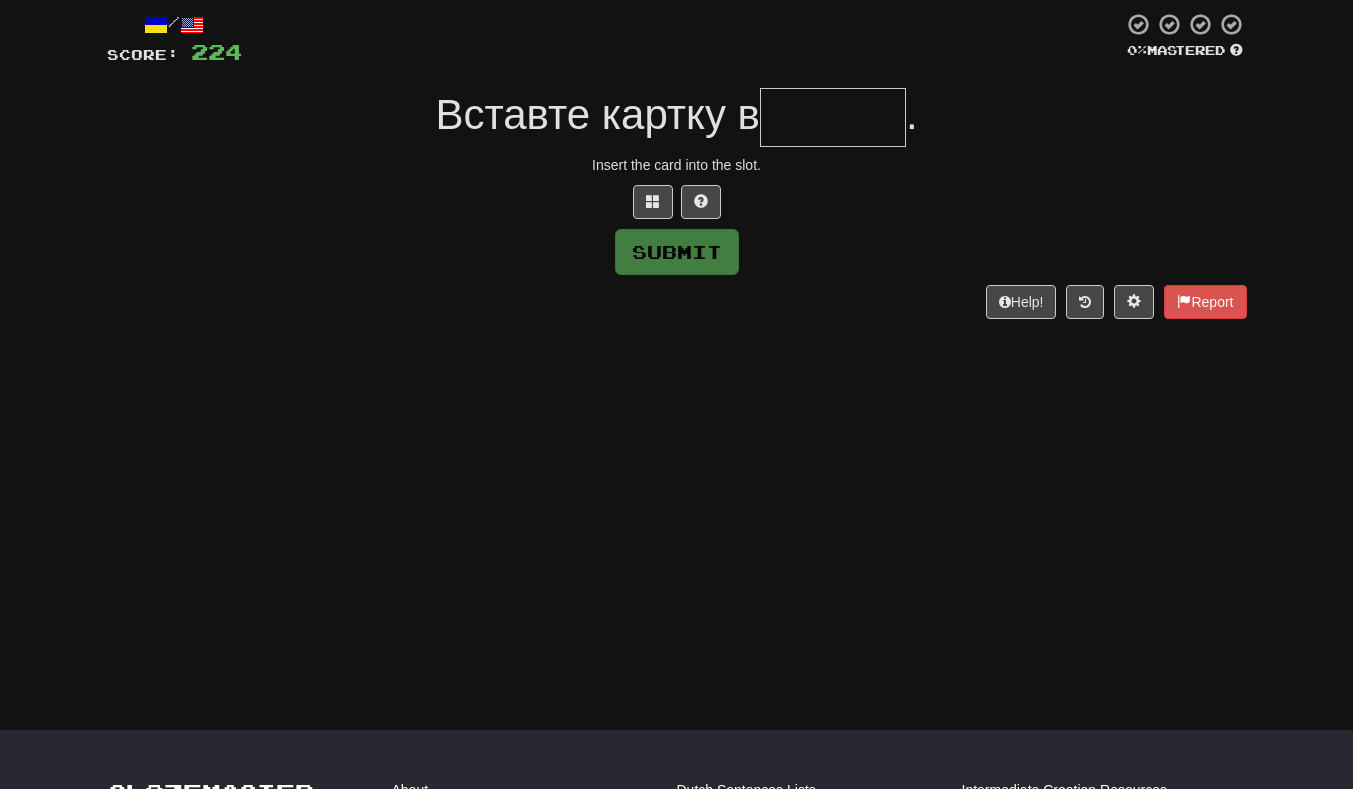 click on "Insert the card into the slot." at bounding box center [677, 167] 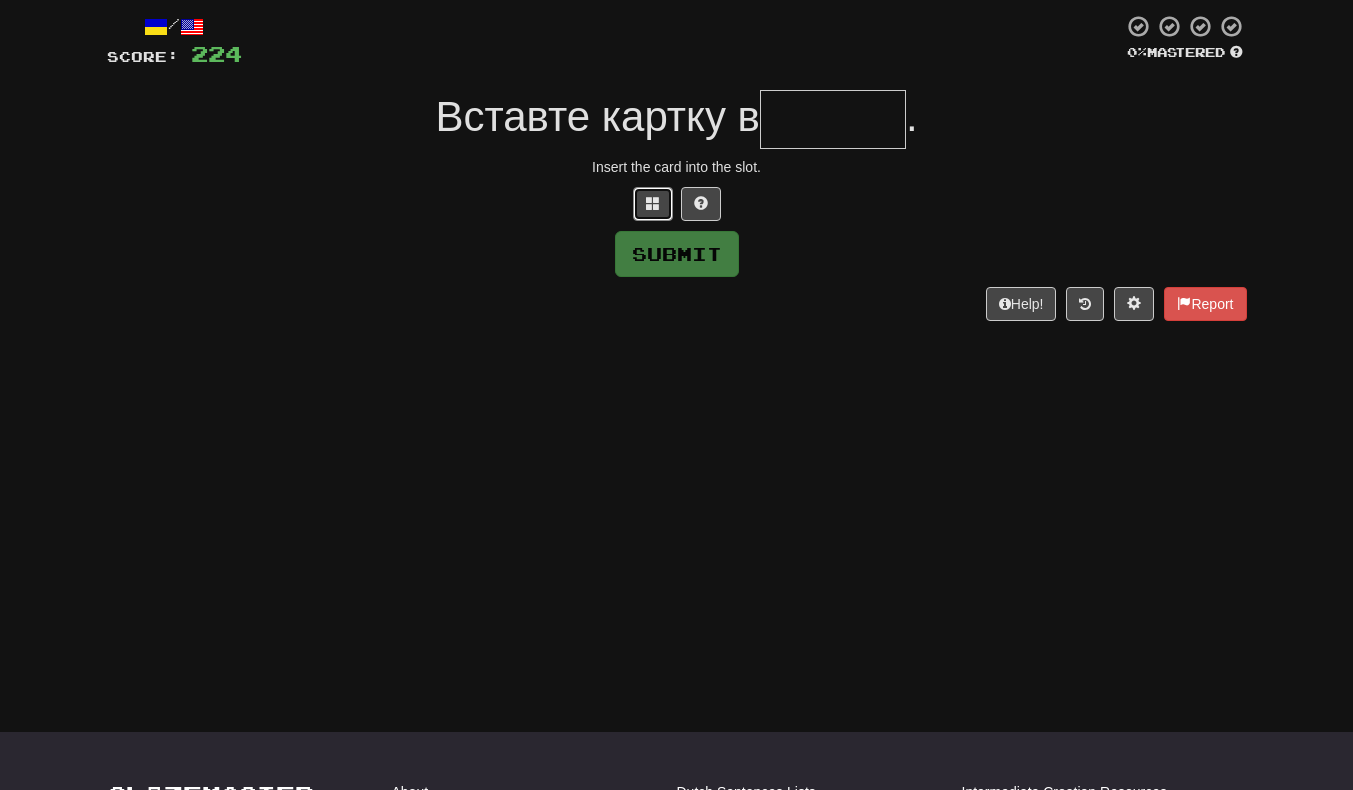 click at bounding box center (653, 204) 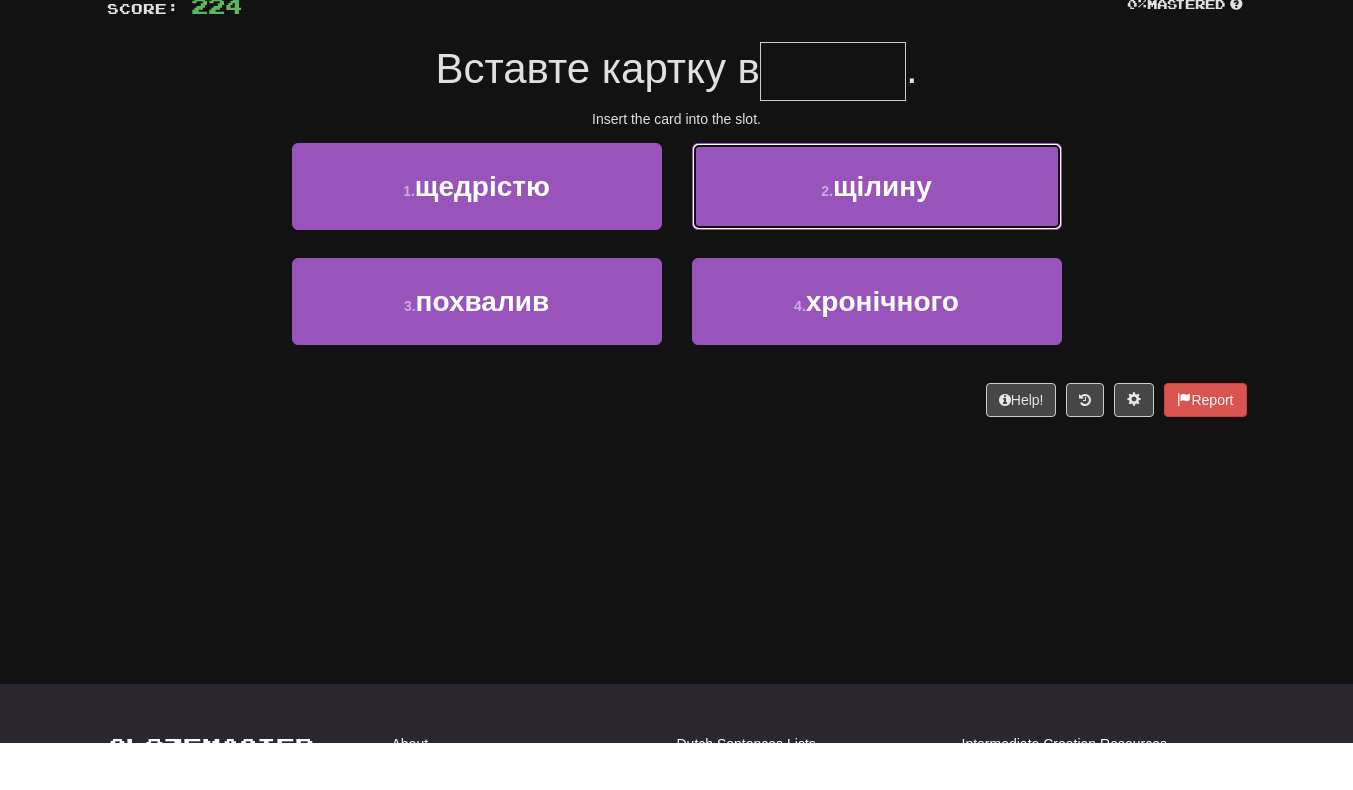 click on "2 .  щілину" at bounding box center (877, 234) 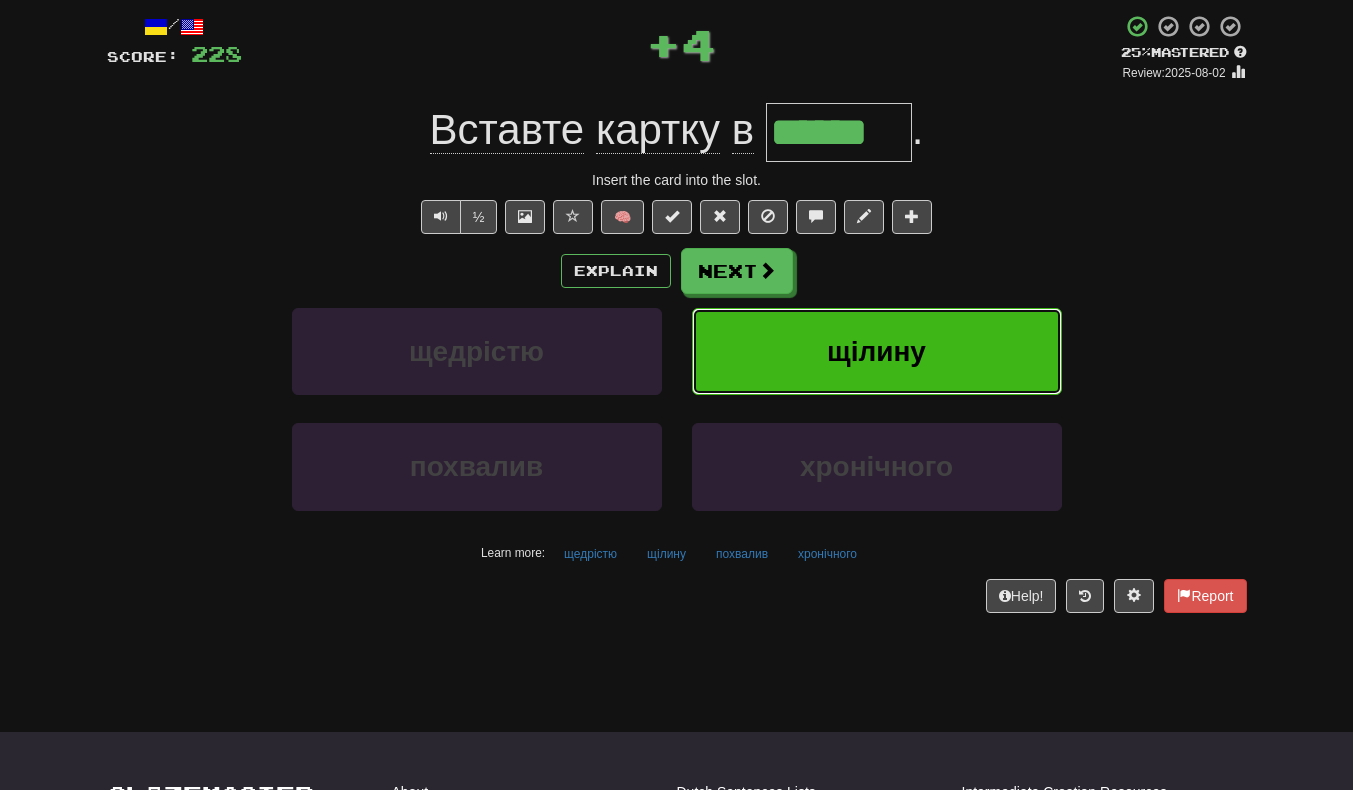 click on "щілину" at bounding box center (877, 351) 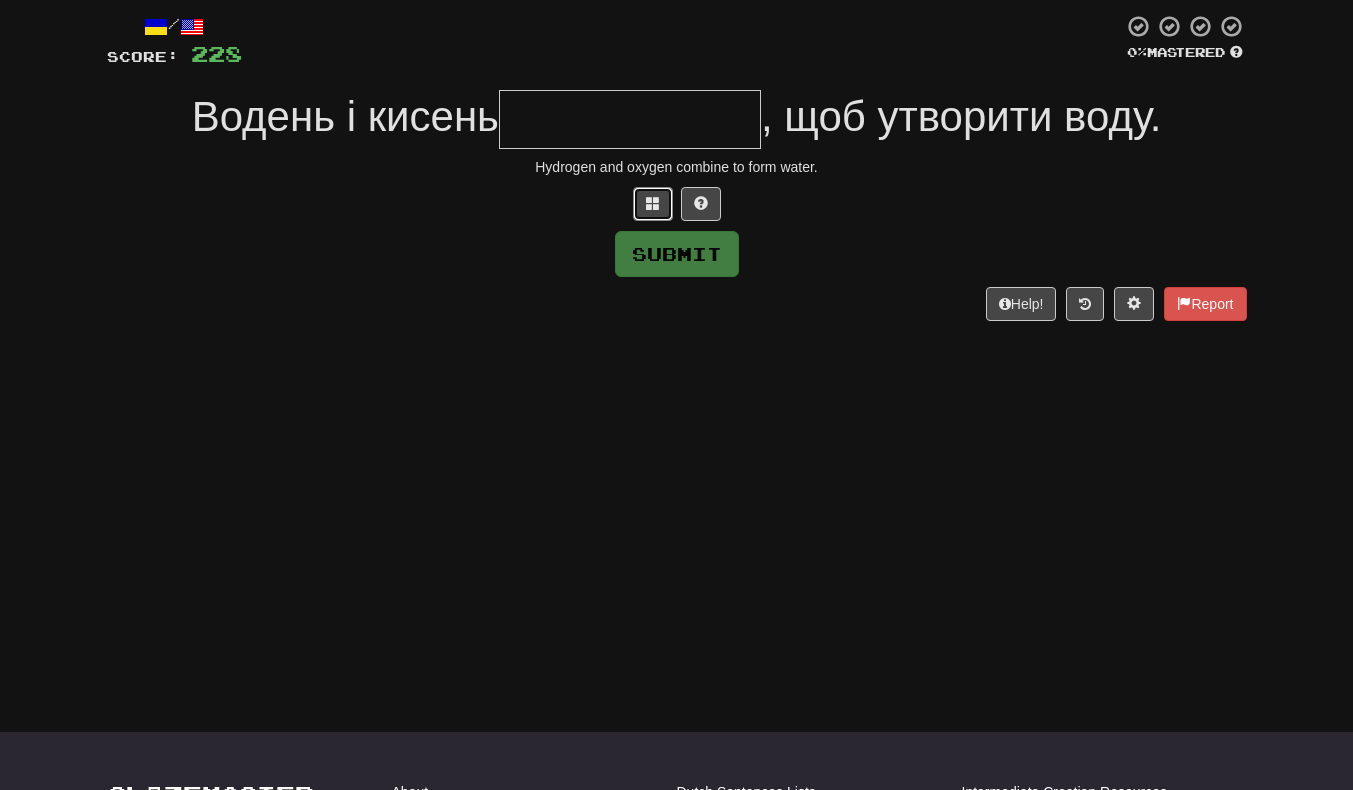 click at bounding box center (653, 203) 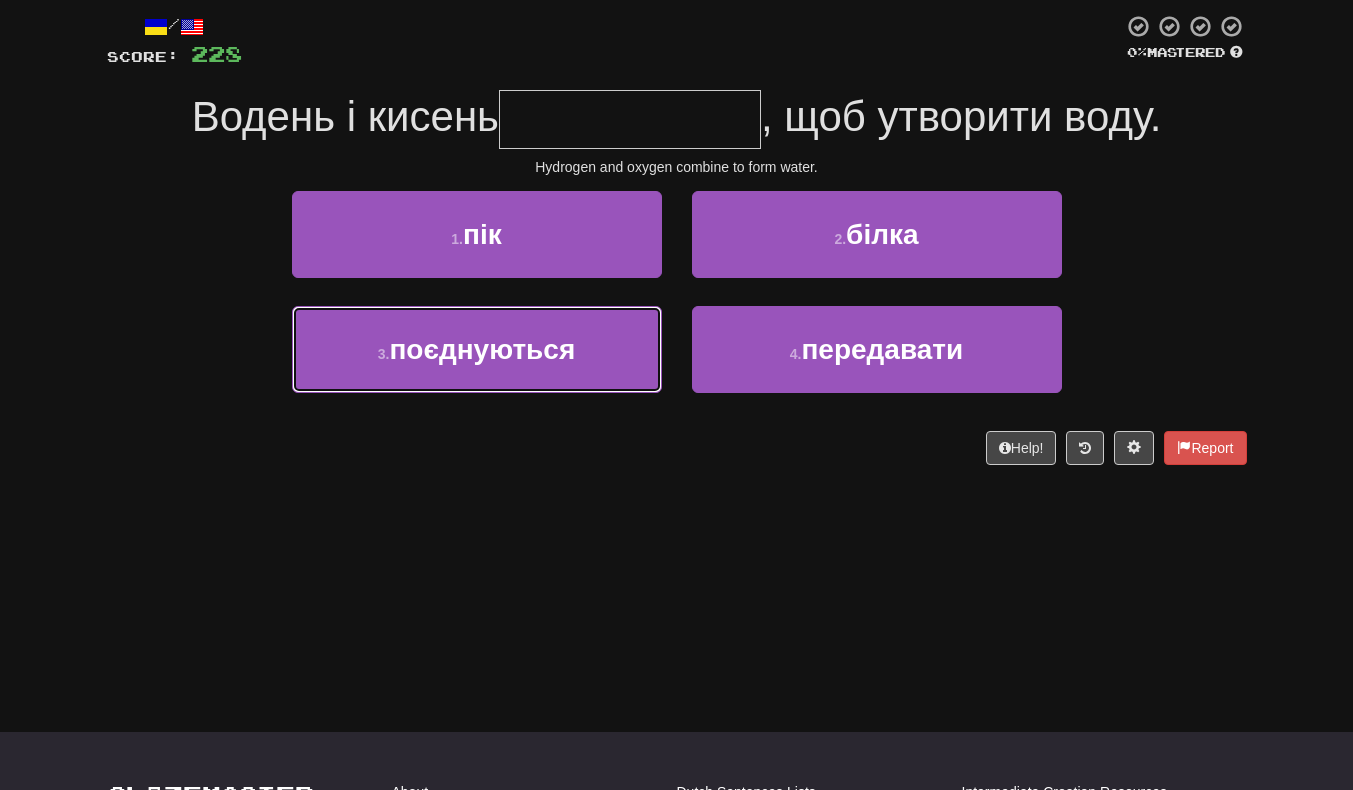click on "поєднуються" at bounding box center (482, 349) 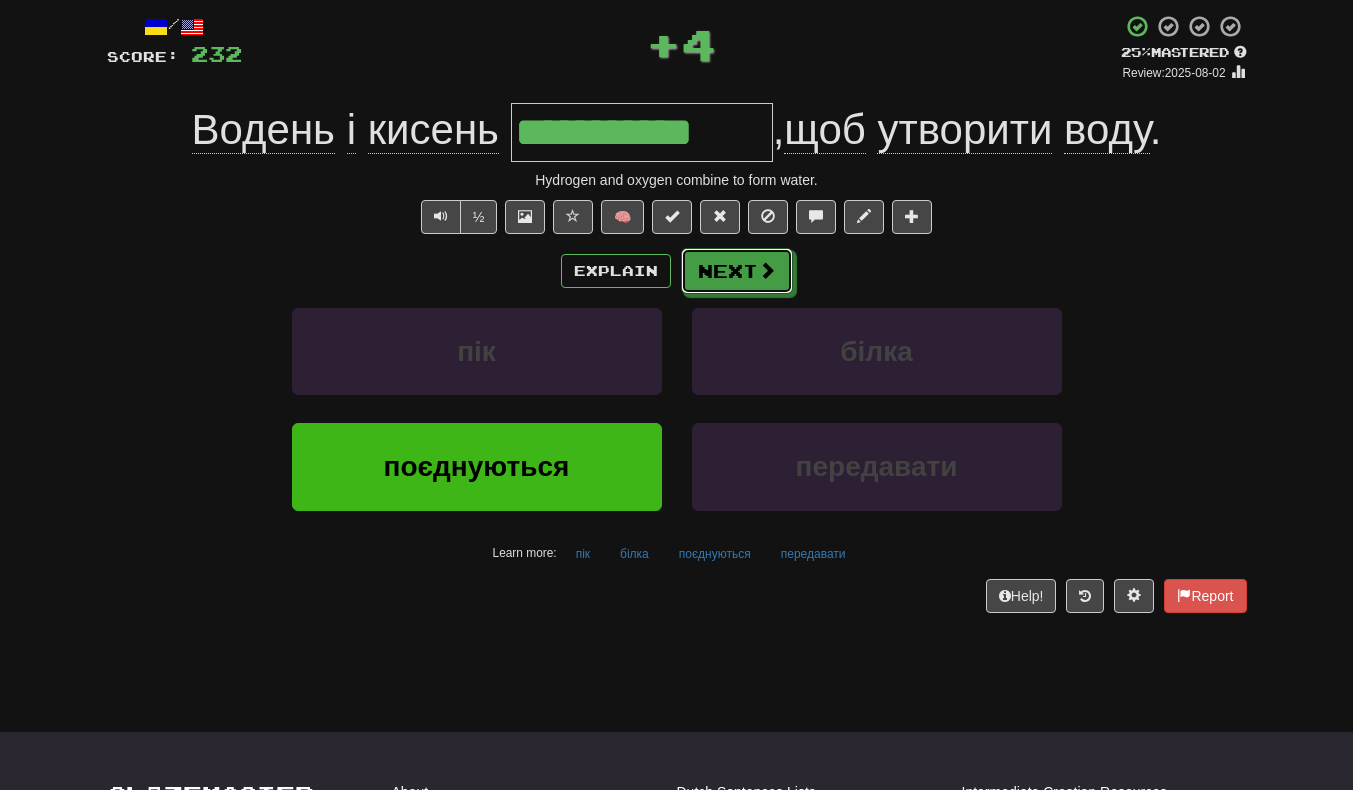 click at bounding box center [767, 270] 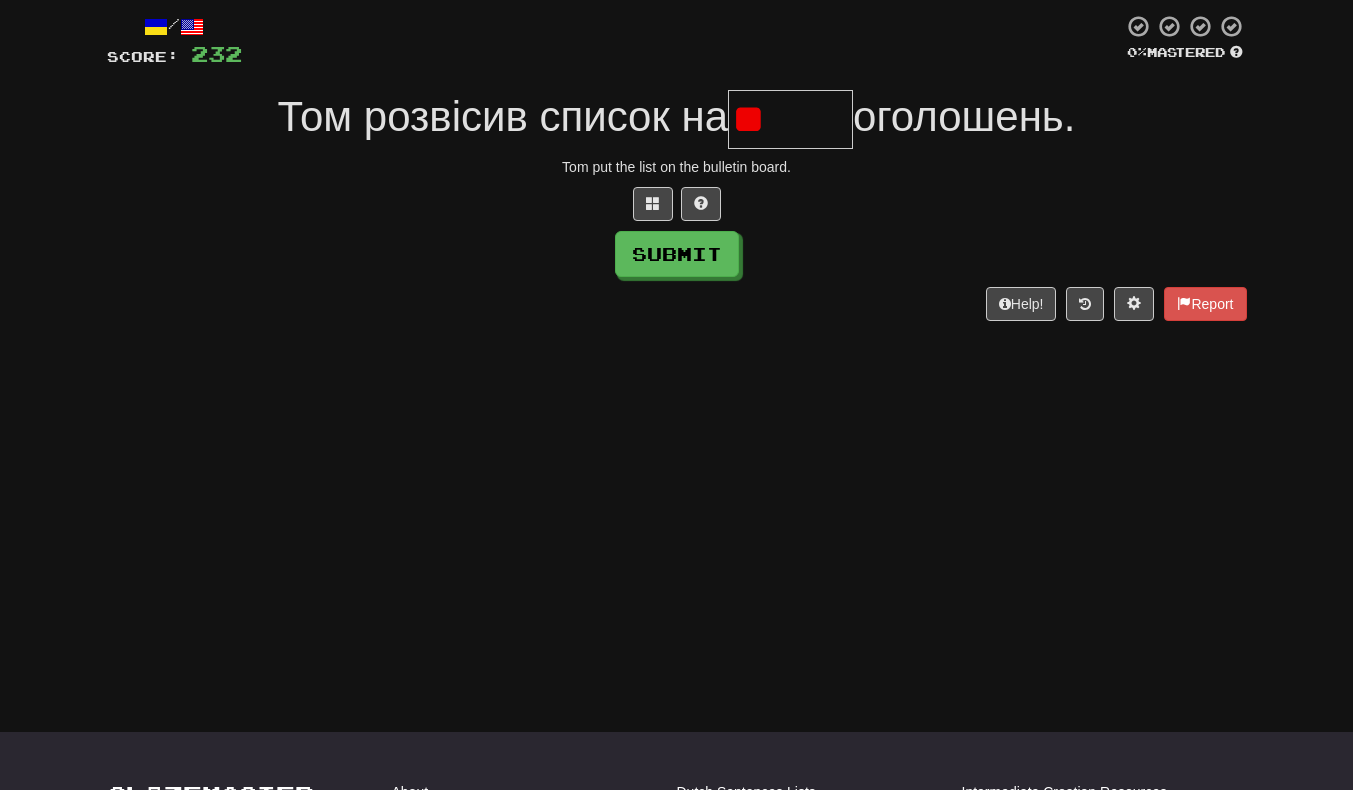 type on "*" 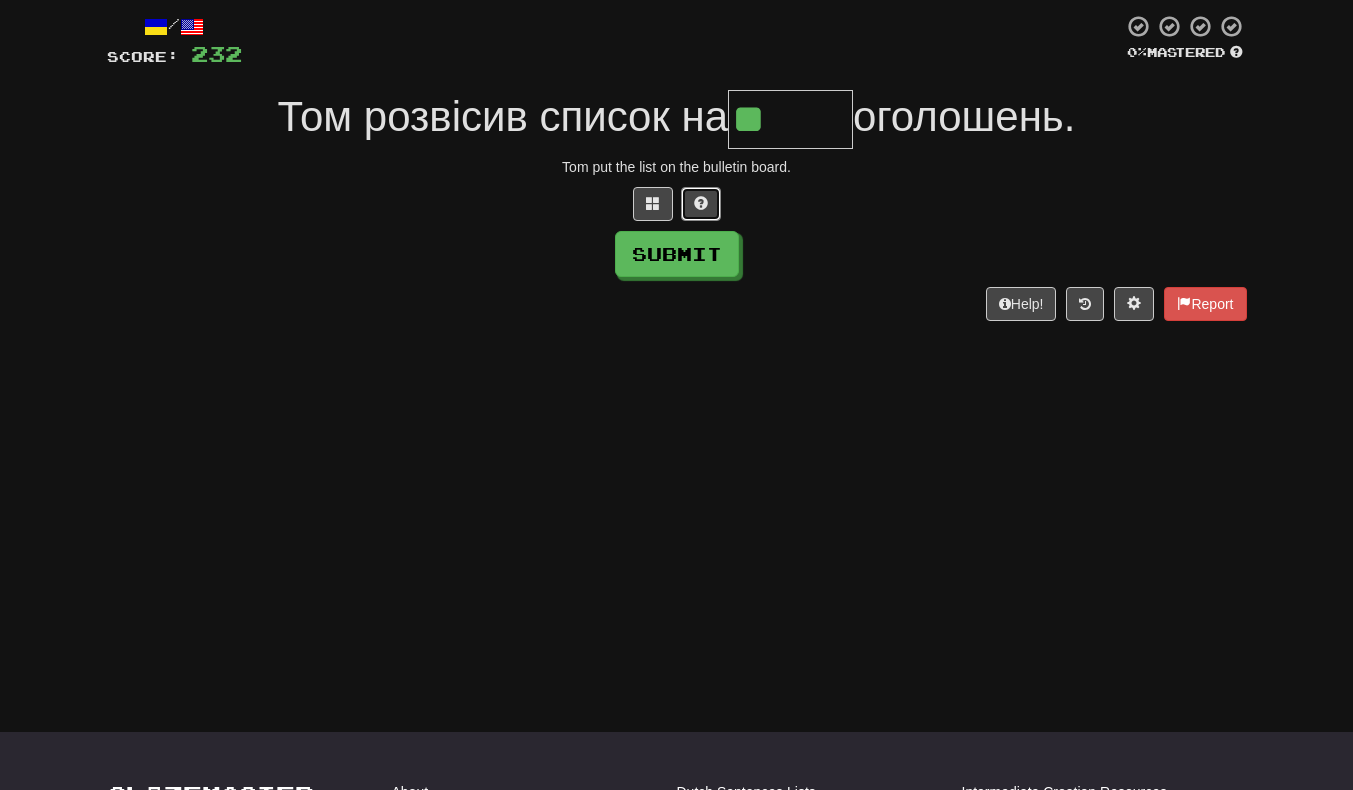 click at bounding box center (701, 204) 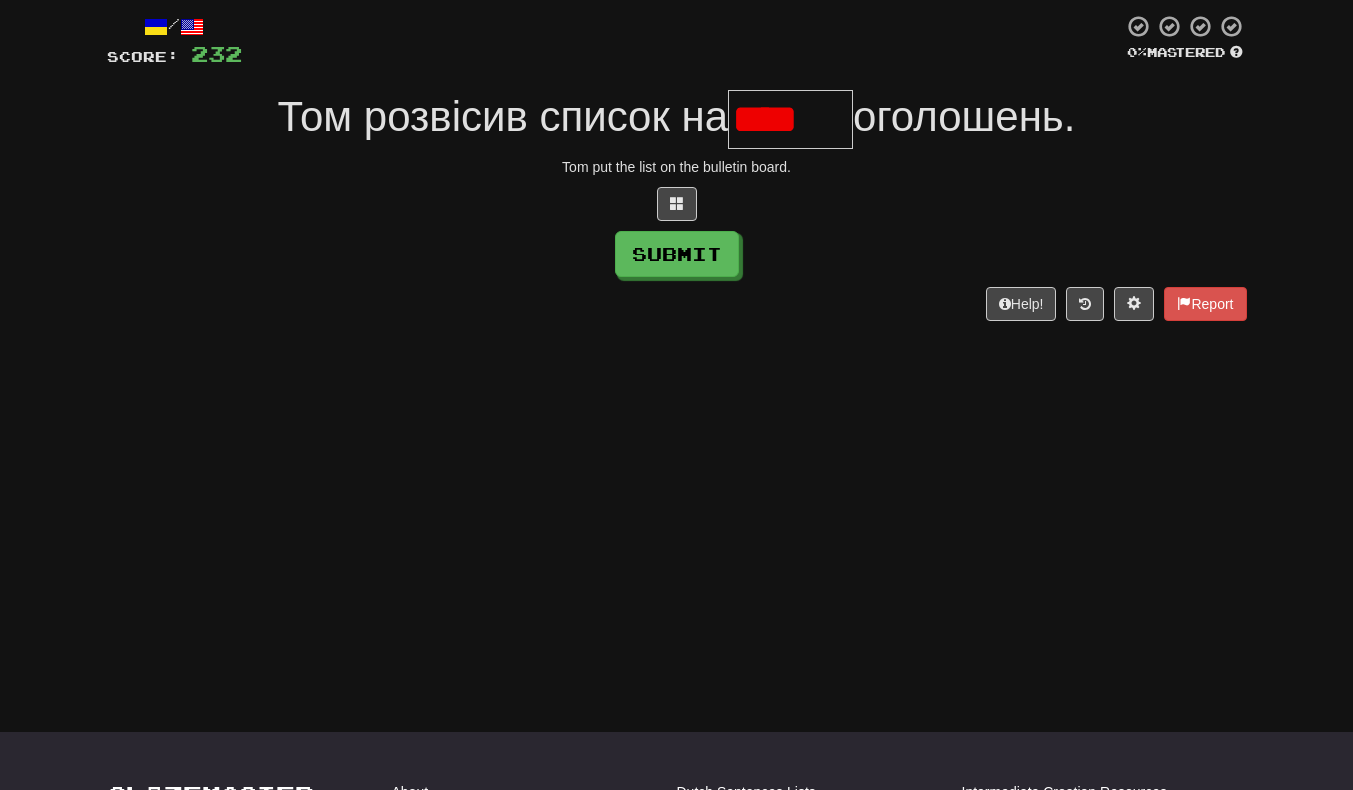 scroll, scrollTop: 0, scrollLeft: 0, axis: both 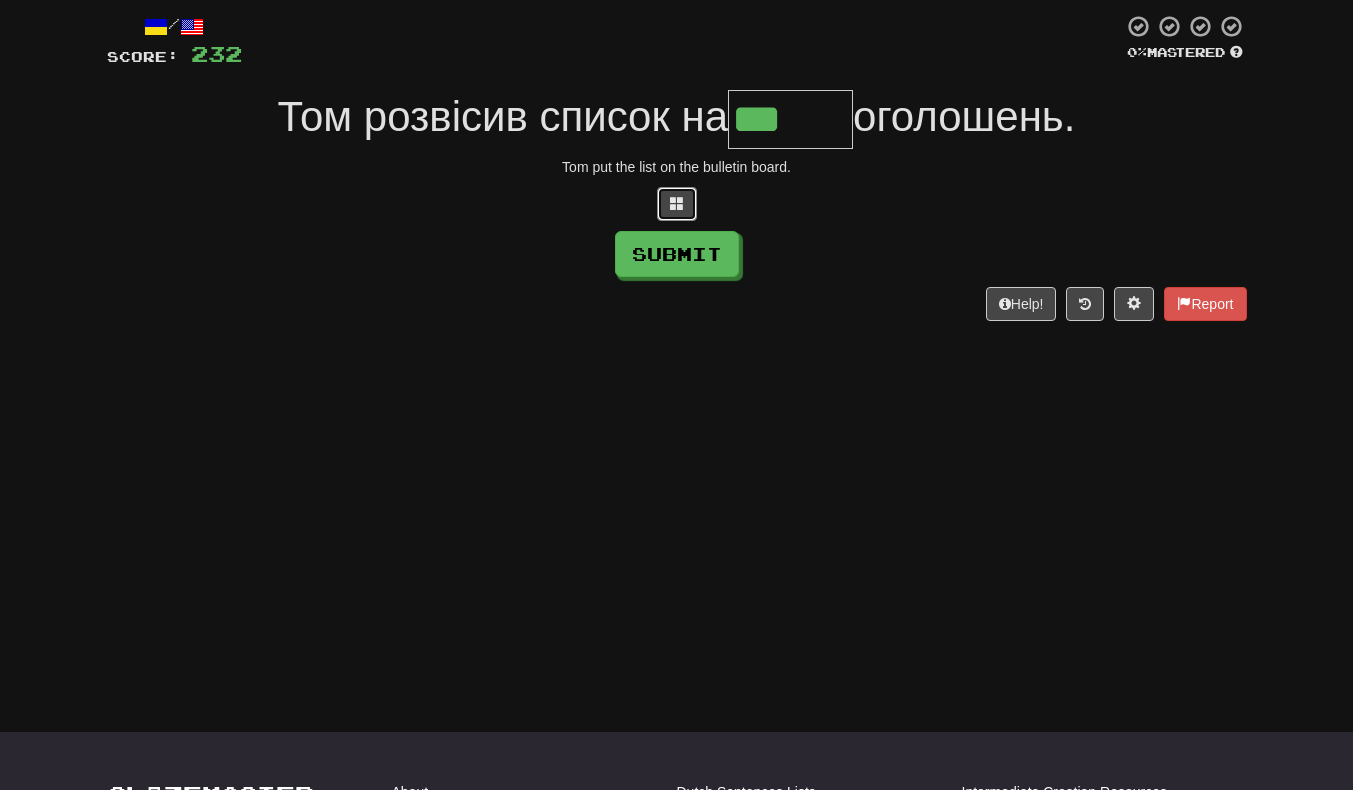 click at bounding box center (677, 203) 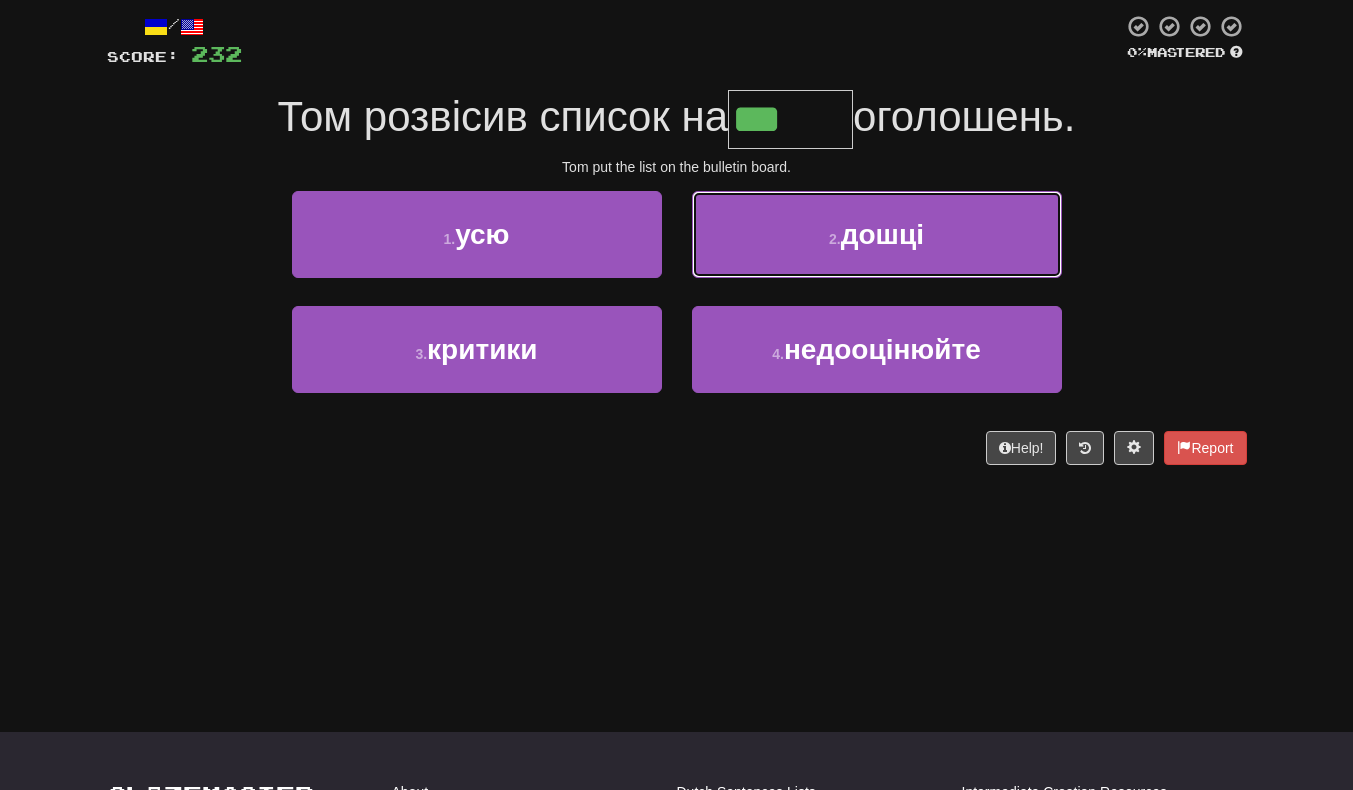 click on "2 .  дошці" at bounding box center (877, 234) 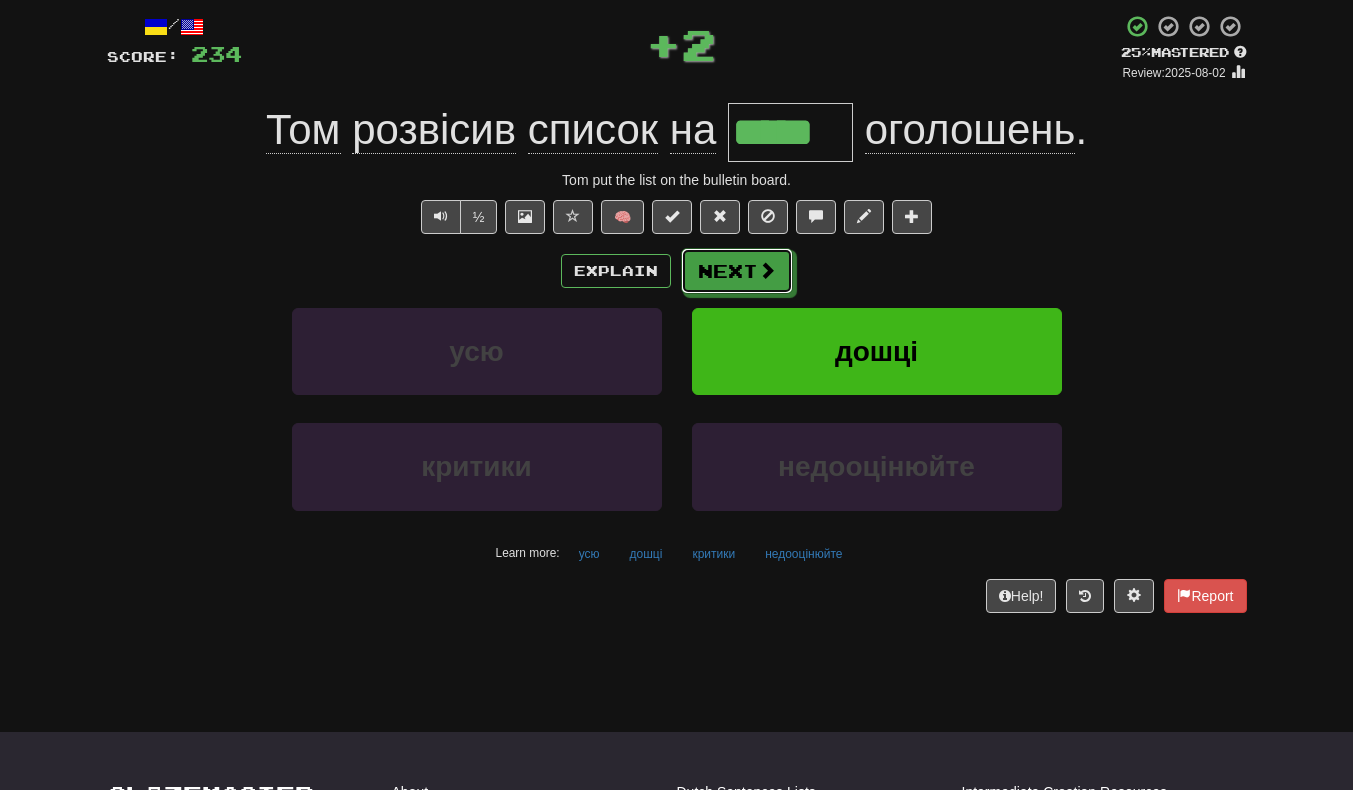 click at bounding box center (767, 270) 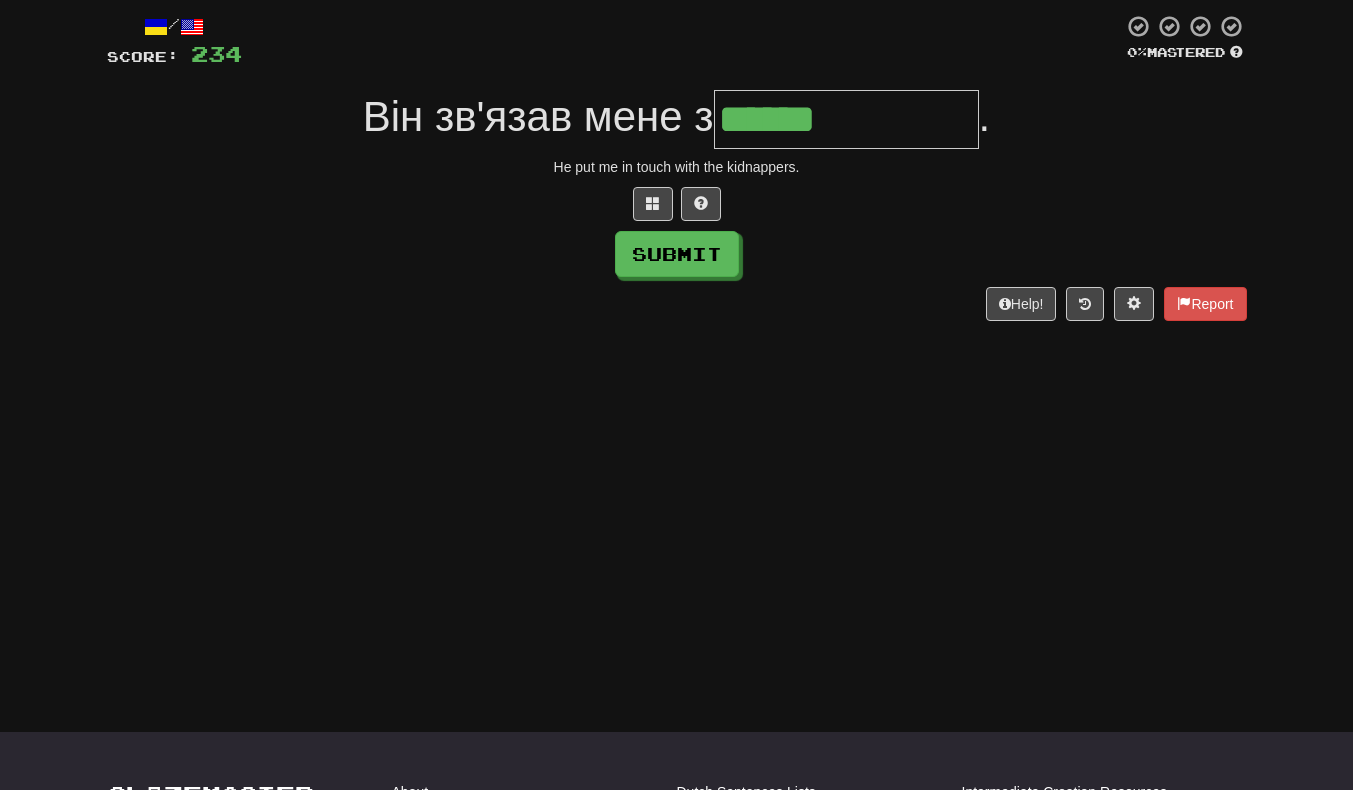 click on "He put me in touch with the kidnappers." at bounding box center (677, 167) 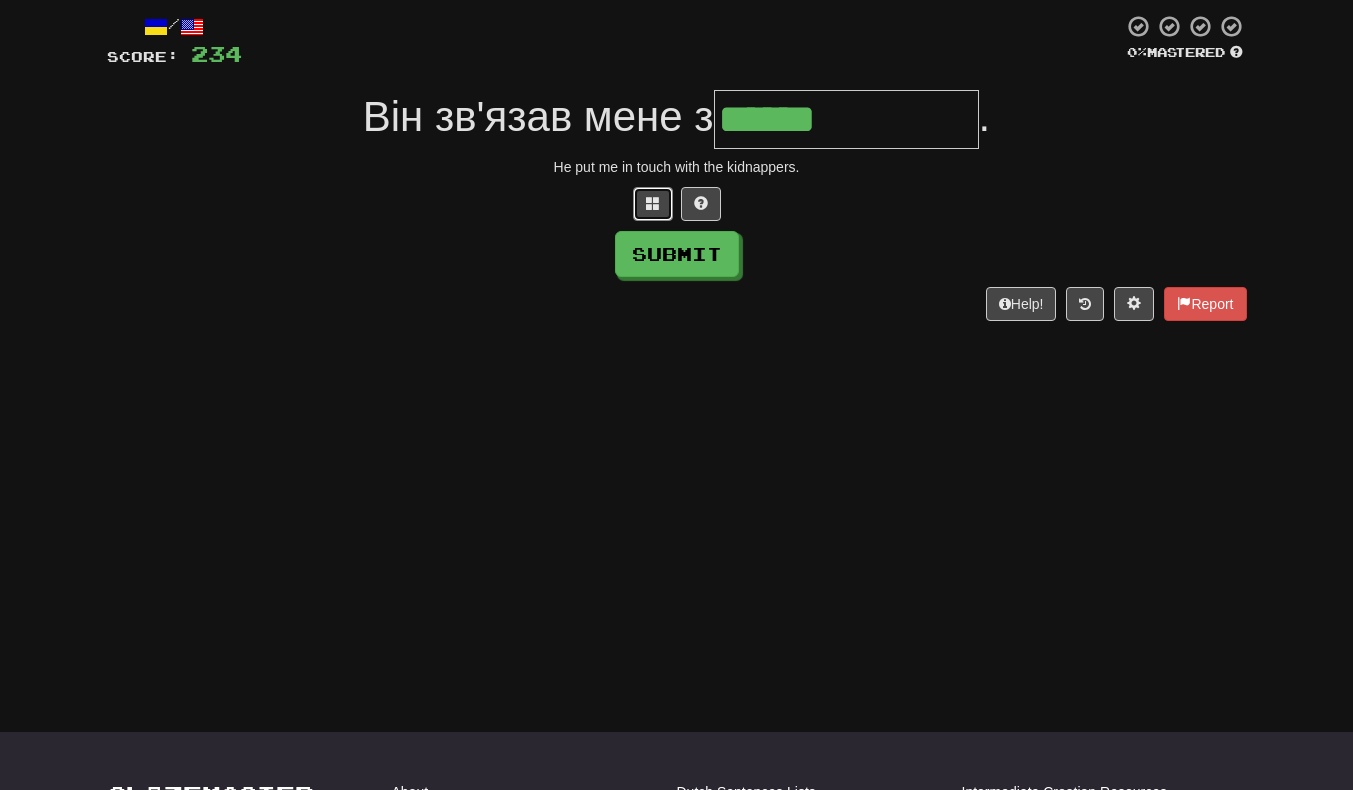 click at bounding box center [653, 203] 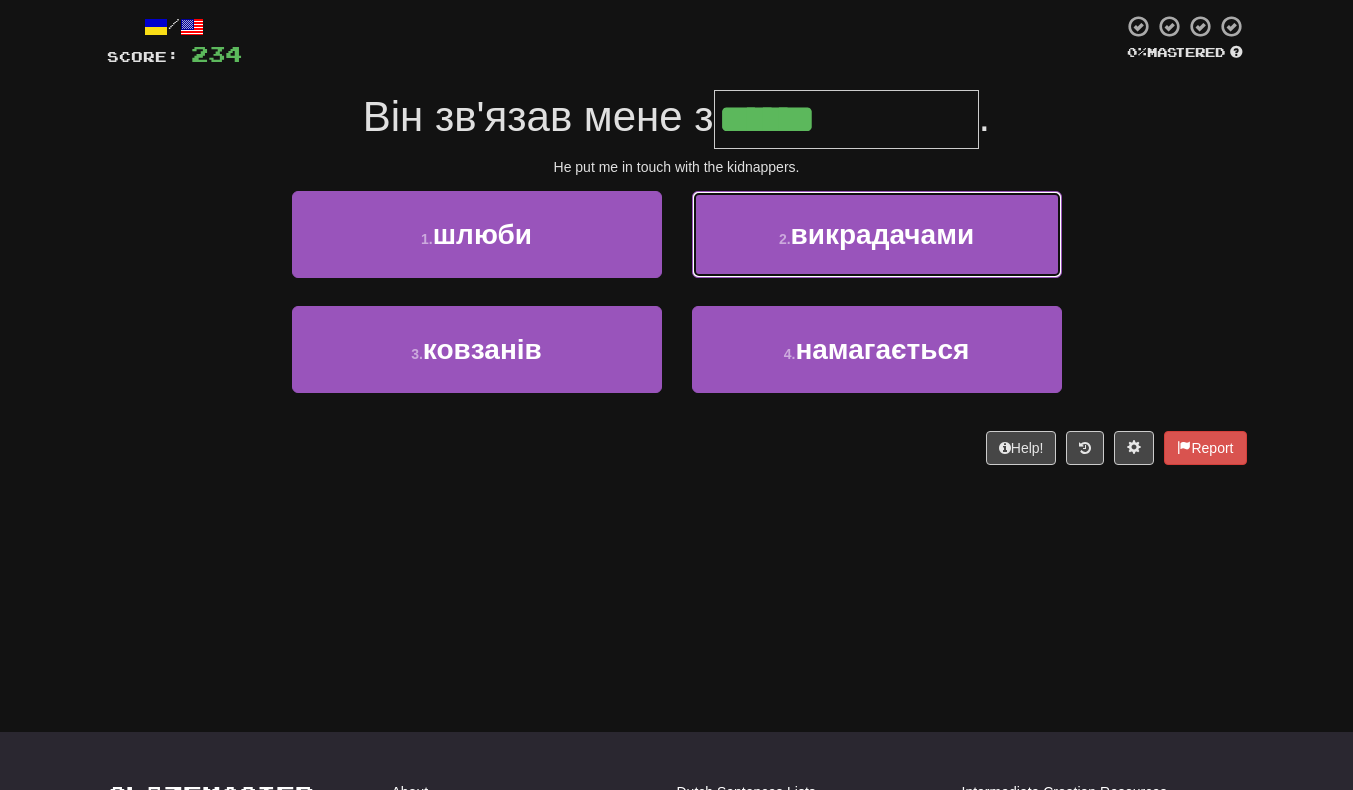 click on "2 .  викрадачами" at bounding box center [877, 234] 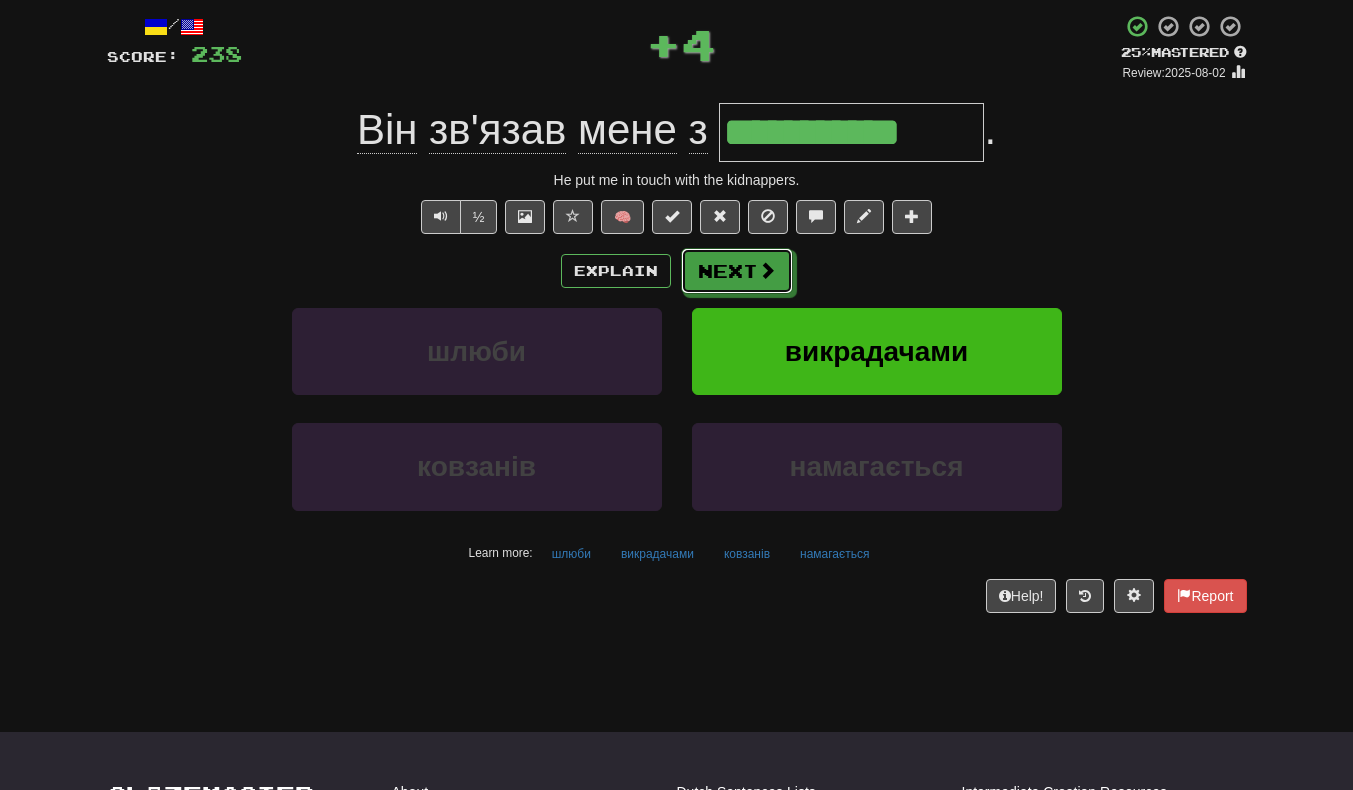 click on "Next" at bounding box center (737, 271) 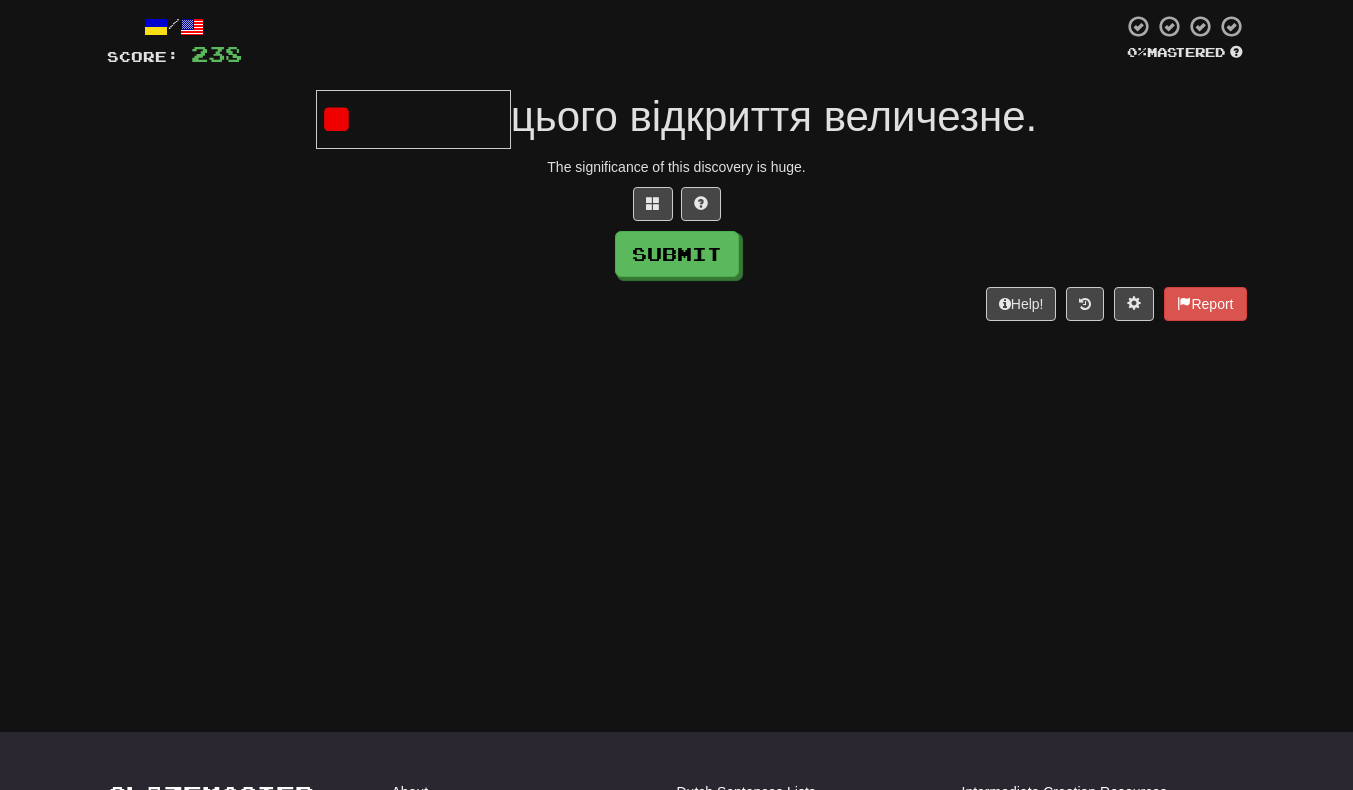type on "*" 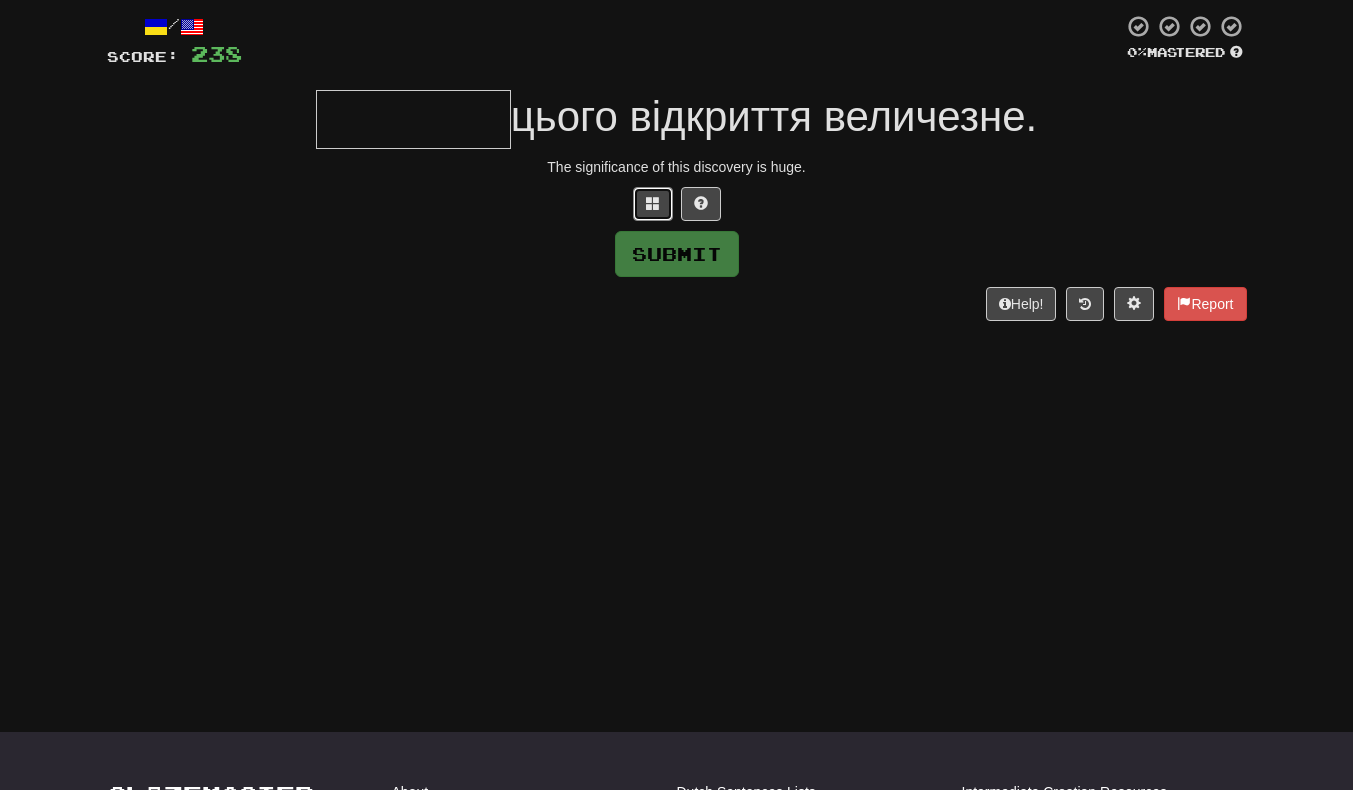click at bounding box center (653, 203) 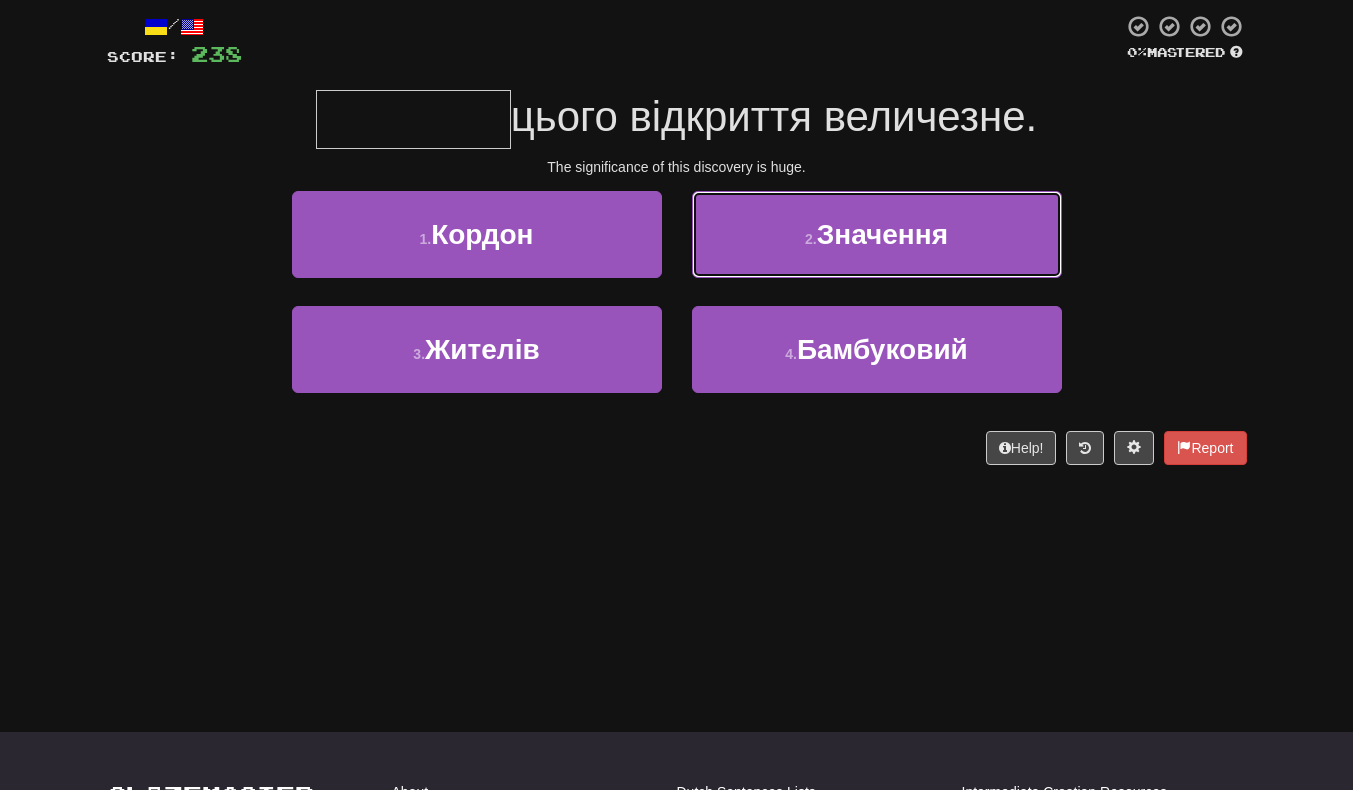 click on "2 .  Значення" at bounding box center (877, 234) 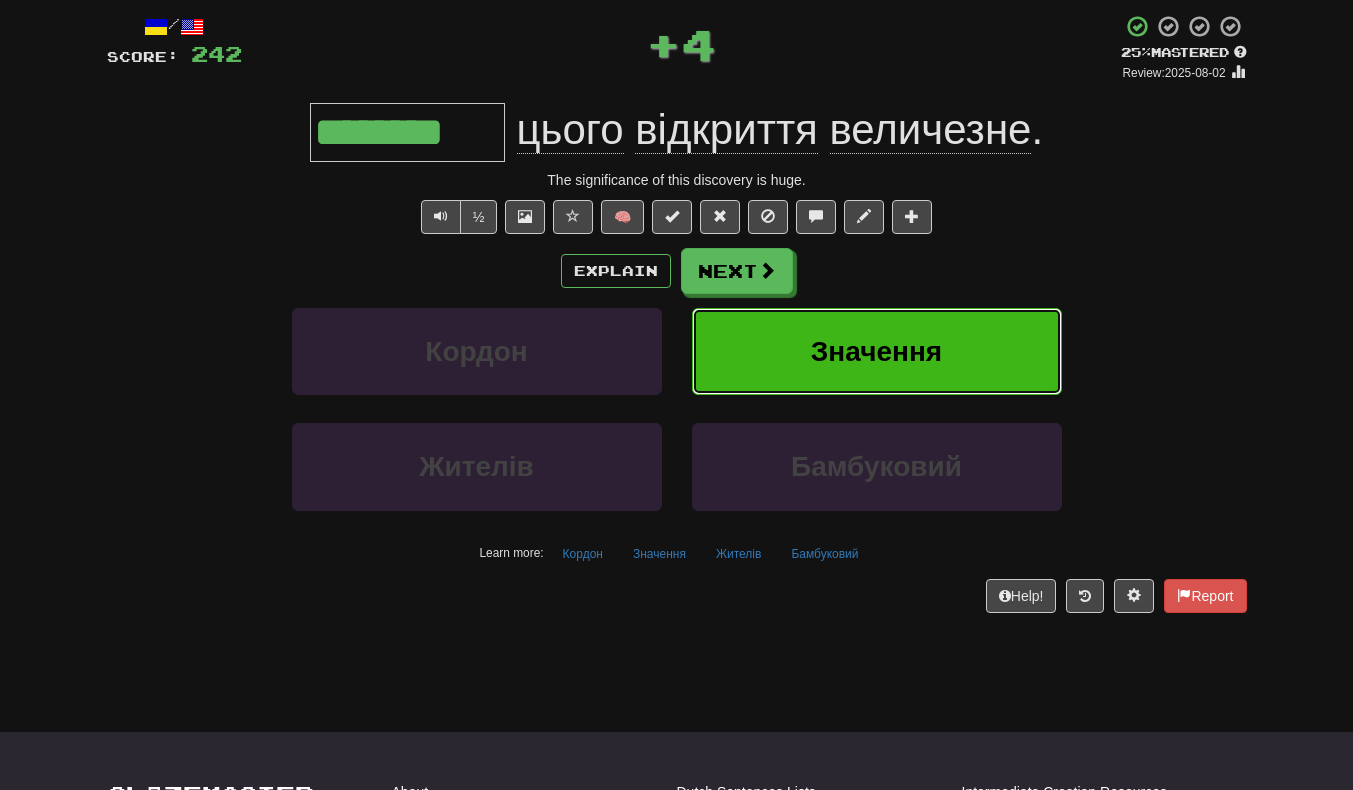 click on "Значення" at bounding box center [877, 351] 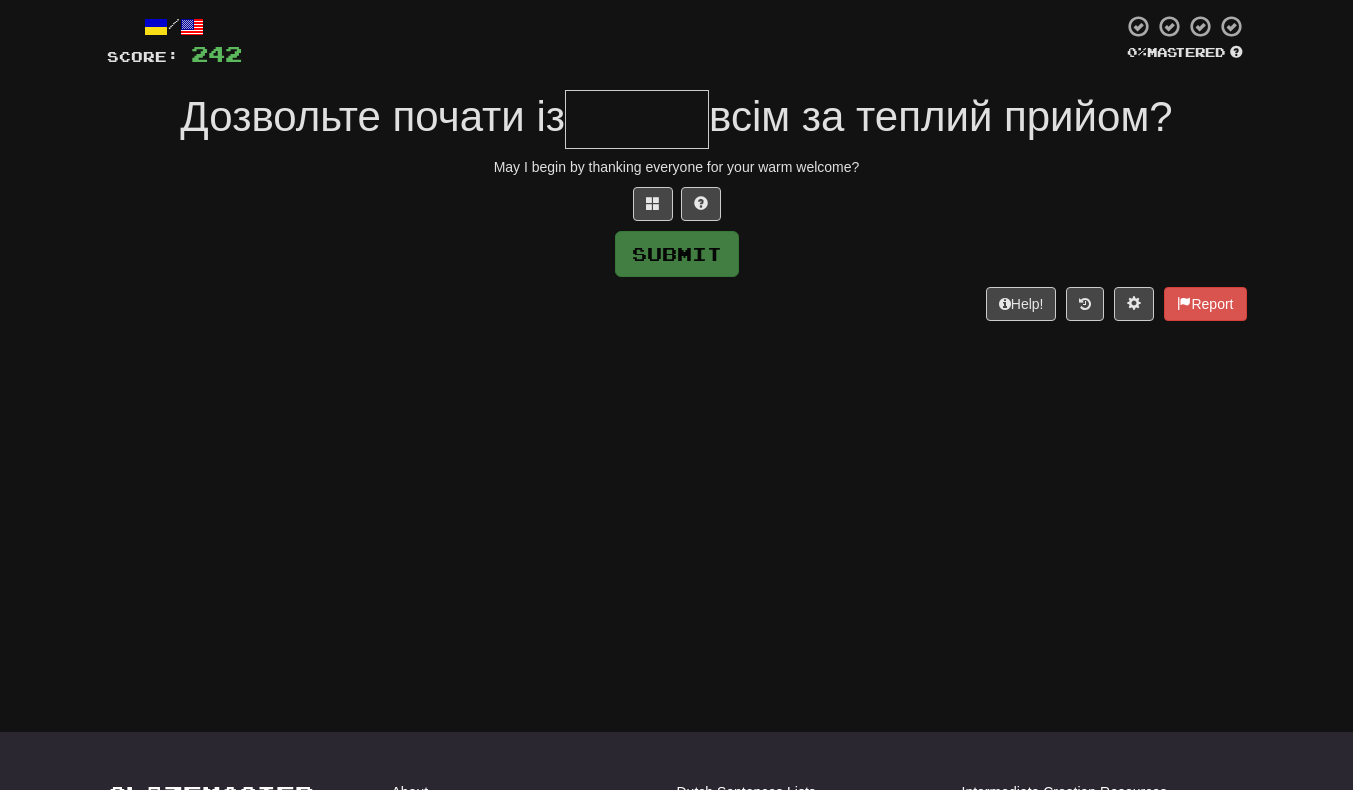 type on "*" 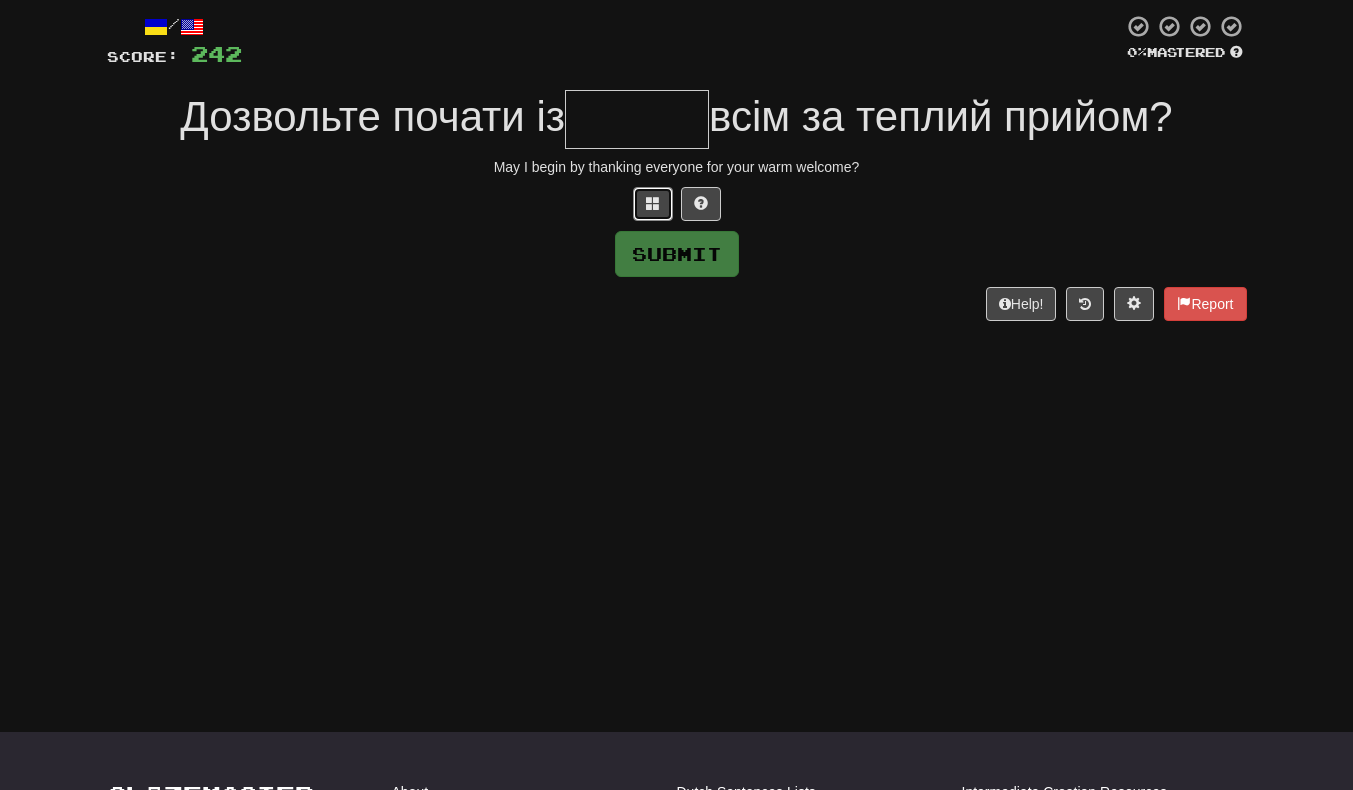 click at bounding box center (653, 203) 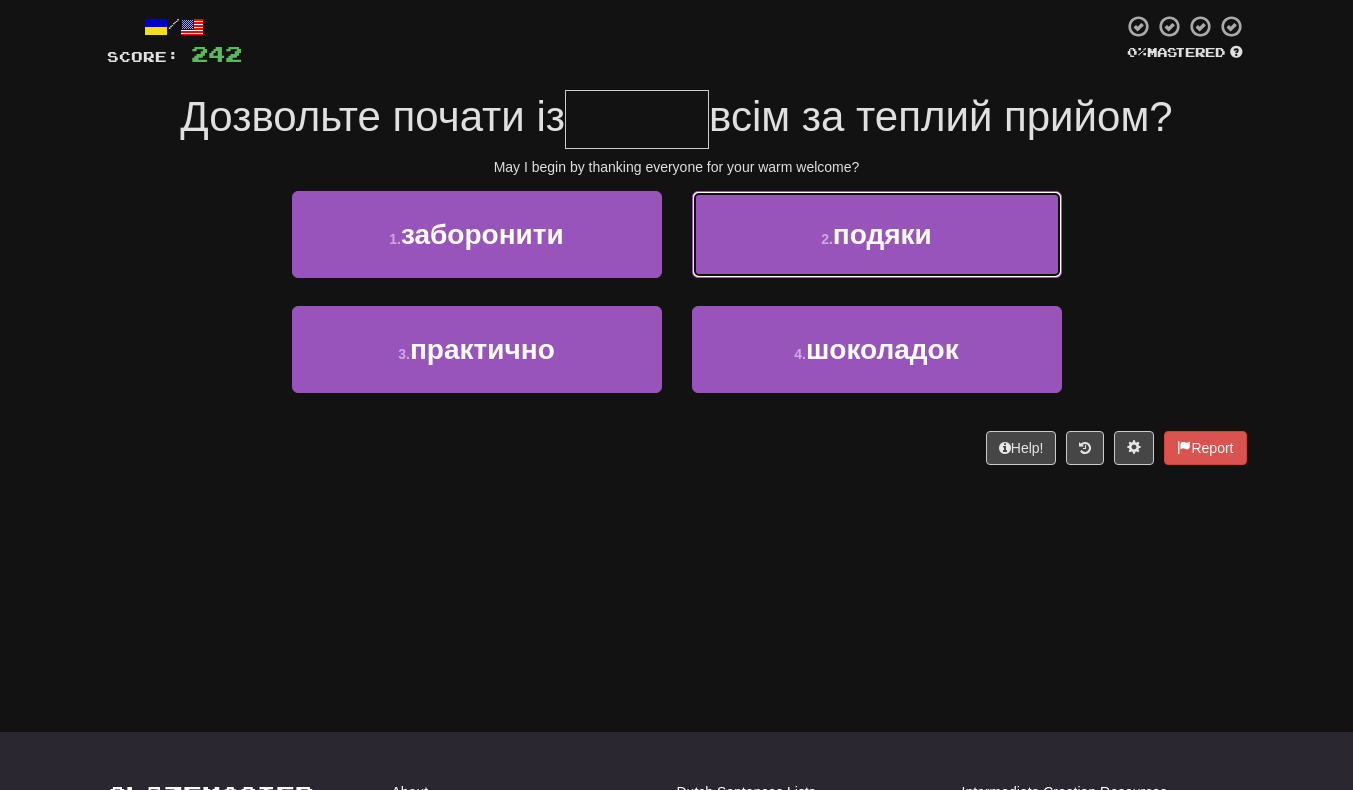 click on "2 .  подяки" at bounding box center [877, 234] 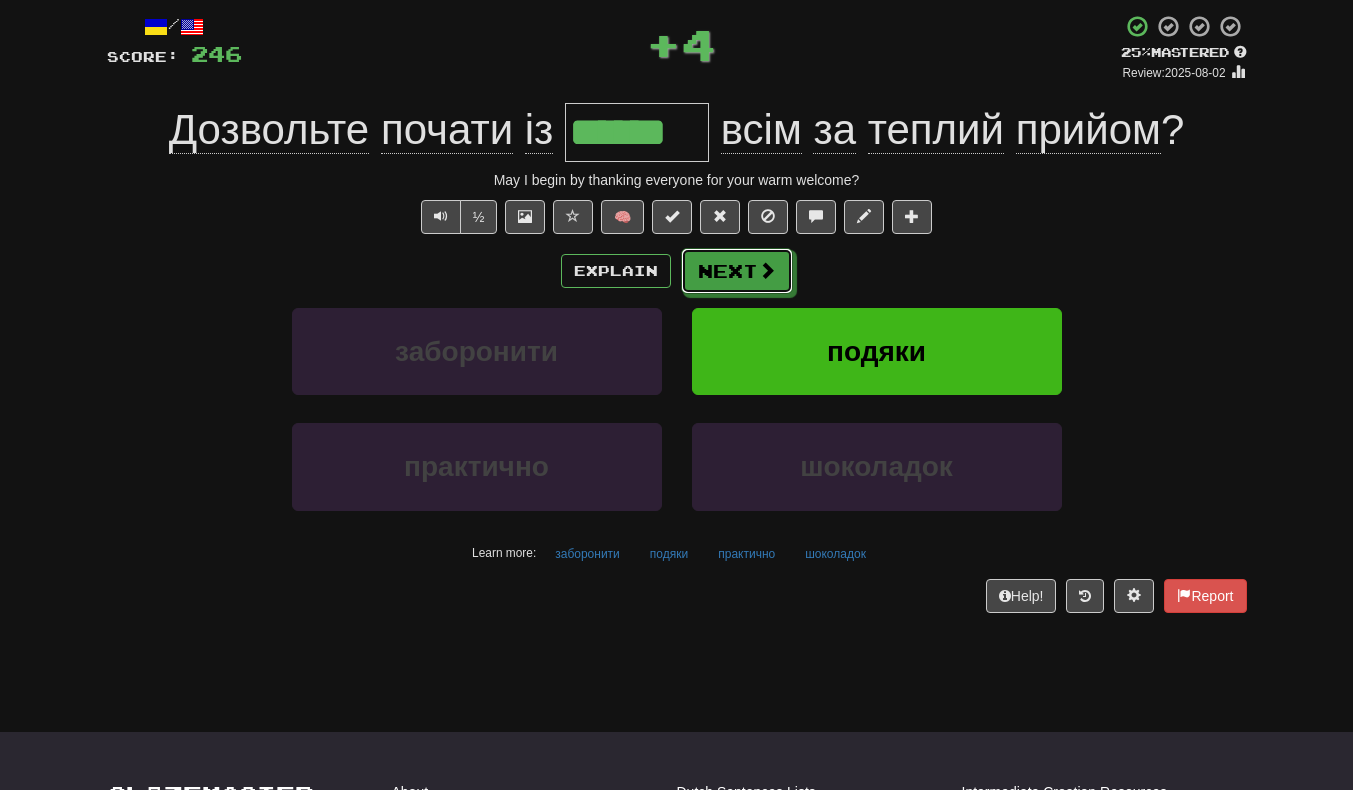 click on "Next" at bounding box center (737, 271) 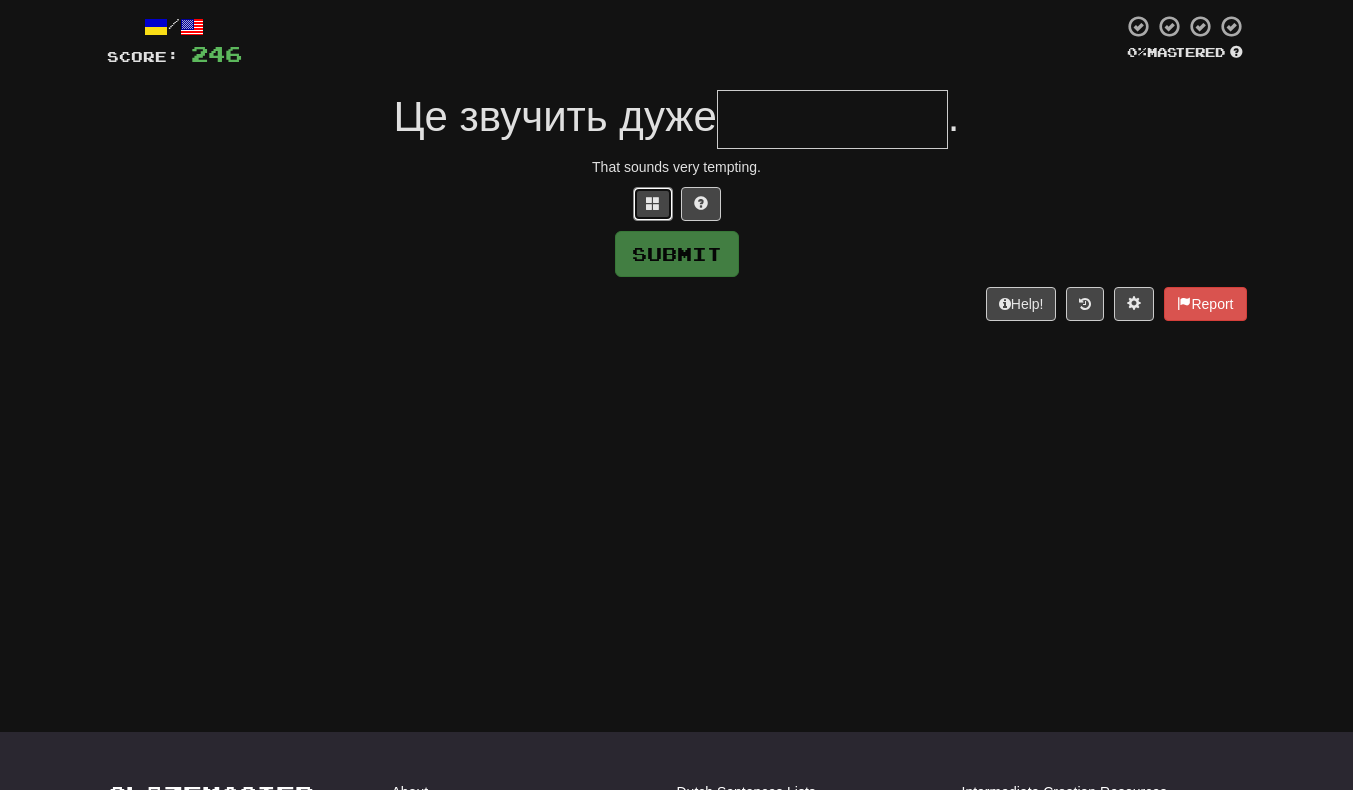 click at bounding box center [653, 204] 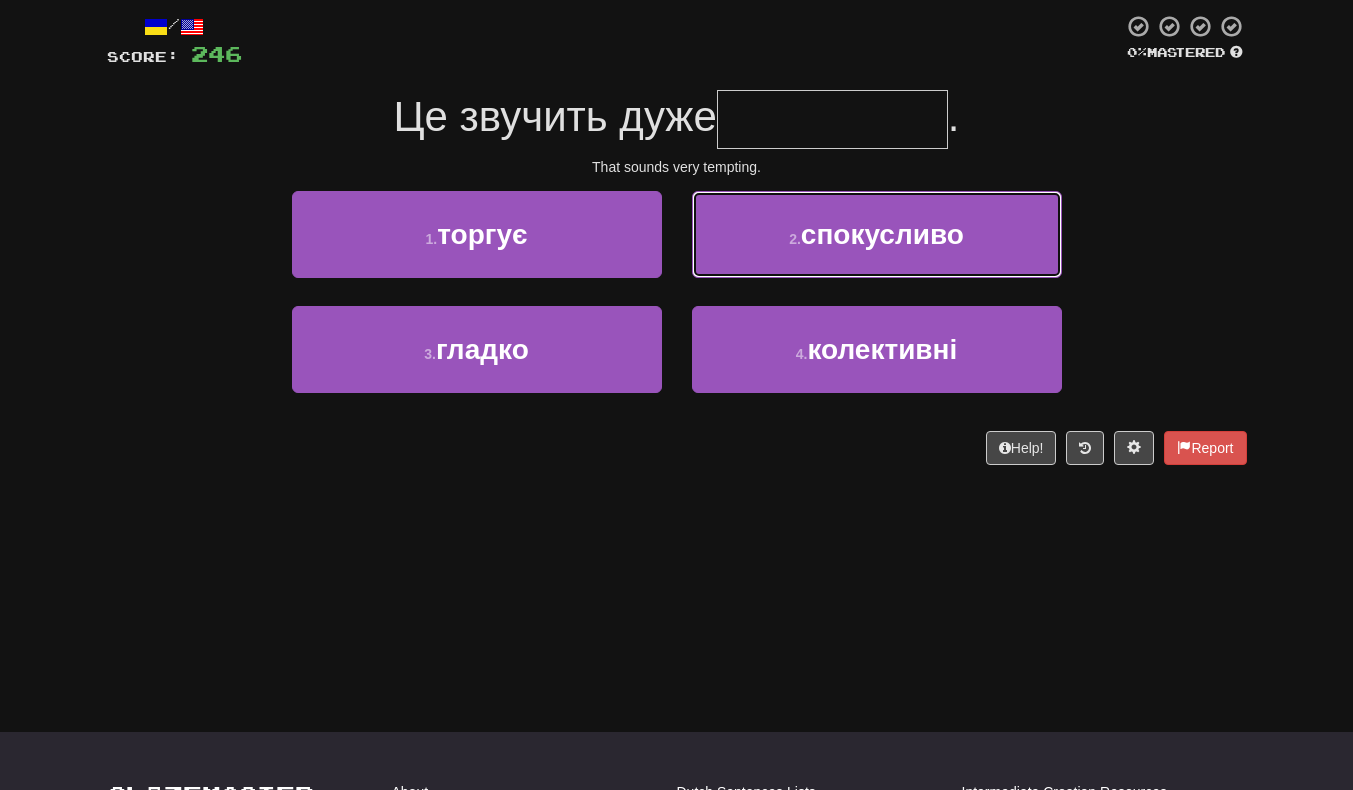 click on "спокусливо" at bounding box center (882, 234) 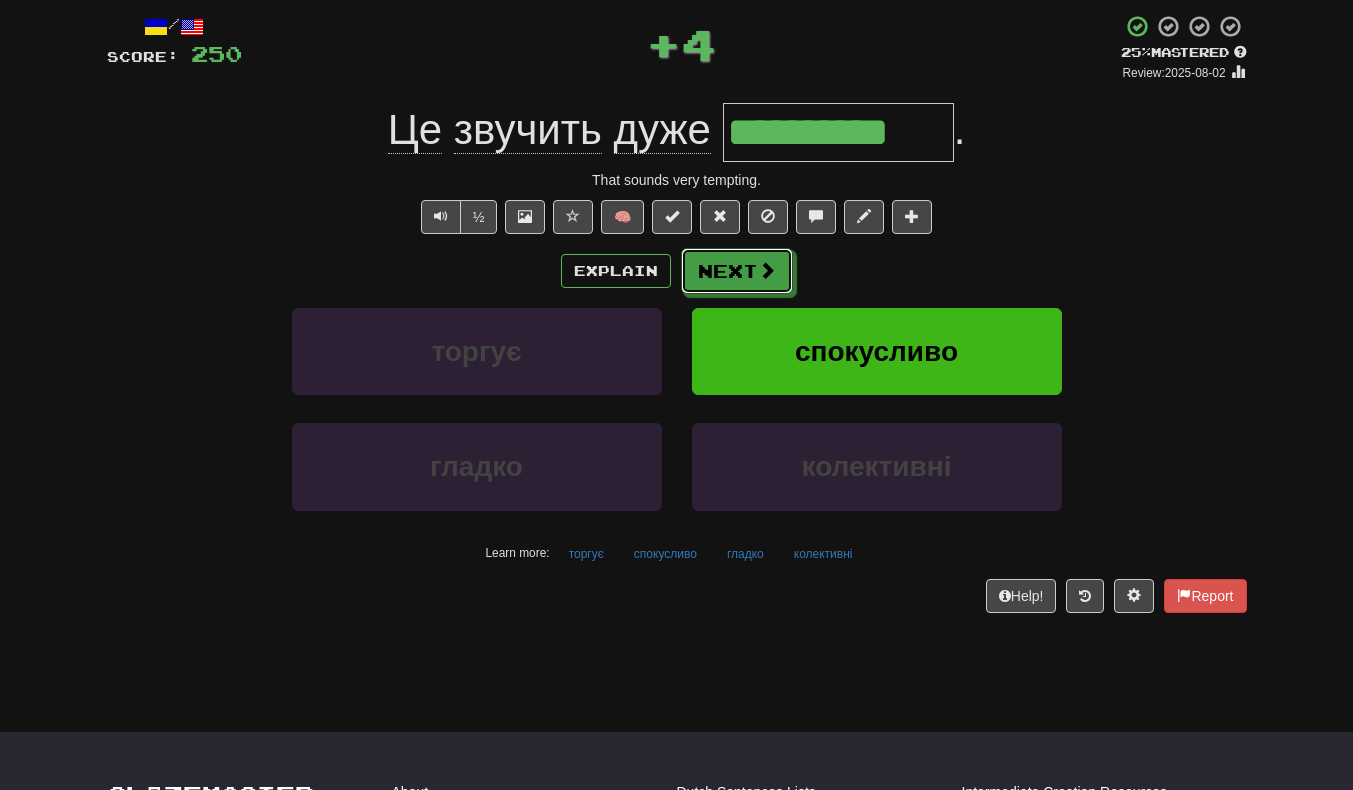 click on "Next" at bounding box center [737, 271] 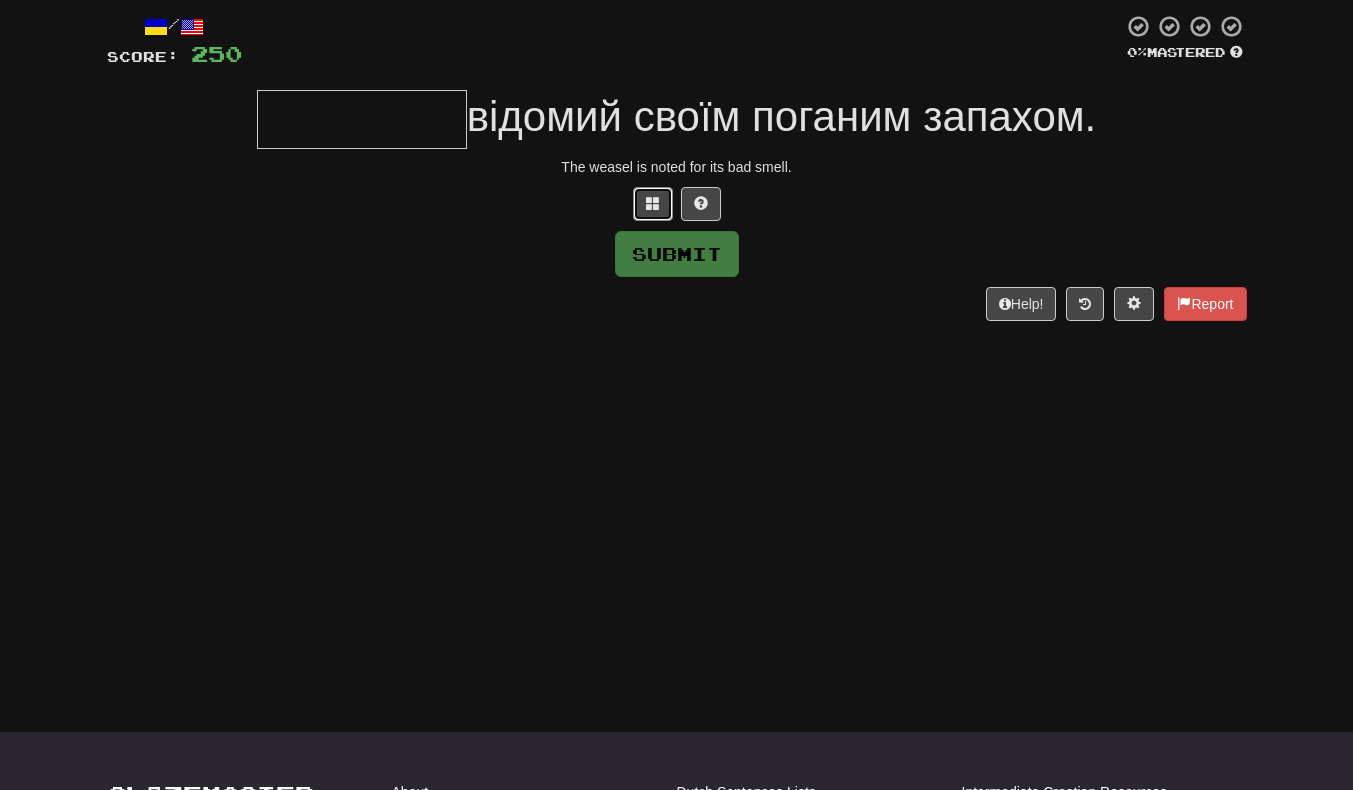 click at bounding box center (653, 204) 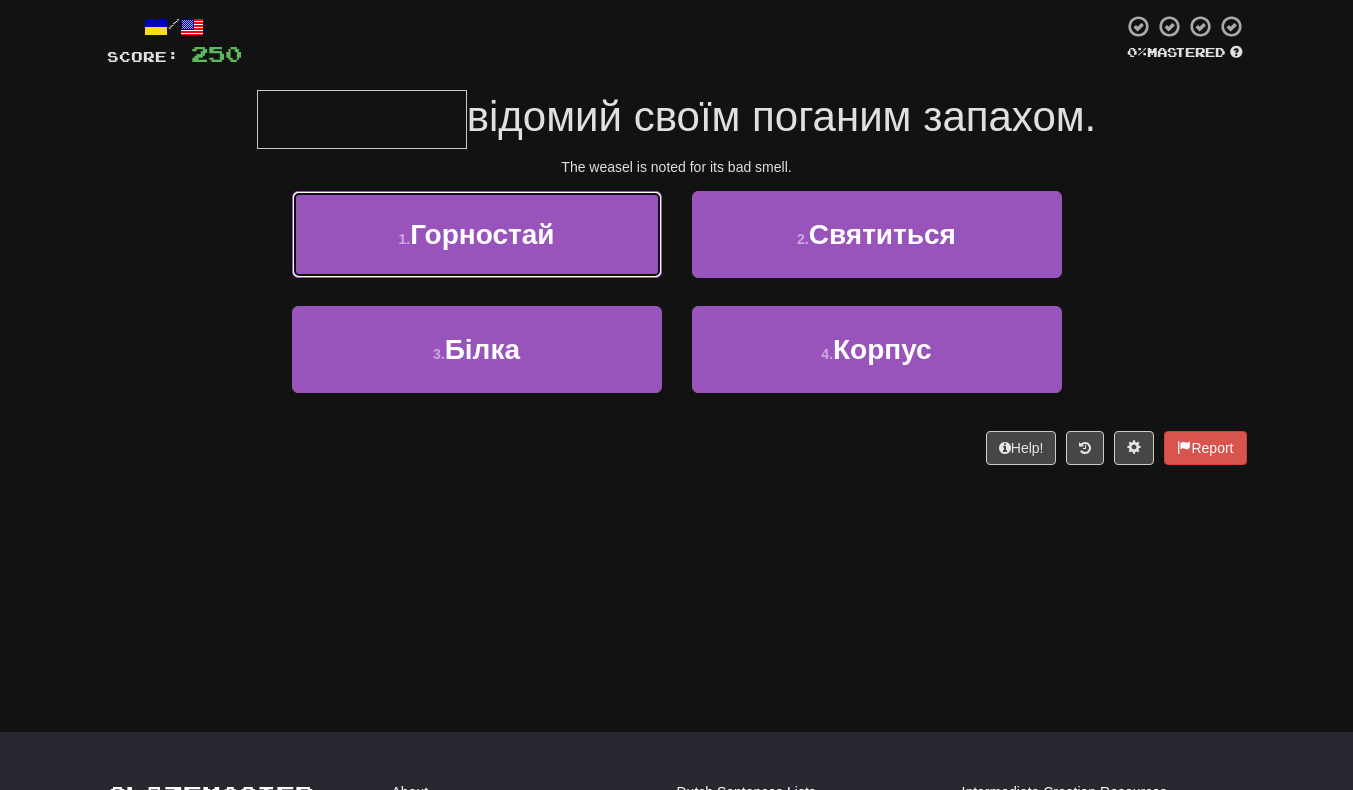 click on "1 .  Горностай" at bounding box center [477, 234] 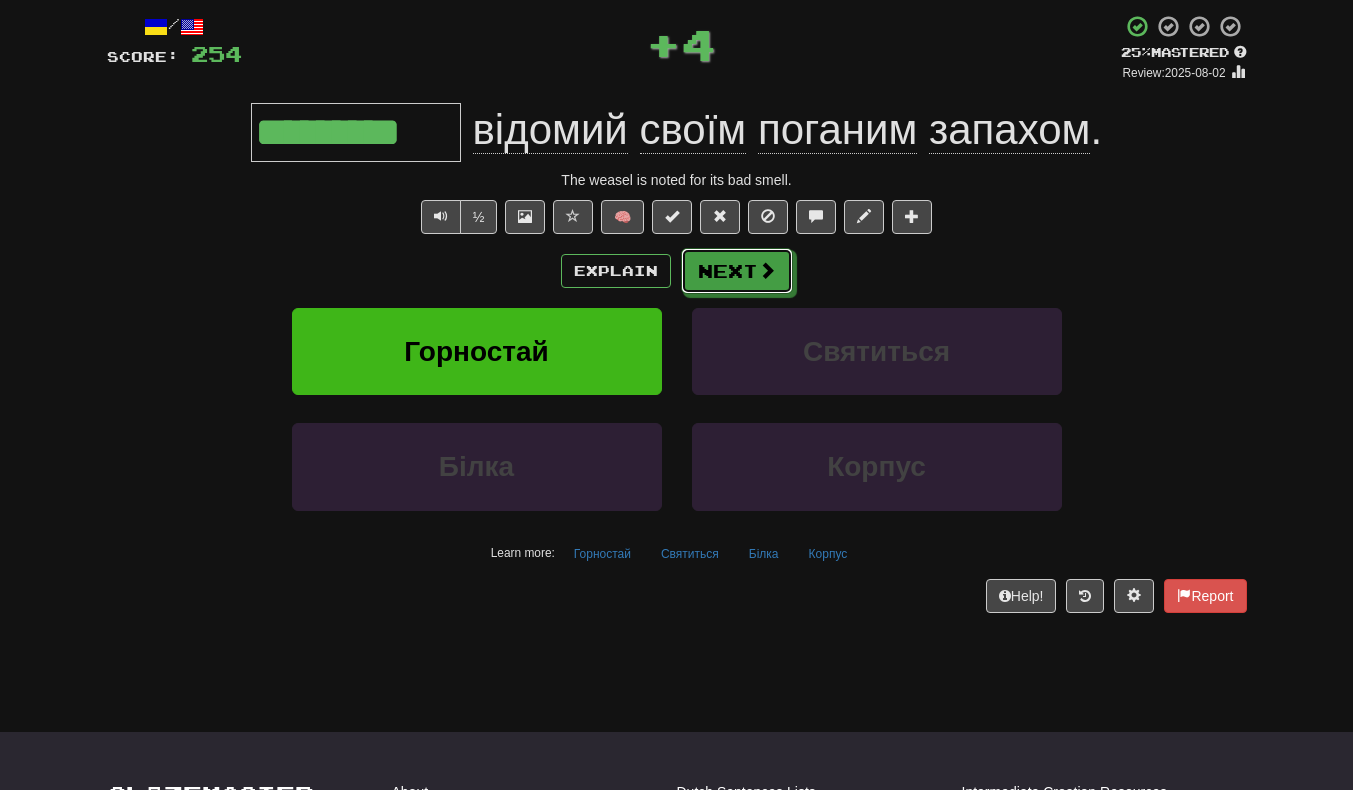 click on "Next" at bounding box center [737, 271] 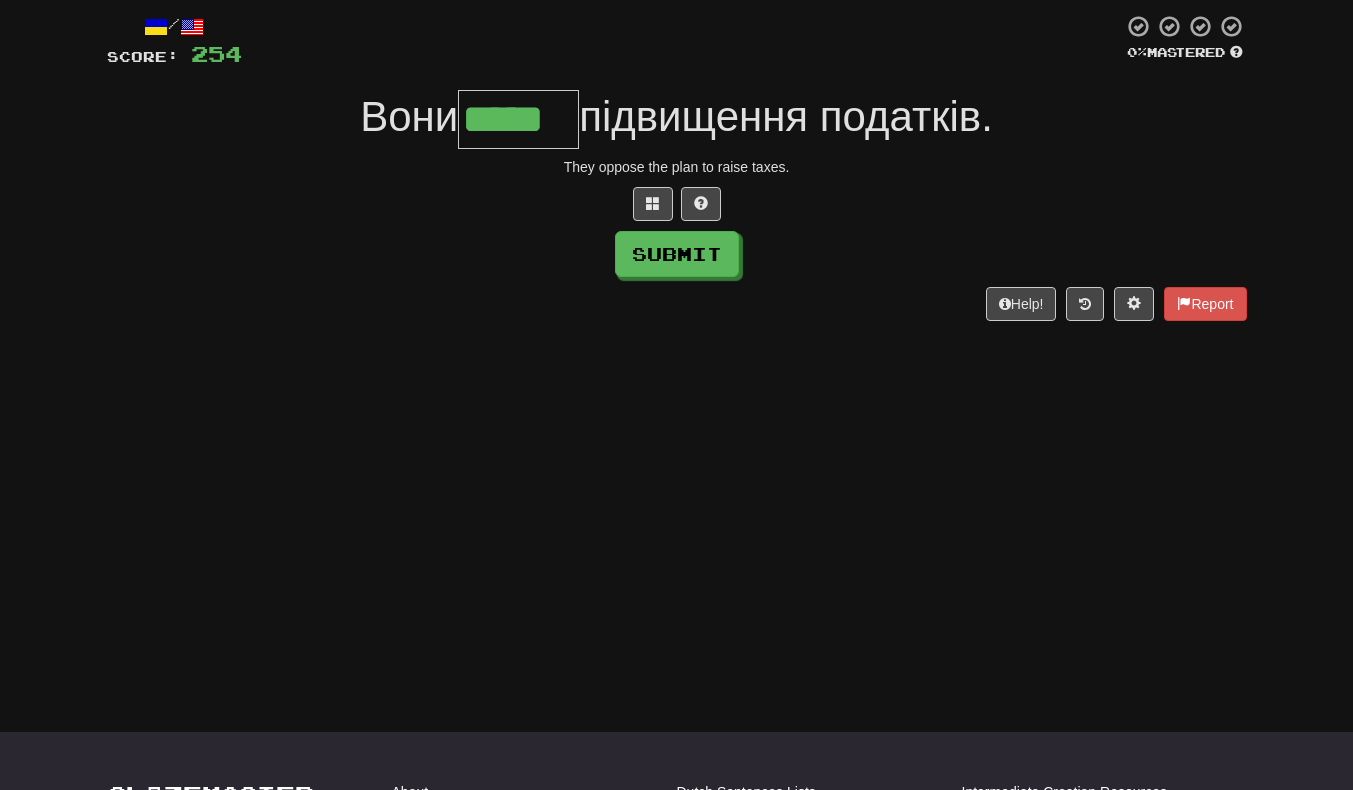 scroll, scrollTop: 0, scrollLeft: 5, axis: horizontal 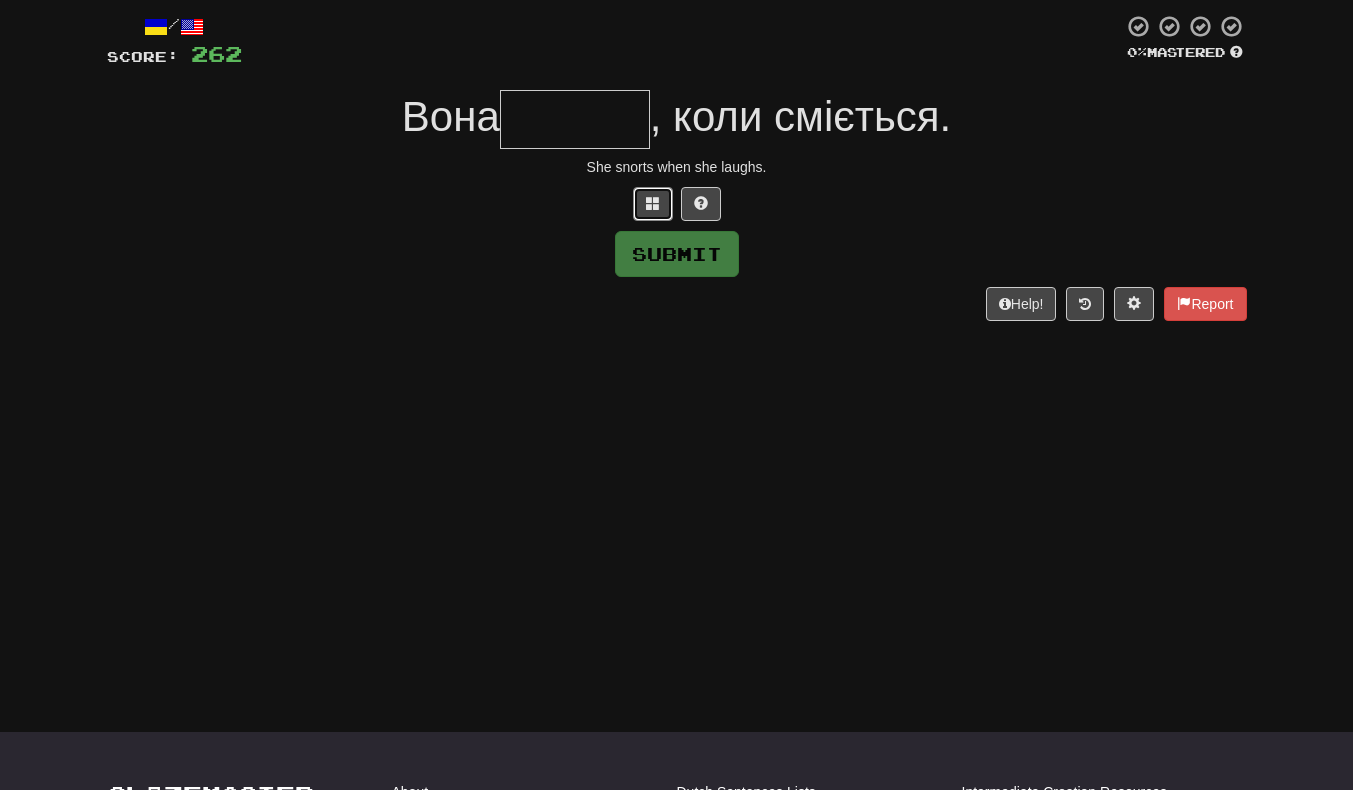 click at bounding box center [653, 204] 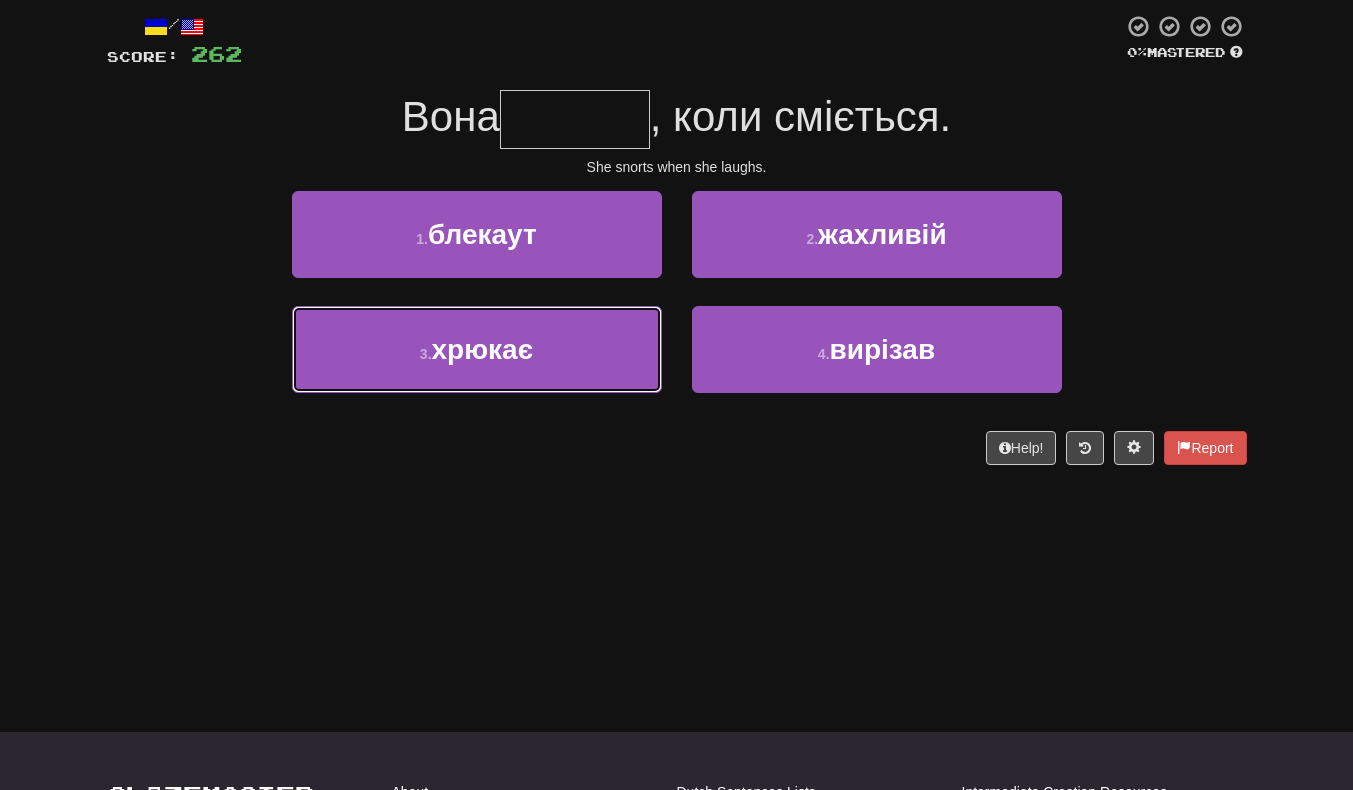 click on "3 .  хрюкає" at bounding box center [477, 349] 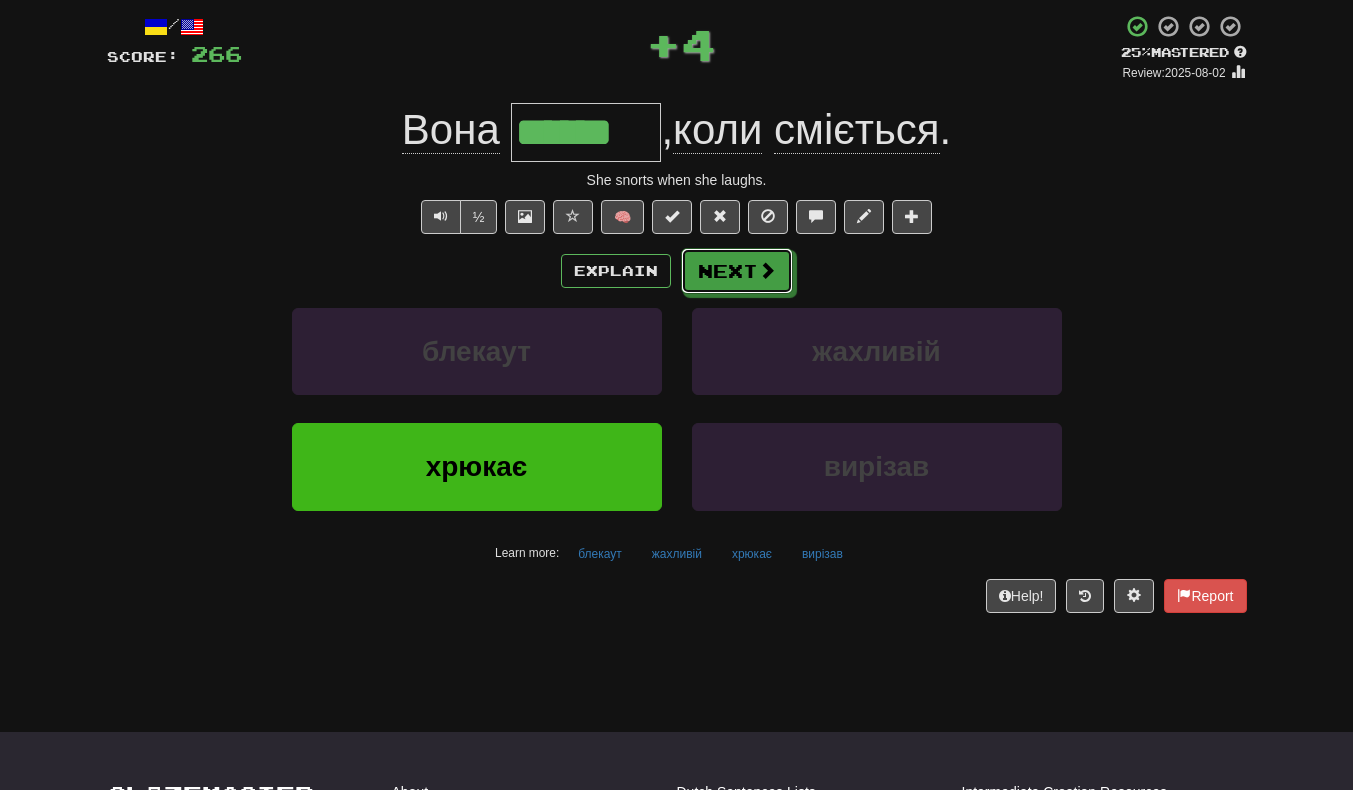 click on "Next" at bounding box center [737, 271] 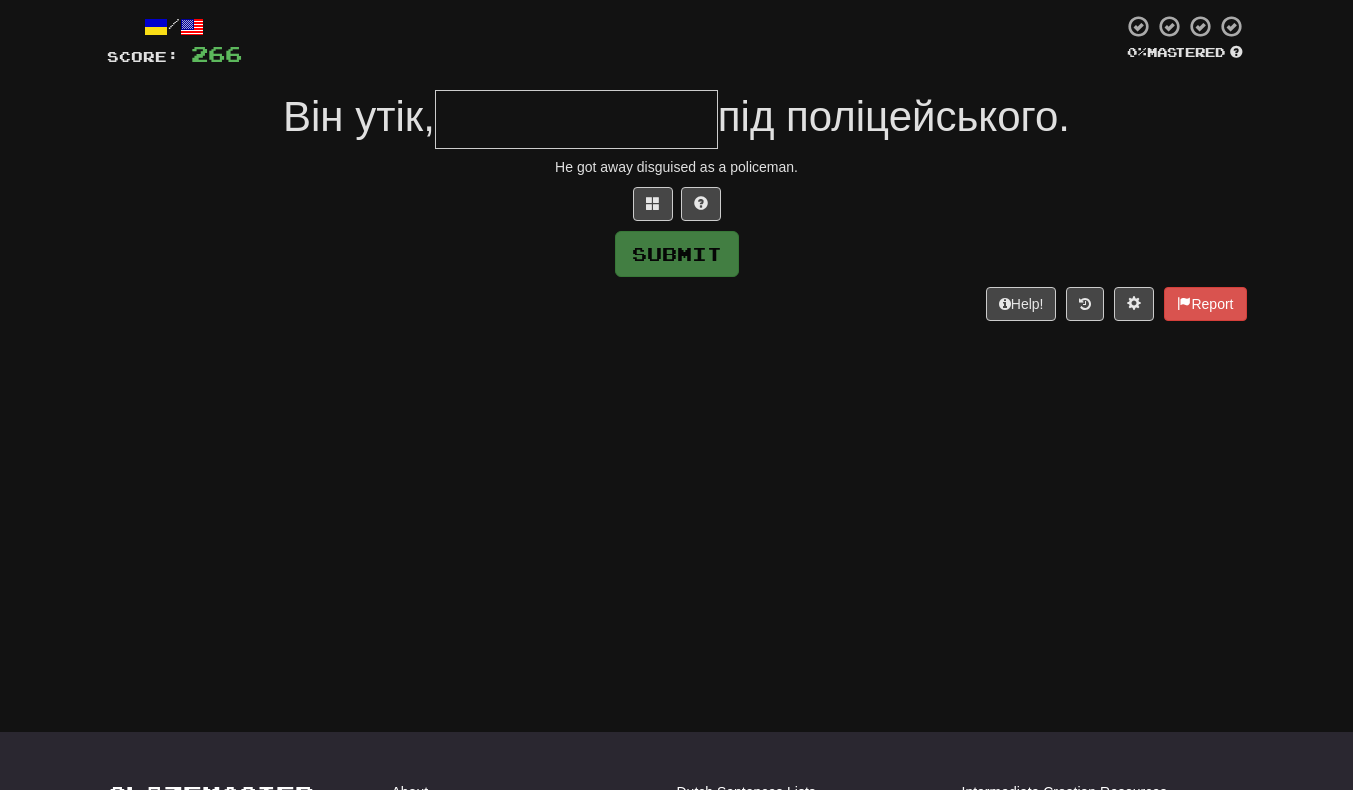 click on "He got away disguised as a policeman." at bounding box center (677, 167) 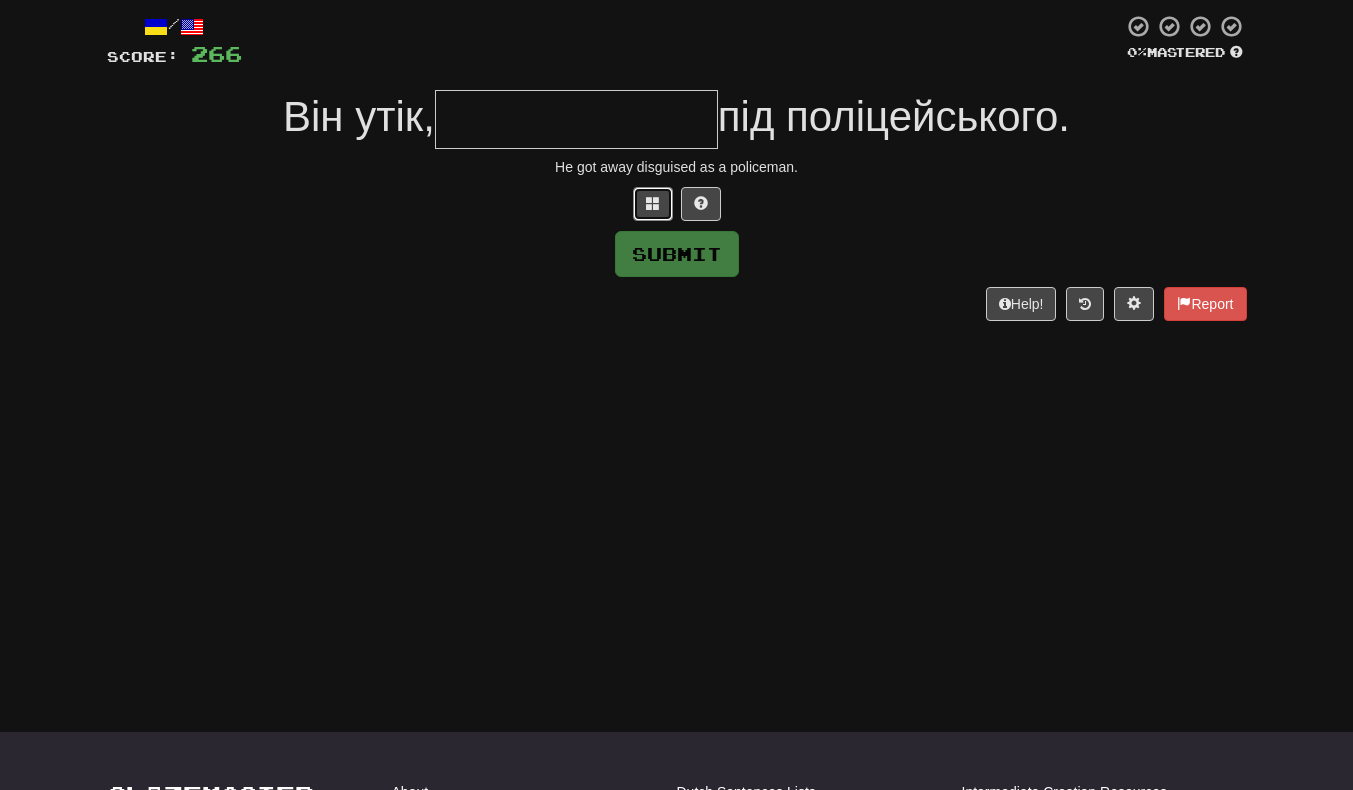 click at bounding box center (653, 203) 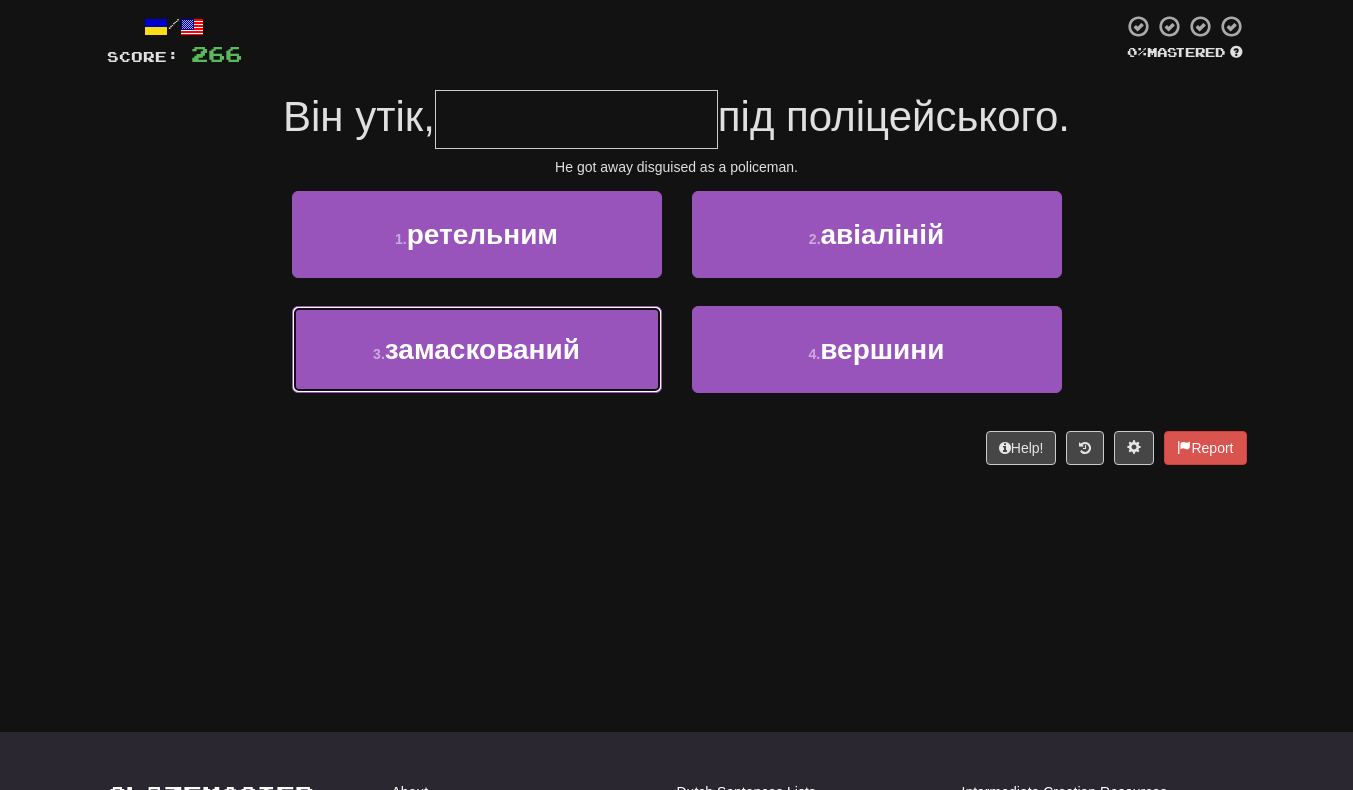 click on "3 .  замаскований" at bounding box center [477, 349] 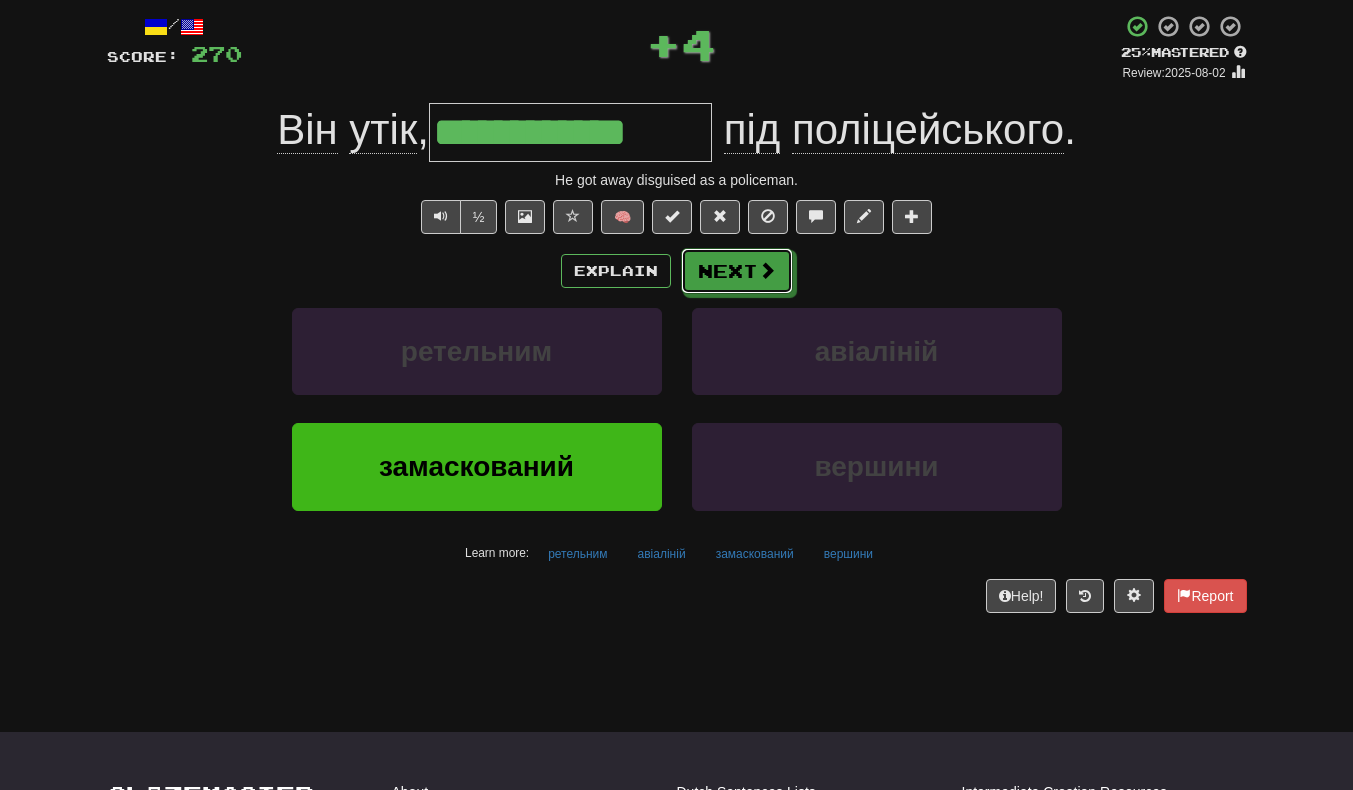 click on "Next" at bounding box center (737, 271) 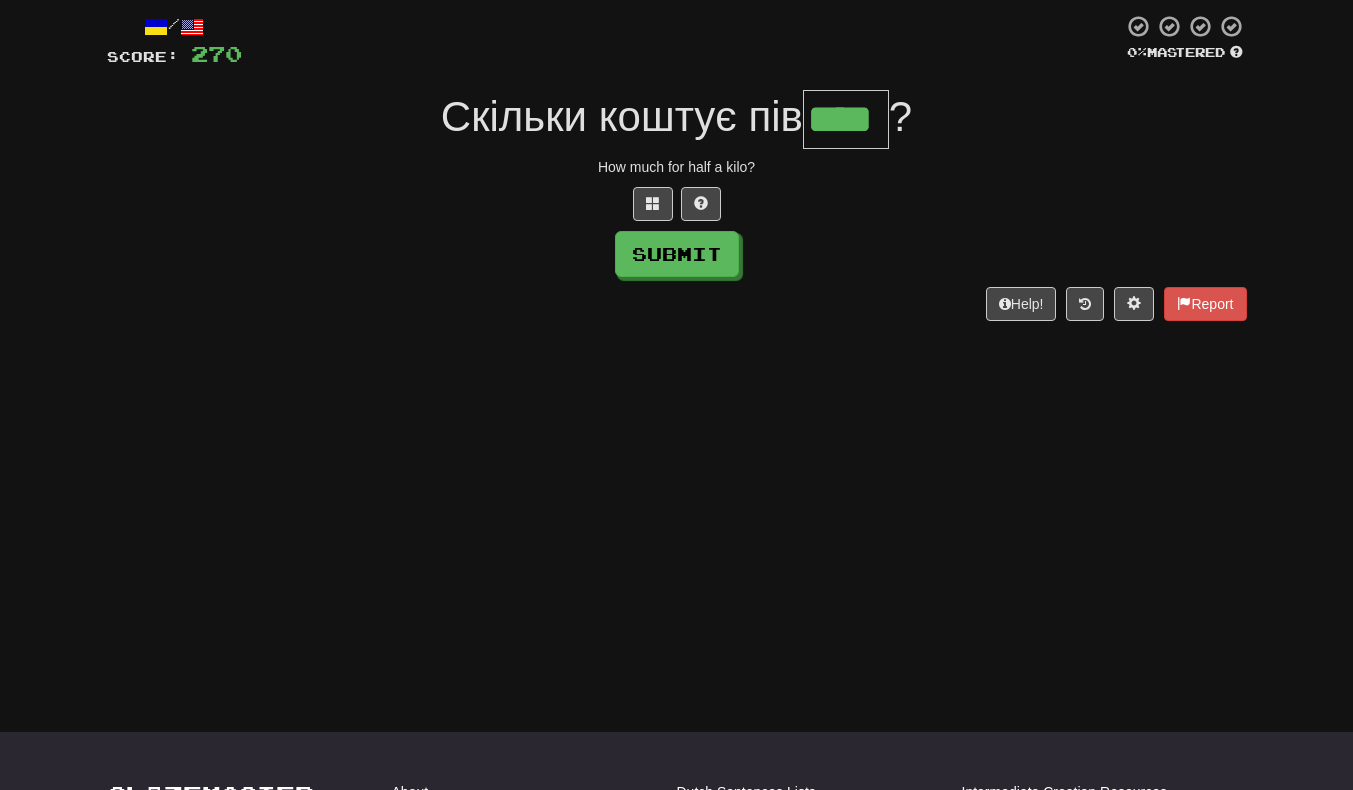 scroll, scrollTop: 0, scrollLeft: 4, axis: horizontal 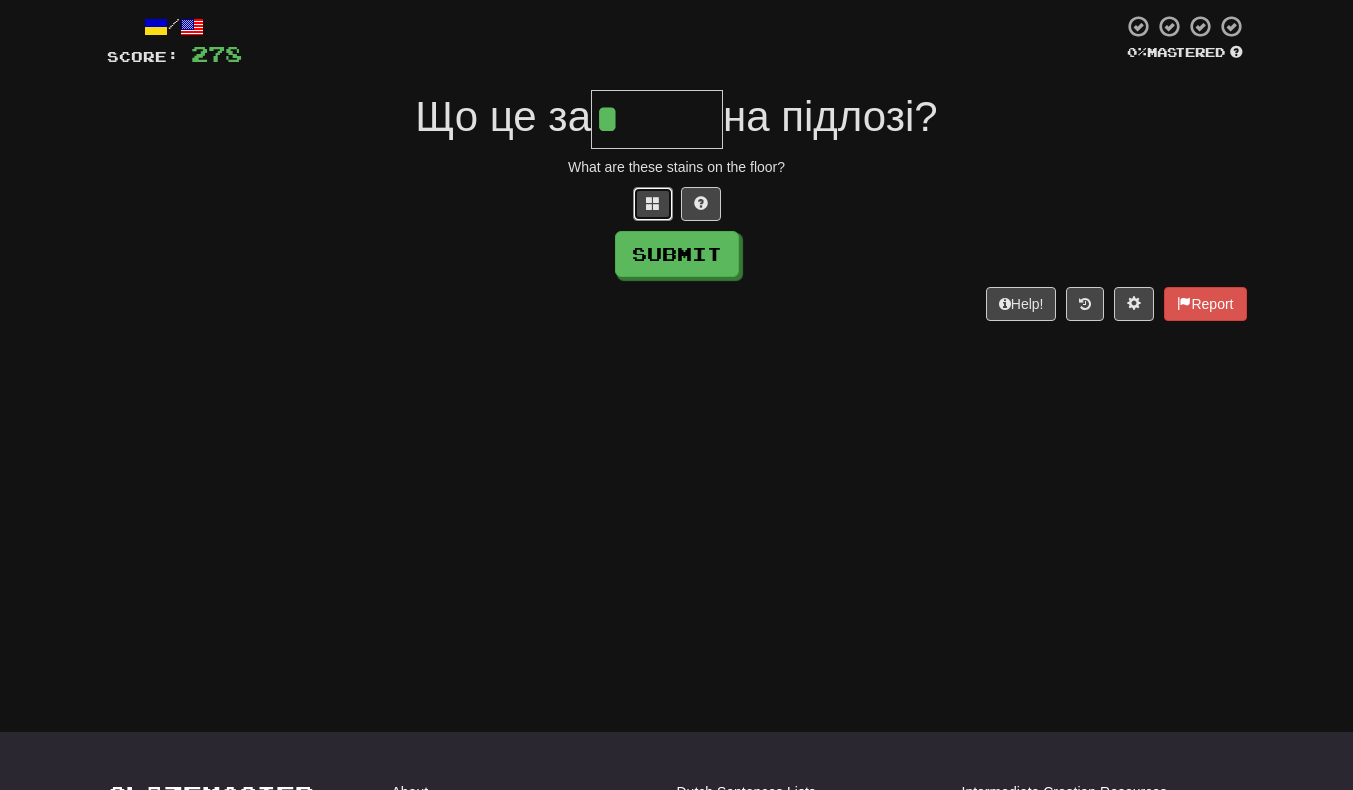 click at bounding box center (653, 204) 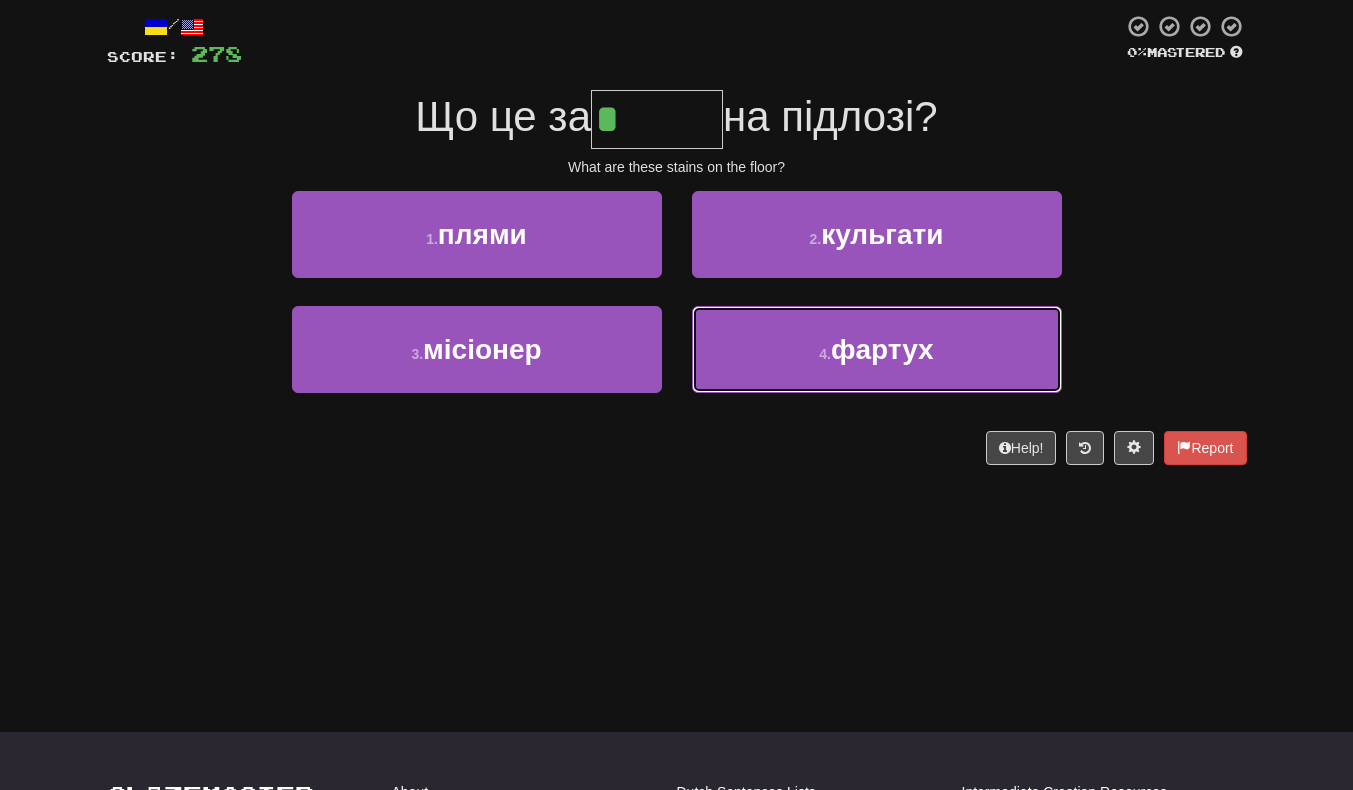 click on "4 .  фартух" at bounding box center [877, 349] 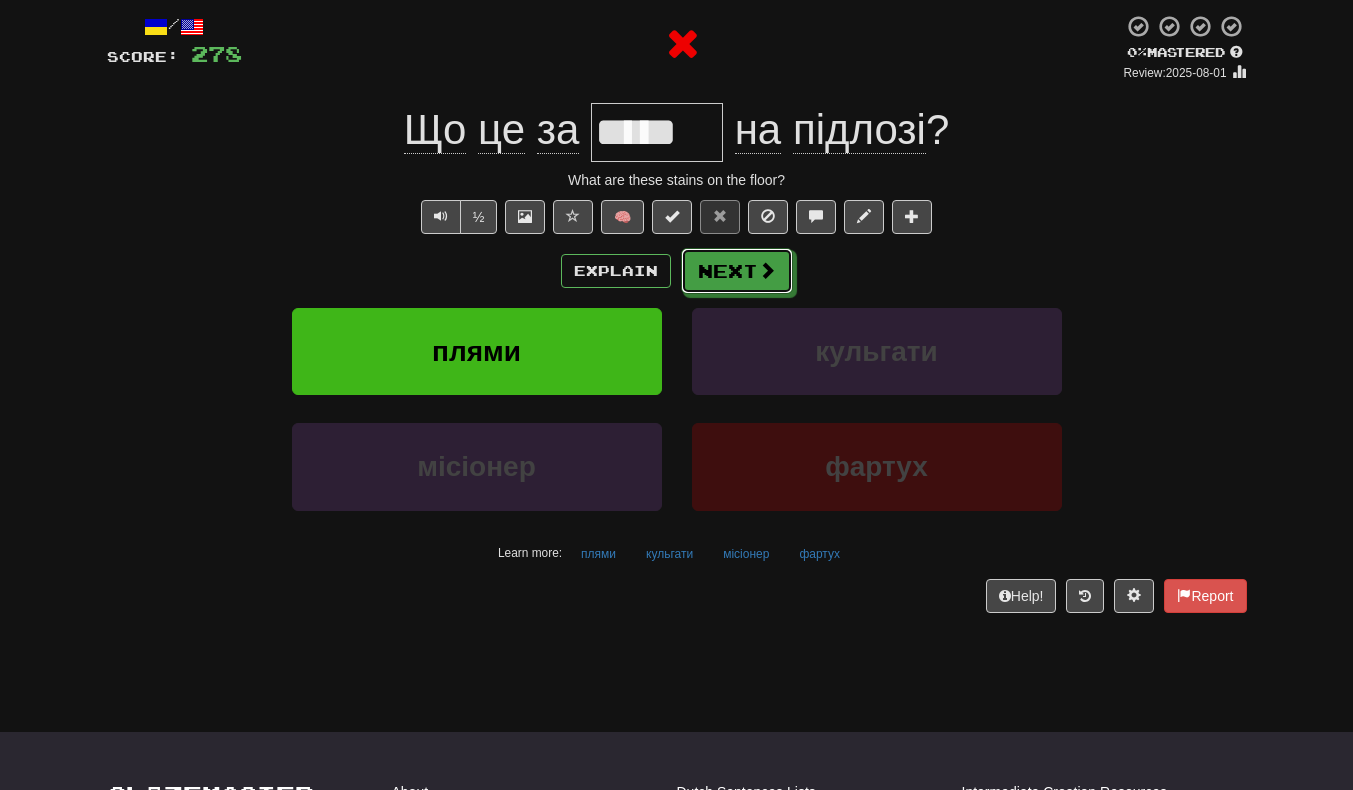 click on "Next" at bounding box center [737, 271] 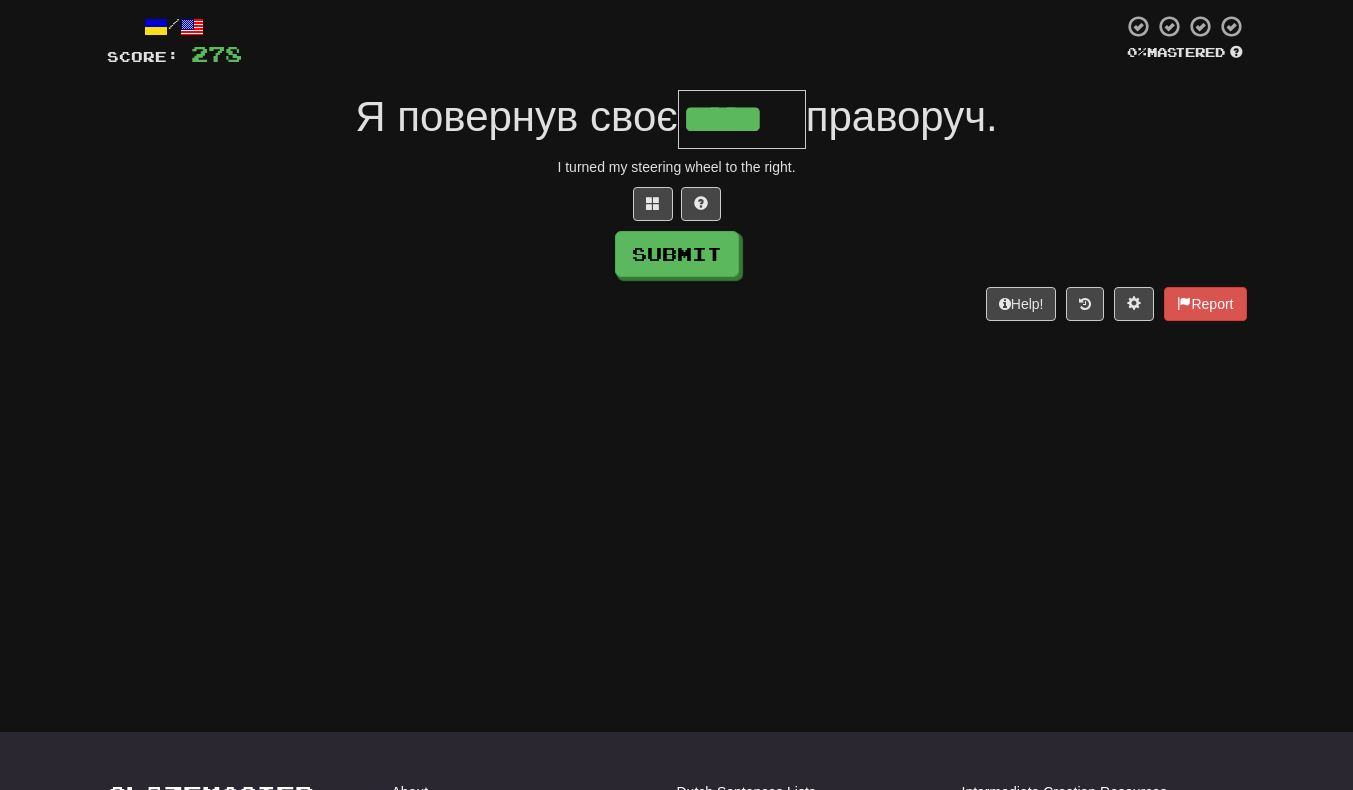 type on "*****" 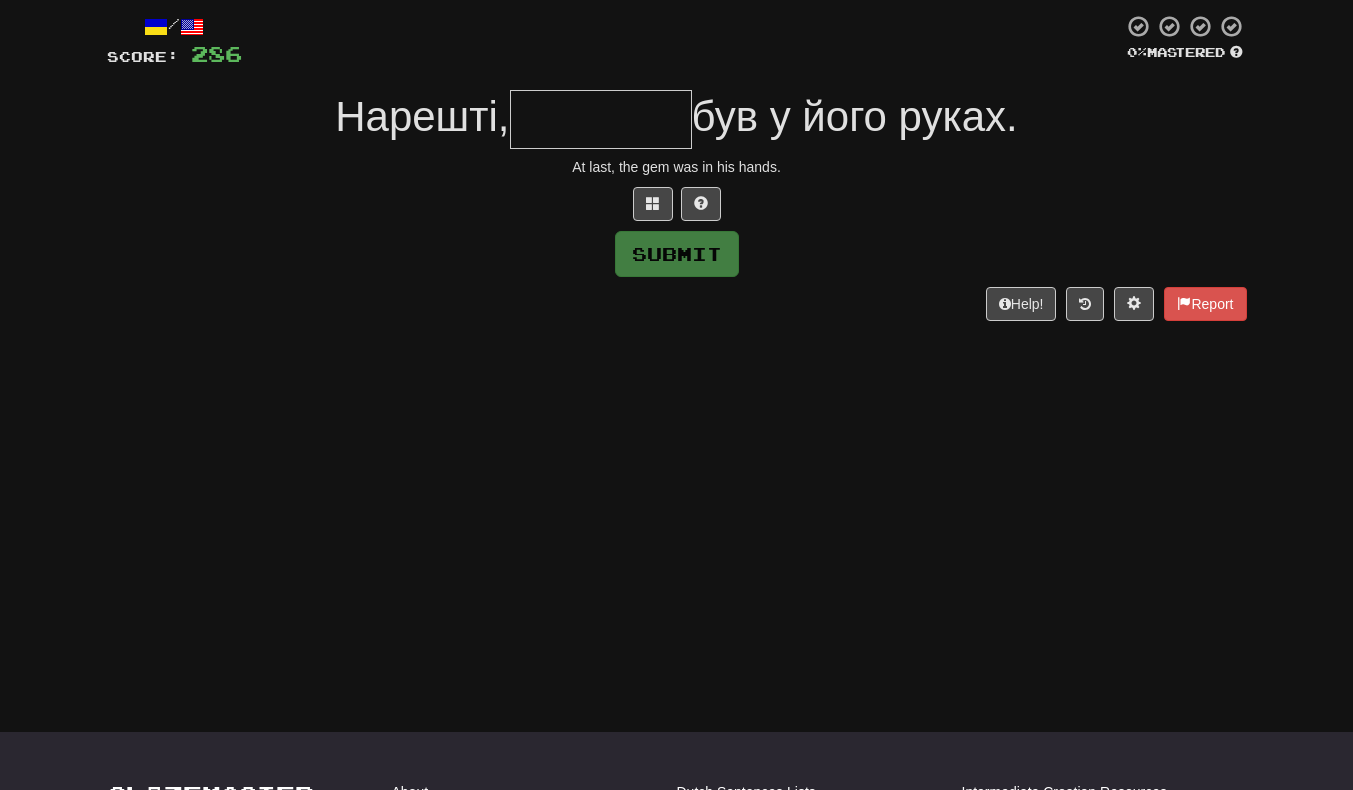 type on "*" 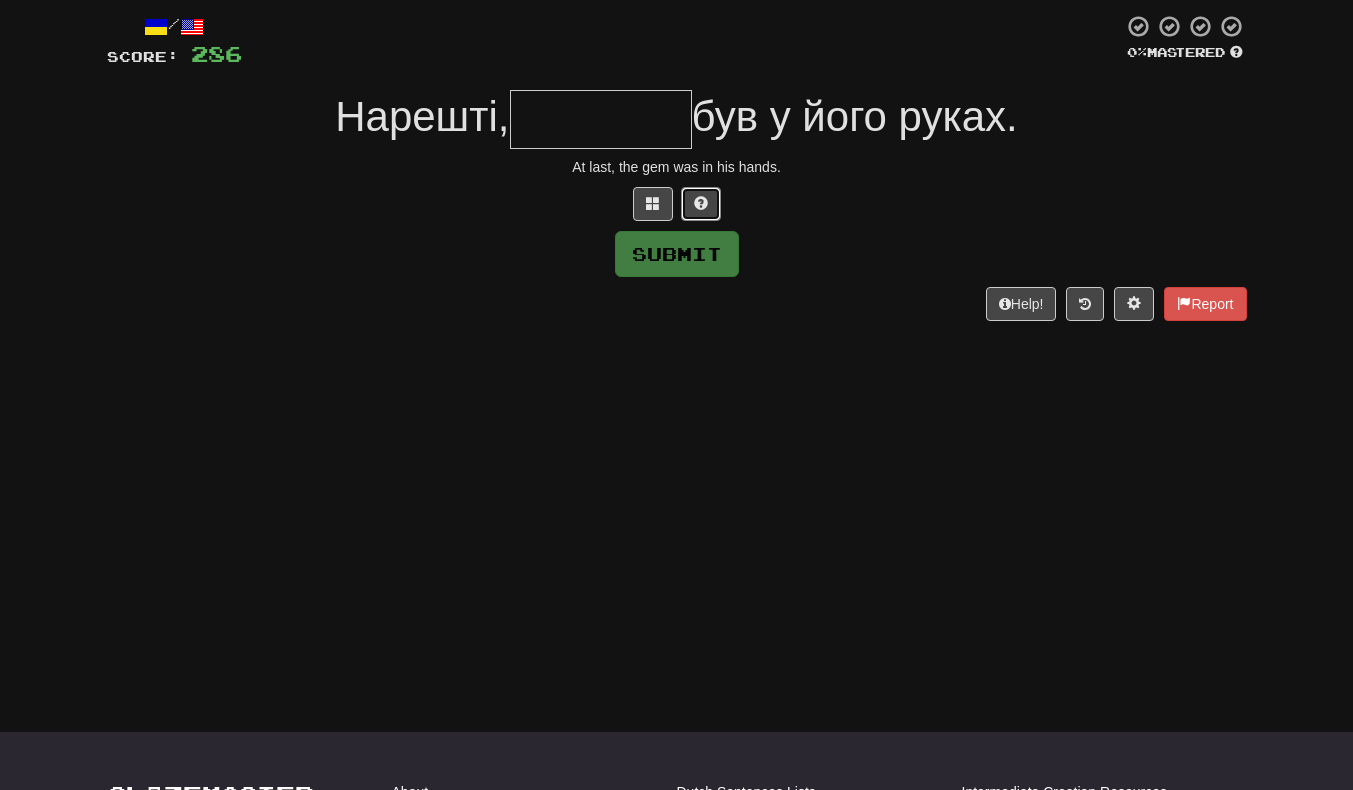 click at bounding box center [701, 203] 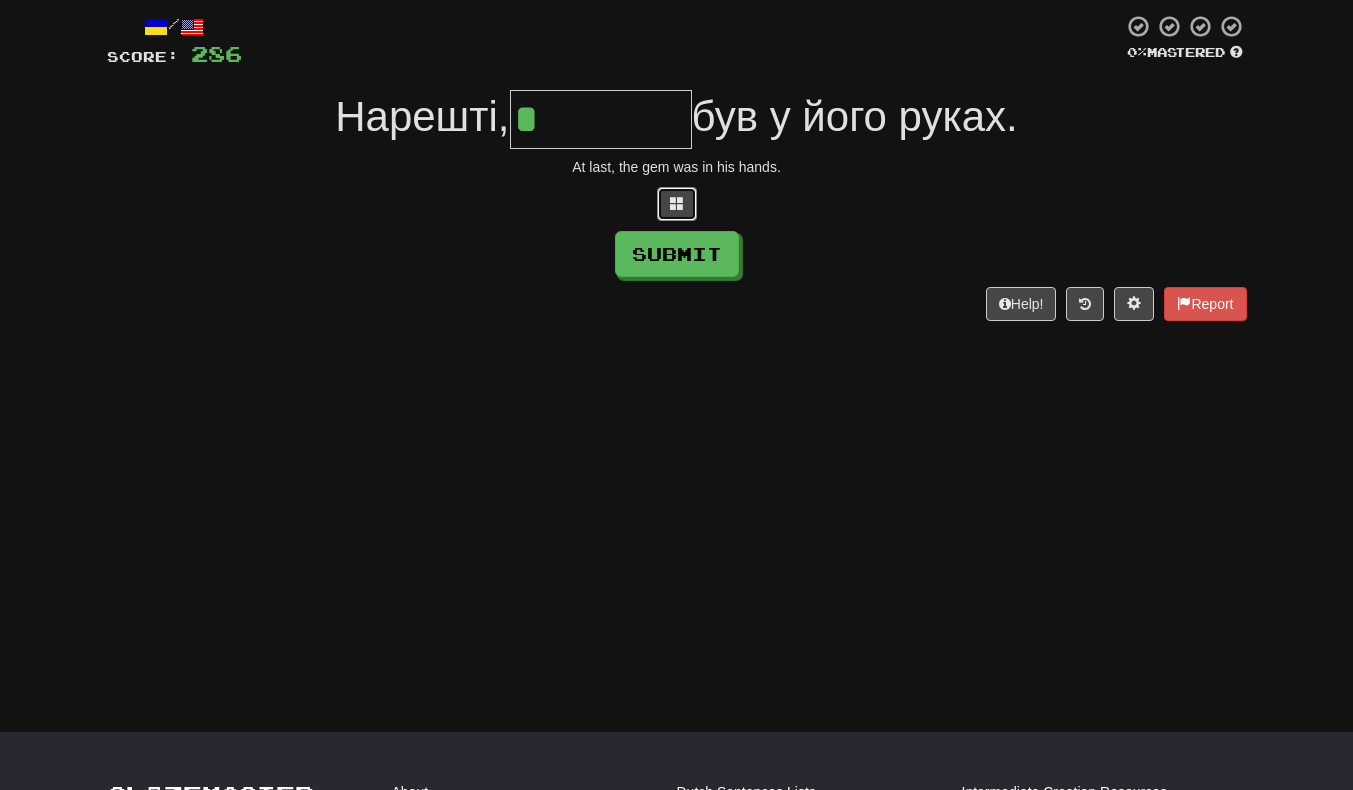 click at bounding box center (677, 204) 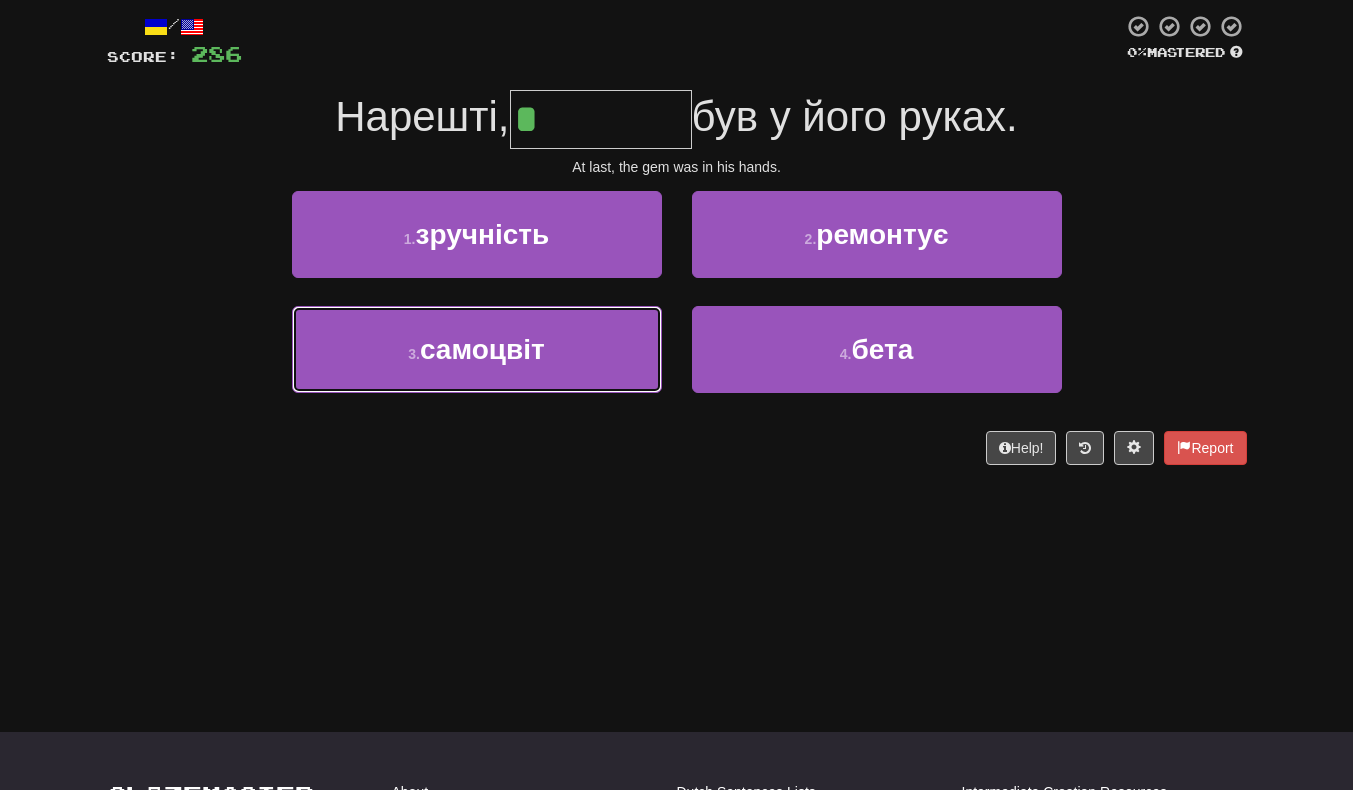 click on "3 .  самоцвіт" at bounding box center (477, 349) 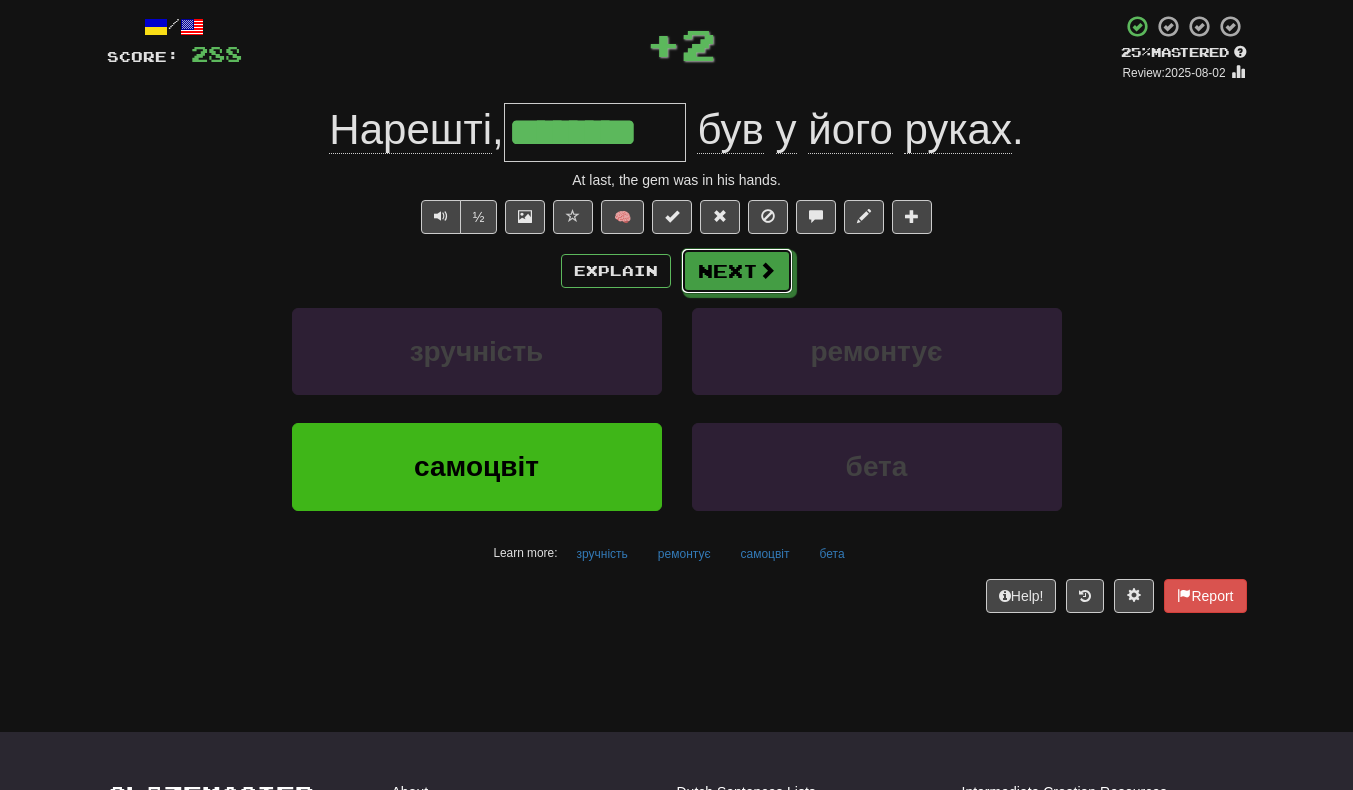 click on "Next" at bounding box center [737, 271] 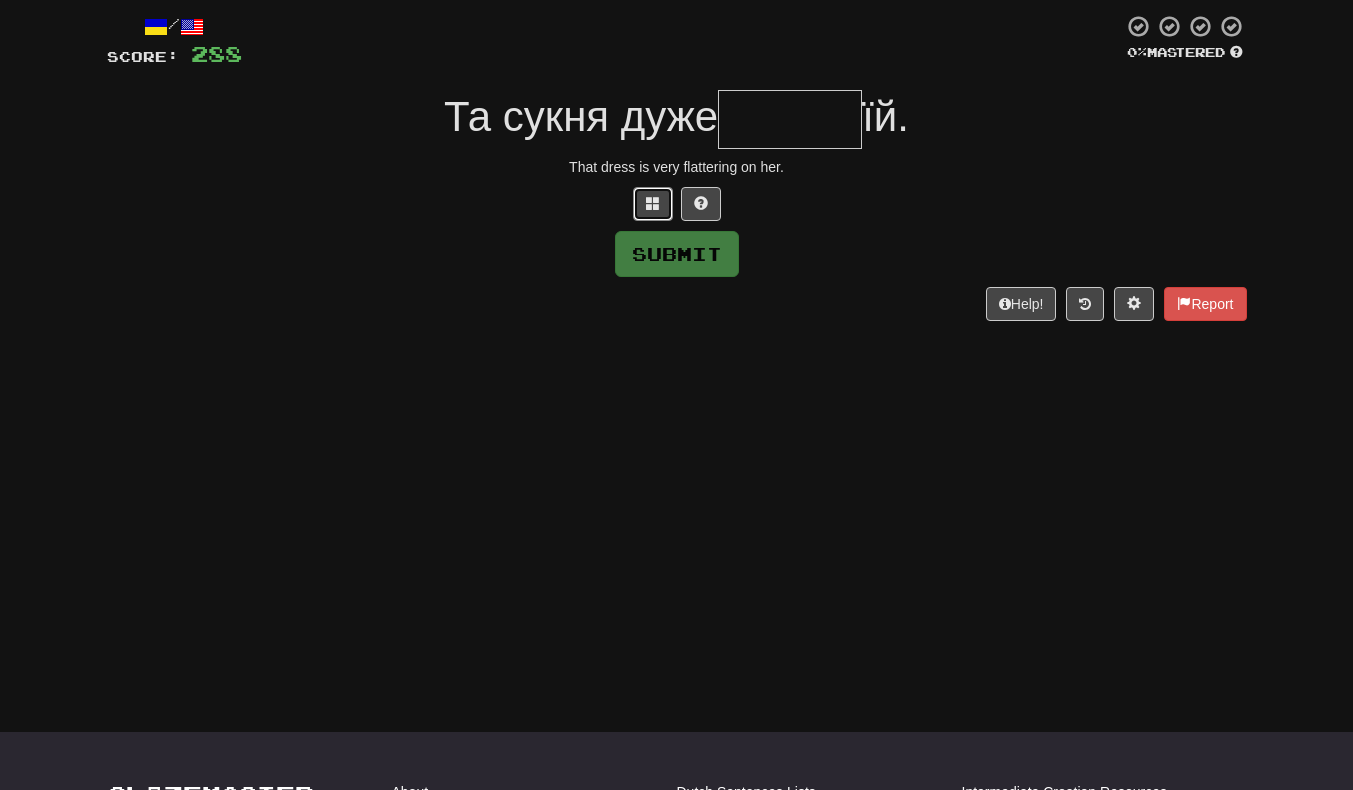 click at bounding box center (653, 204) 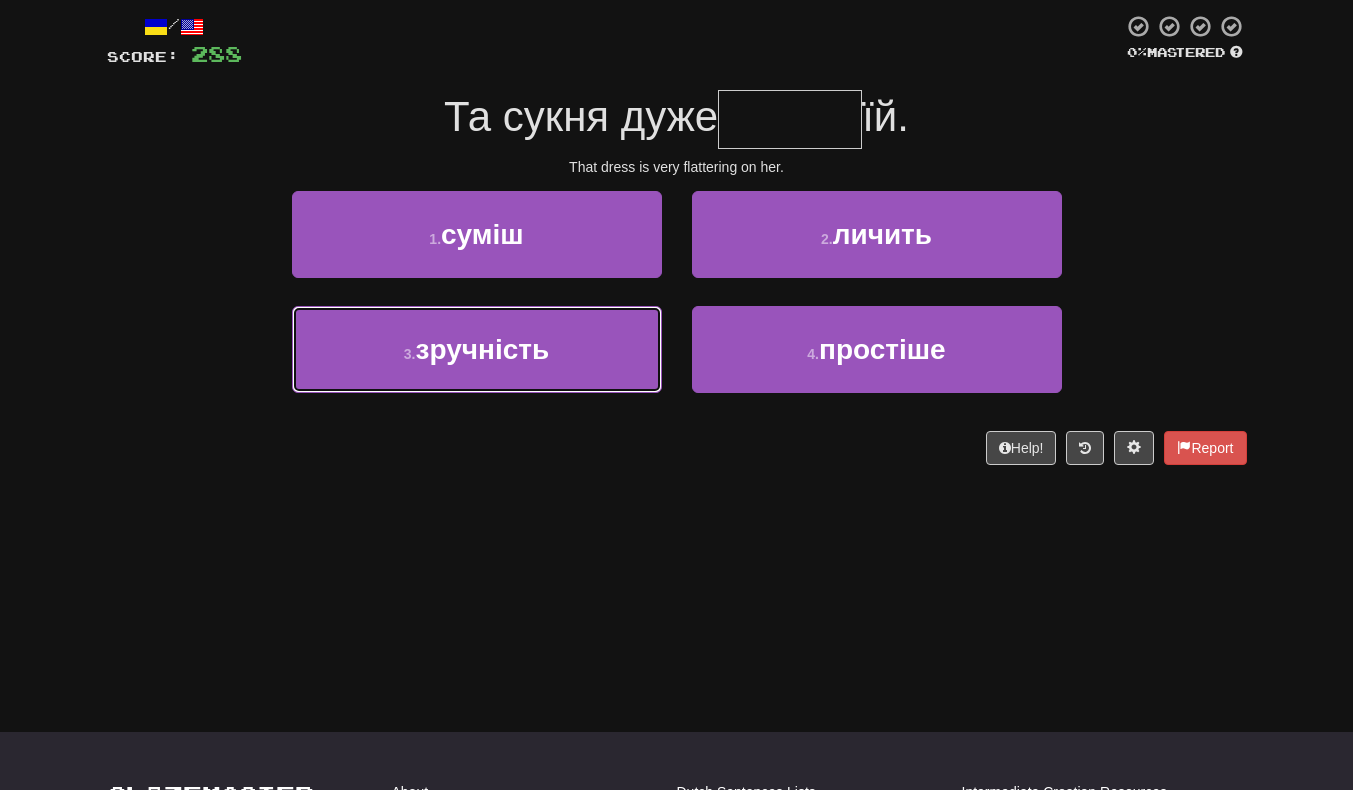 click on "3 .  зручність" at bounding box center (477, 349) 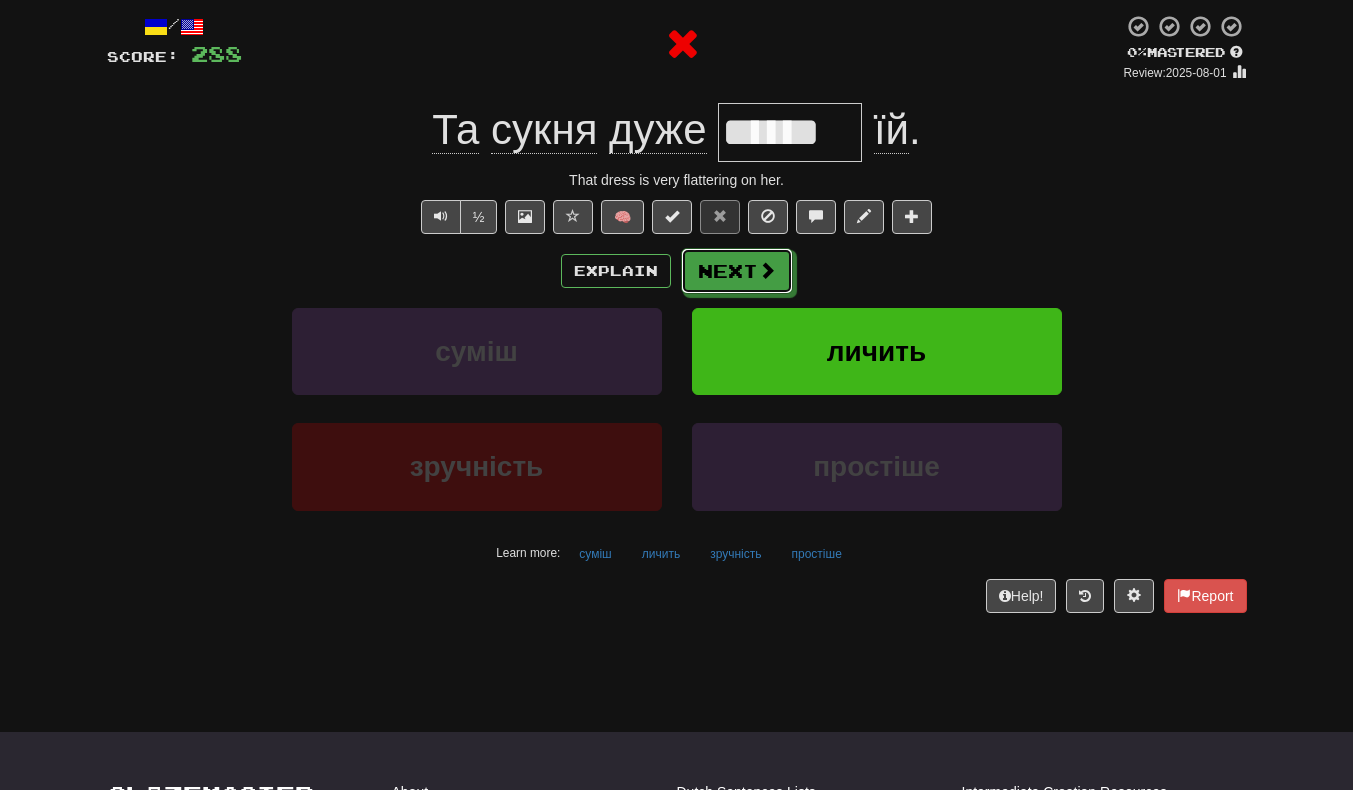 click on "Next" at bounding box center (737, 271) 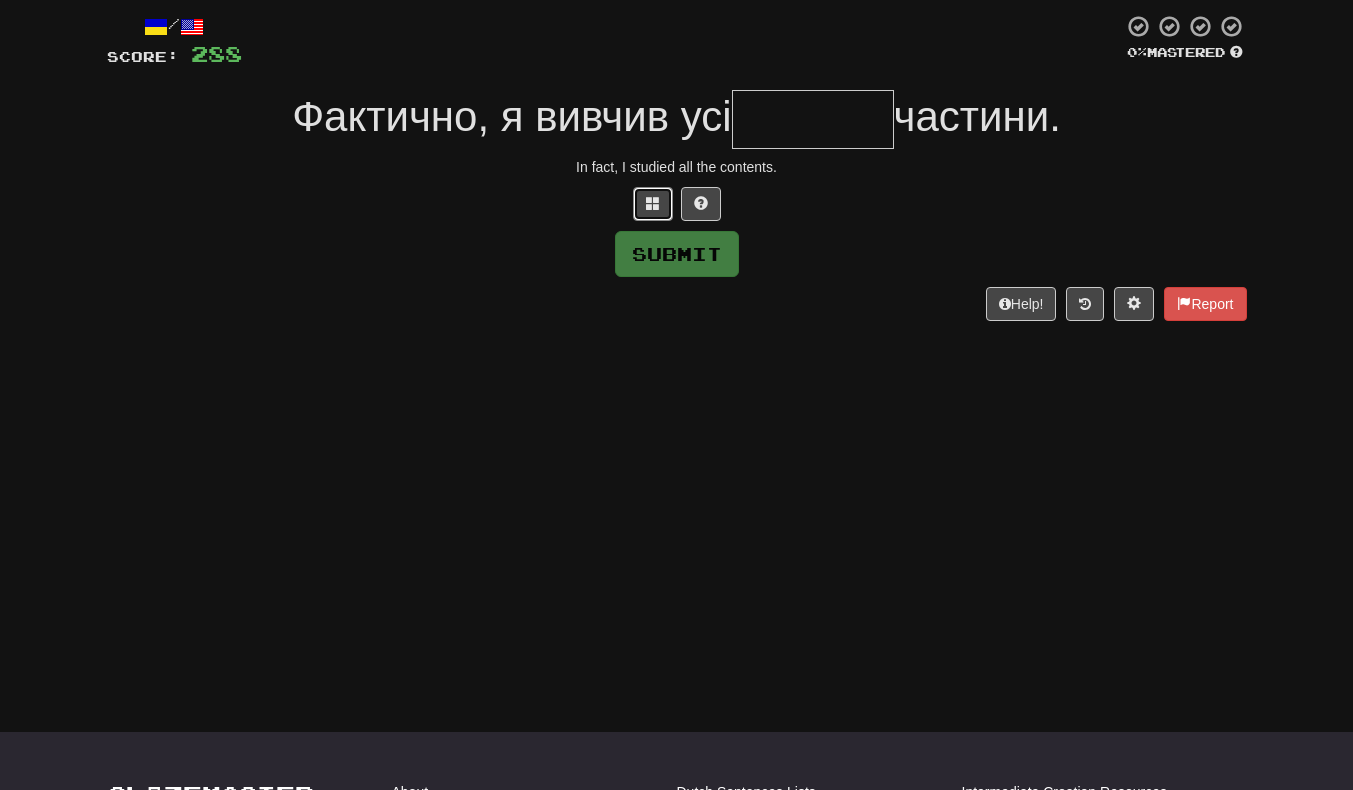 click at bounding box center [653, 204] 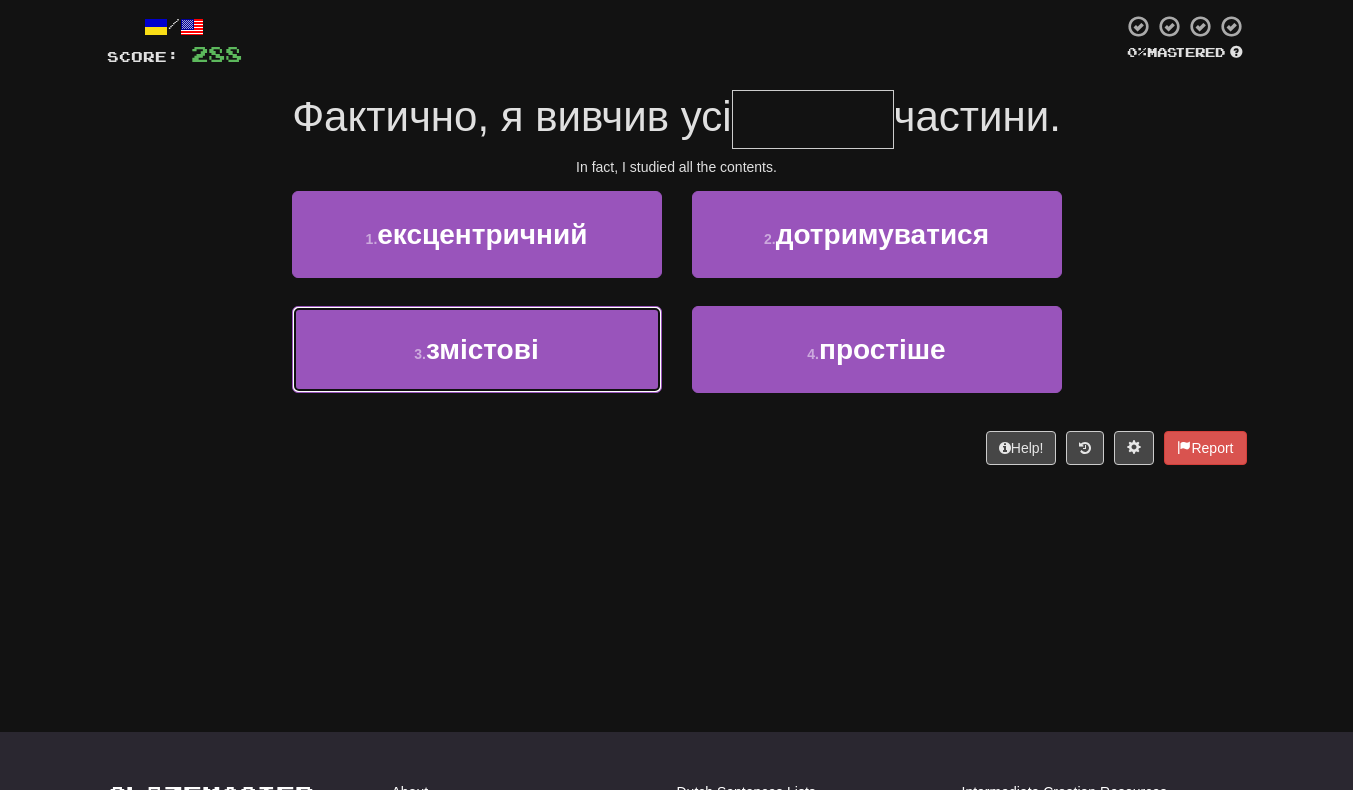 click on "3 .  змістові" at bounding box center [477, 349] 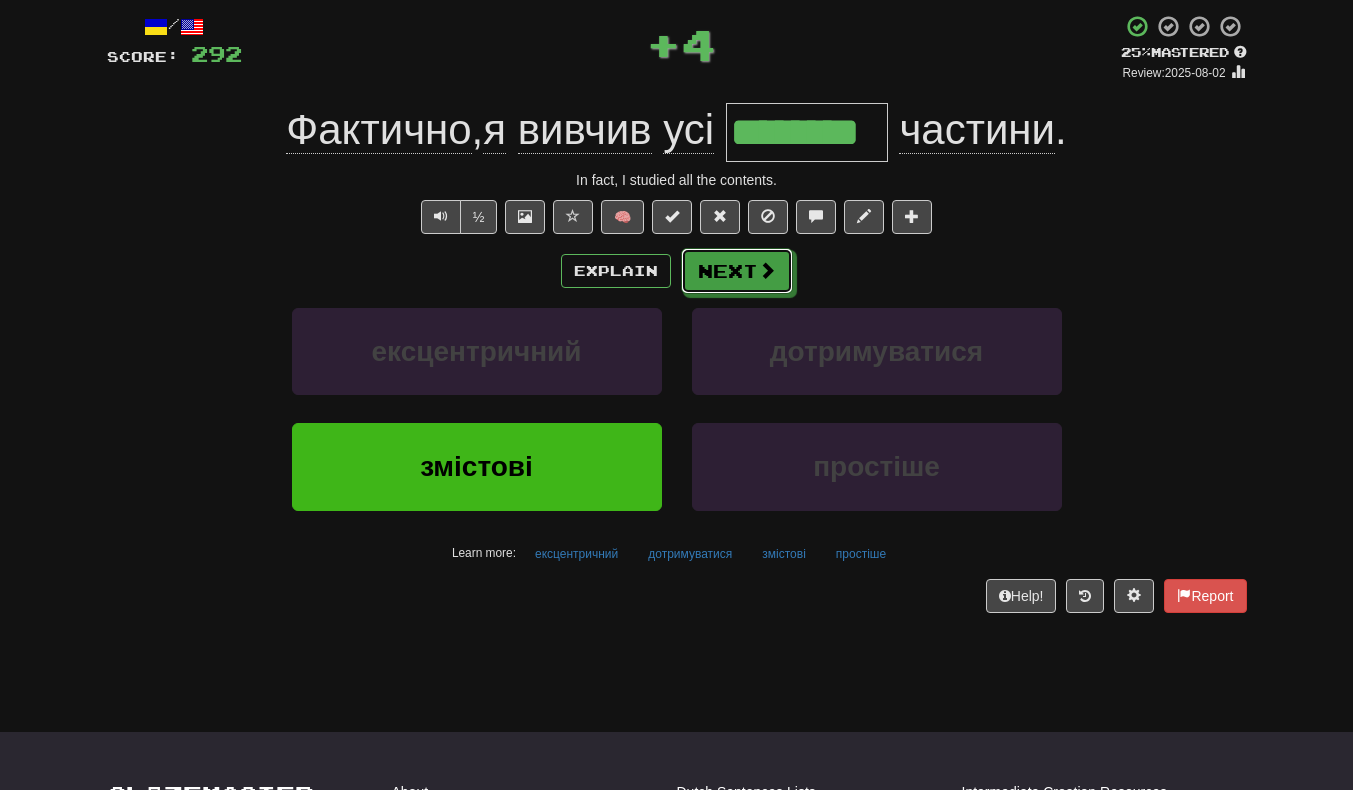 click on "Next" at bounding box center [737, 271] 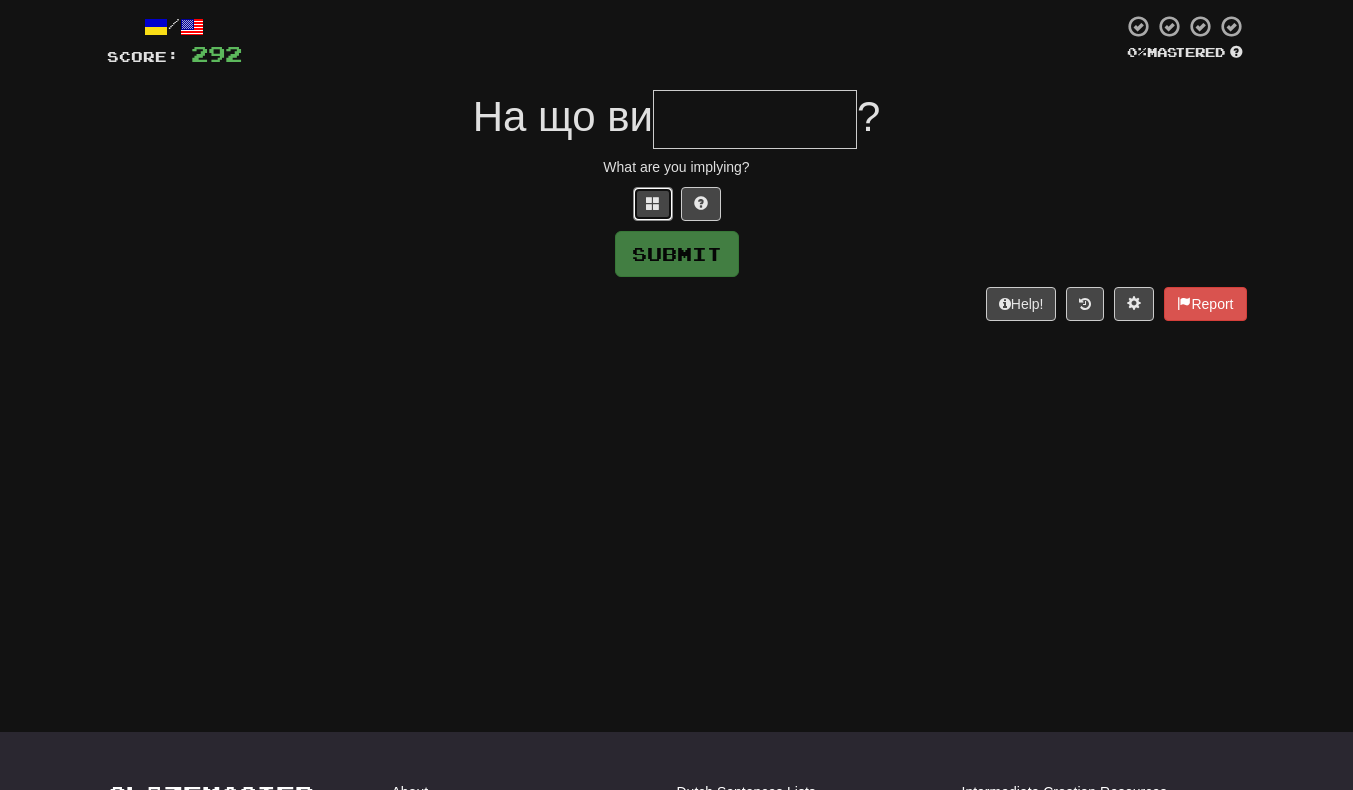 click at bounding box center [653, 203] 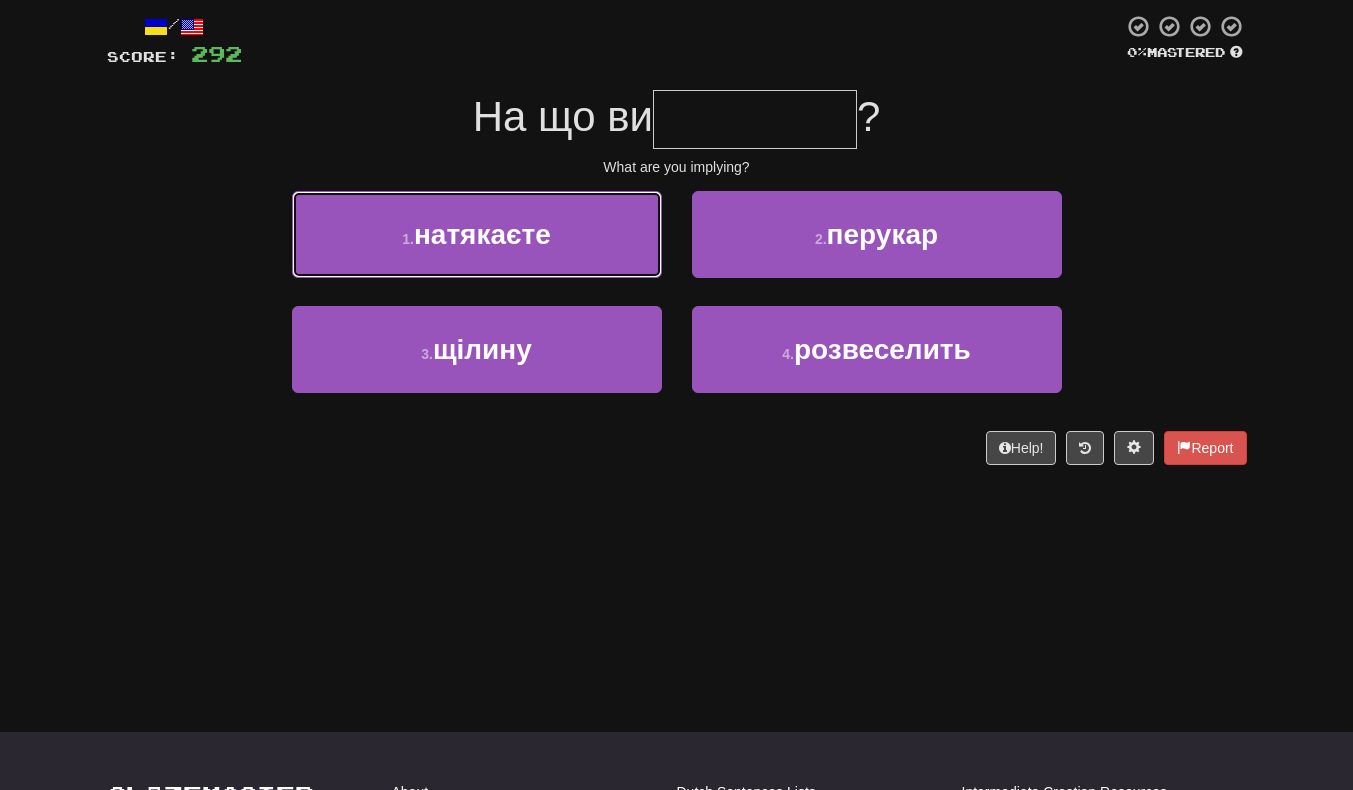 click on "1 .  натякаєте" at bounding box center [477, 234] 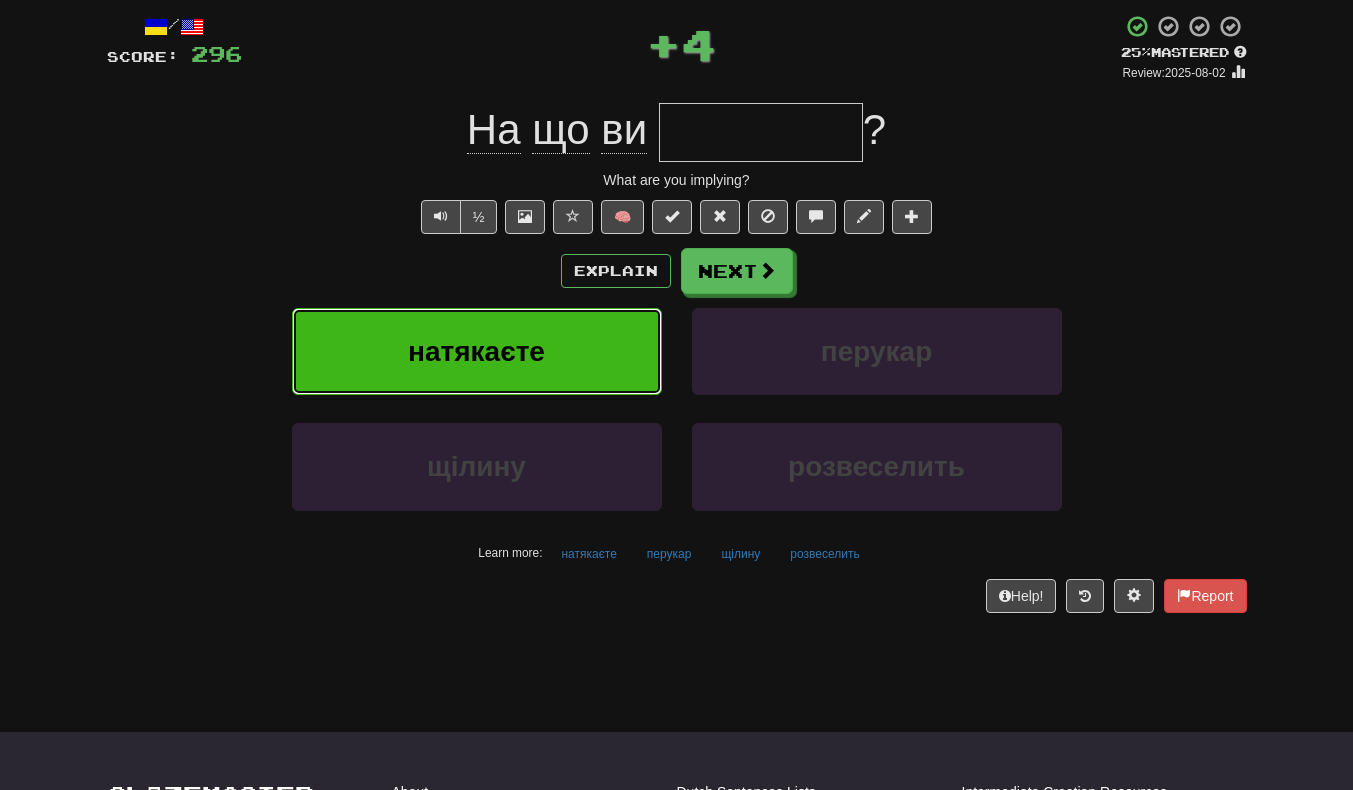 type on "*********" 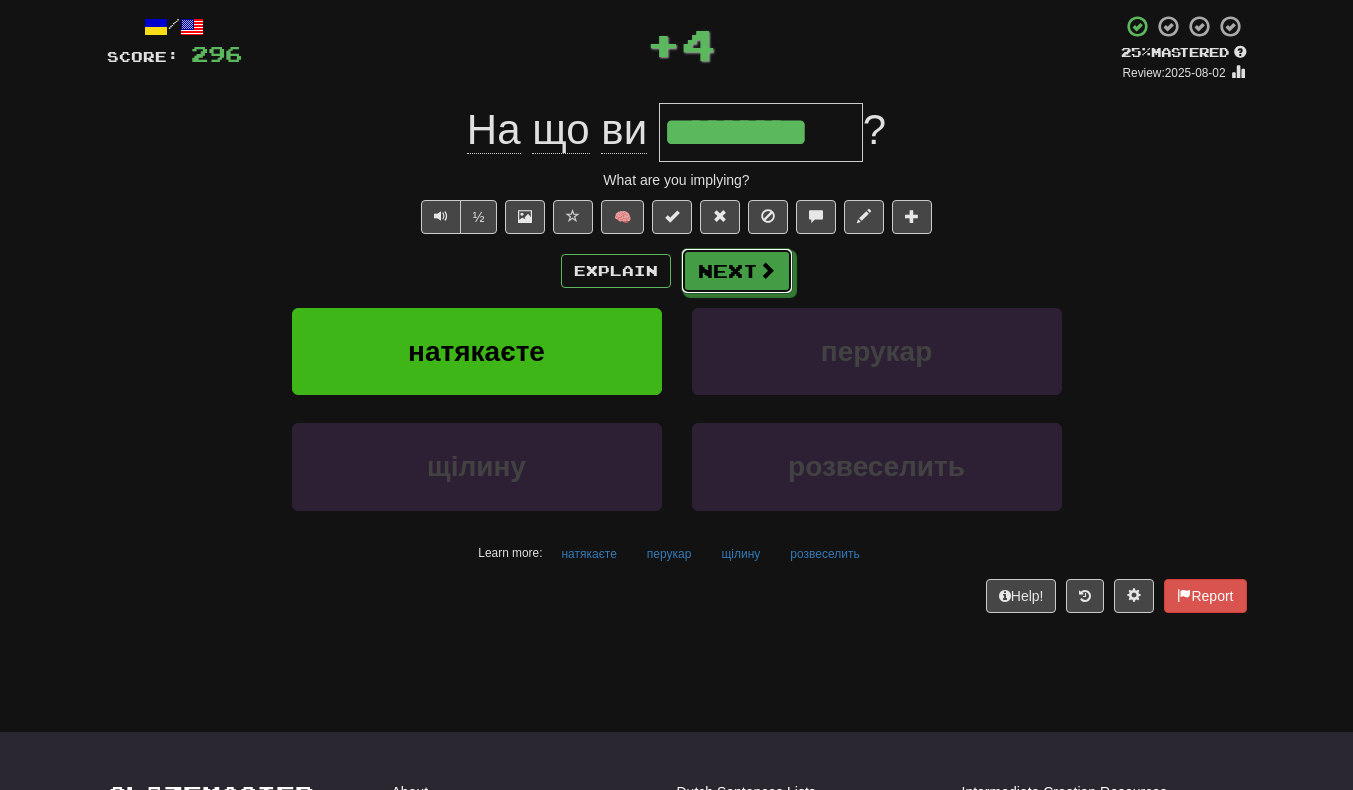 click at bounding box center [767, 270] 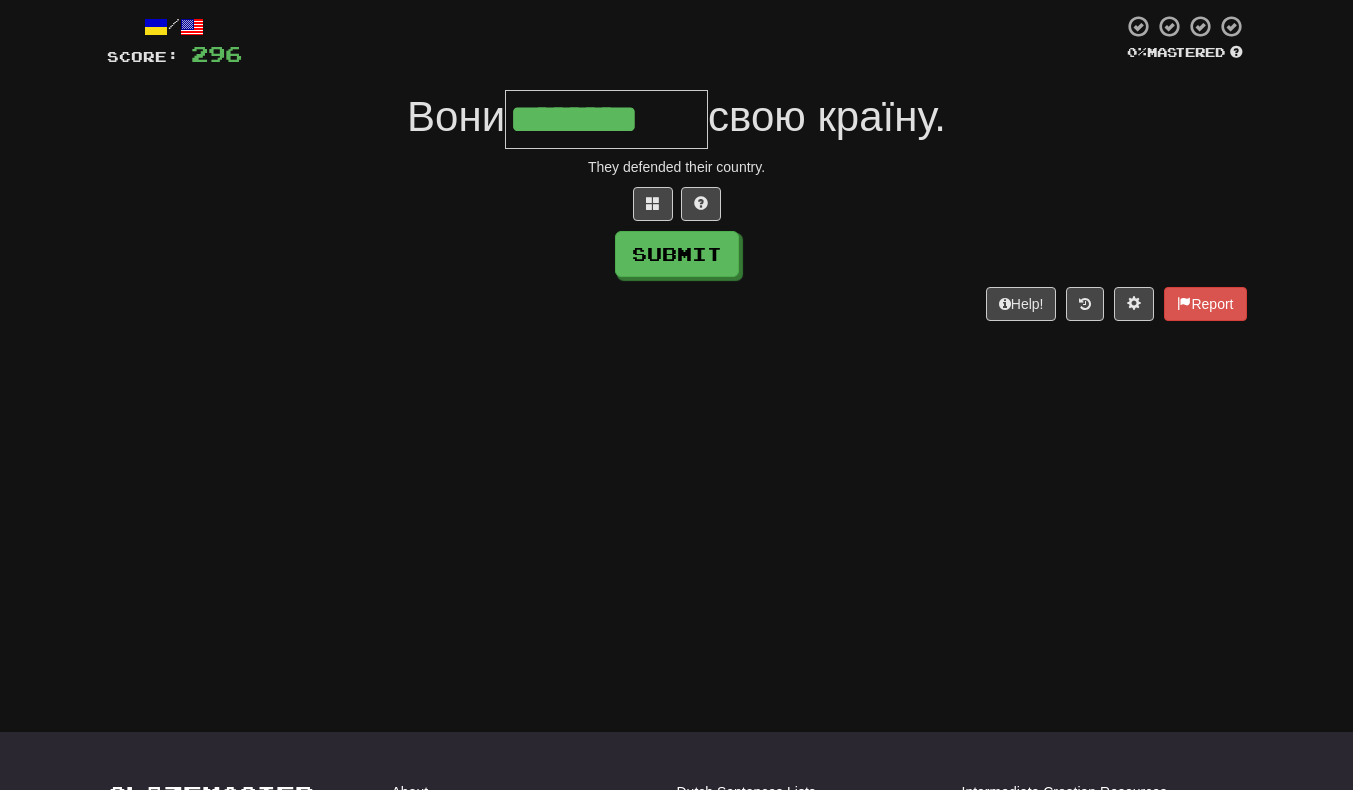 scroll, scrollTop: 0, scrollLeft: 4, axis: horizontal 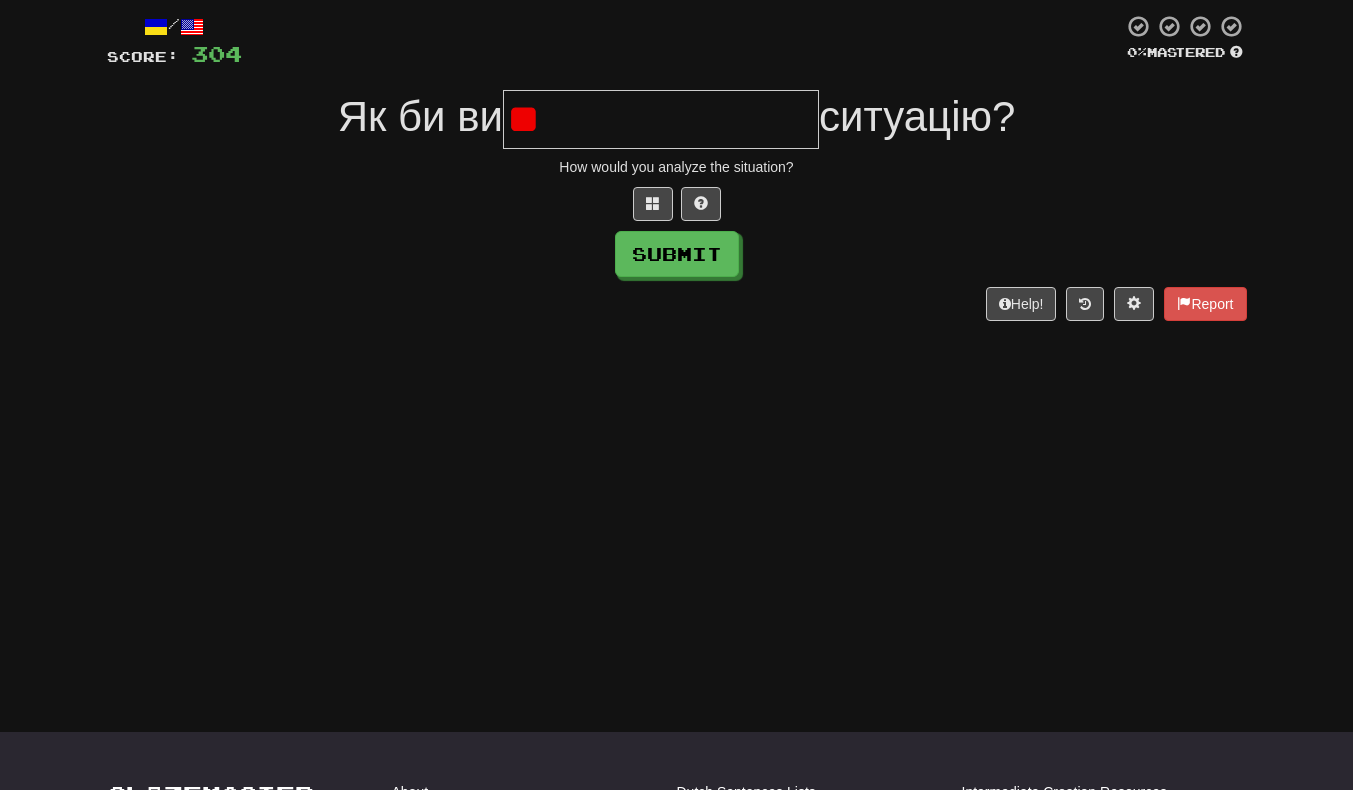 type on "*" 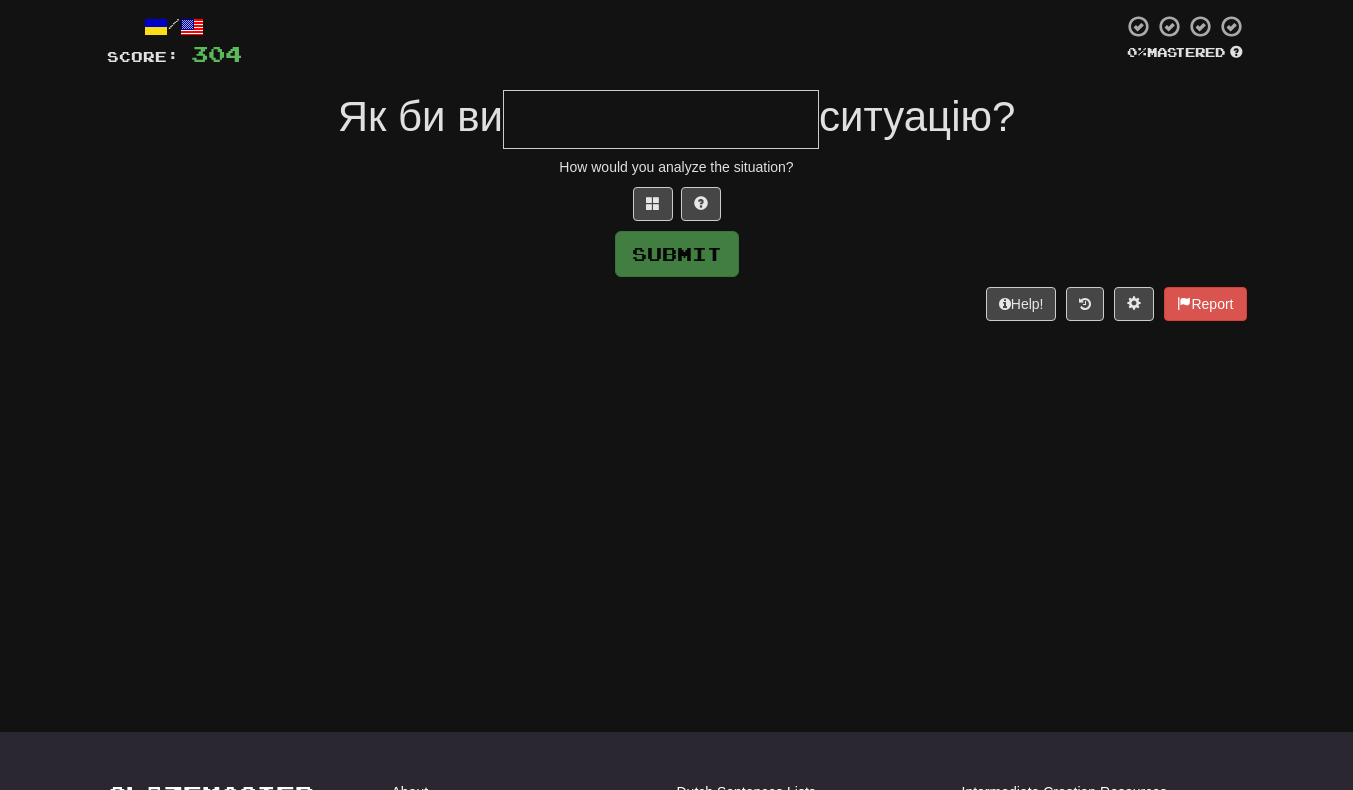 type on "*" 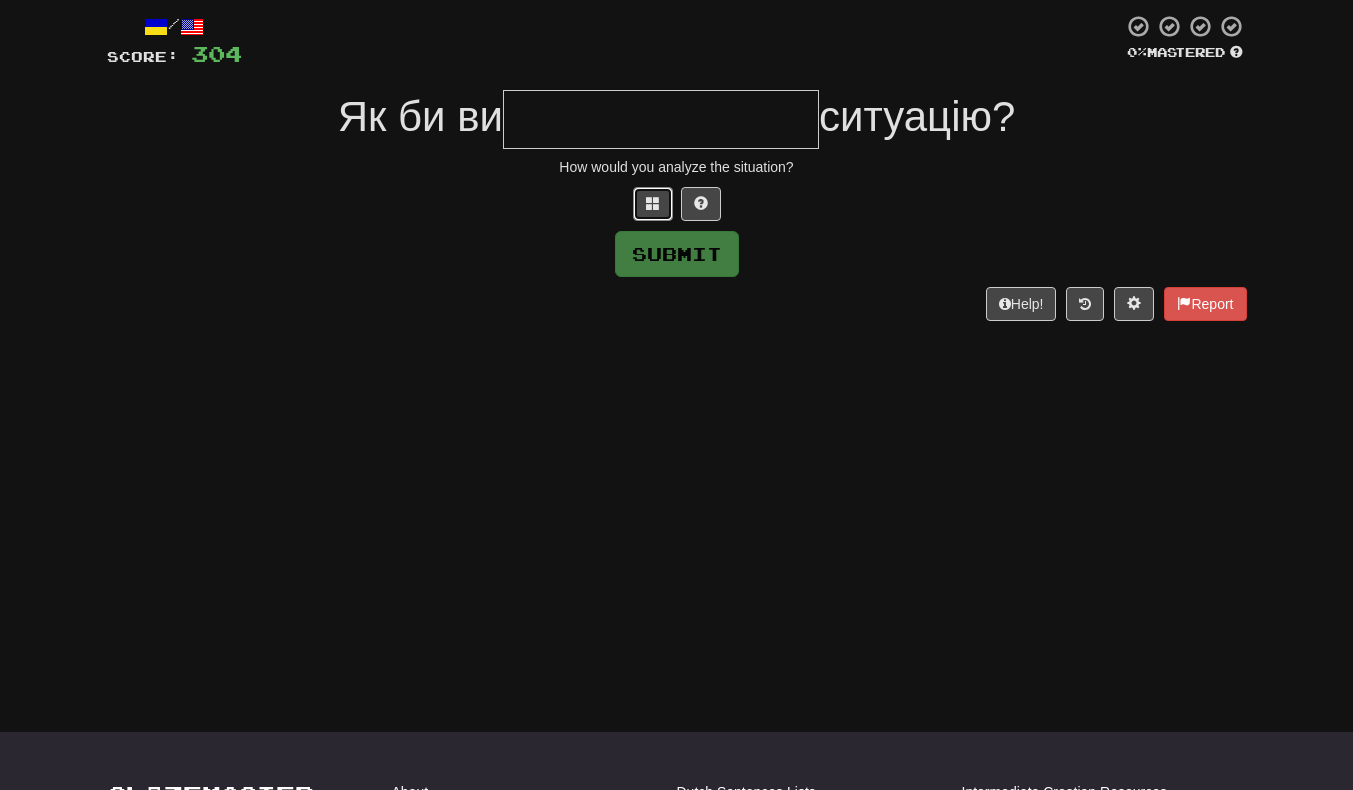 click at bounding box center [653, 204] 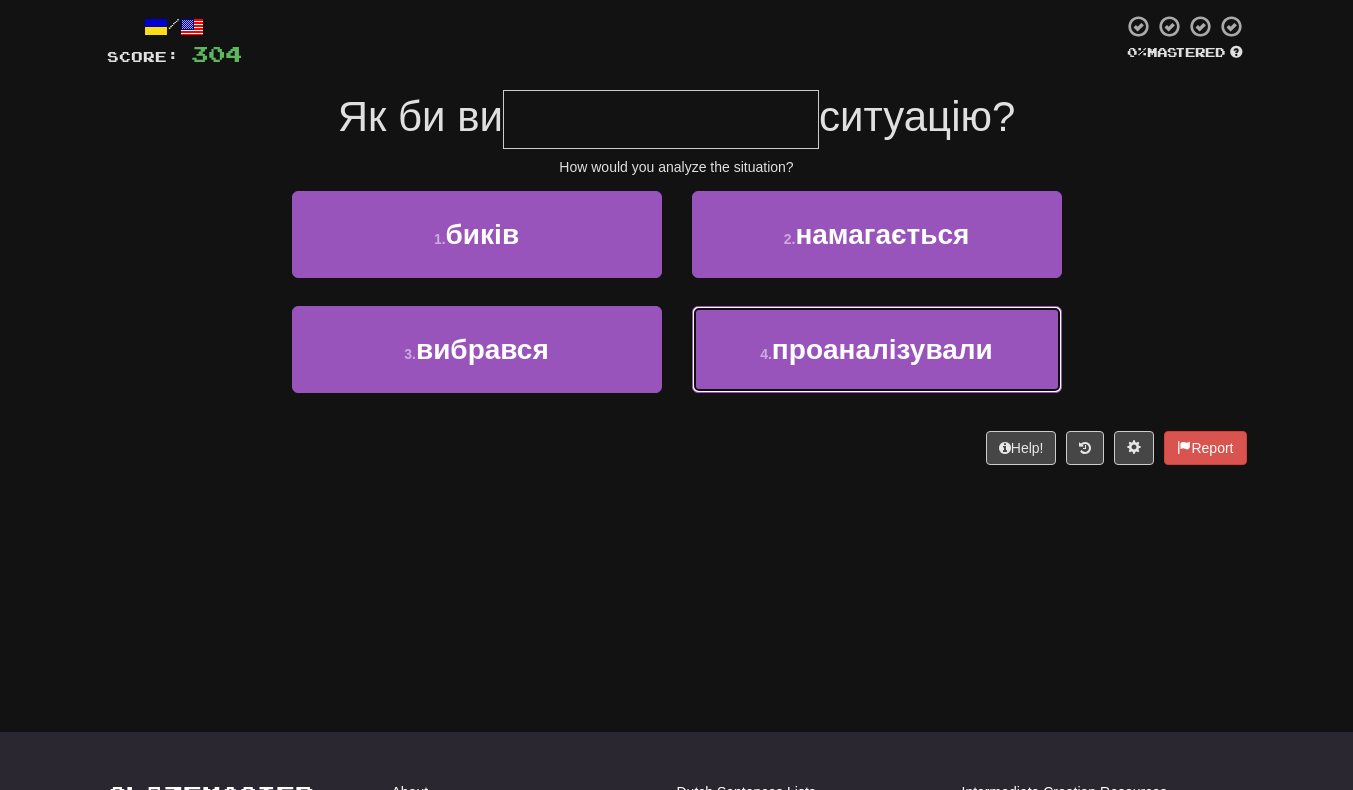 click on "4 .  проаналізували" at bounding box center [877, 349] 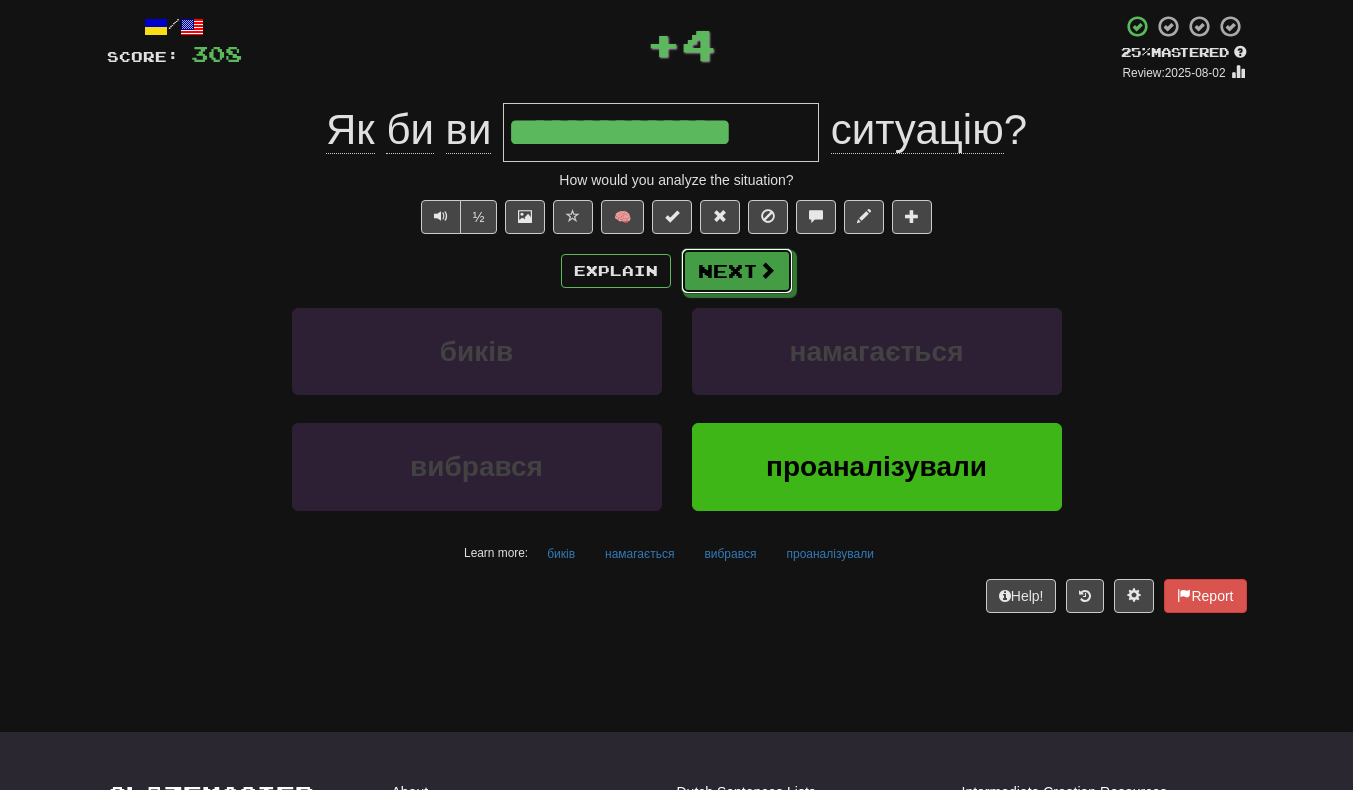 click at bounding box center [767, 270] 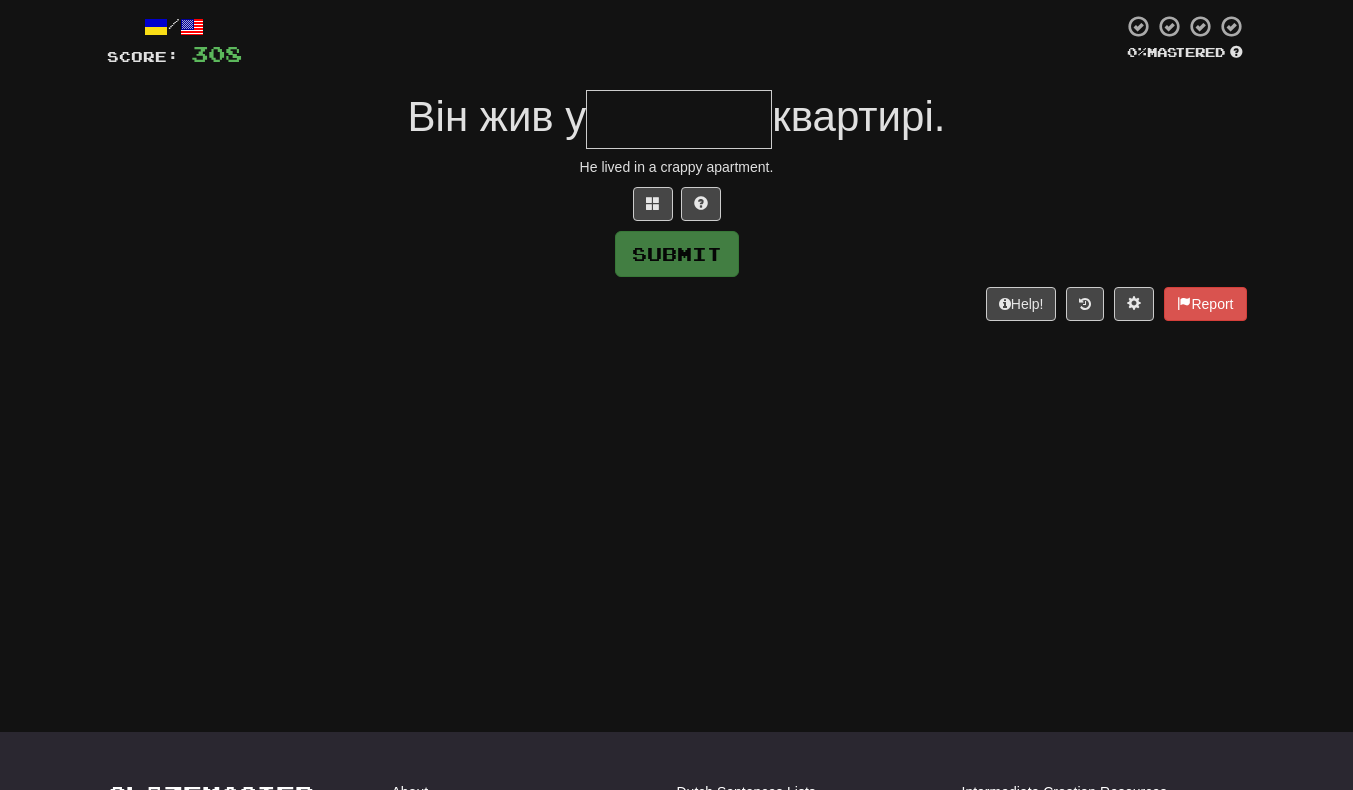 click on "He lived in a crappy apartment." at bounding box center (677, 167) 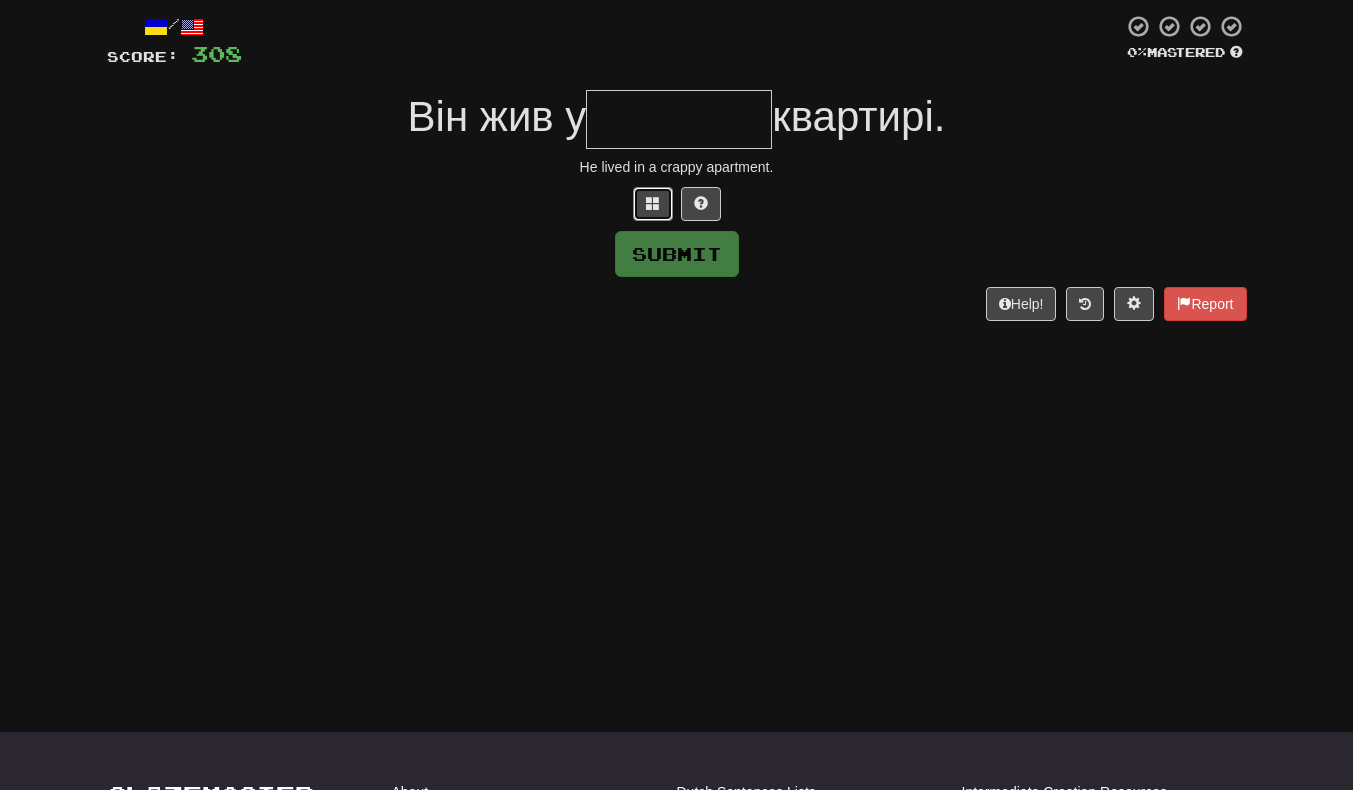 click at bounding box center (653, 204) 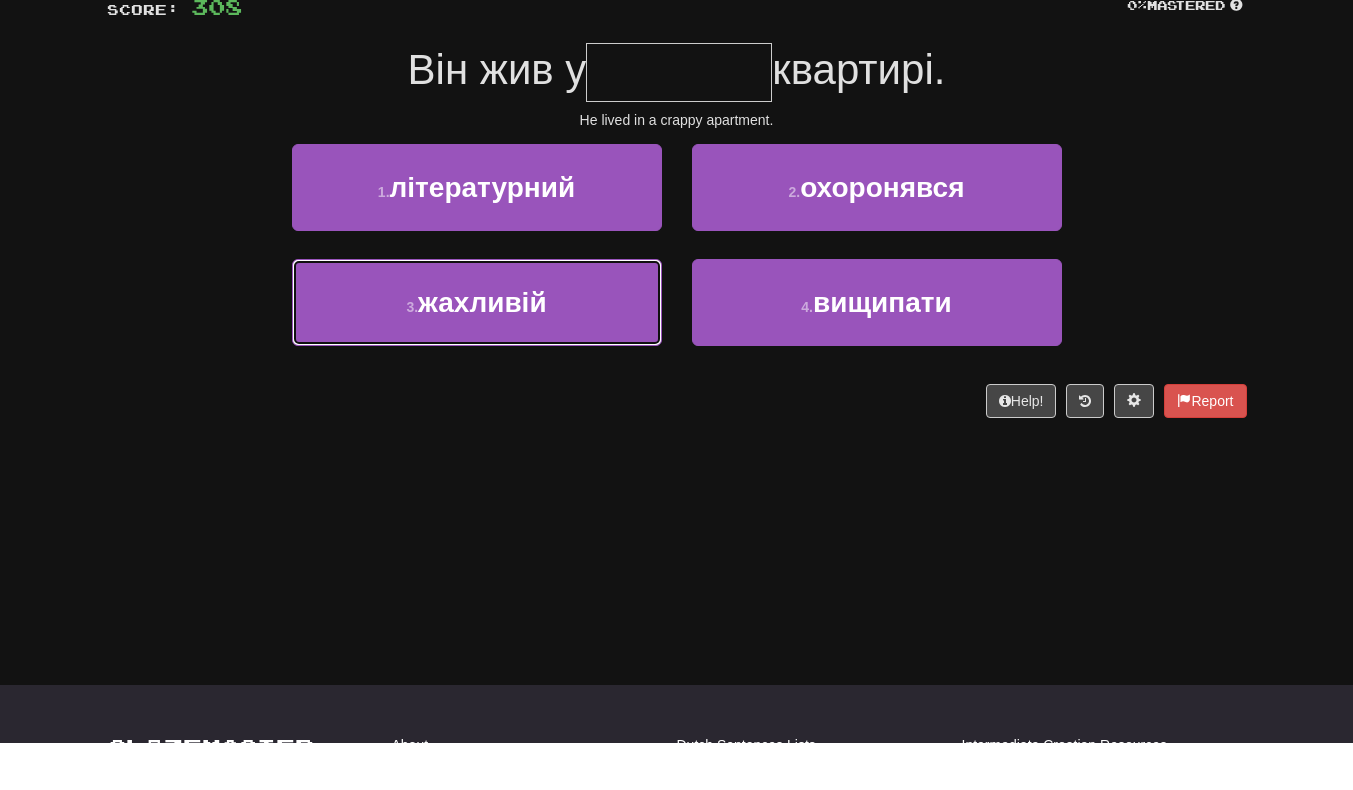 click on "3 .  жахливій" at bounding box center [477, 349] 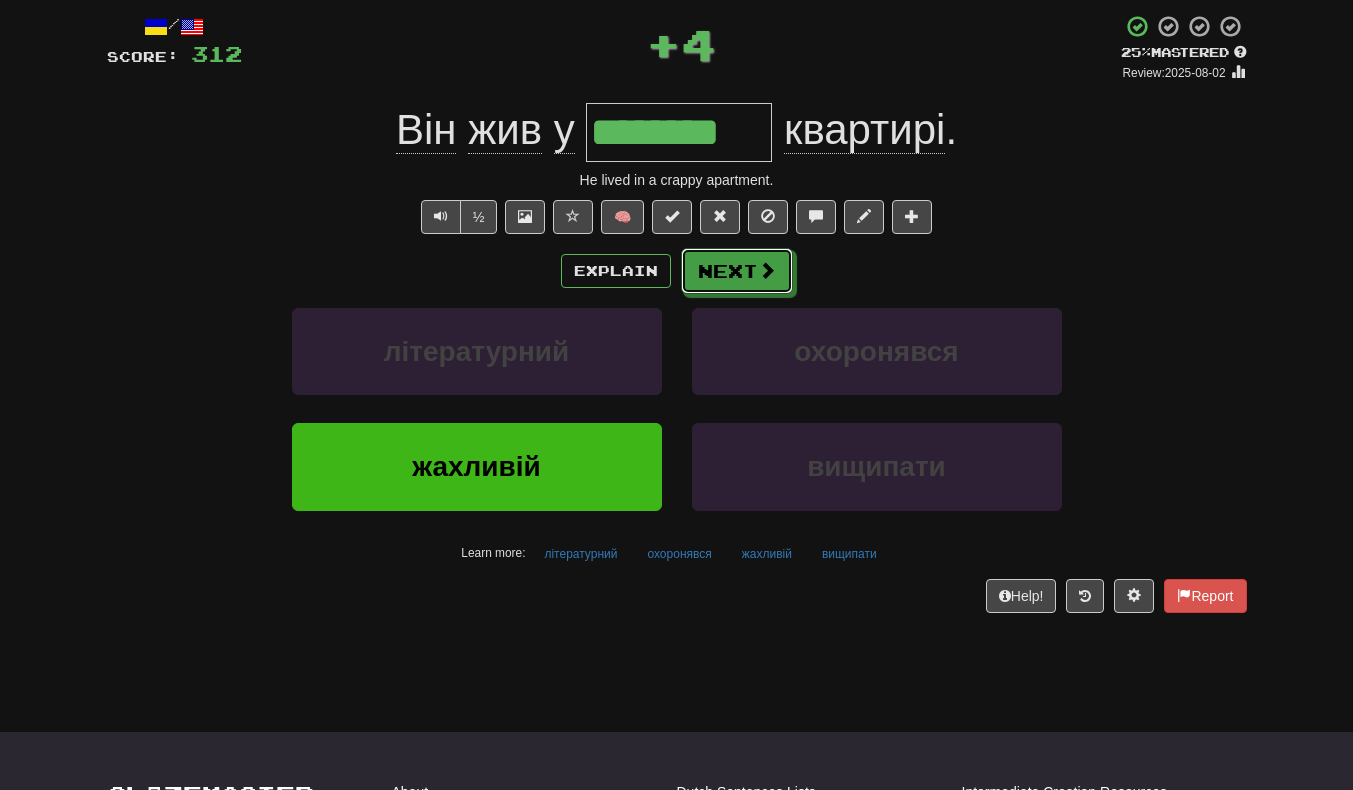 click on "Next" at bounding box center [737, 271] 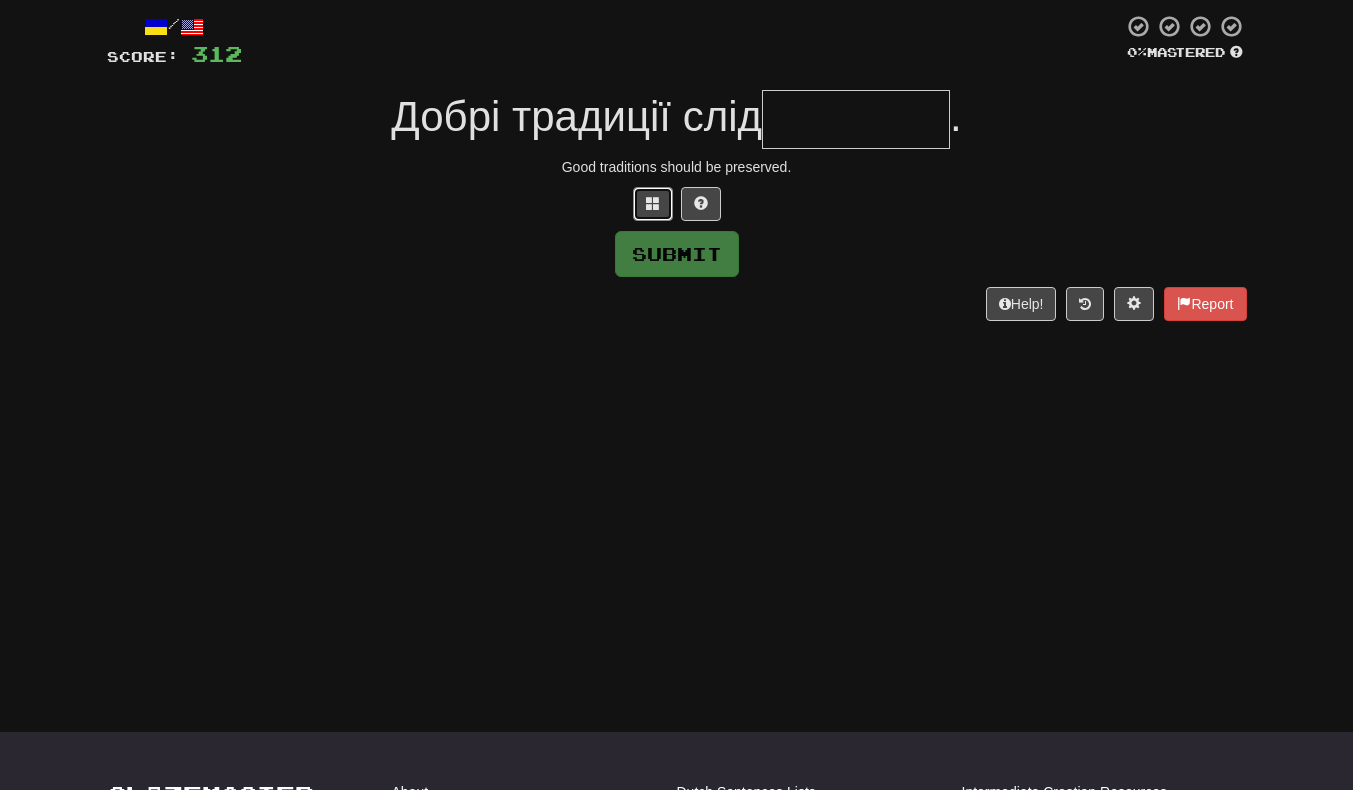 click at bounding box center [653, 203] 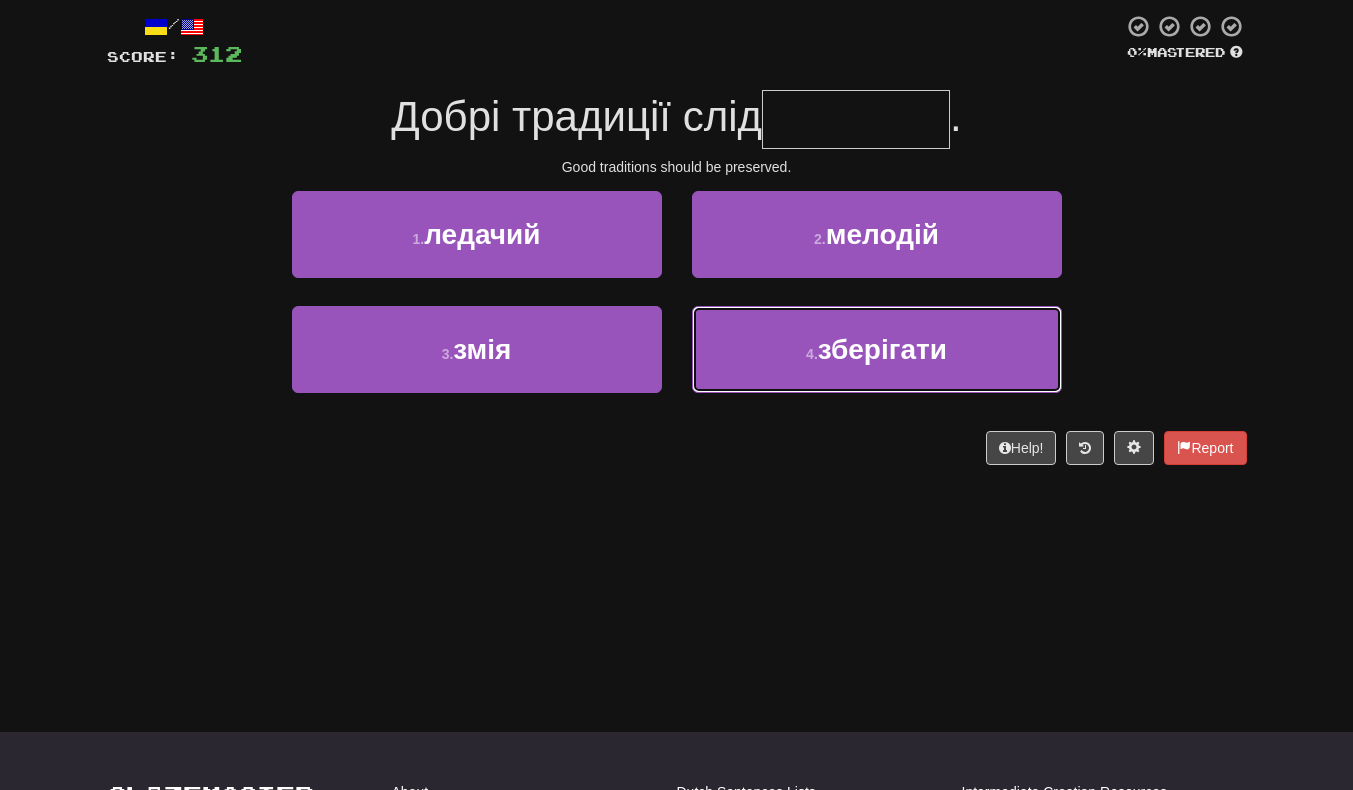click on "4 .  зберігати" at bounding box center (877, 349) 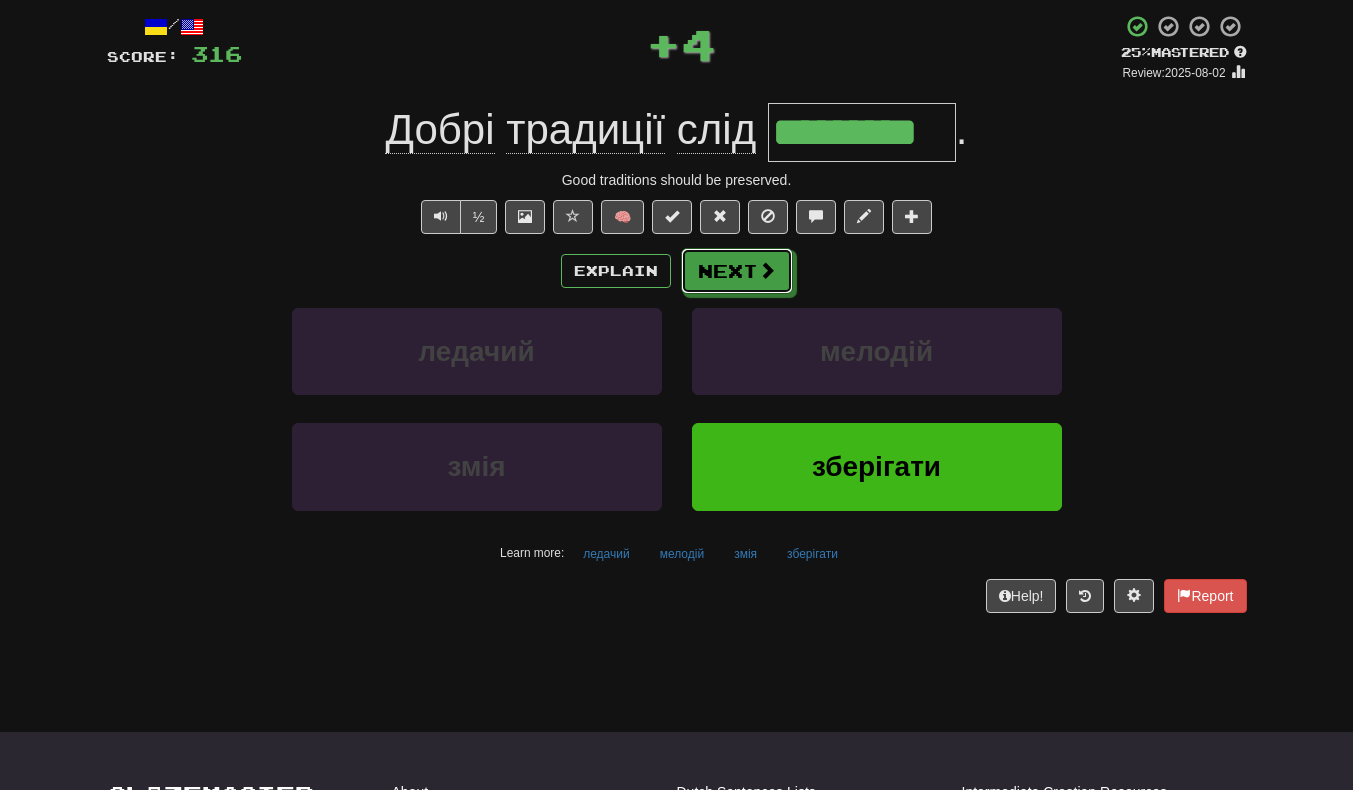 click on "Next" at bounding box center (737, 271) 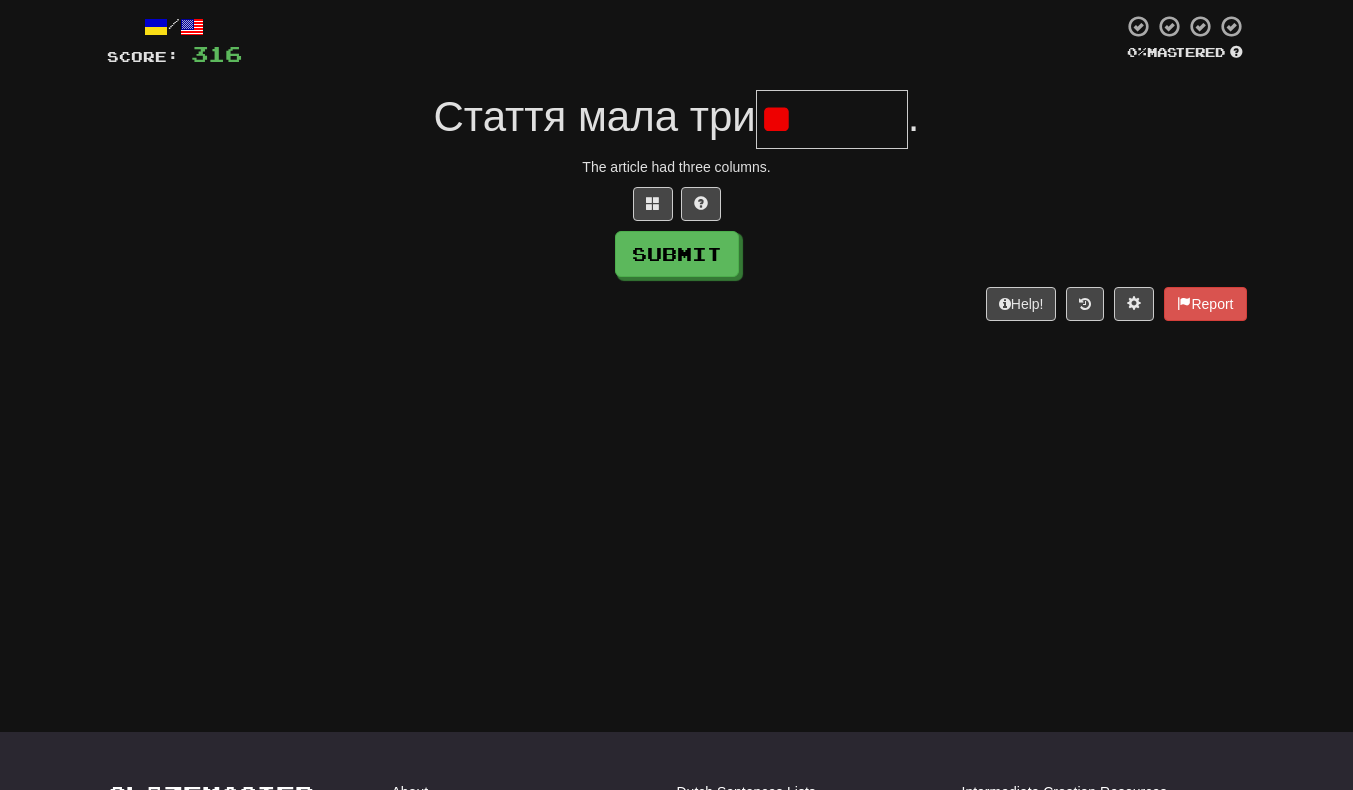 type on "*" 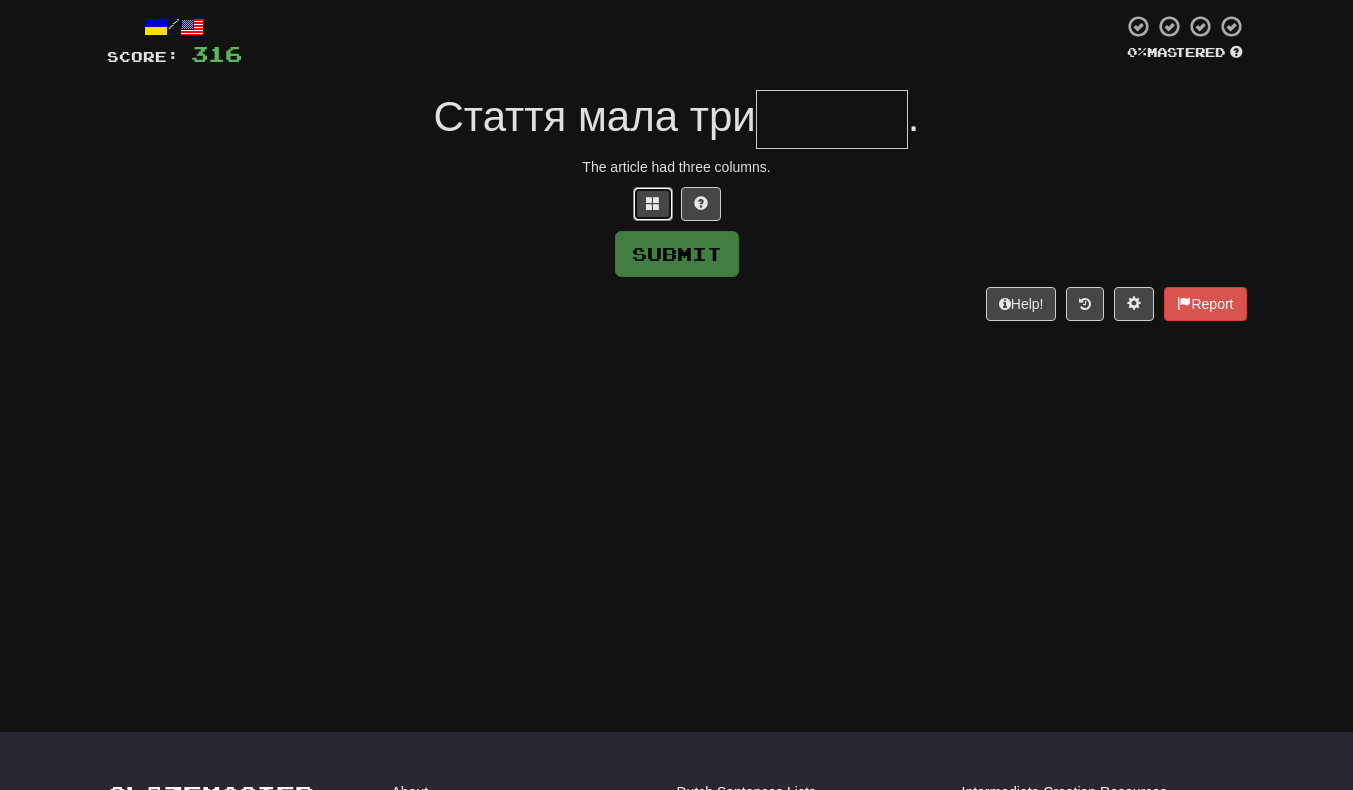 click at bounding box center (653, 204) 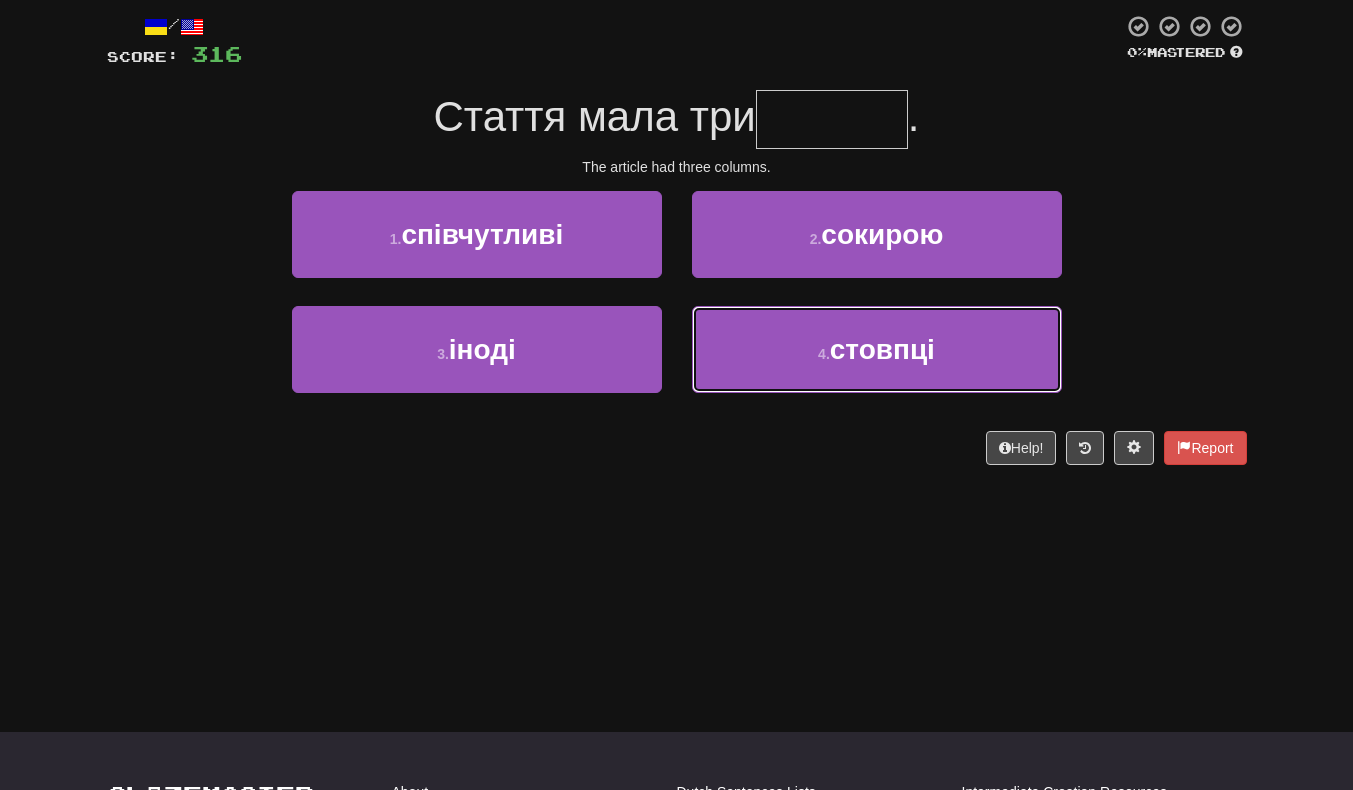 click on "4 .  стовпці" at bounding box center (877, 349) 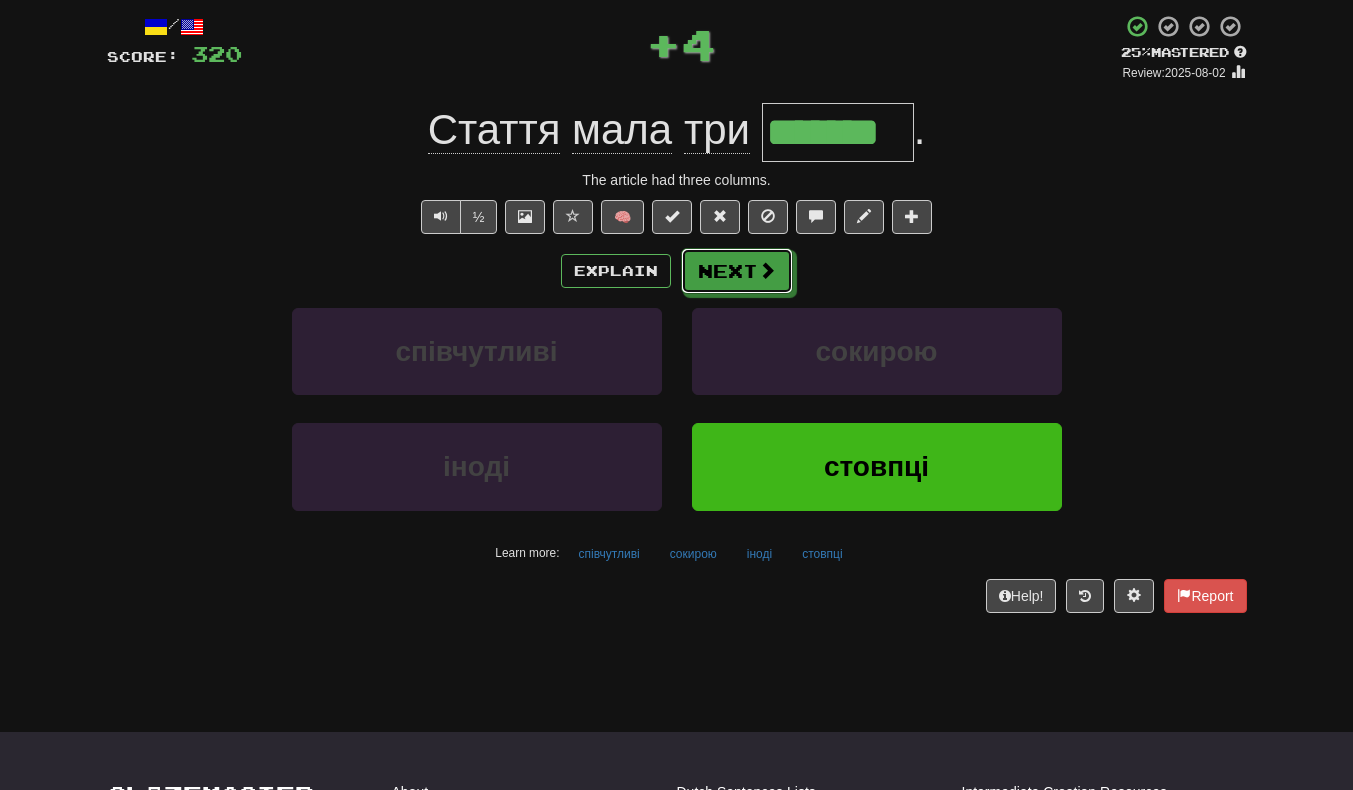 click on "Next" at bounding box center (737, 271) 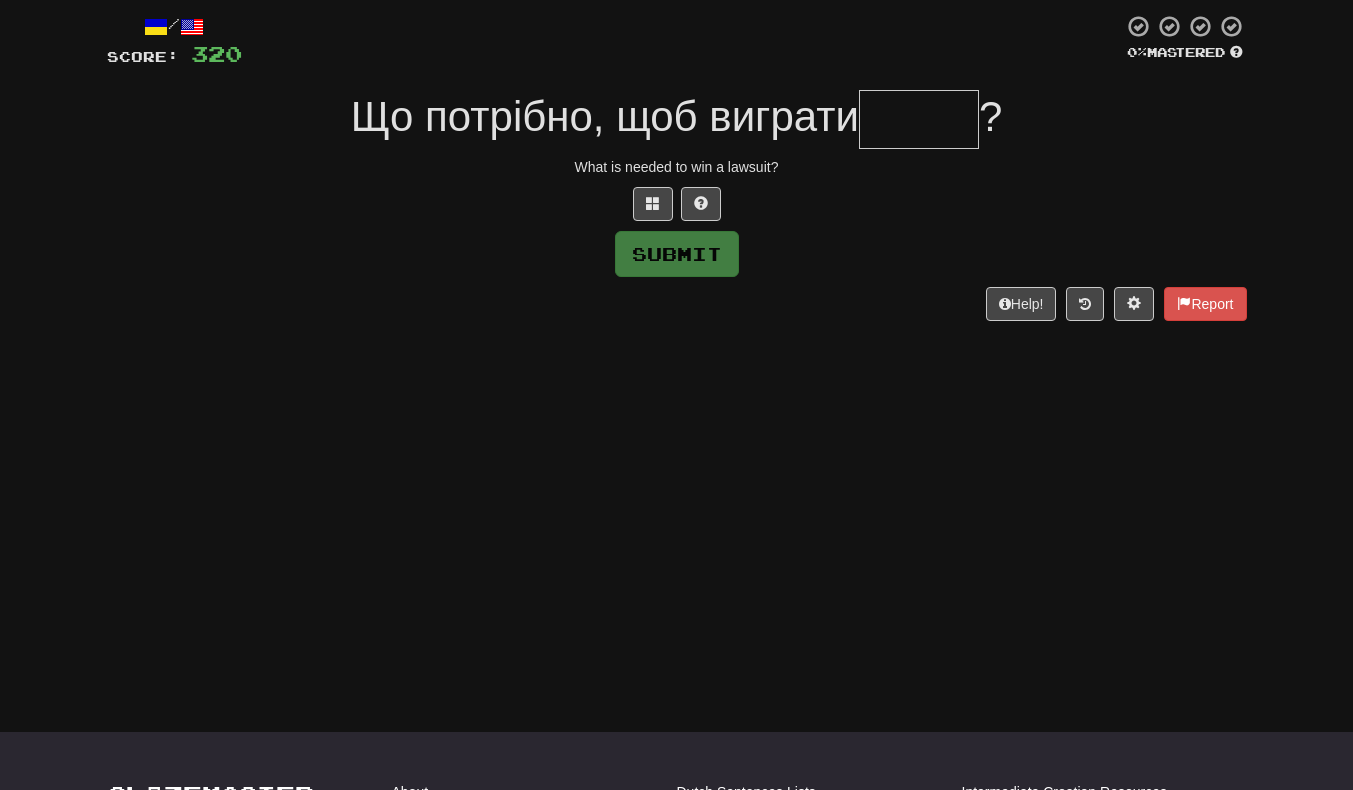 type on "*" 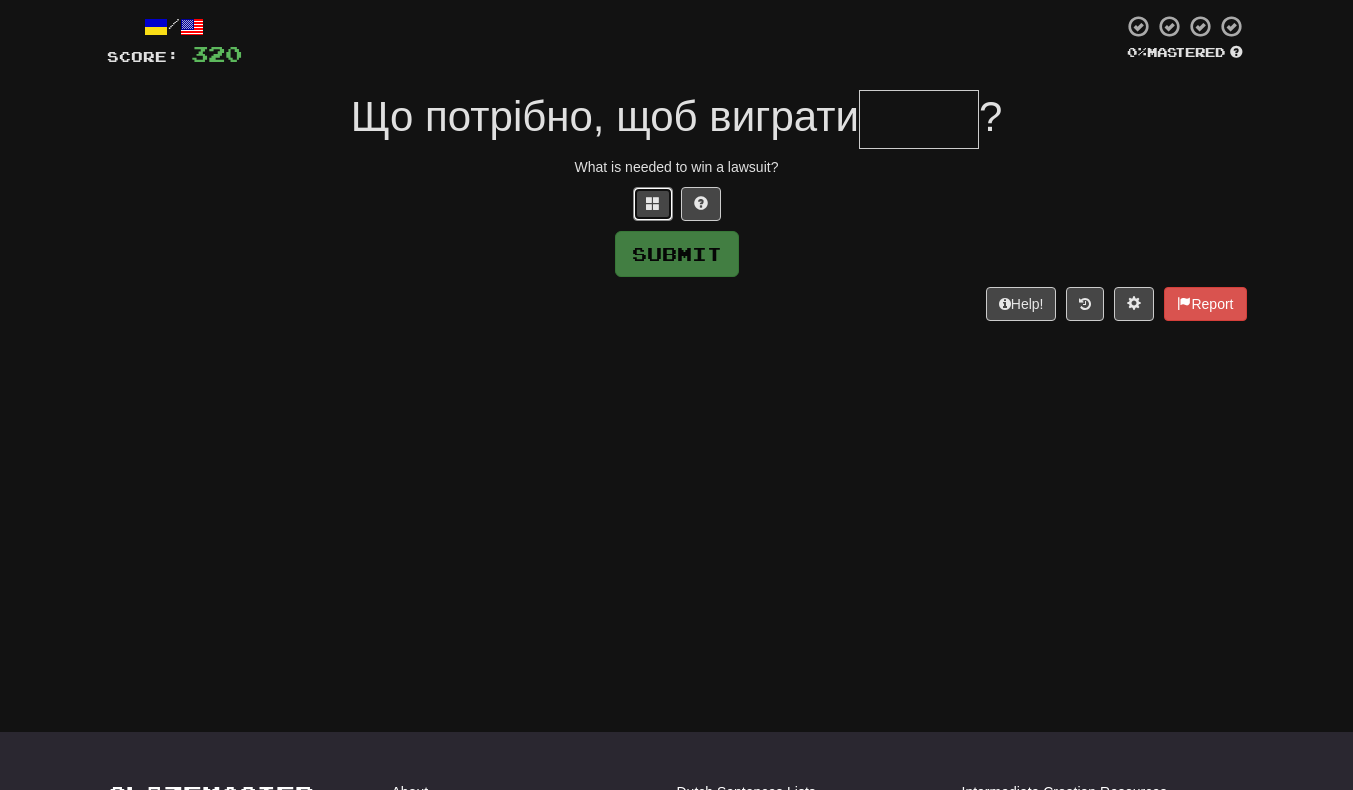 click at bounding box center [653, 203] 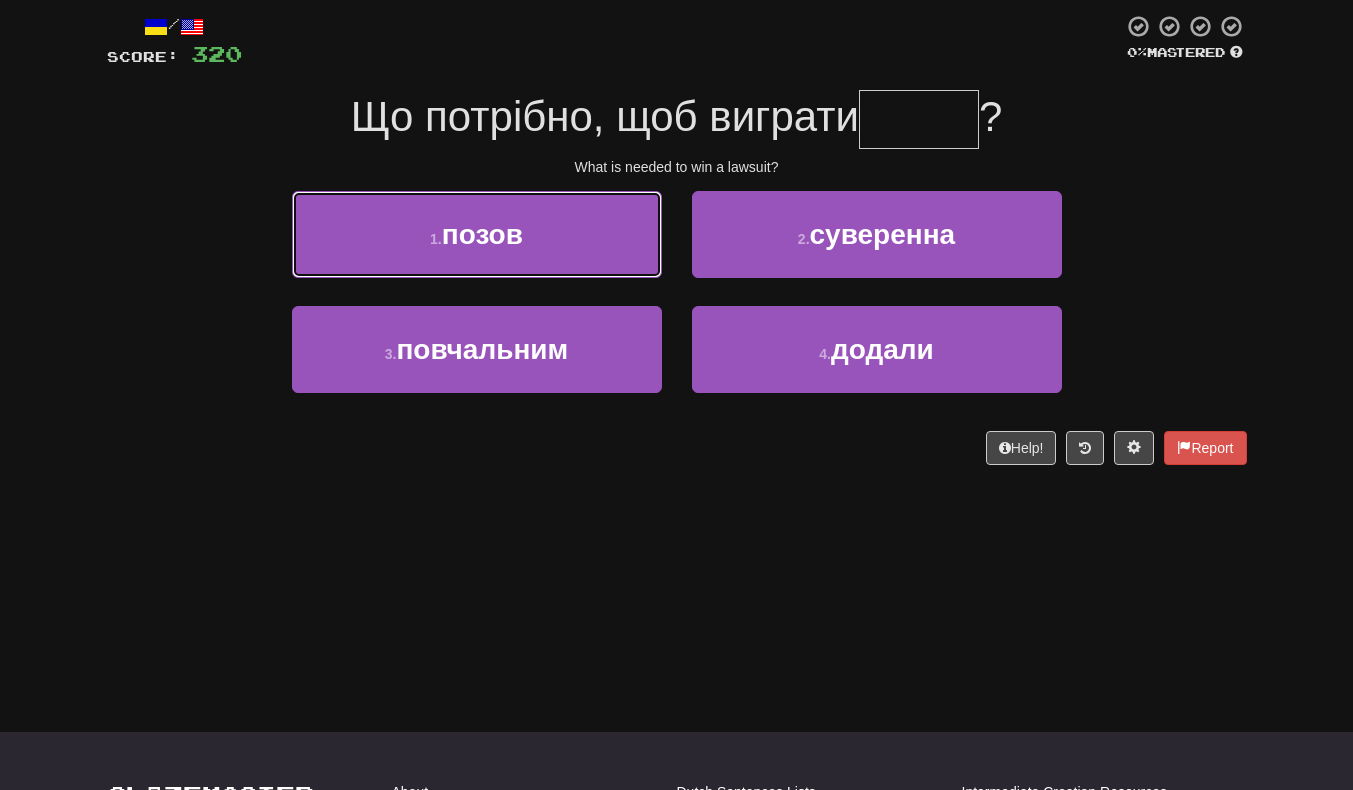 click on "1 ." at bounding box center [436, 239] 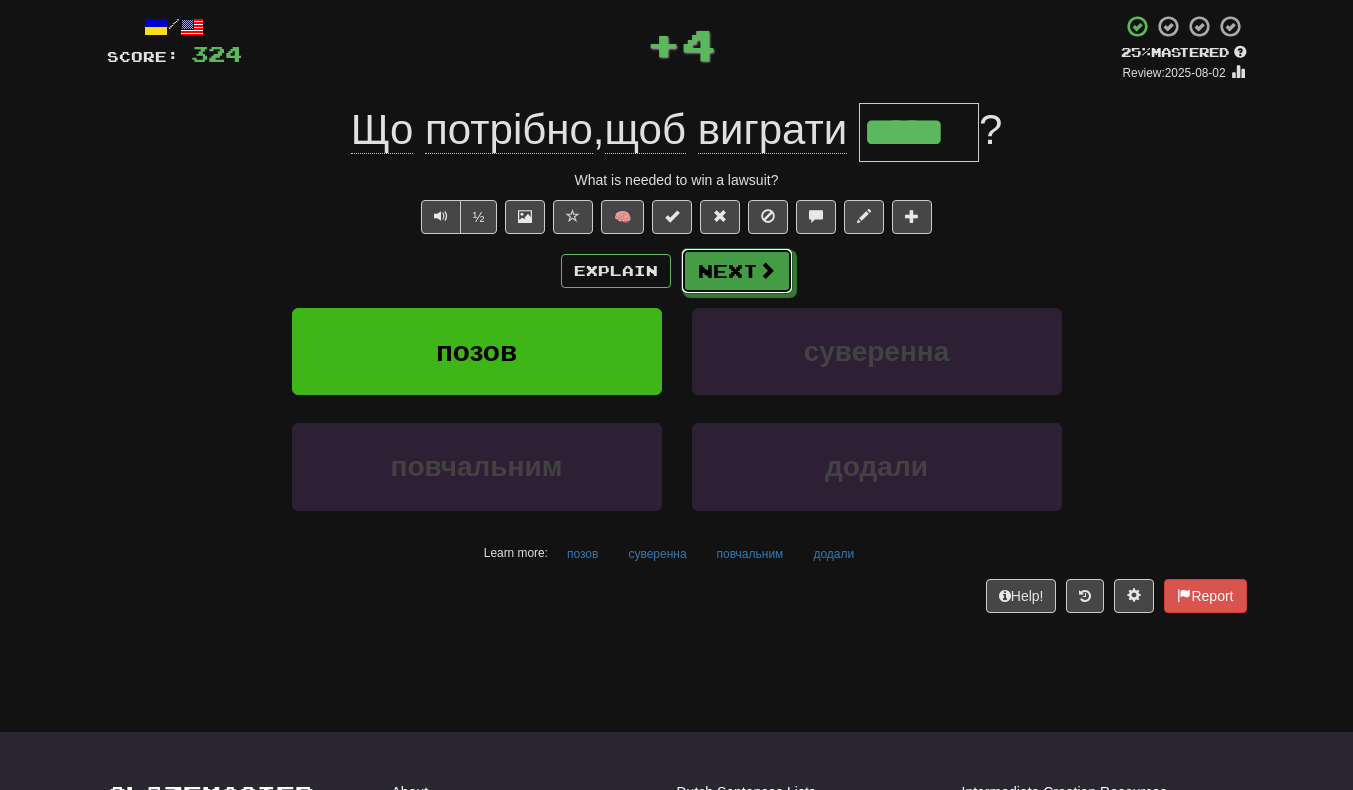 click on "Next" at bounding box center [737, 271] 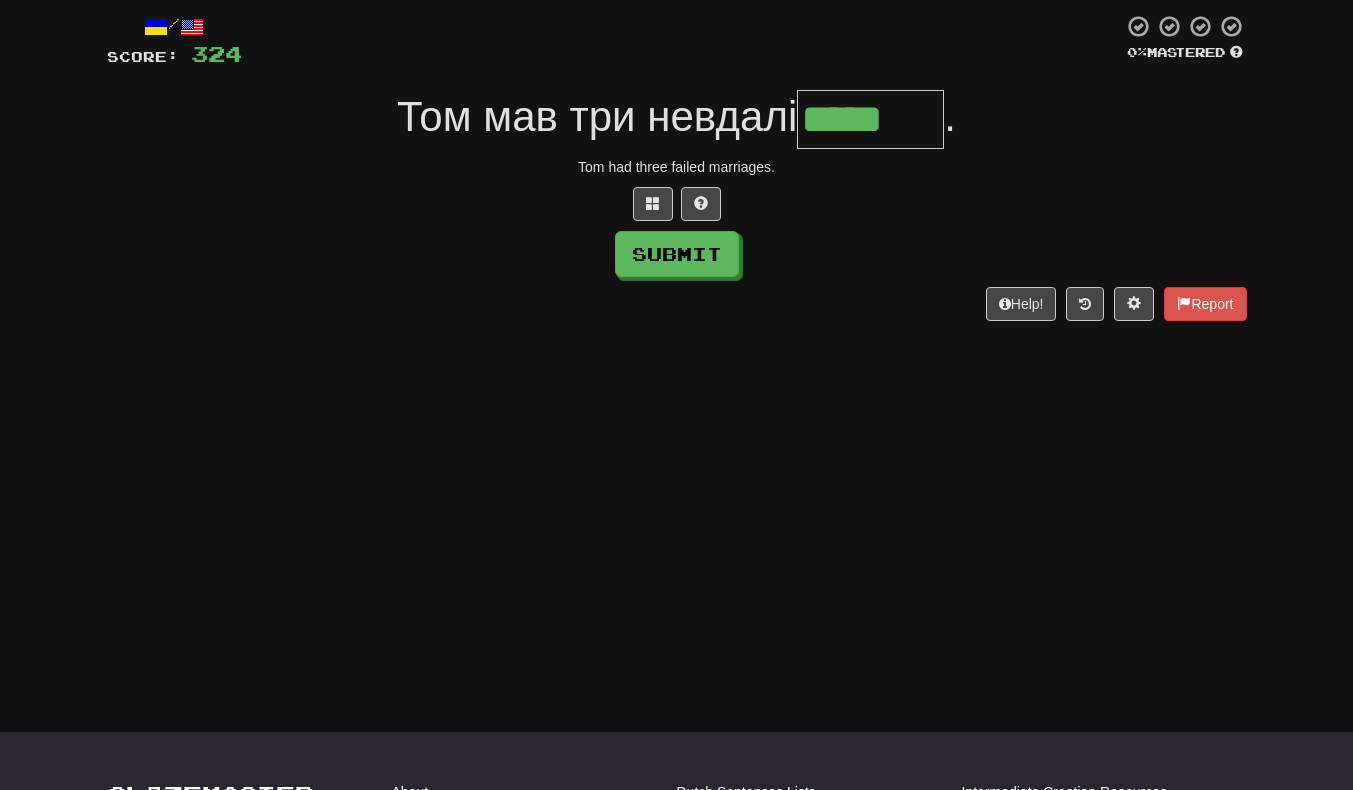 scroll, scrollTop: 0, scrollLeft: 3, axis: horizontal 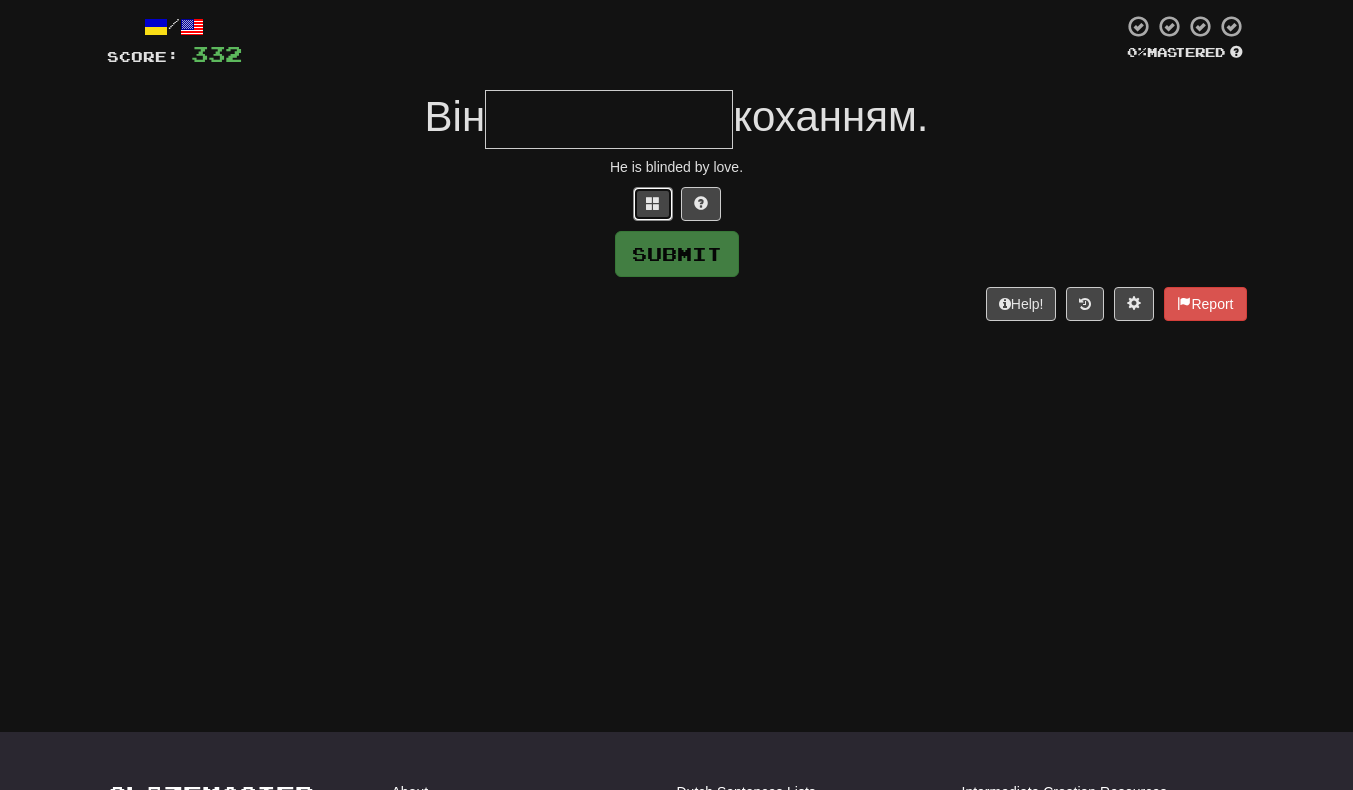 click at bounding box center (653, 204) 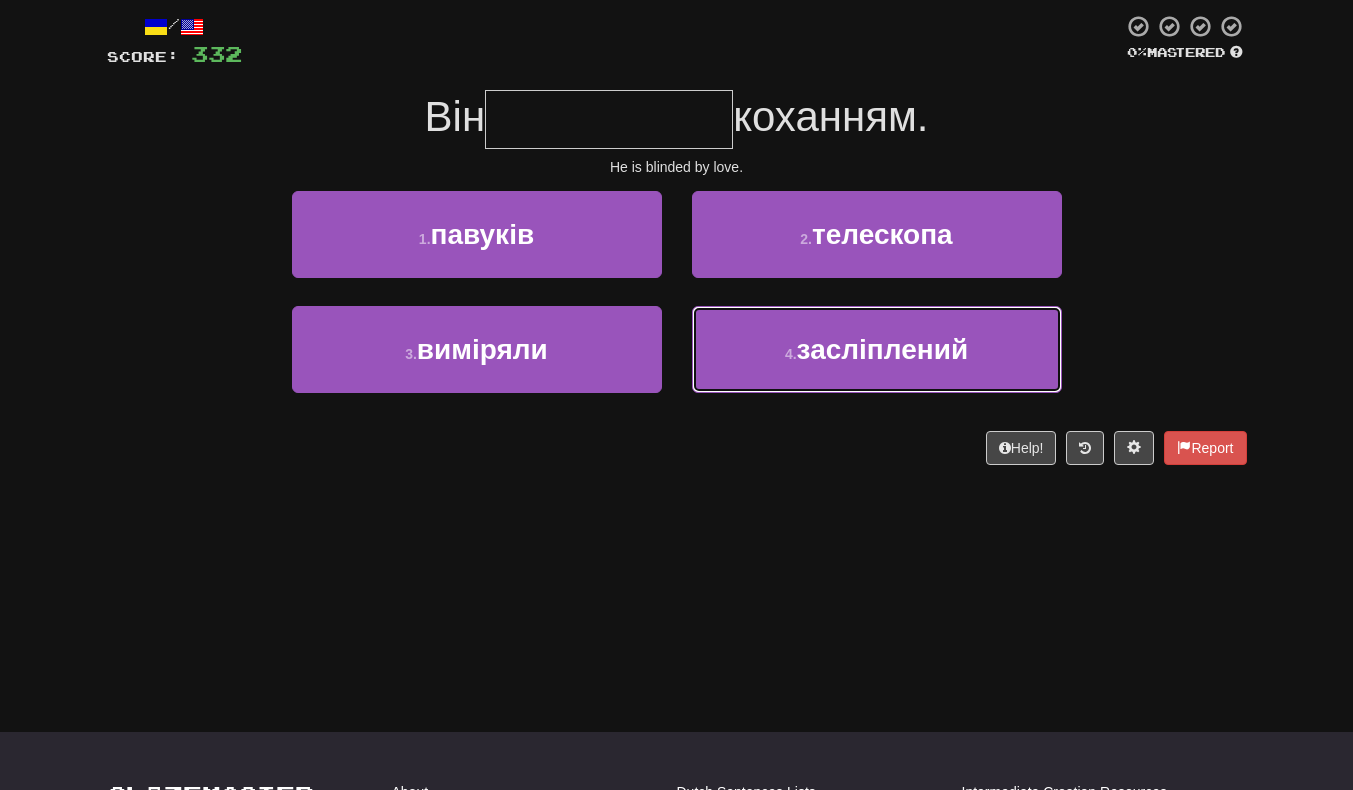 click on "засліплений" at bounding box center [883, 349] 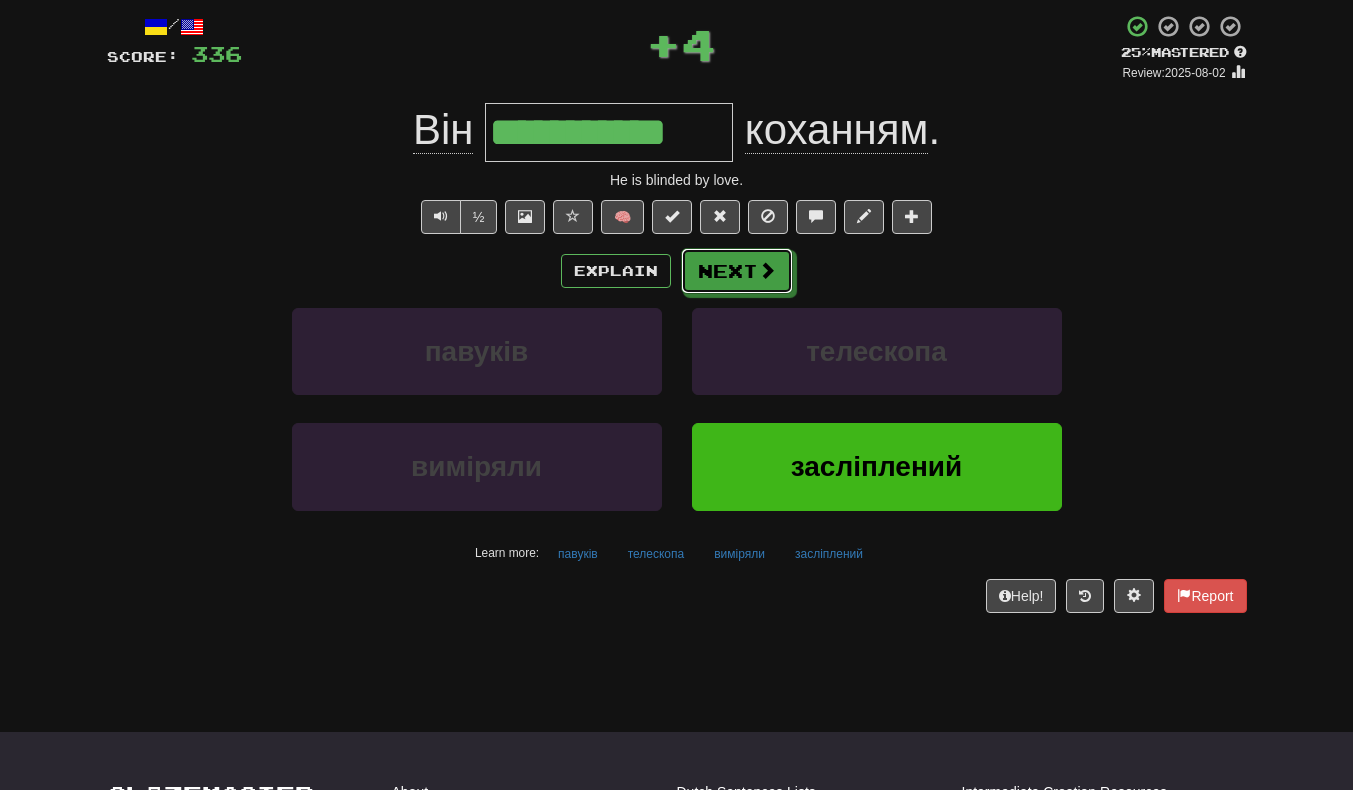 click on "Next" at bounding box center (737, 271) 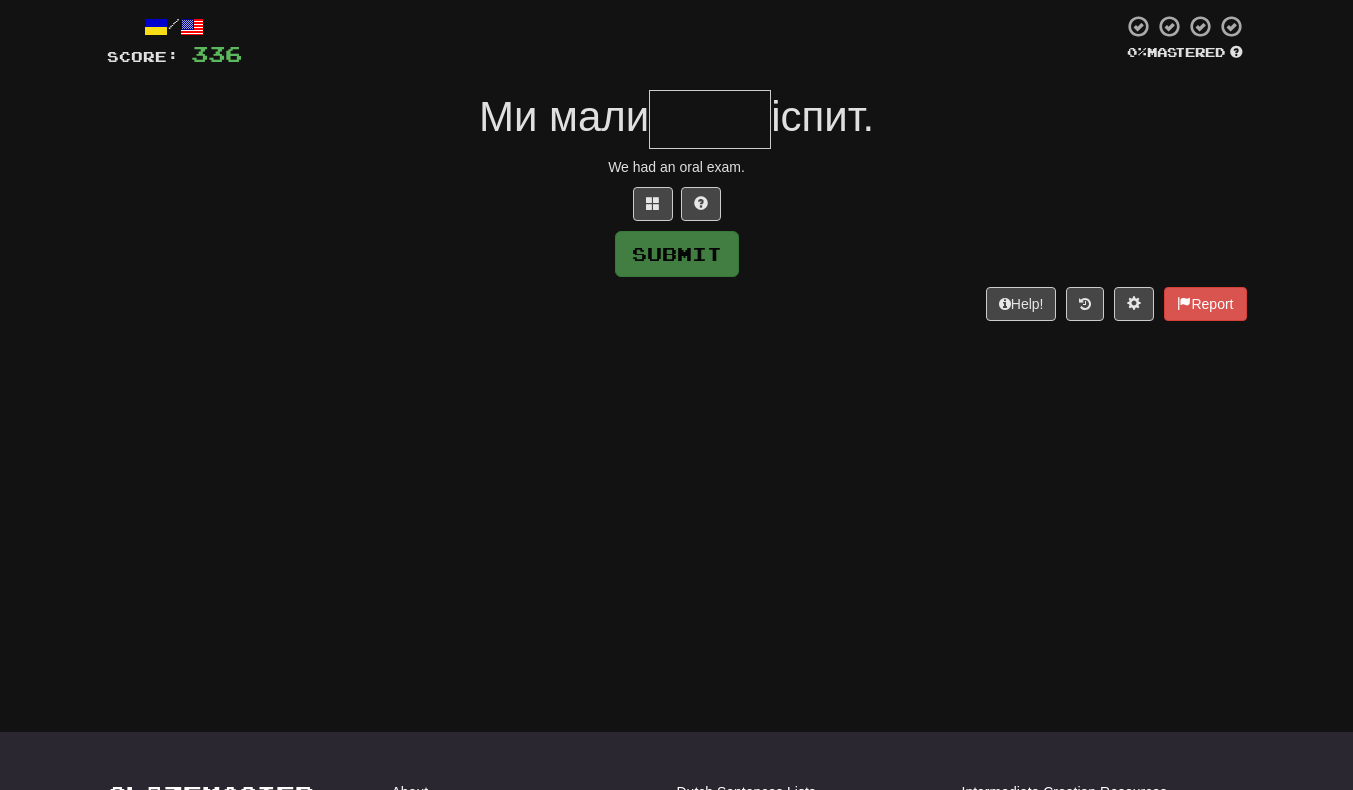 click on "Help!  Report" at bounding box center [677, 304] 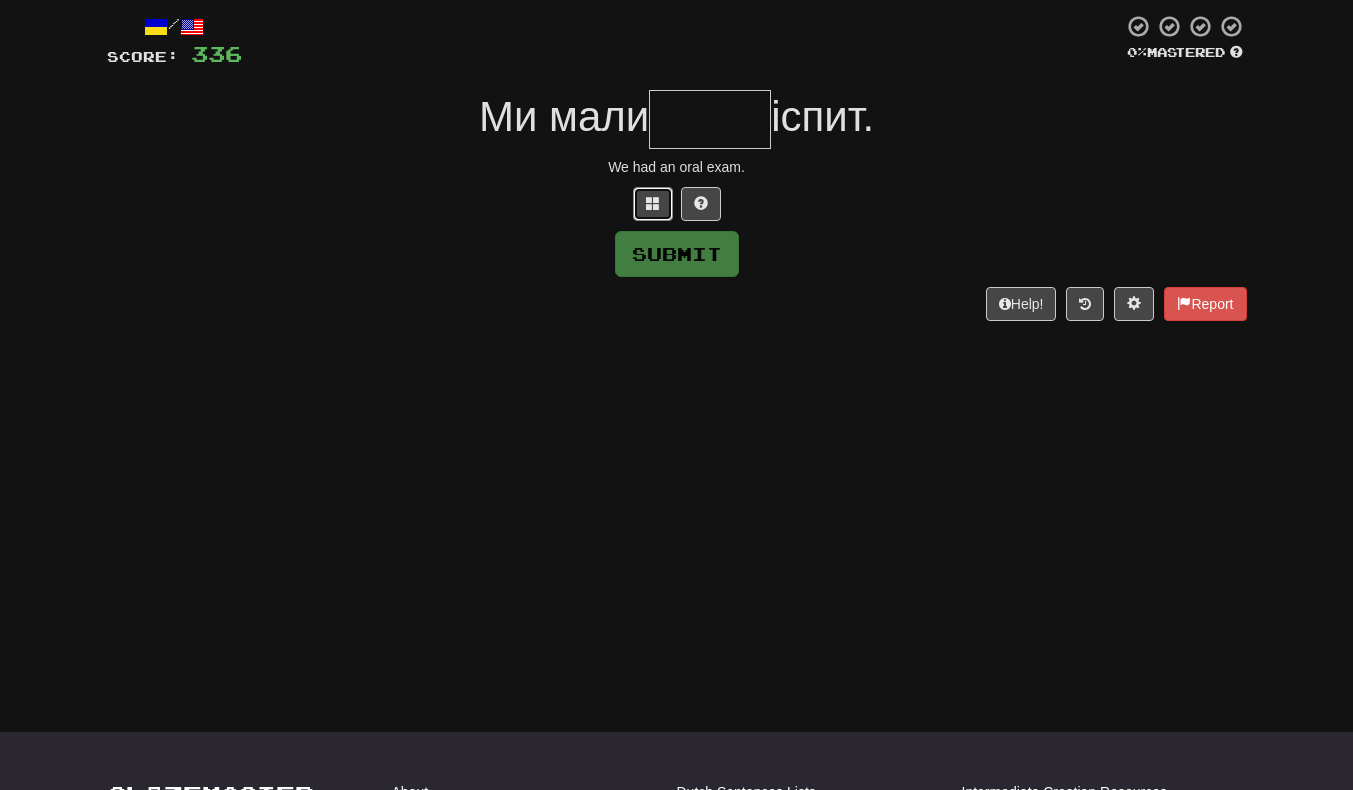 click at bounding box center [653, 203] 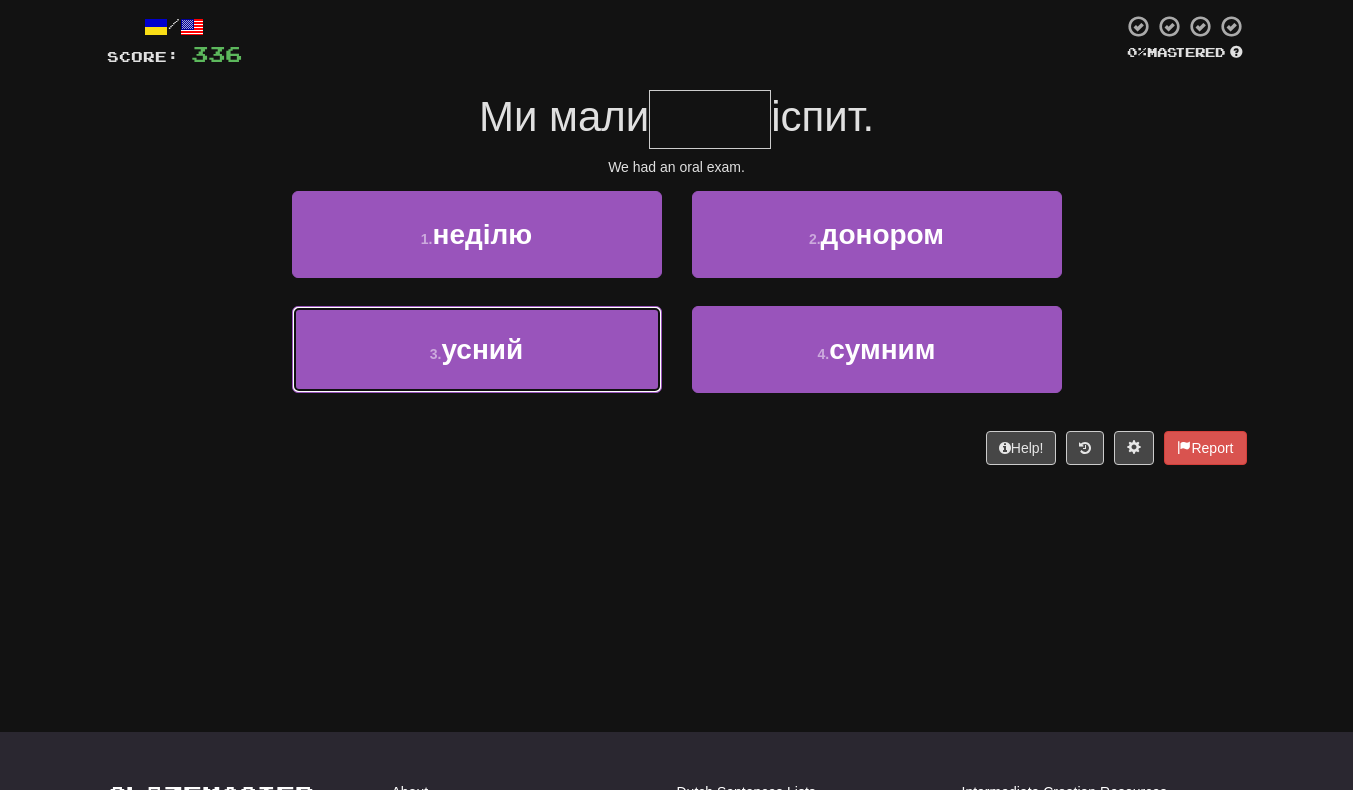 click on "3 .  усний" at bounding box center [477, 349] 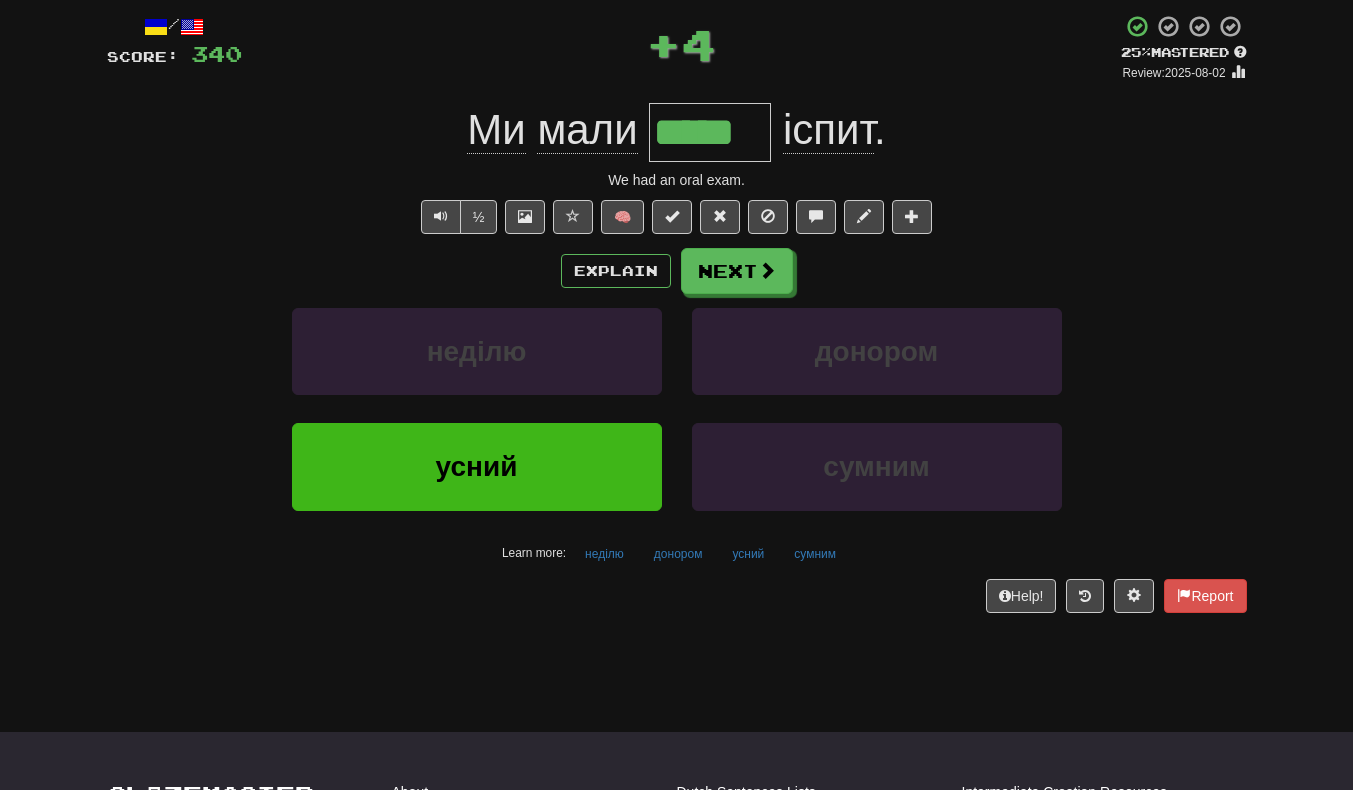 click on "*****" at bounding box center (710, 132) 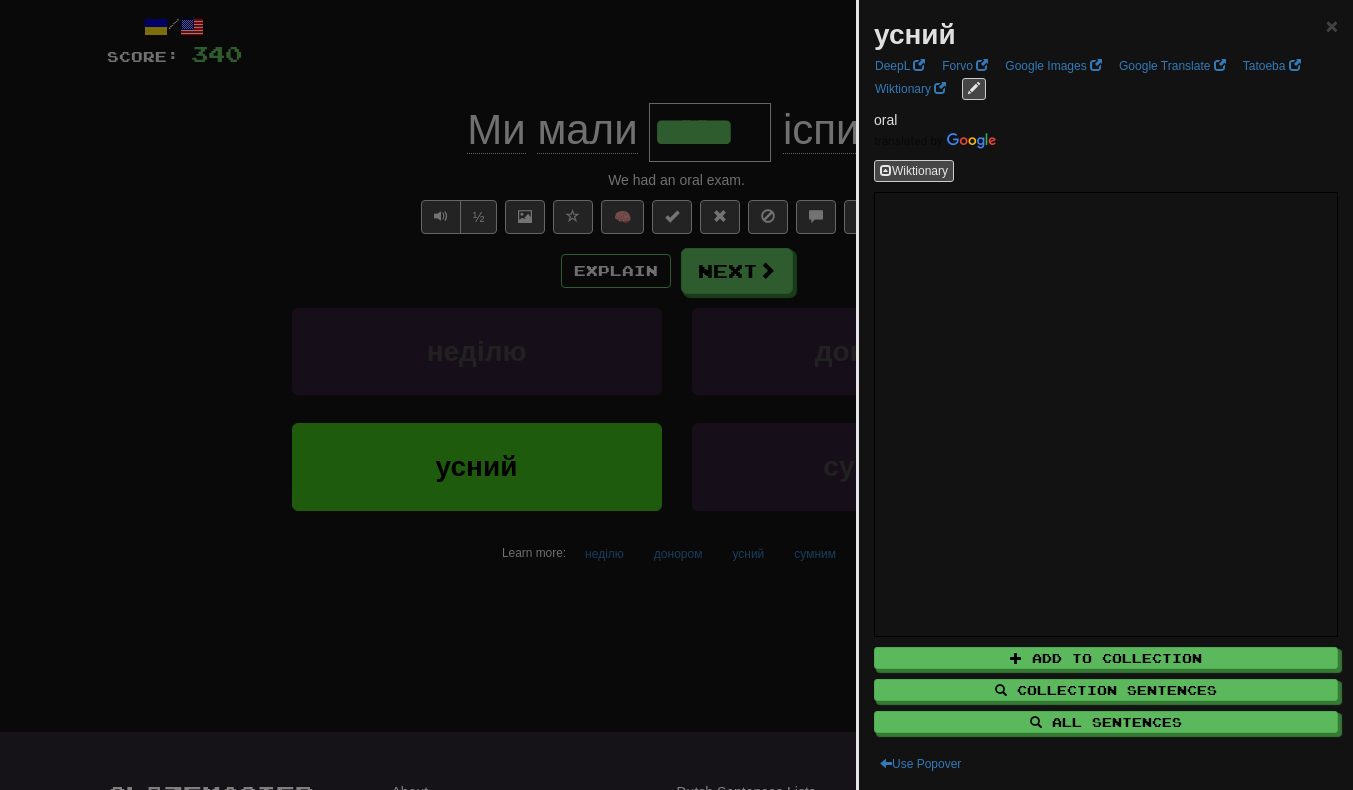 click at bounding box center [676, 395] 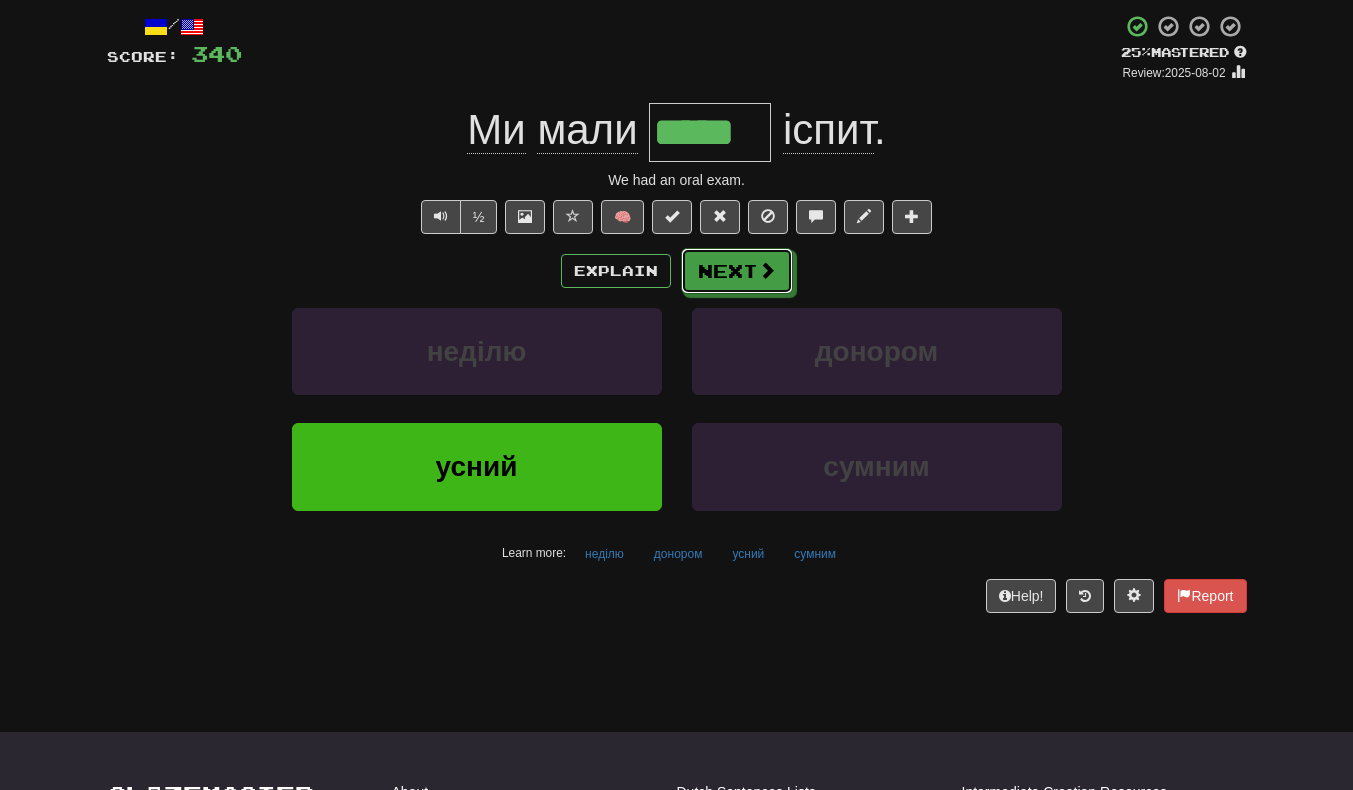 click on "Next" at bounding box center [737, 271] 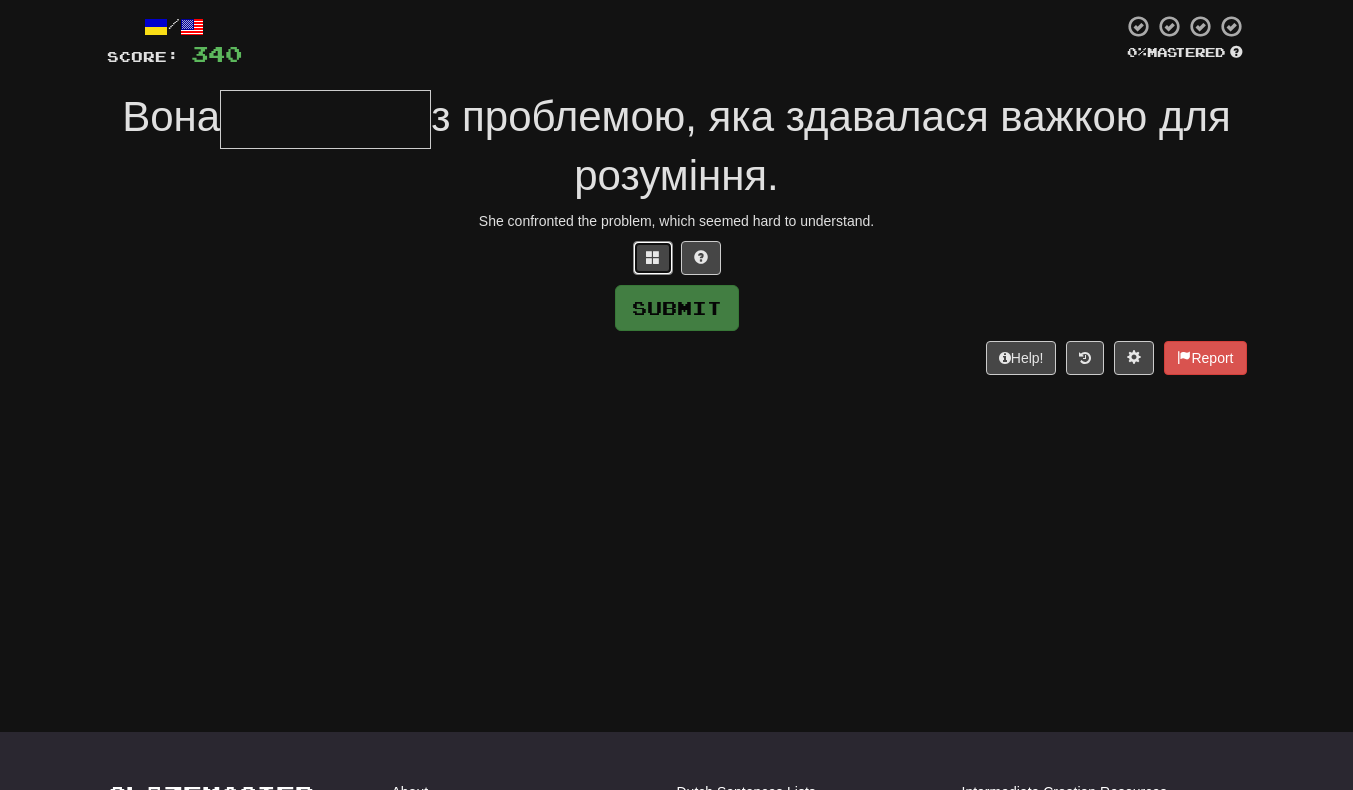 click at bounding box center [653, 258] 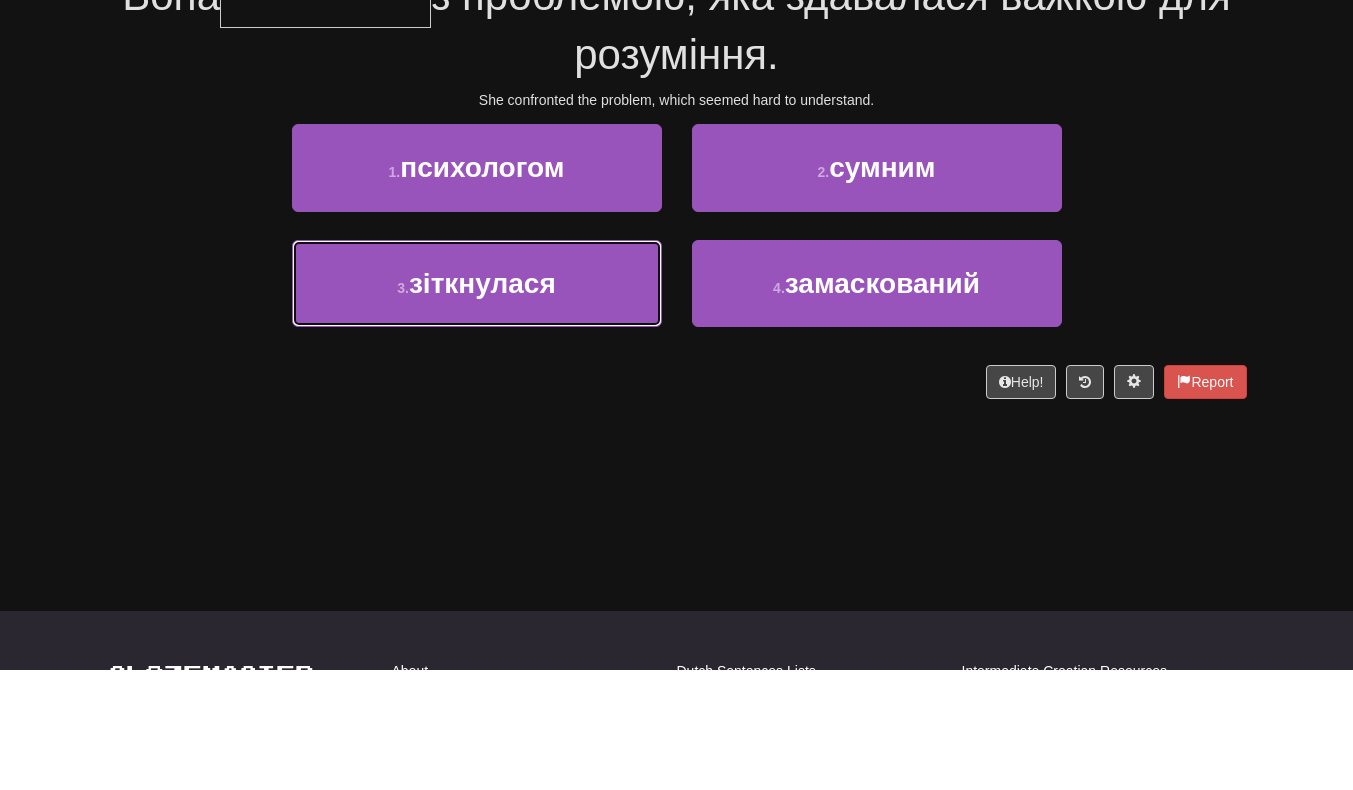 click on "3 .  зіткнулася" at bounding box center (477, 404) 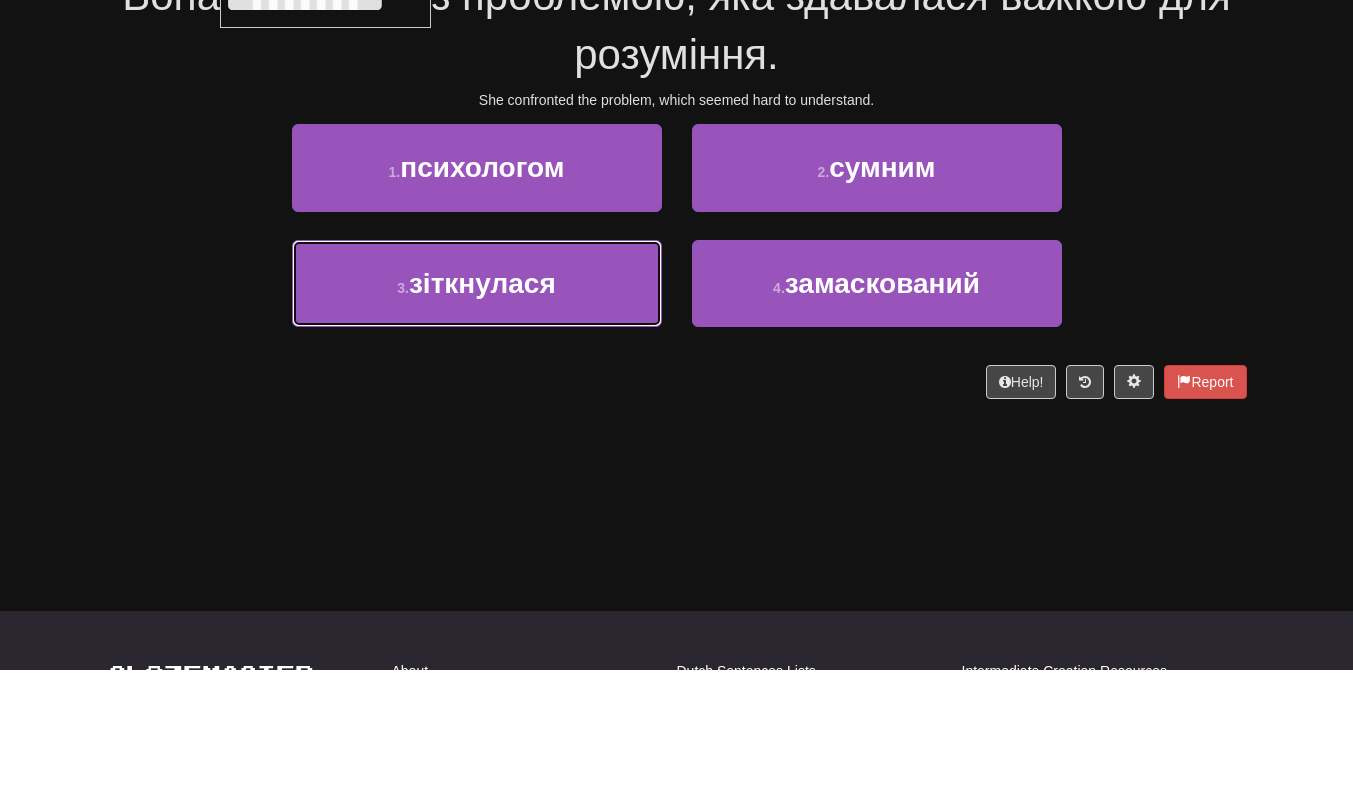 scroll, scrollTop: 121, scrollLeft: 0, axis: vertical 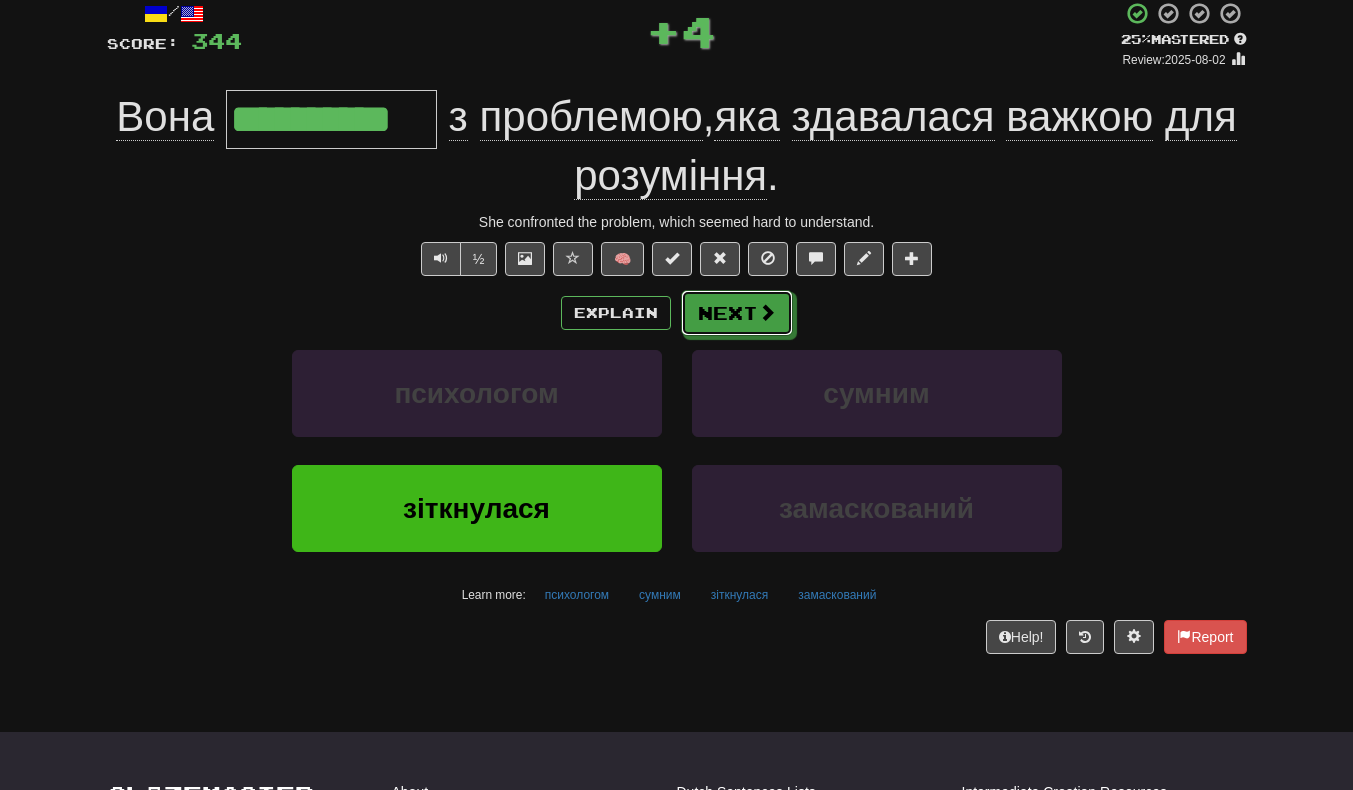 click at bounding box center [767, 312] 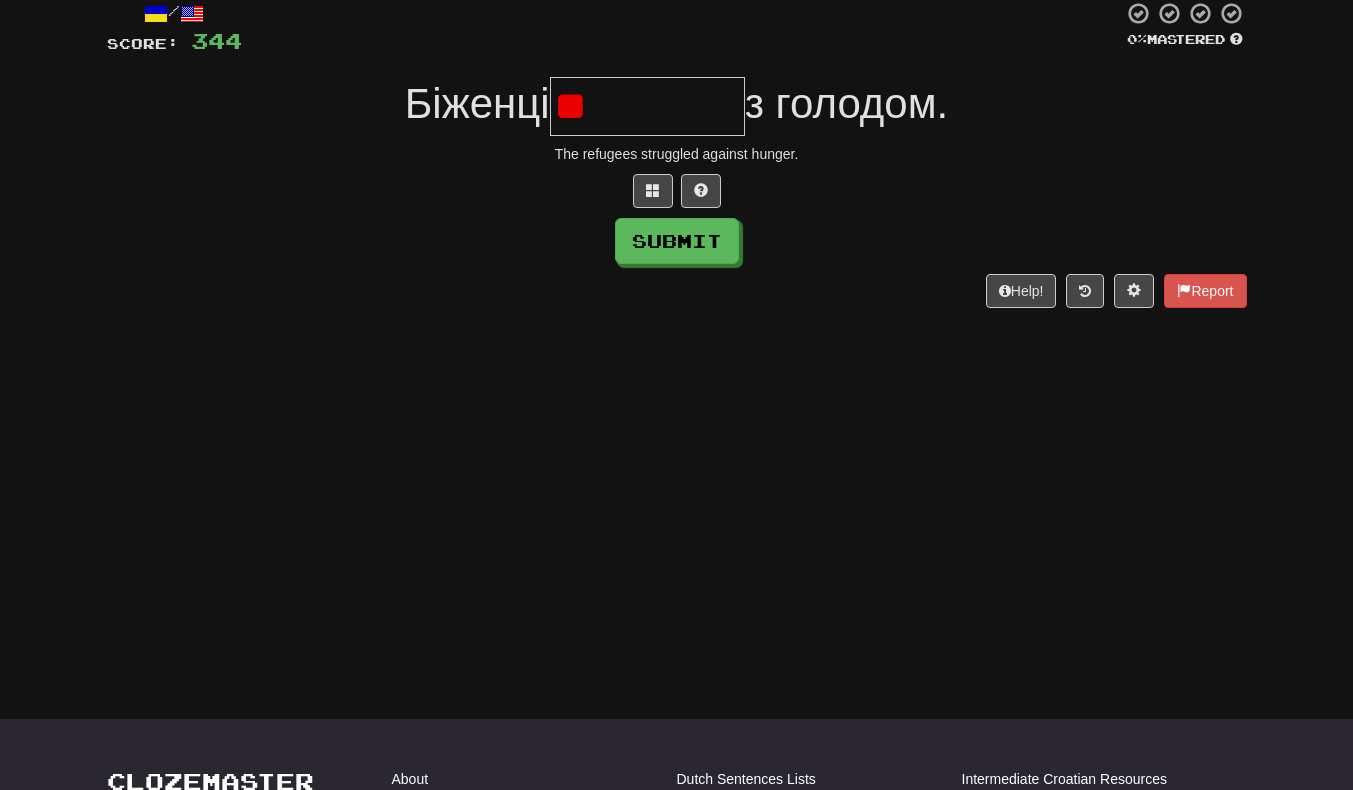 type on "*" 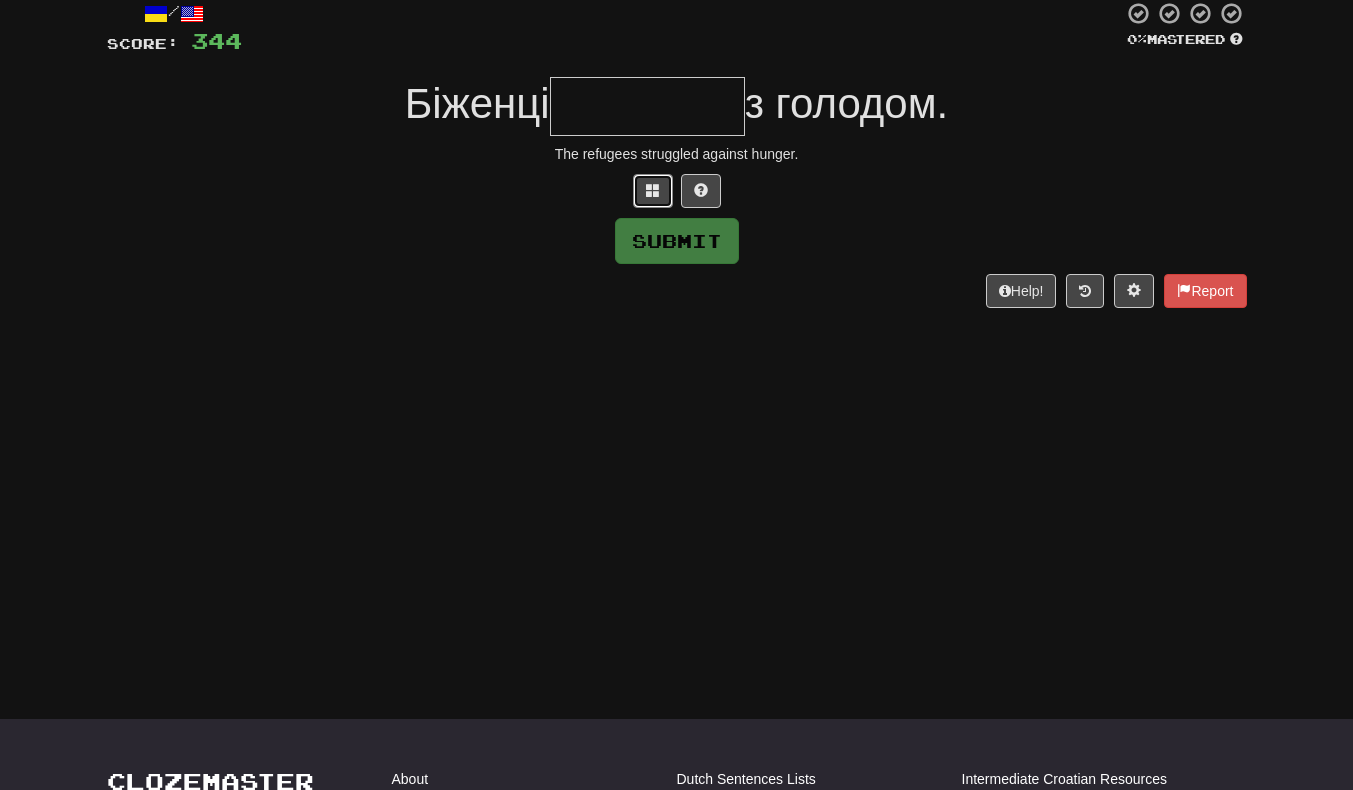 click at bounding box center (653, 191) 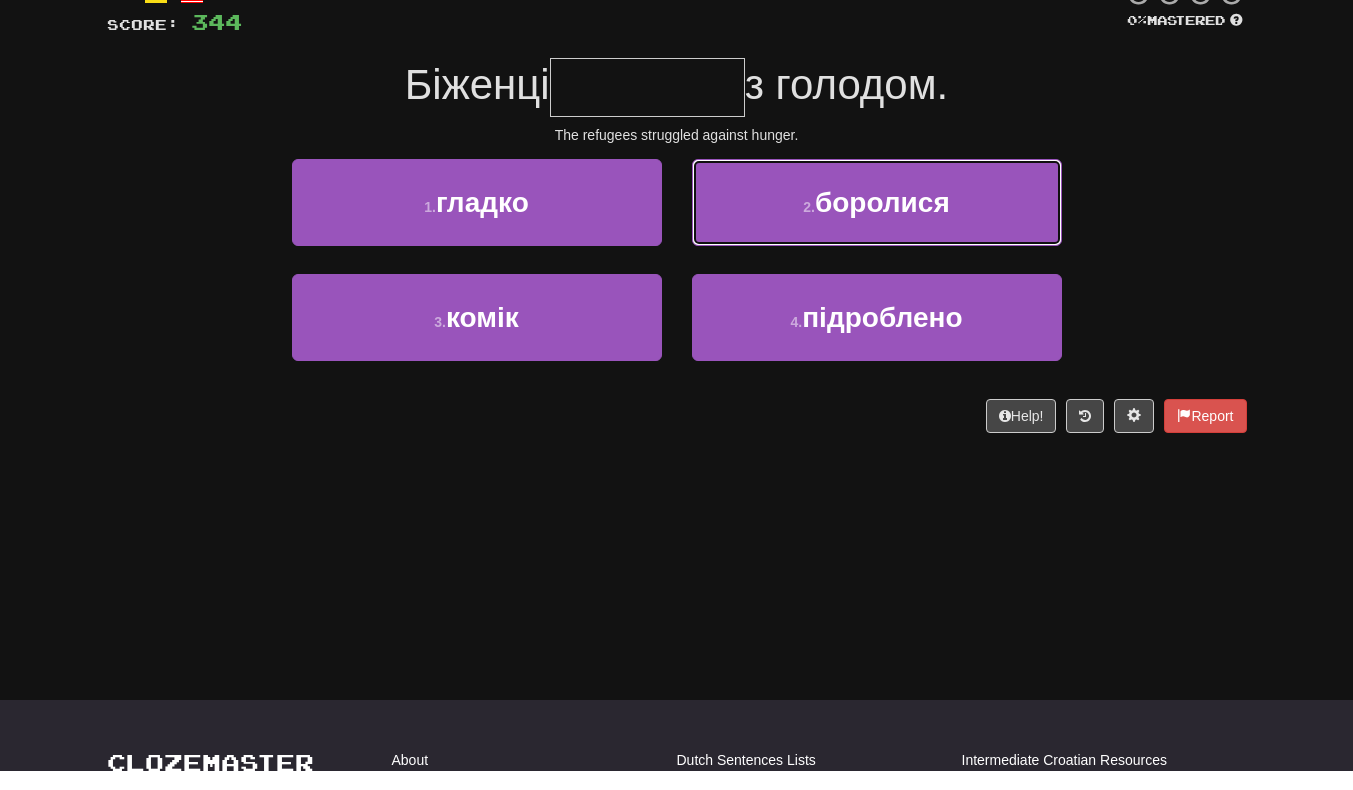 click on "2 .  боролися" at bounding box center (877, 221) 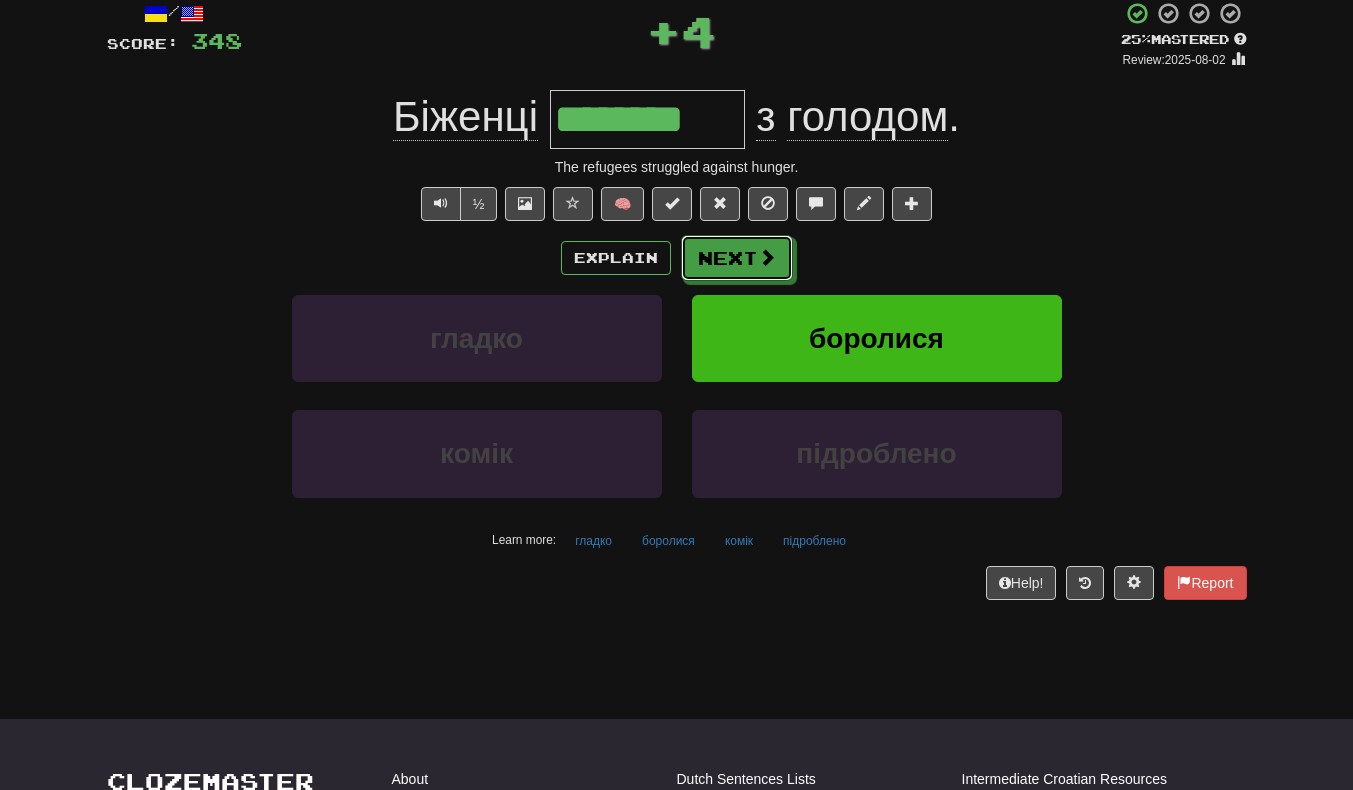 click on "Next" at bounding box center [737, 258] 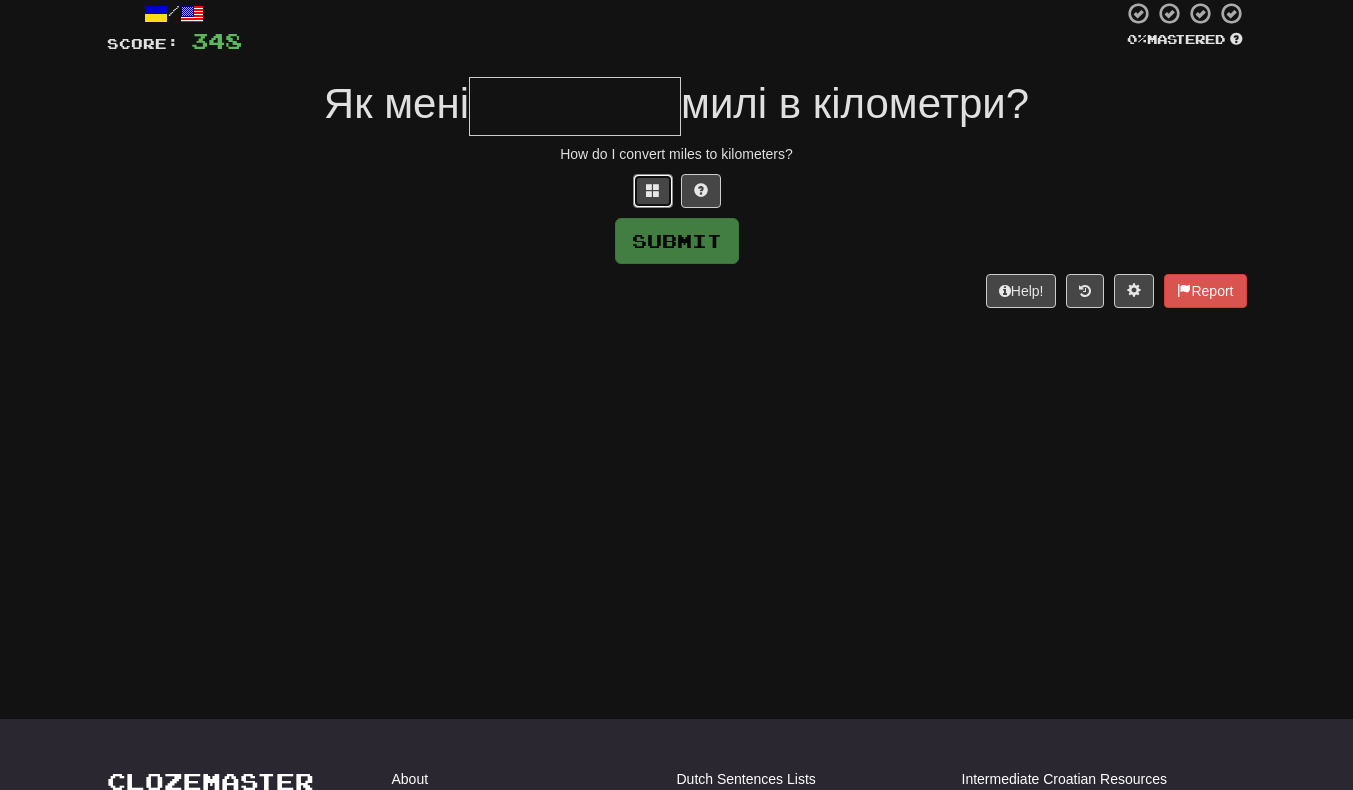 click at bounding box center (653, 191) 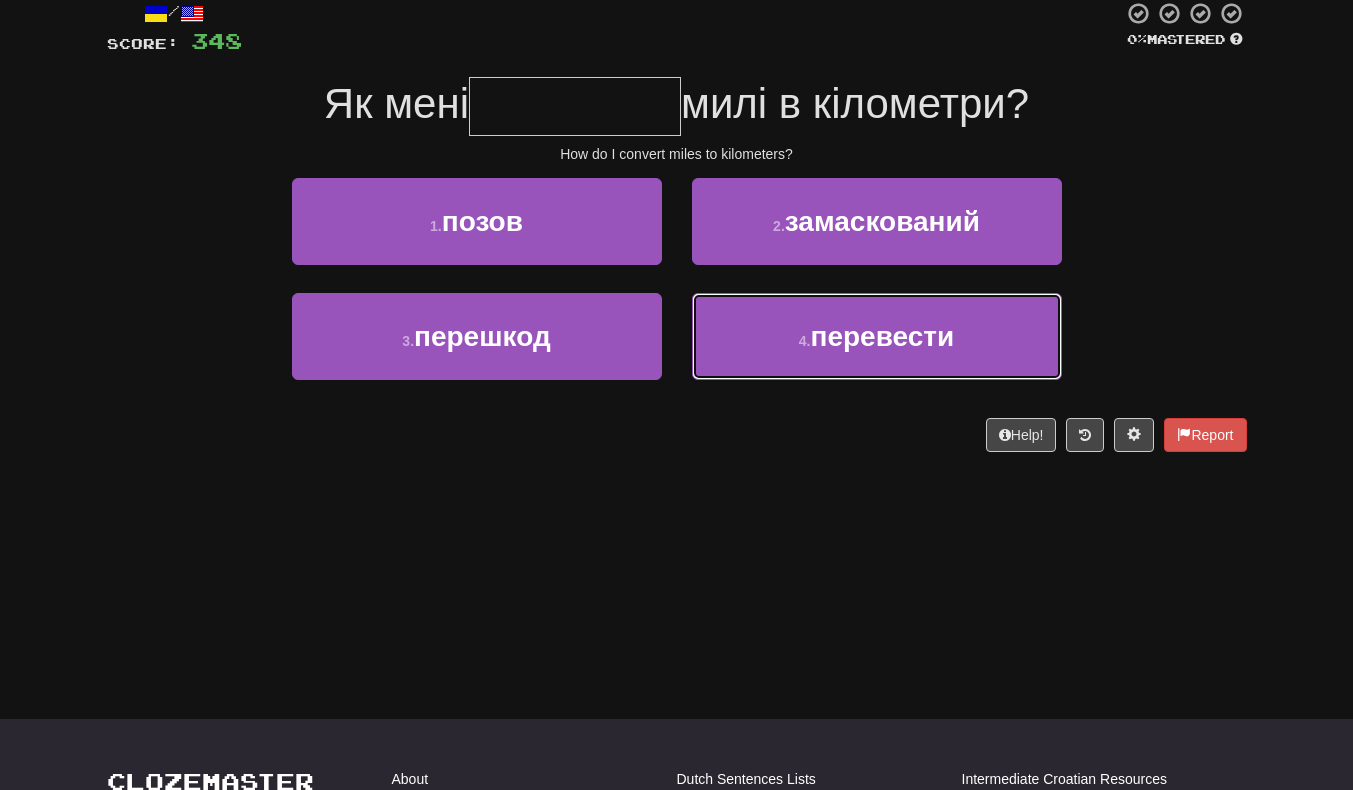 click on "4 .  перевести" at bounding box center (877, 336) 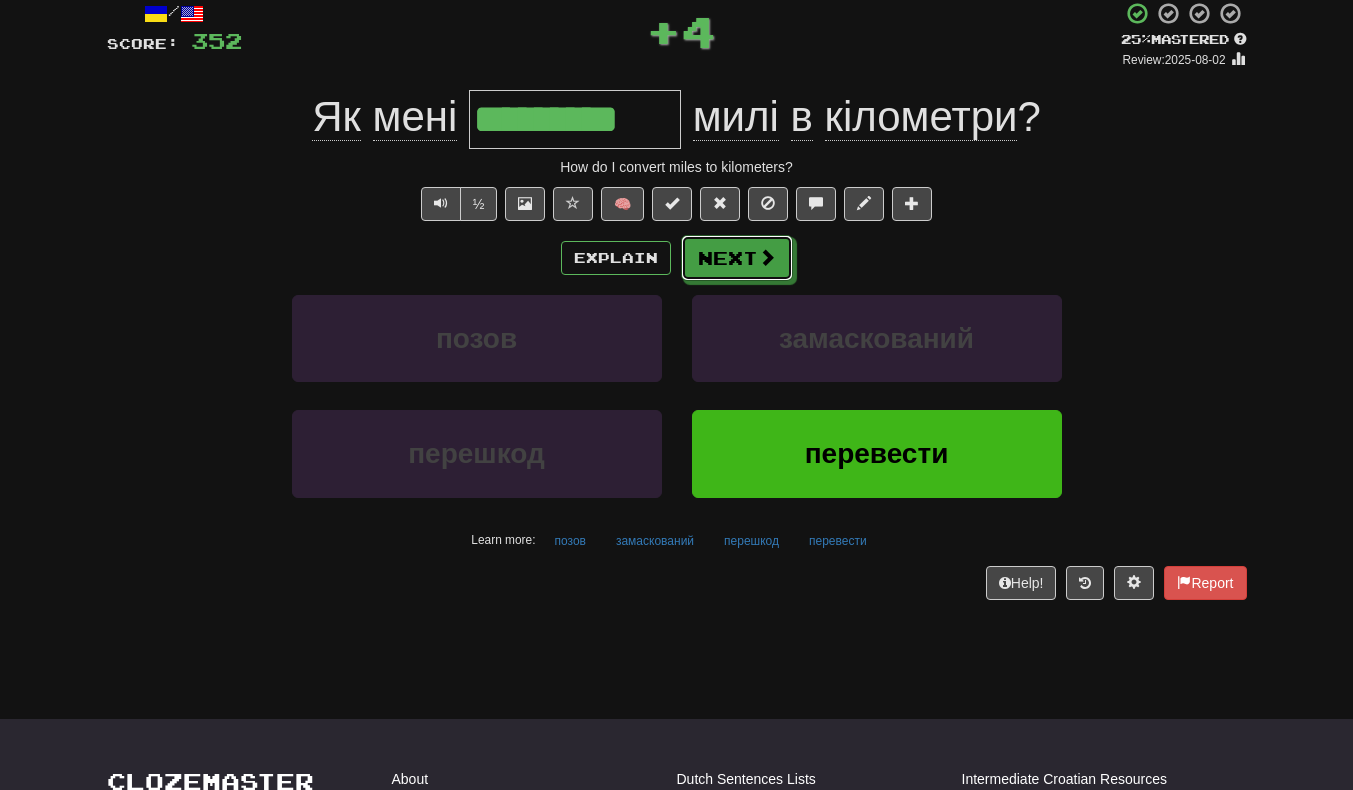 click on "Next" at bounding box center [737, 258] 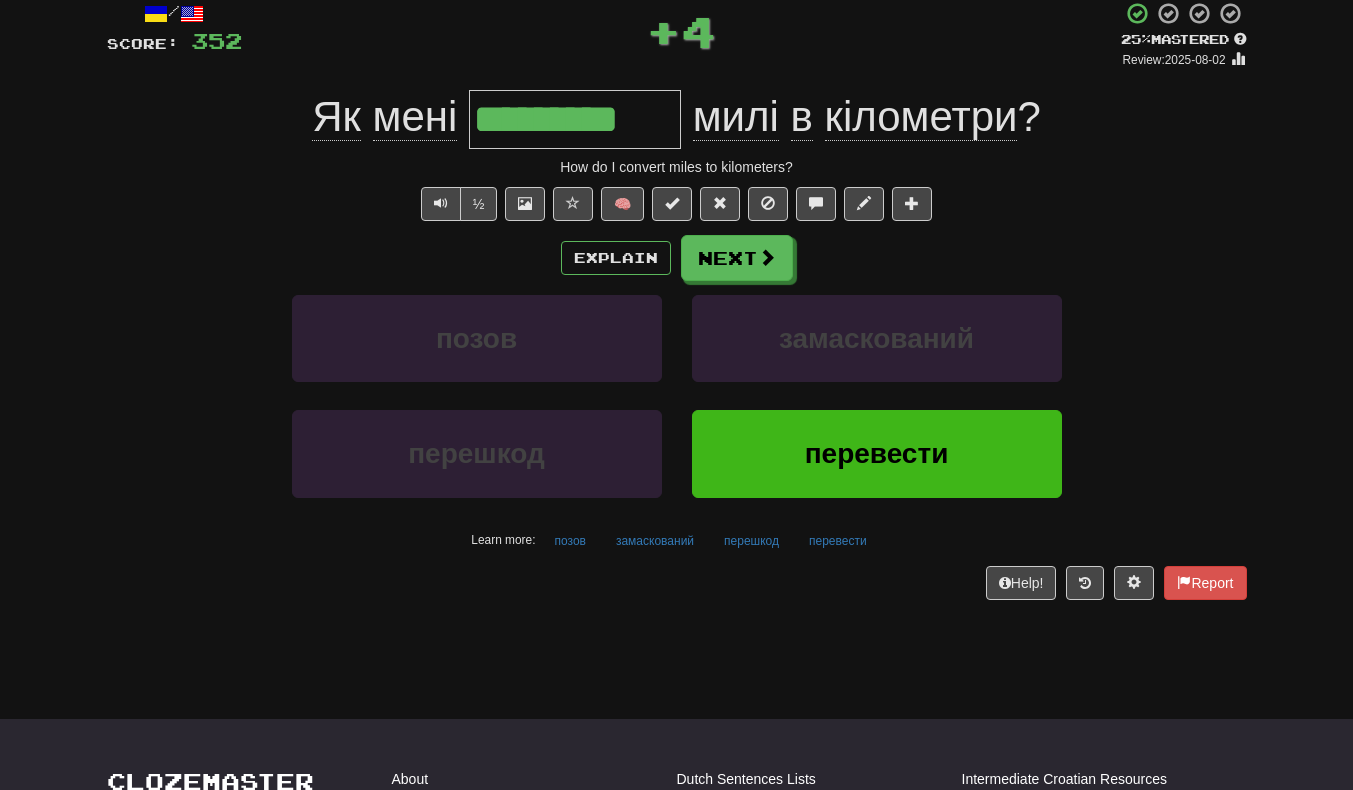 type 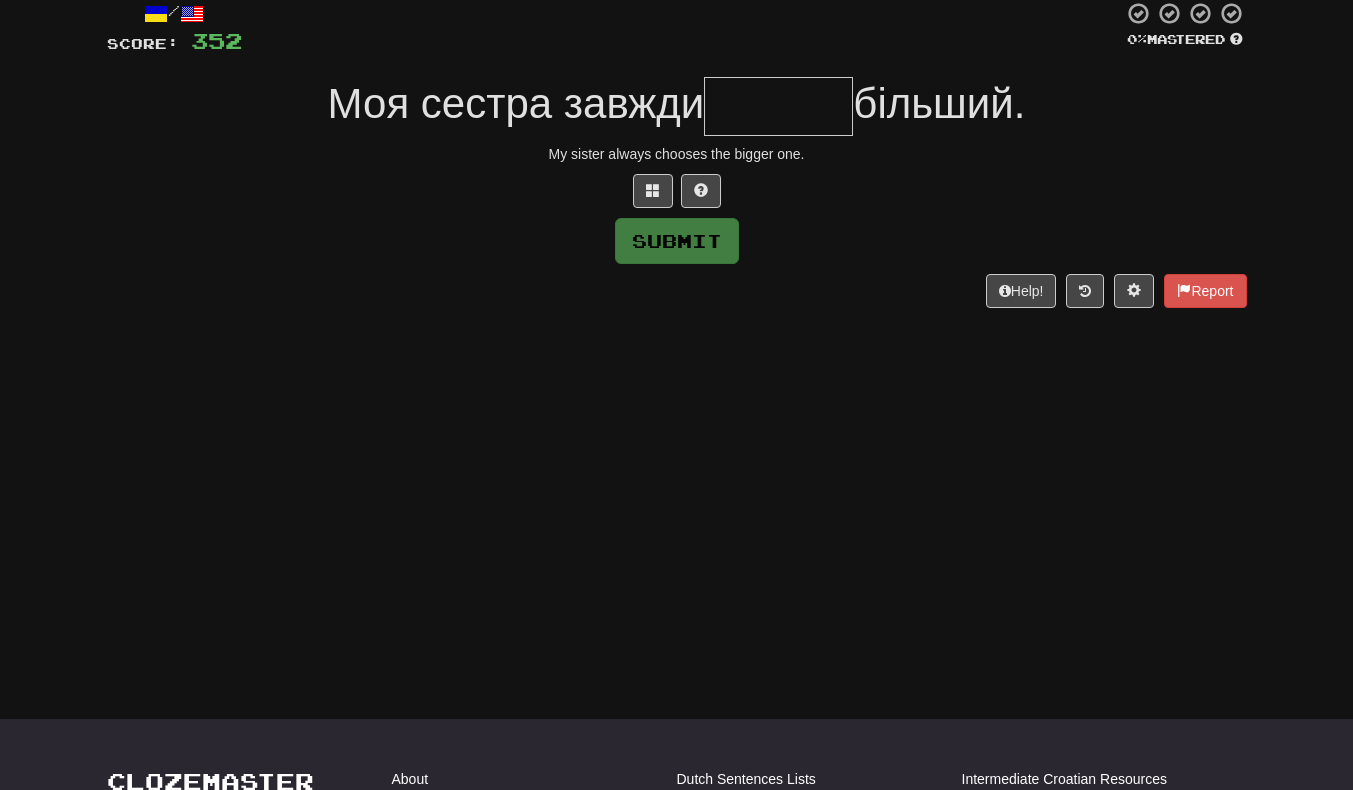 scroll, scrollTop: 0, scrollLeft: 0, axis: both 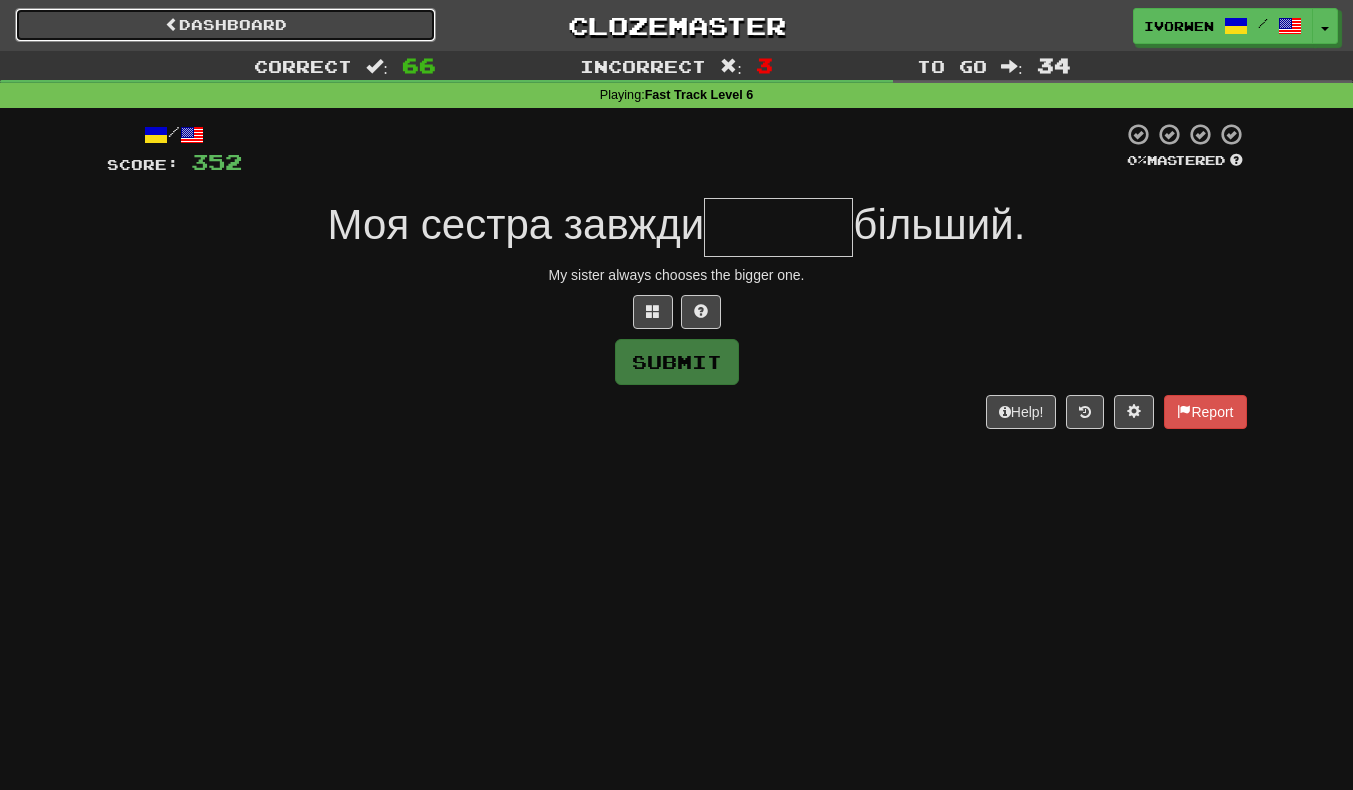 click on "Dashboard" at bounding box center (225, 25) 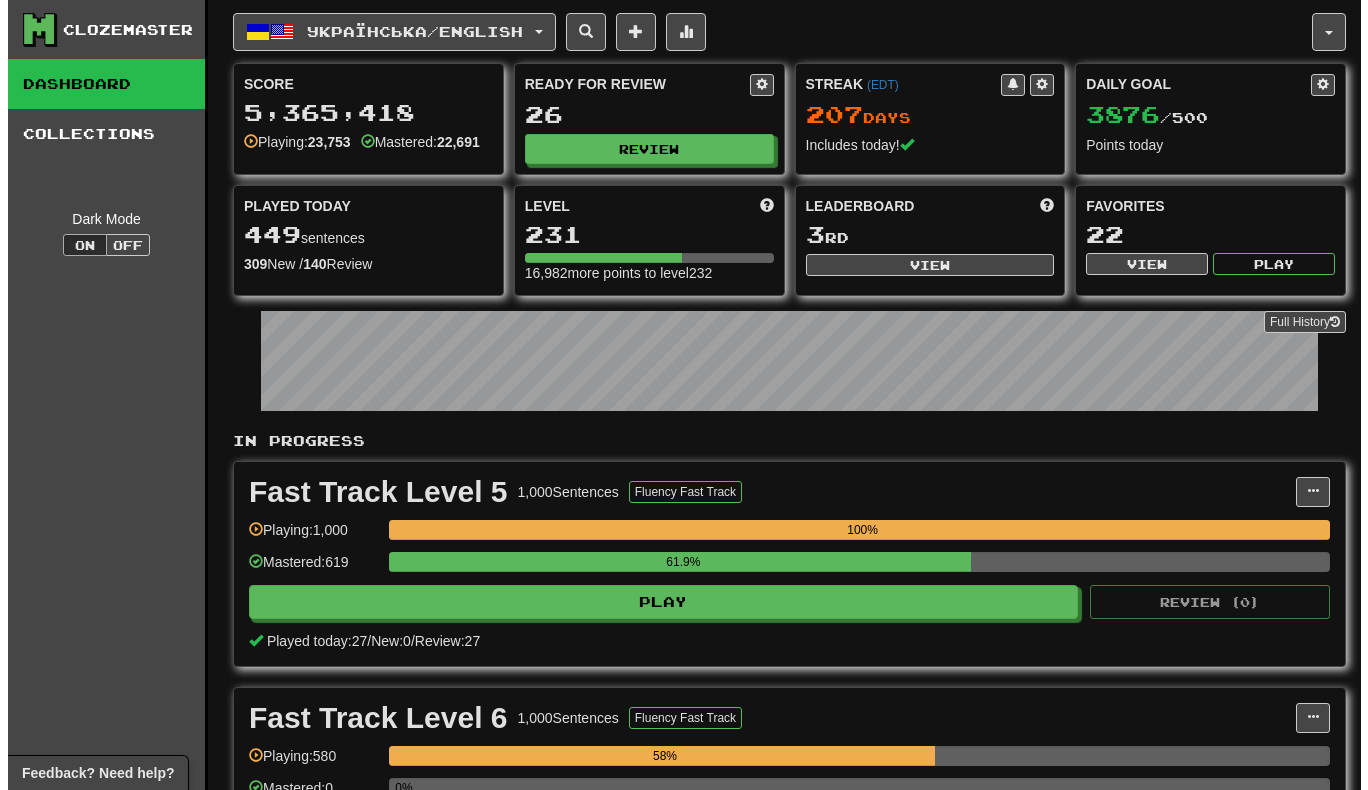 scroll, scrollTop: 0, scrollLeft: 0, axis: both 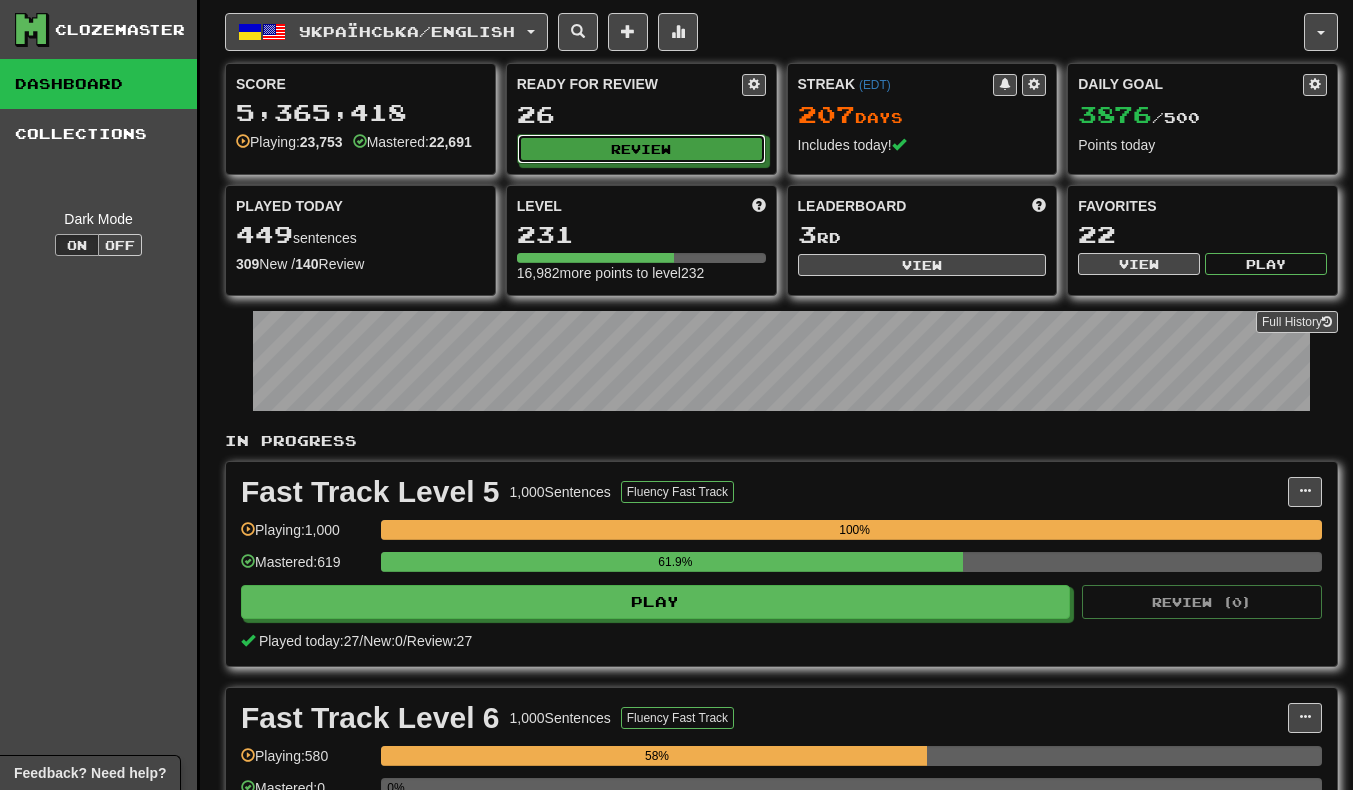 click on "Review" 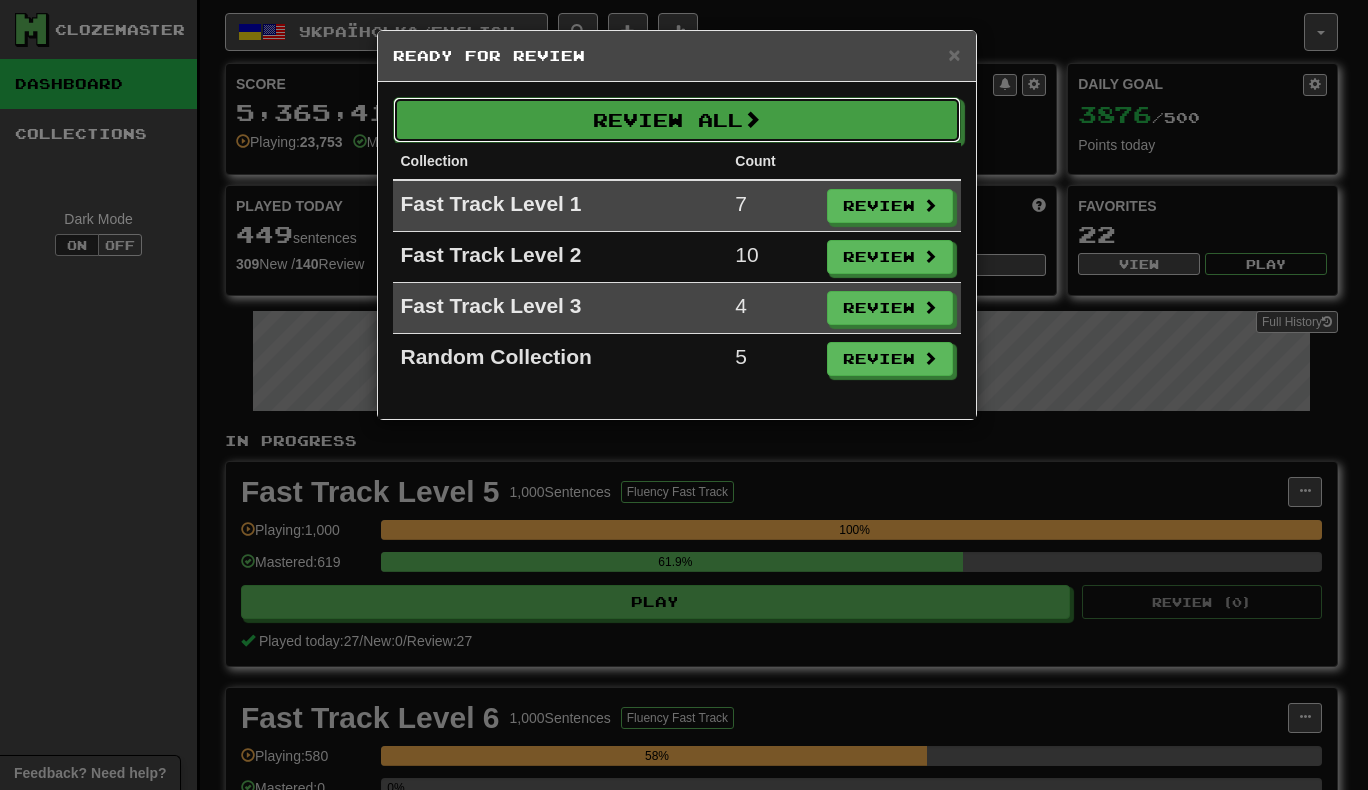click on "Review All" at bounding box center [677, 120] 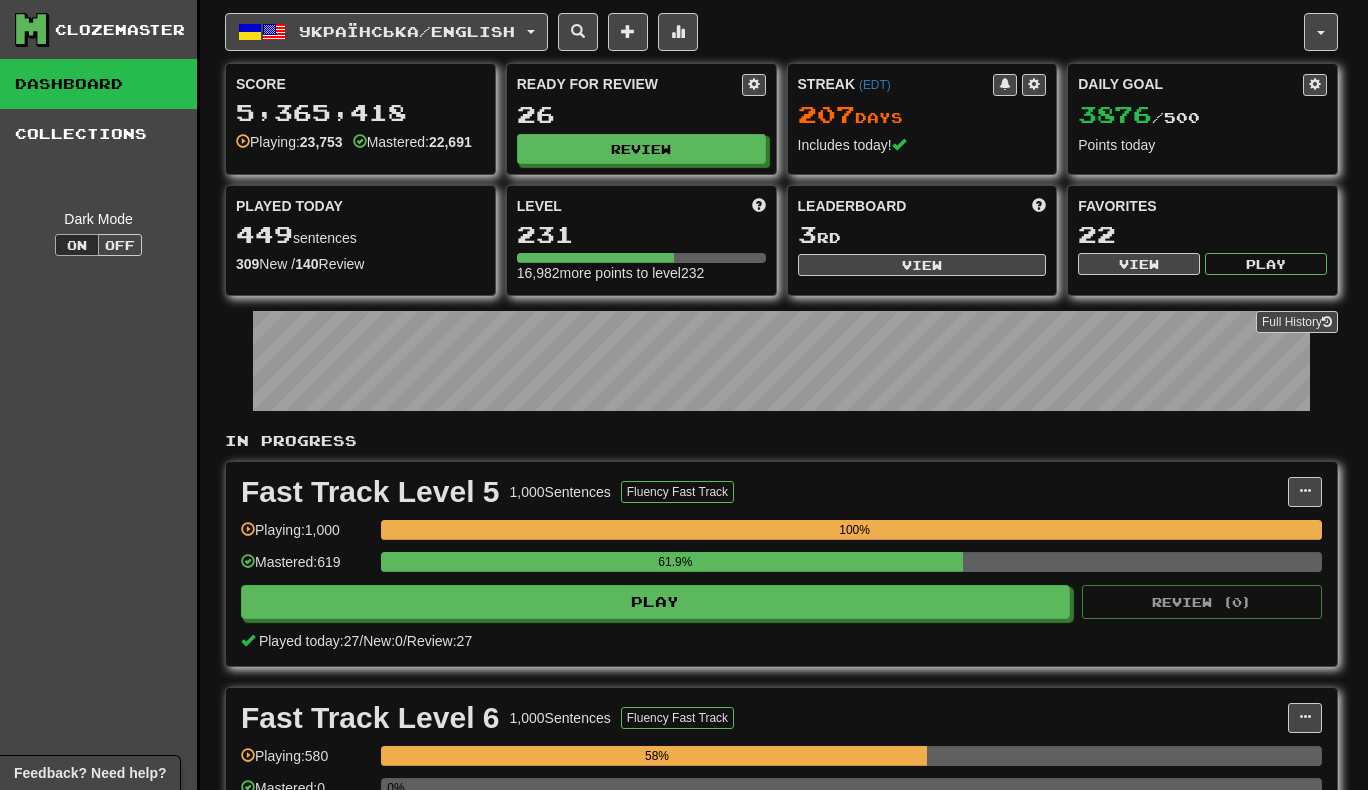 select on "***" 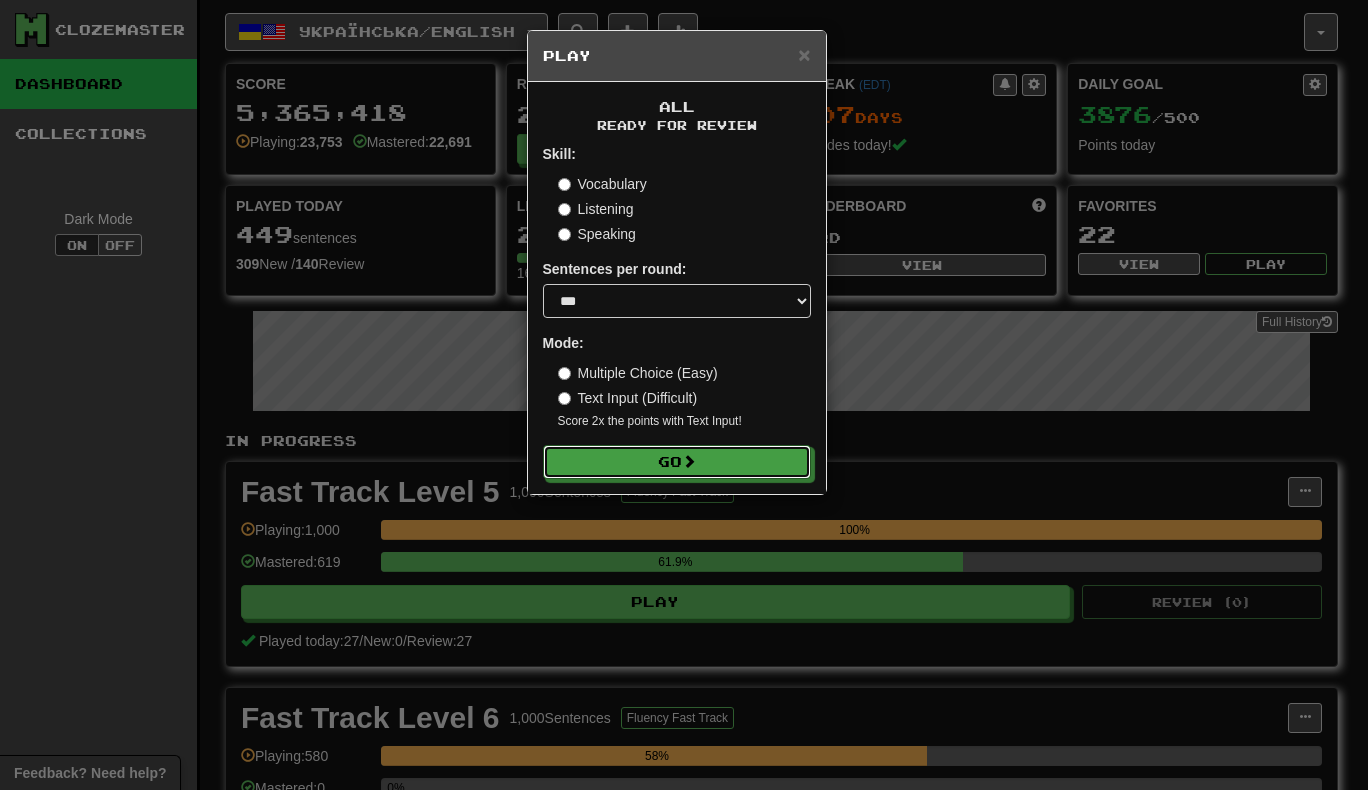 click on "Go" at bounding box center [677, 462] 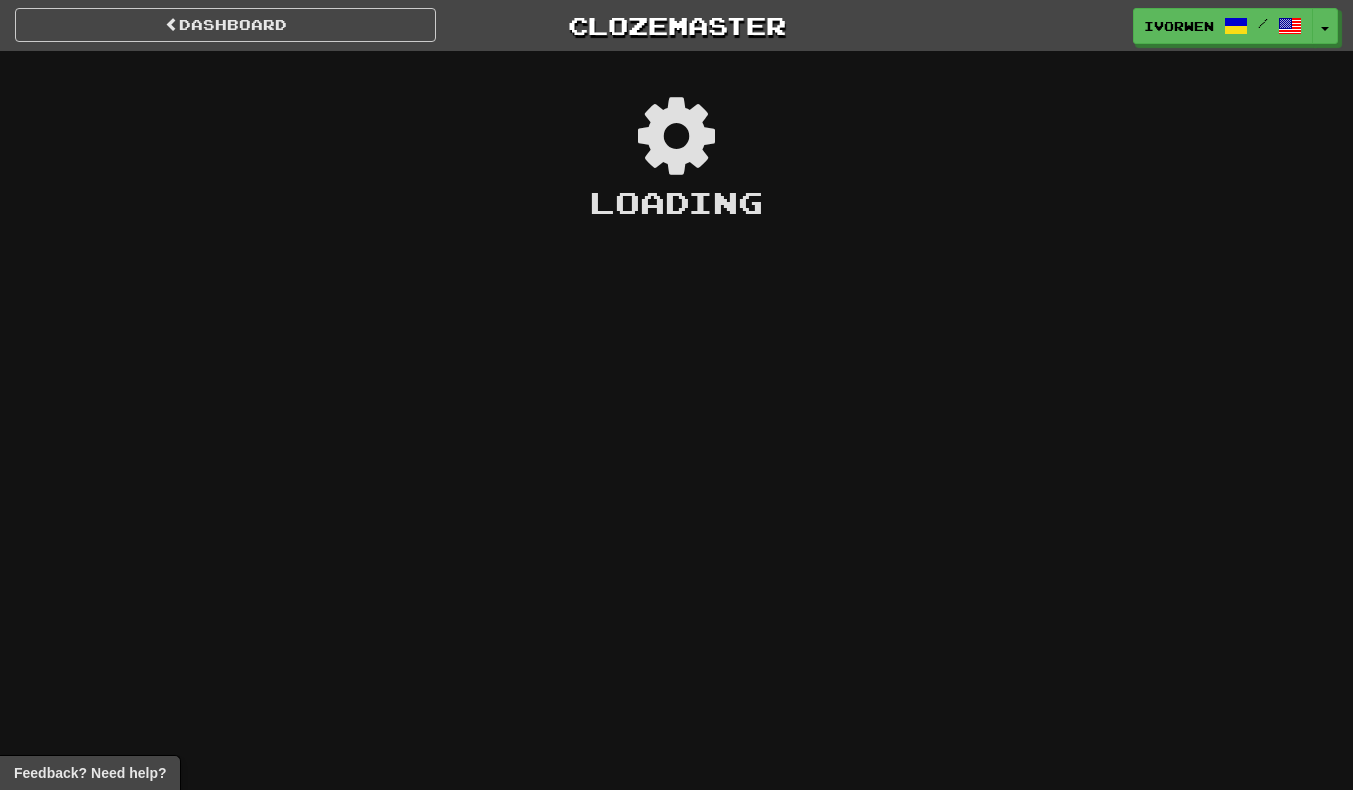 scroll, scrollTop: 0, scrollLeft: 0, axis: both 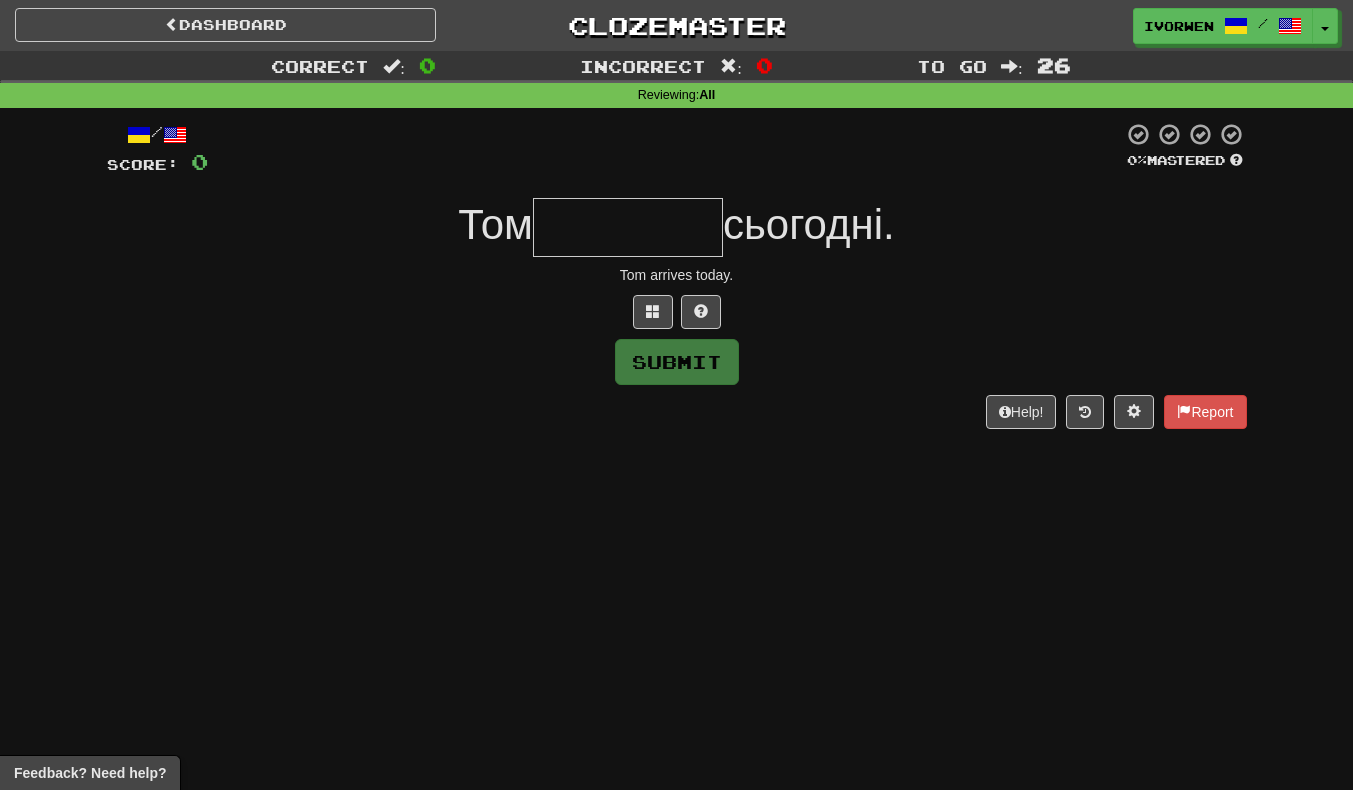 click at bounding box center [628, 227] 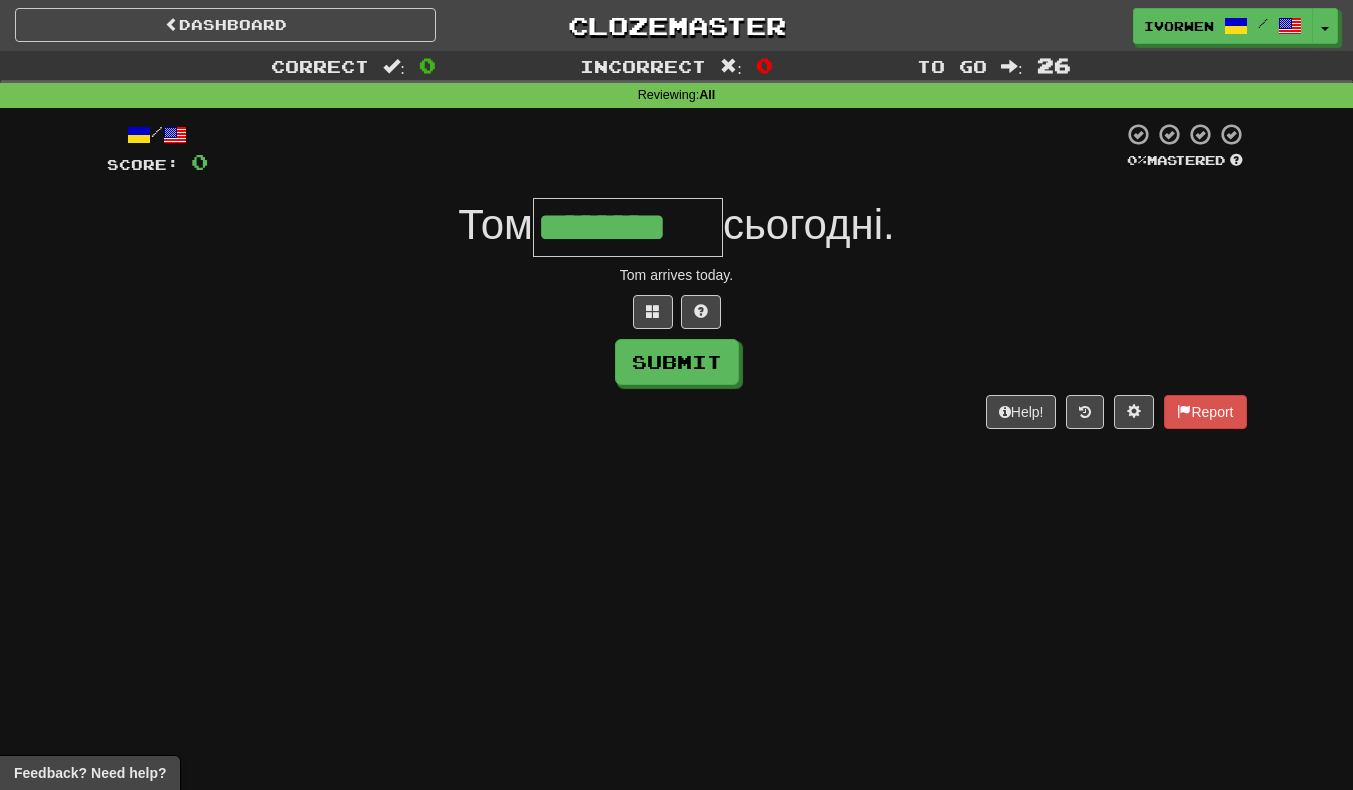 scroll, scrollTop: 0, scrollLeft: 5, axis: horizontal 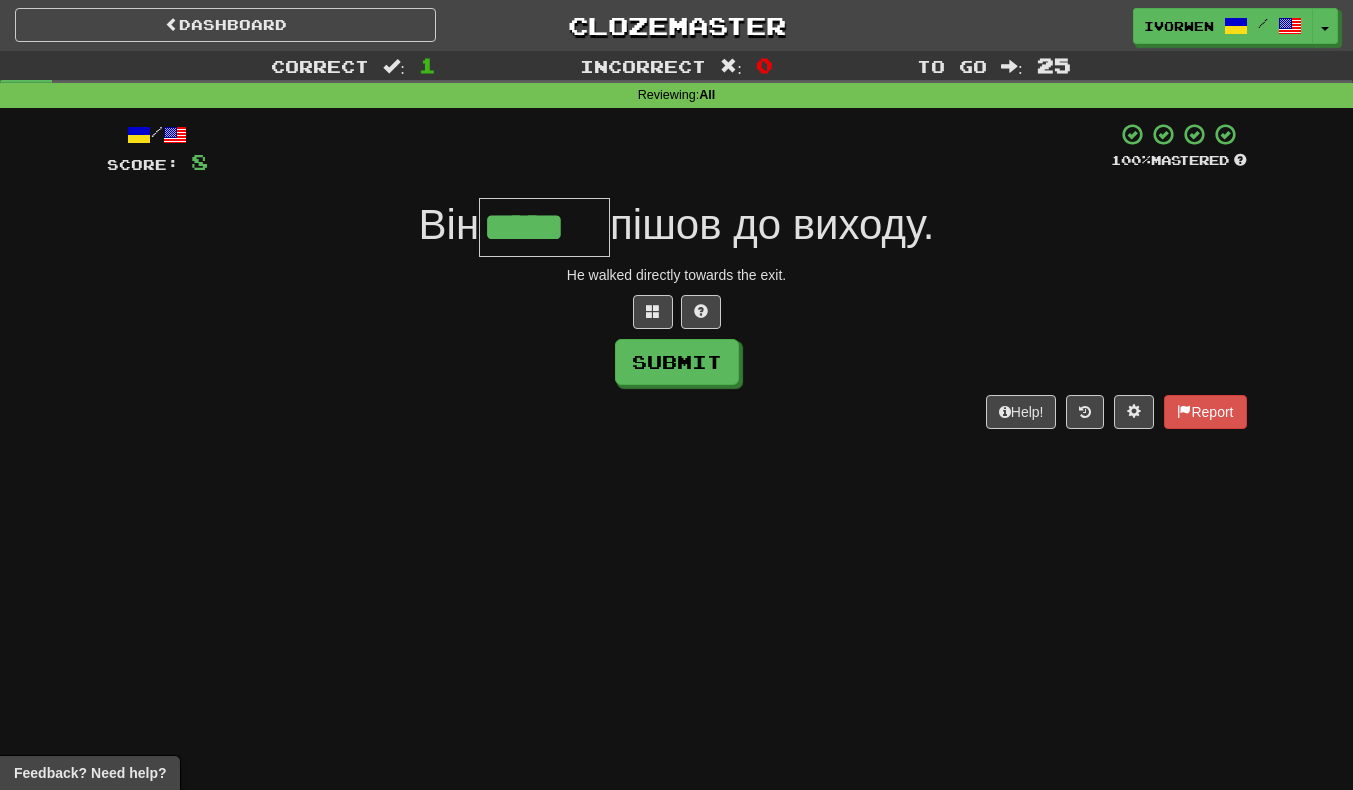 type on "*****" 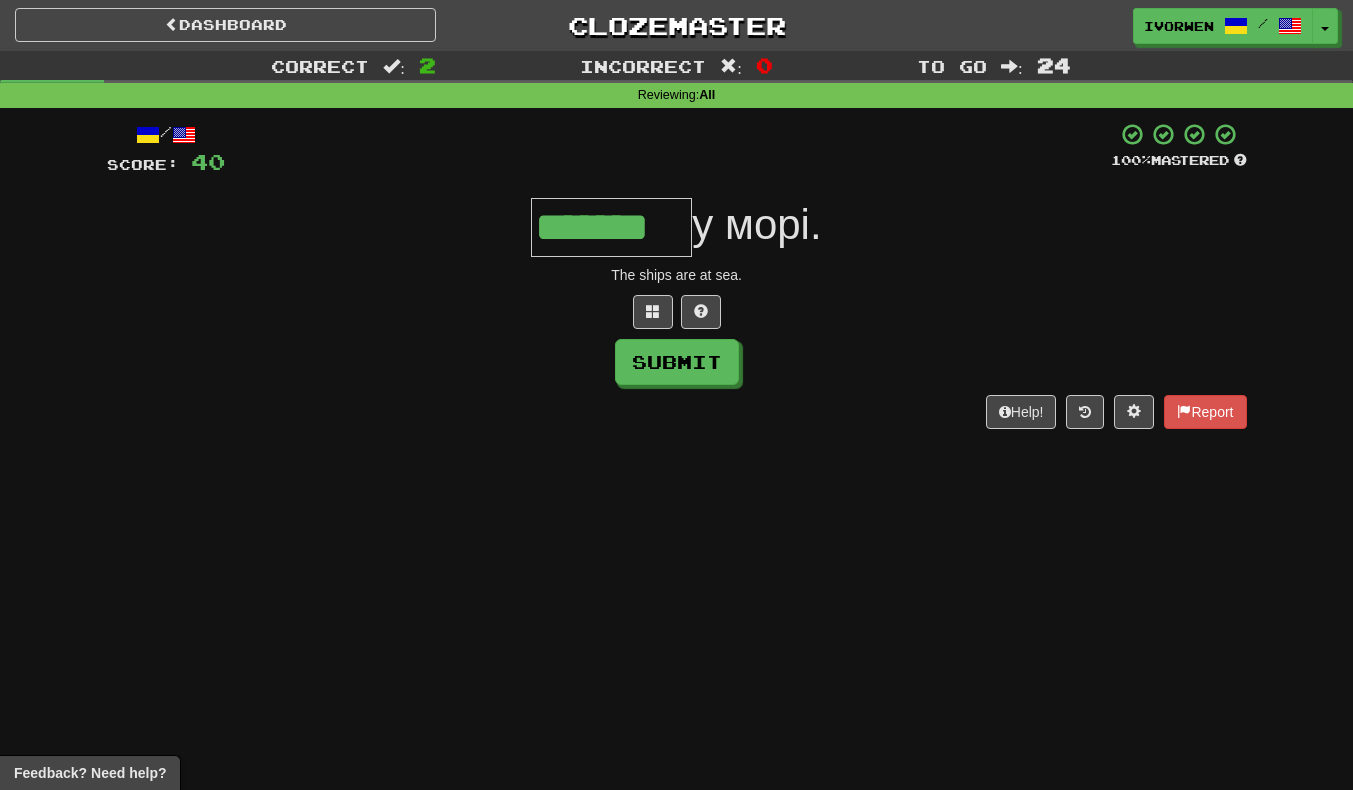 type on "*******" 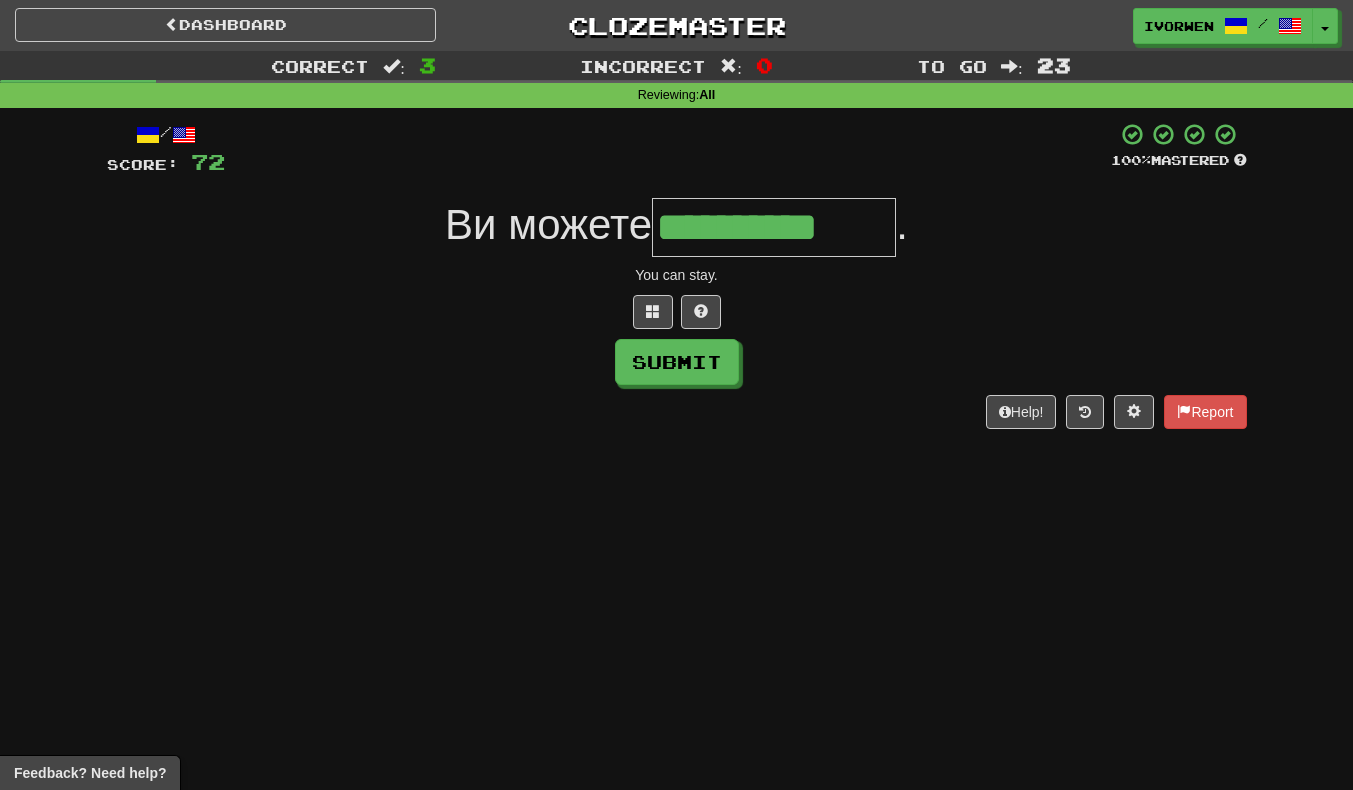 scroll, scrollTop: 0, scrollLeft: 4, axis: horizontal 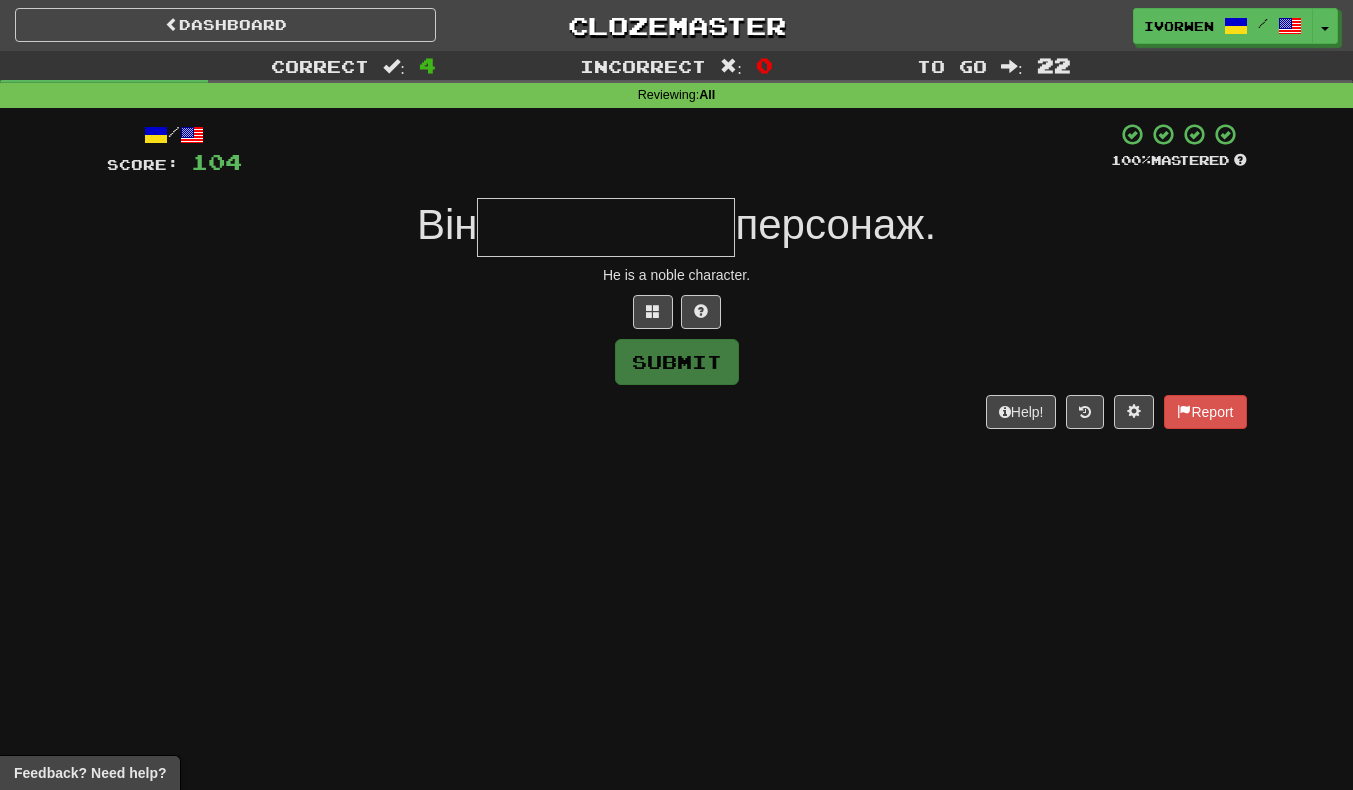 click at bounding box center [606, 227] 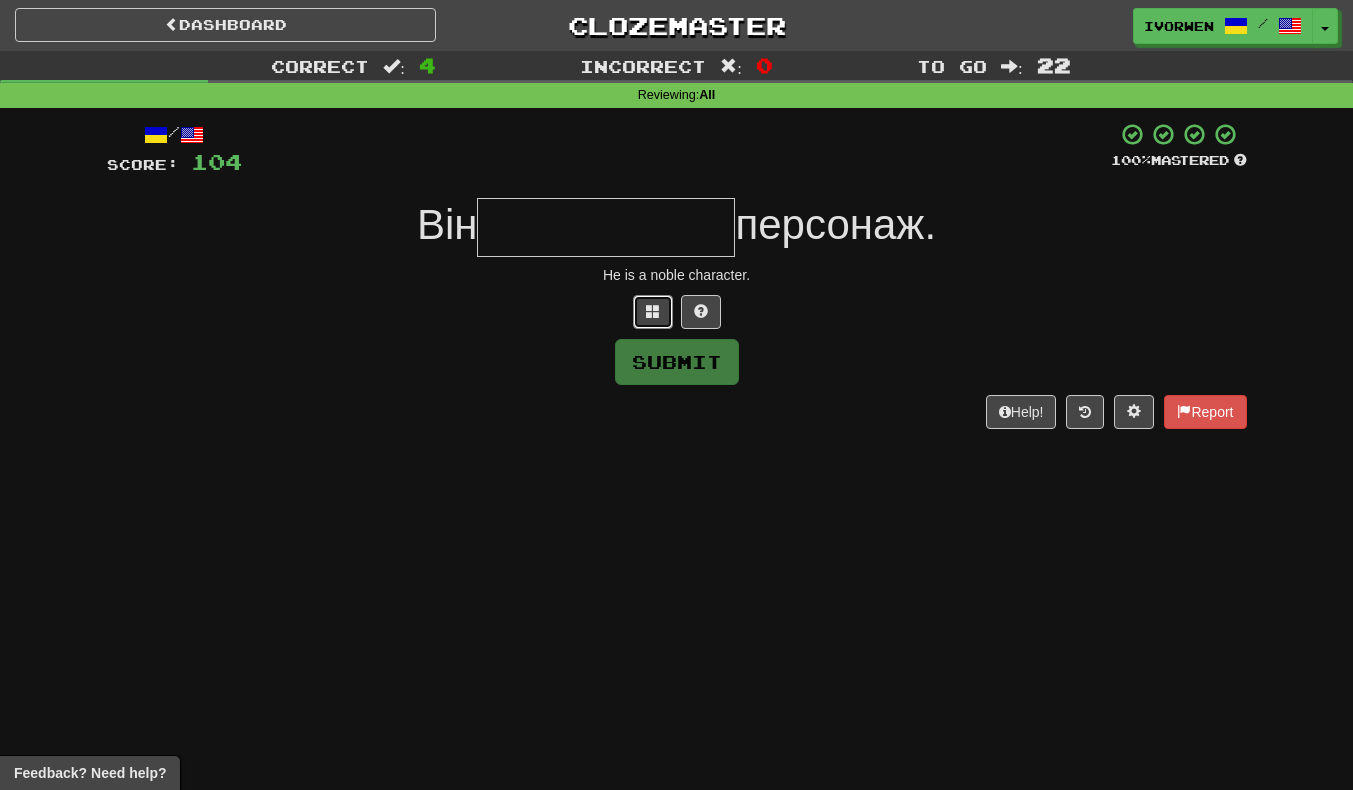 click at bounding box center (653, 311) 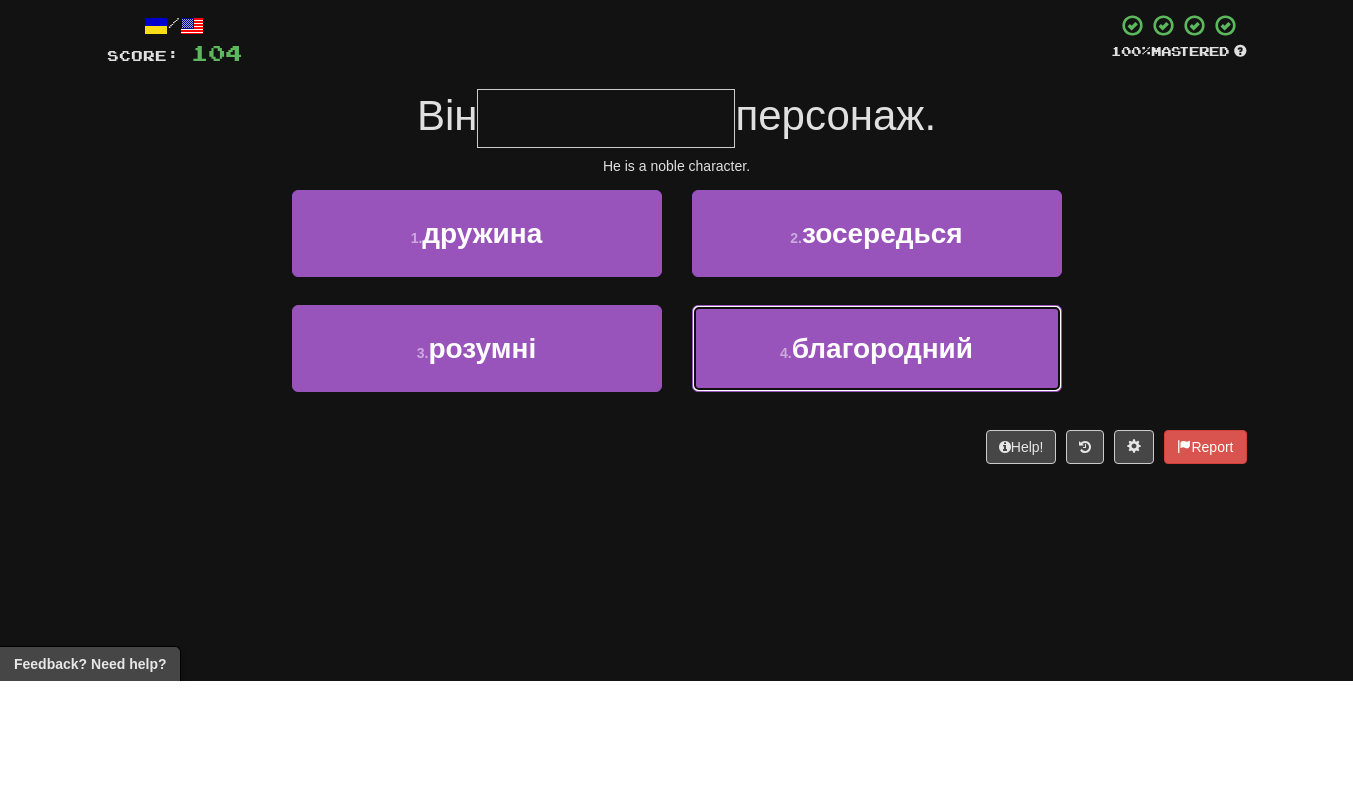 click on "благородний" at bounding box center (882, 457) 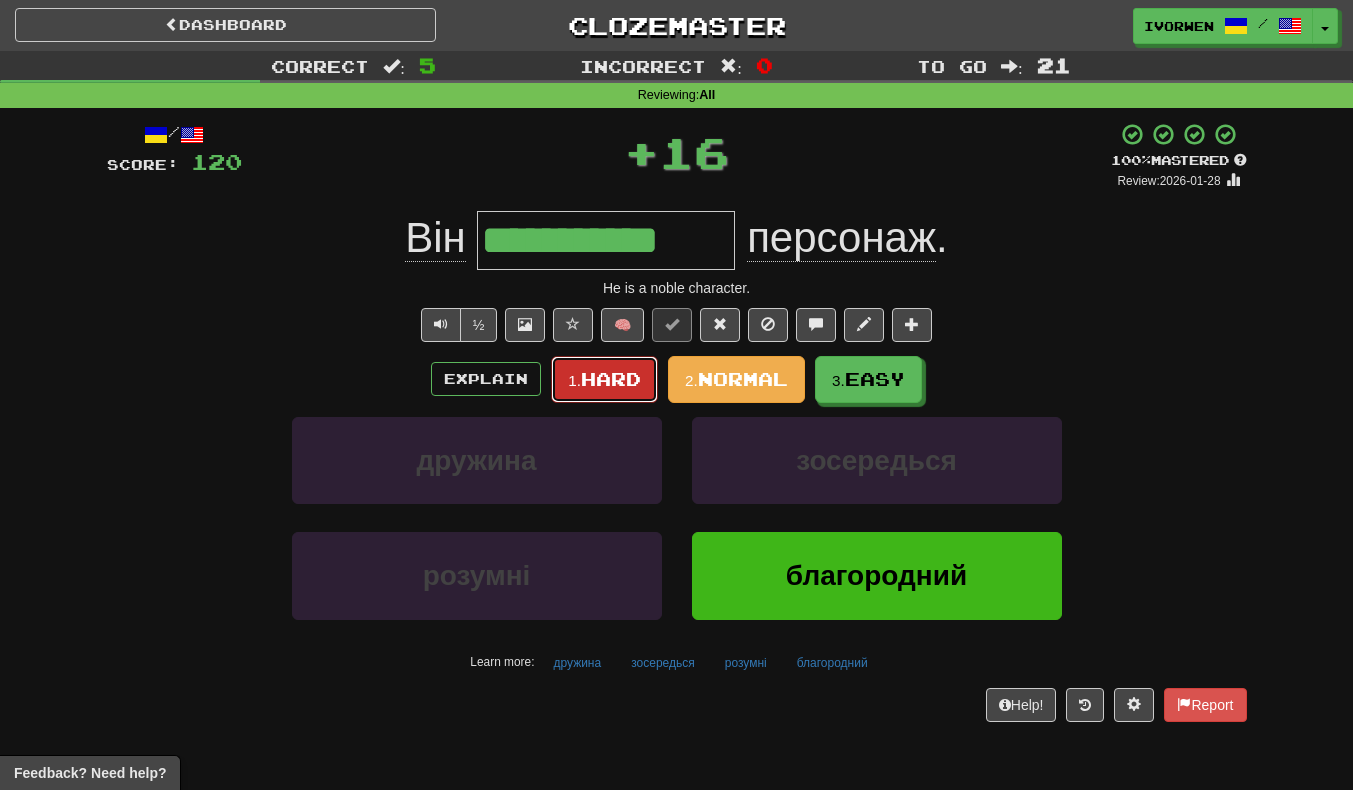 click on "Hard" at bounding box center (611, 379) 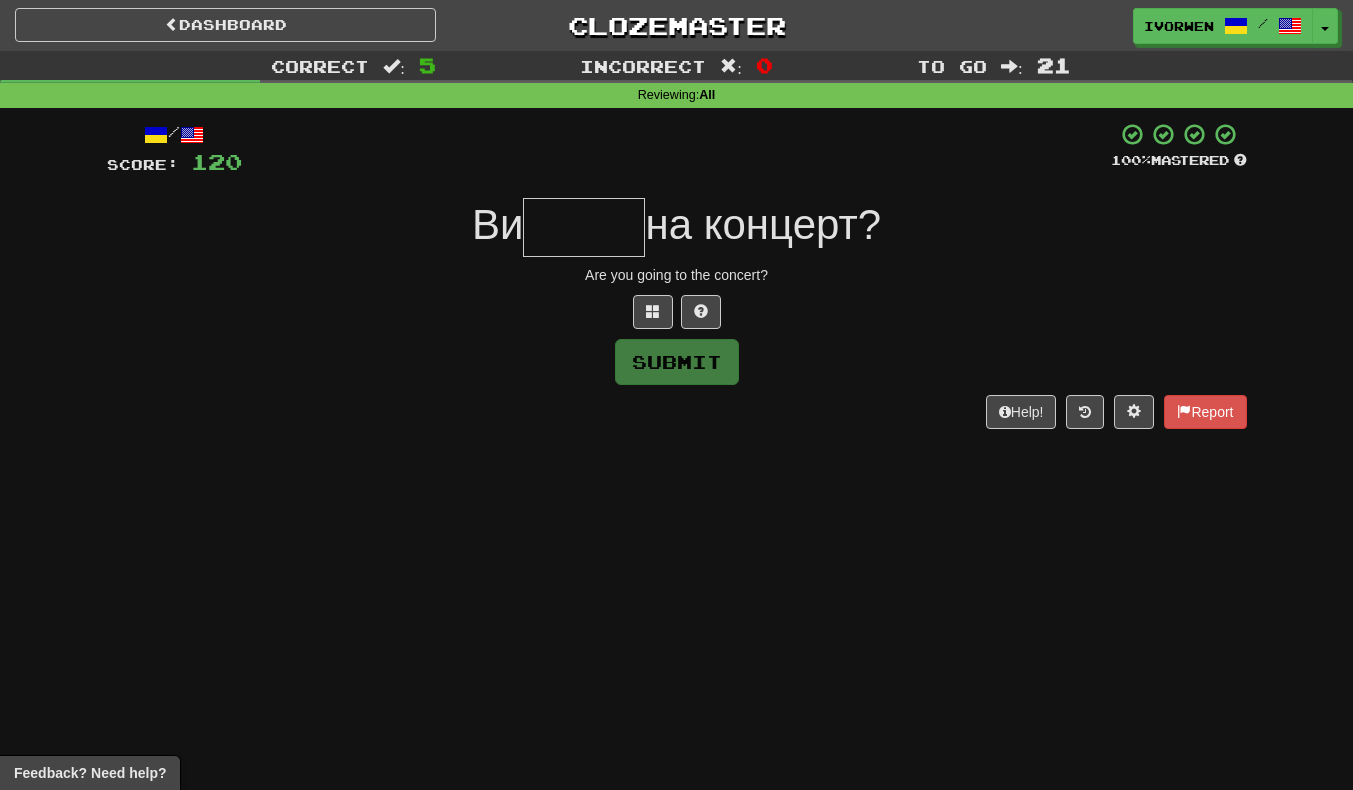 type on "*" 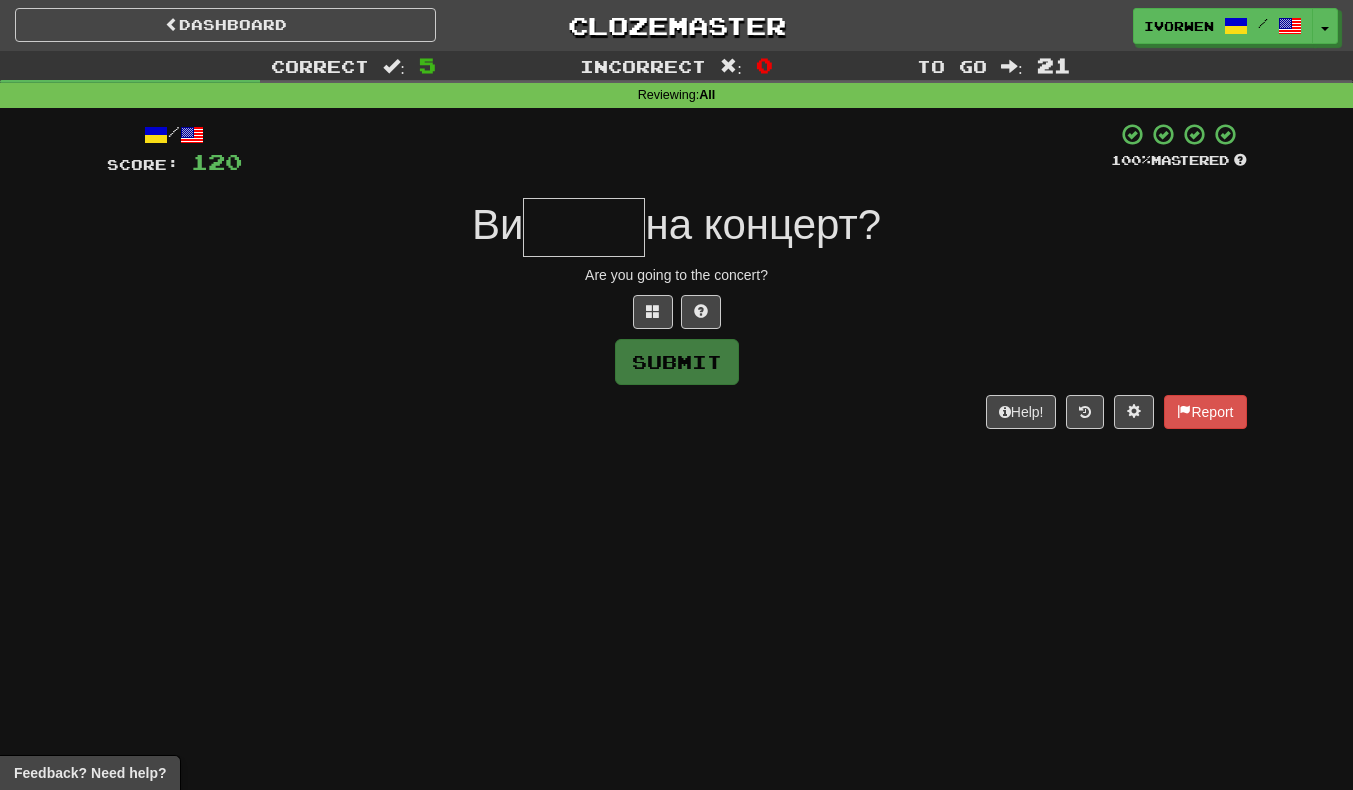 type on "*" 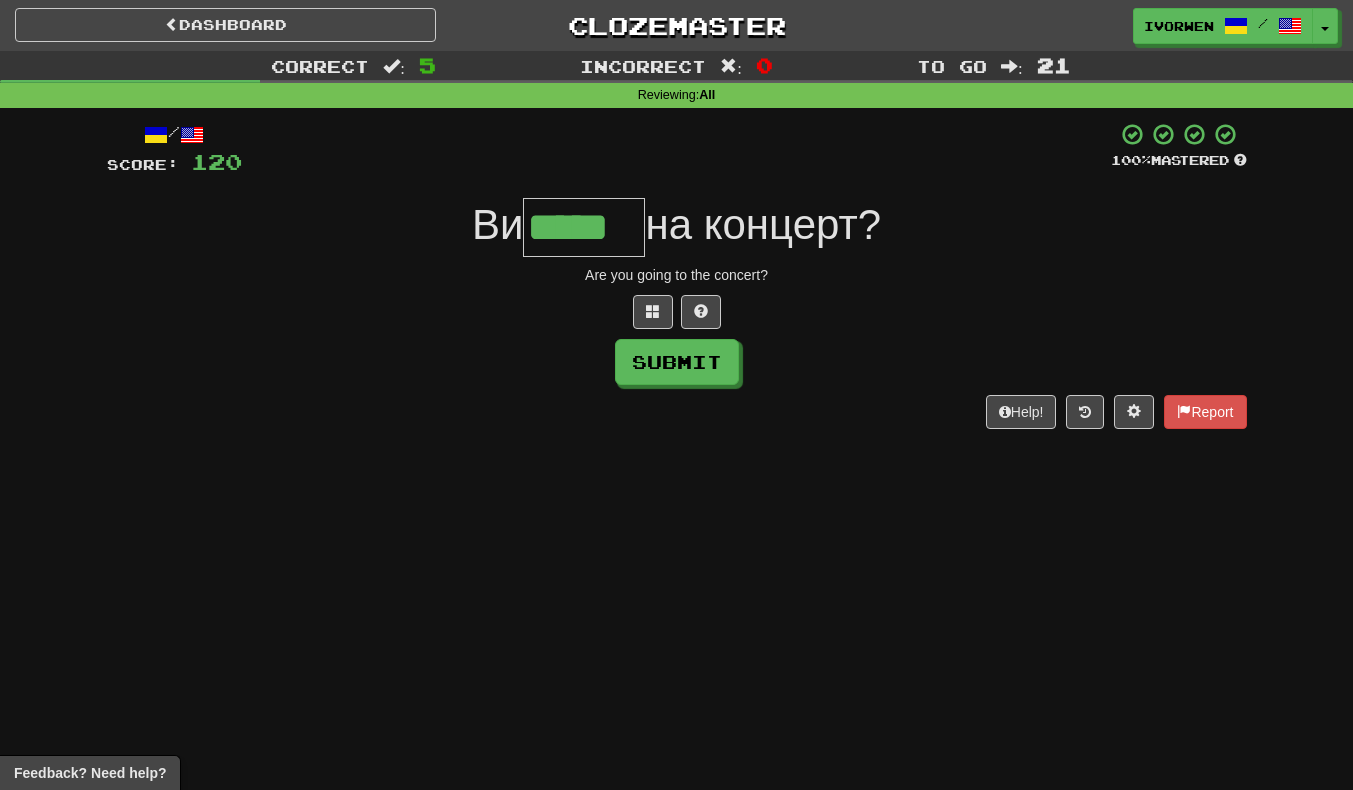 scroll, scrollTop: 0, scrollLeft: 4, axis: horizontal 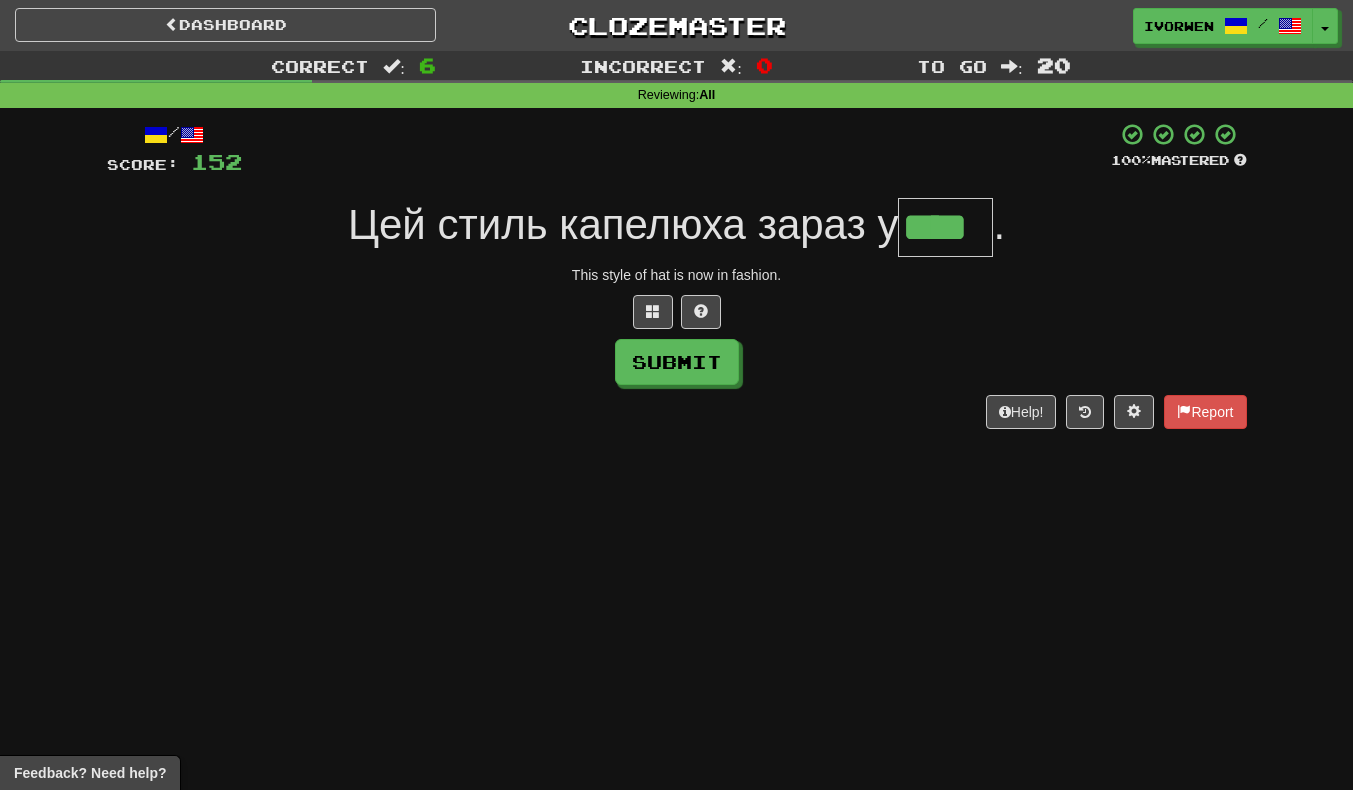 type on "****" 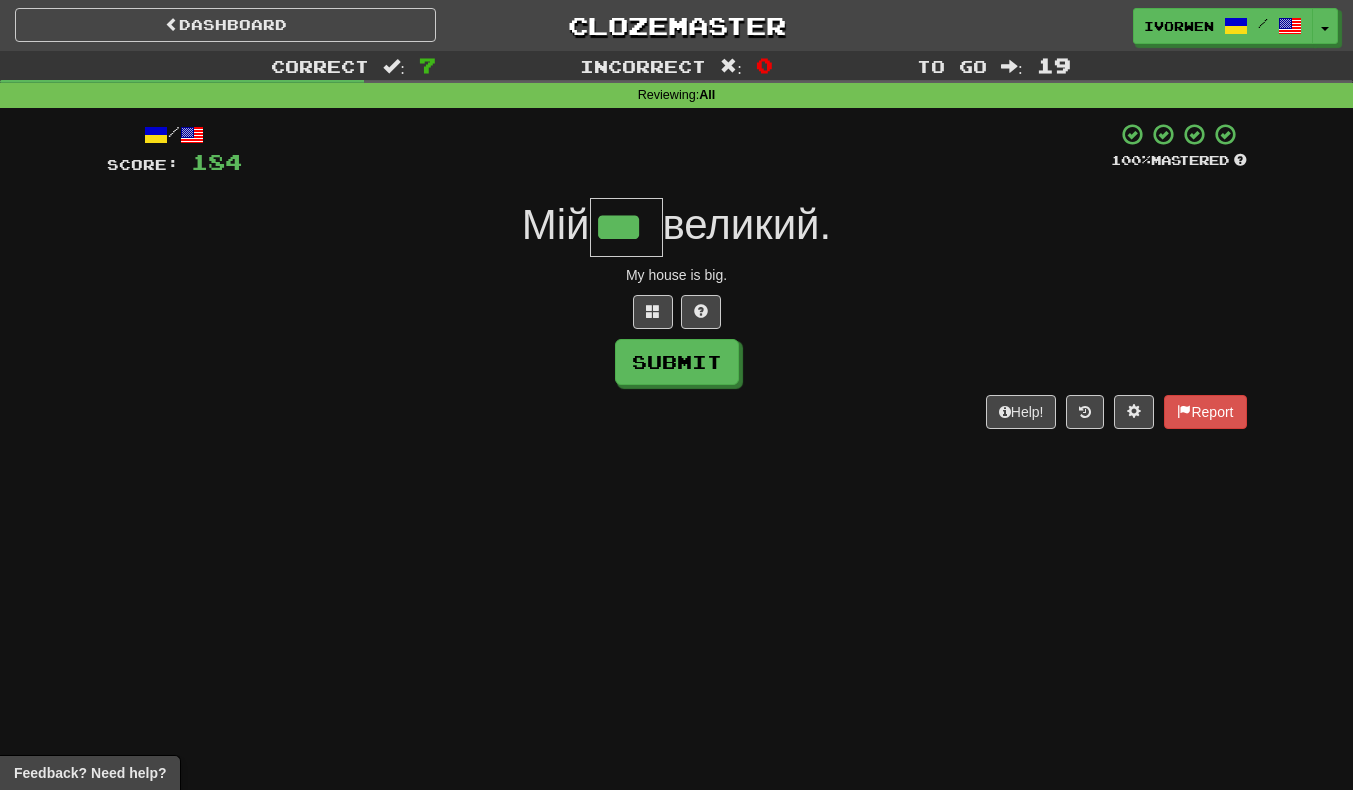 scroll, scrollTop: 0, scrollLeft: 1, axis: horizontal 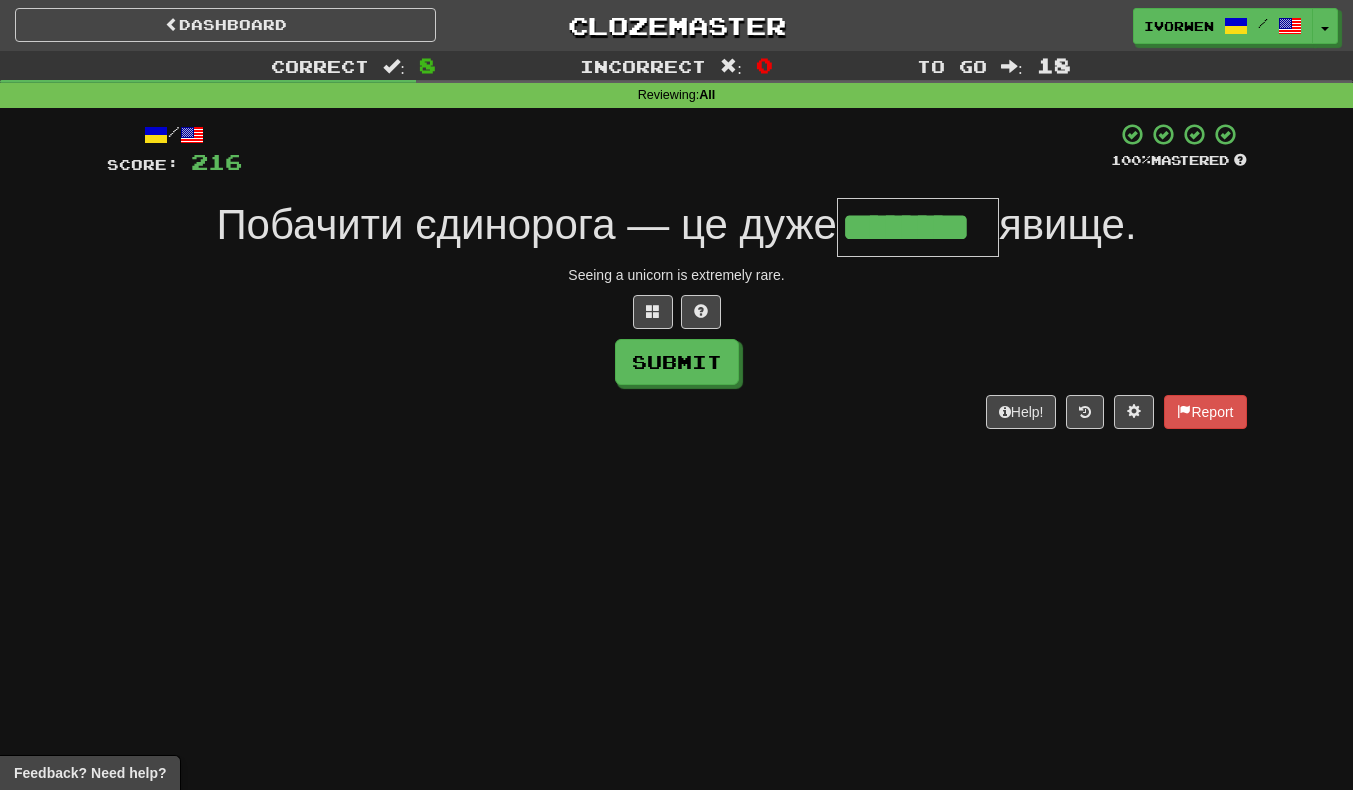 type on "********" 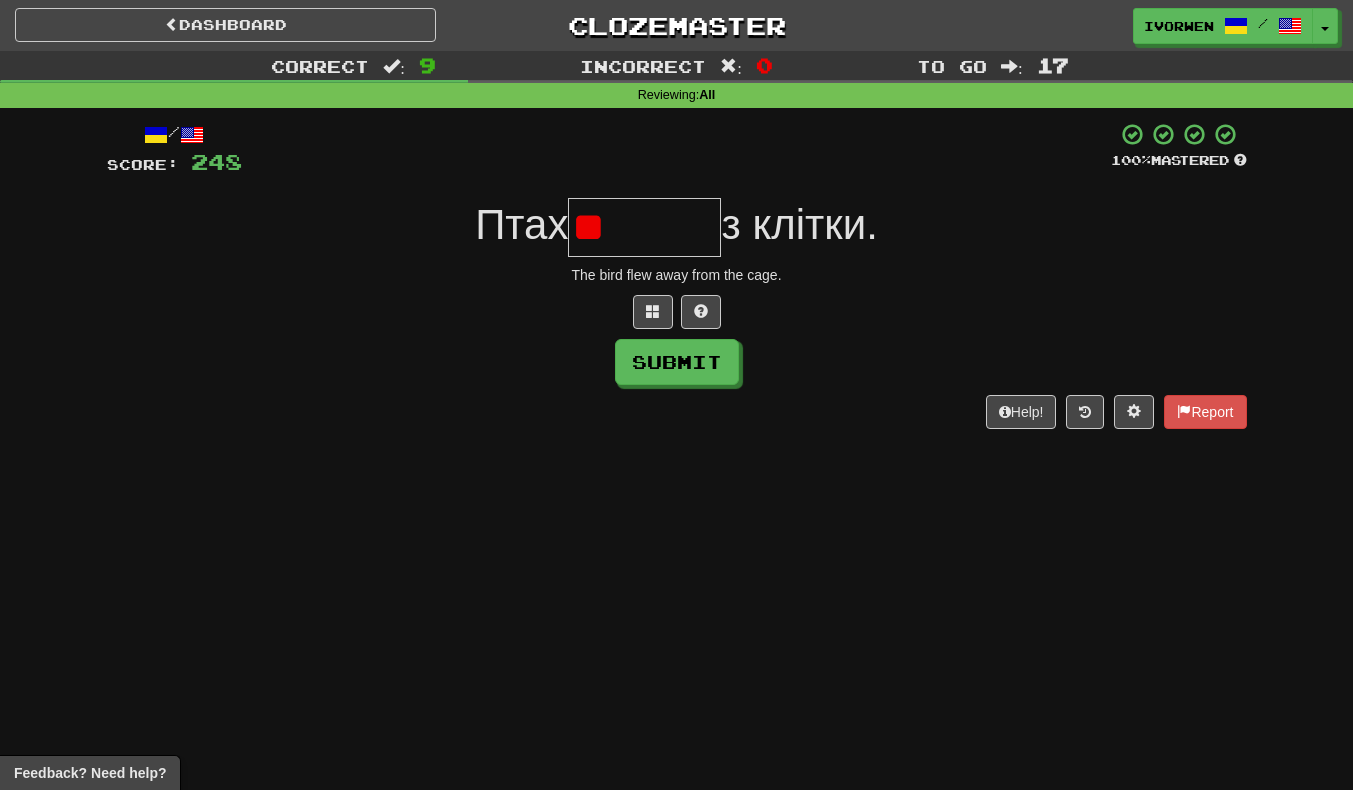 type on "*" 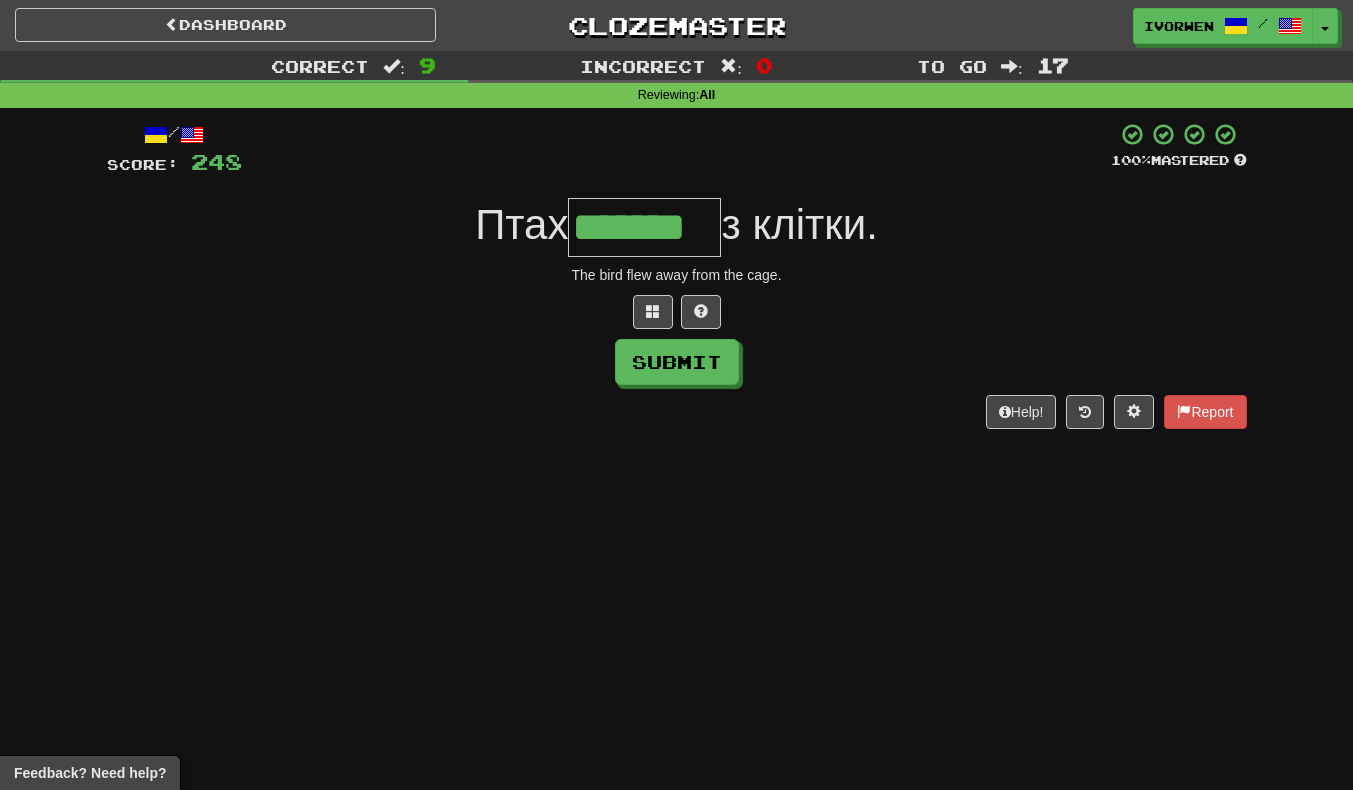 scroll, scrollTop: 0, scrollLeft: 3, axis: horizontal 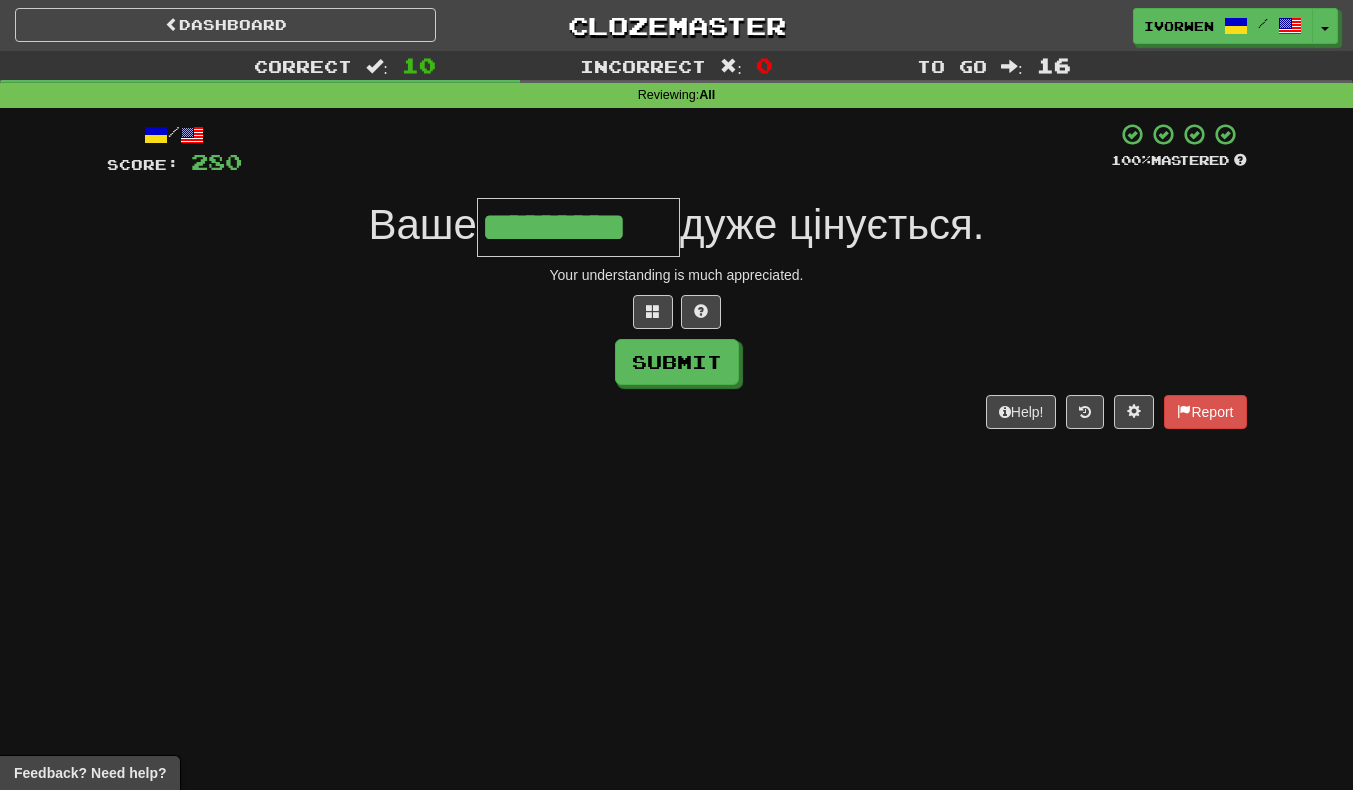 type on "*********" 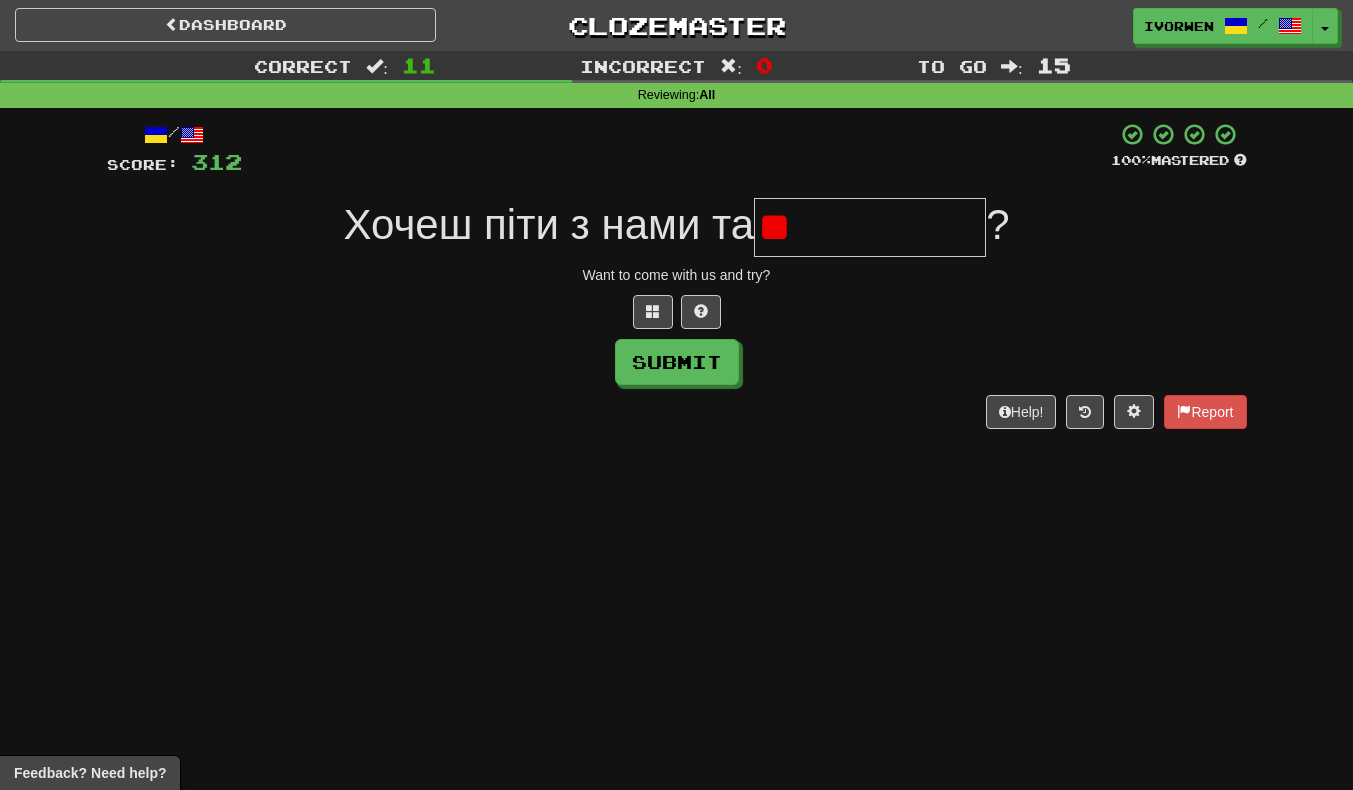 type on "*" 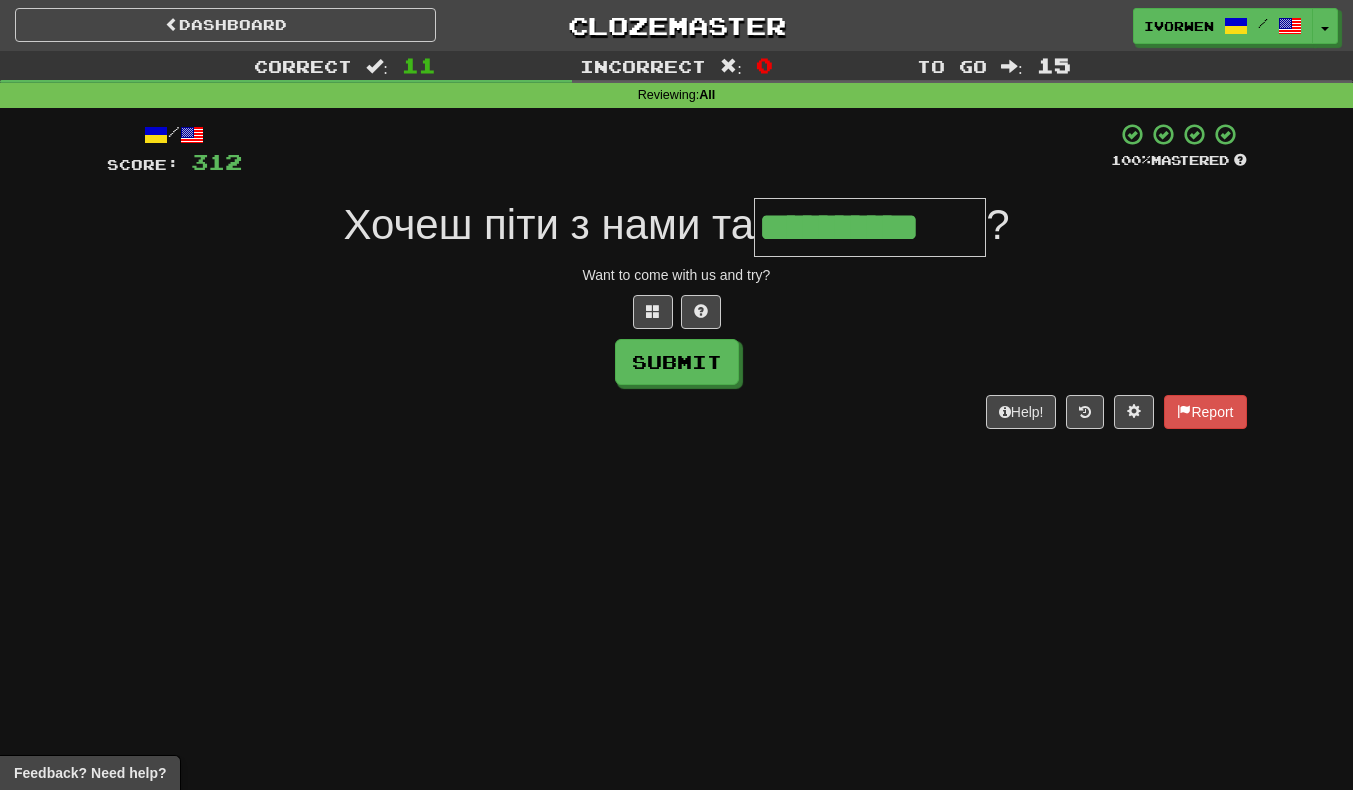 scroll, scrollTop: 0, scrollLeft: 6, axis: horizontal 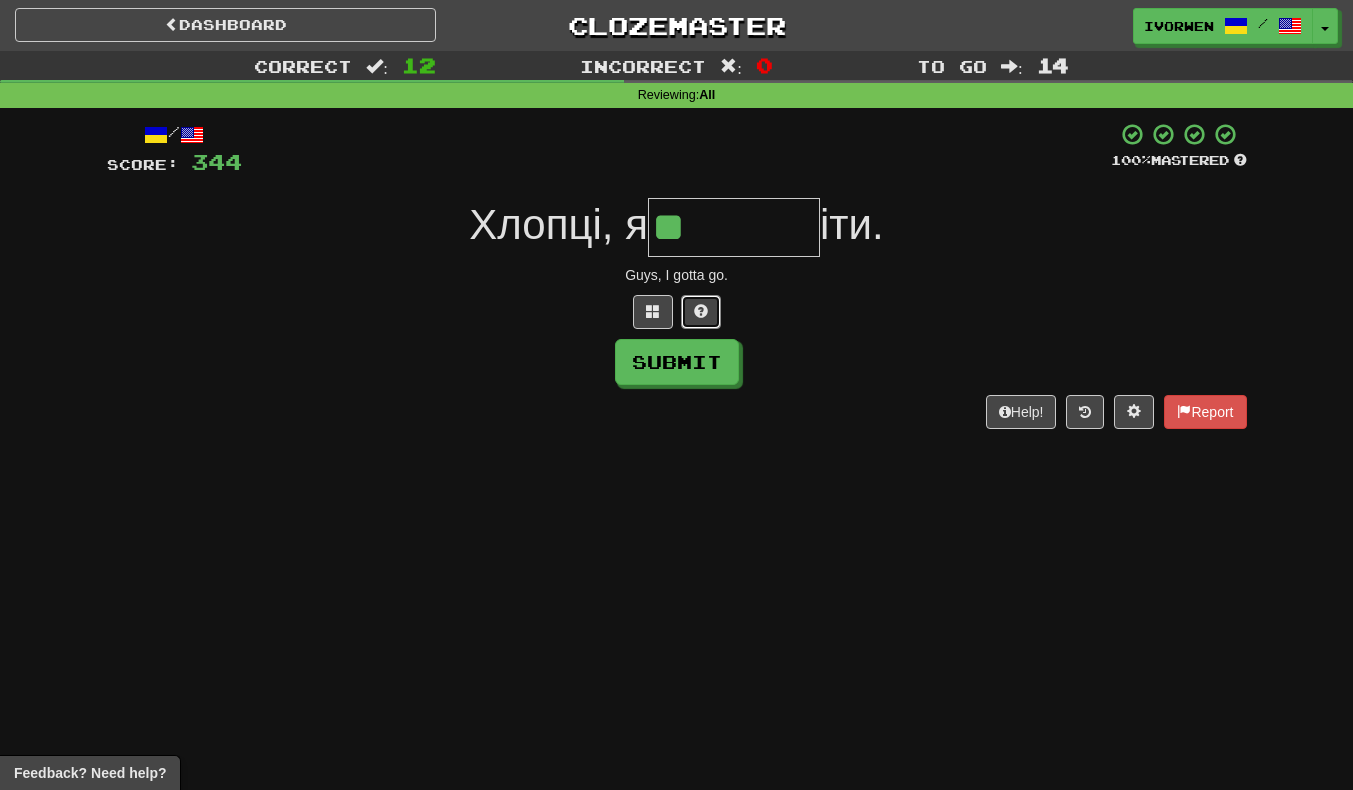 click at bounding box center (701, 311) 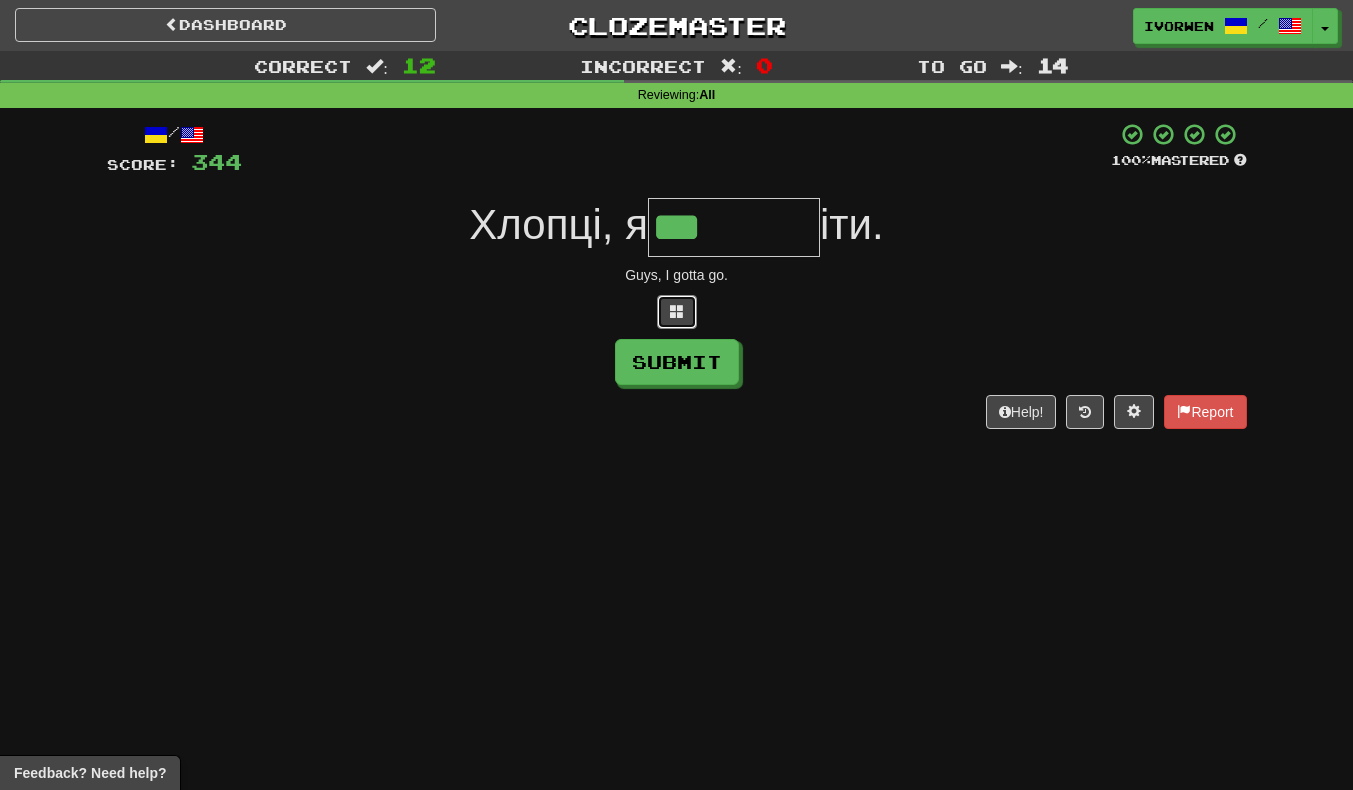 click at bounding box center (677, 312) 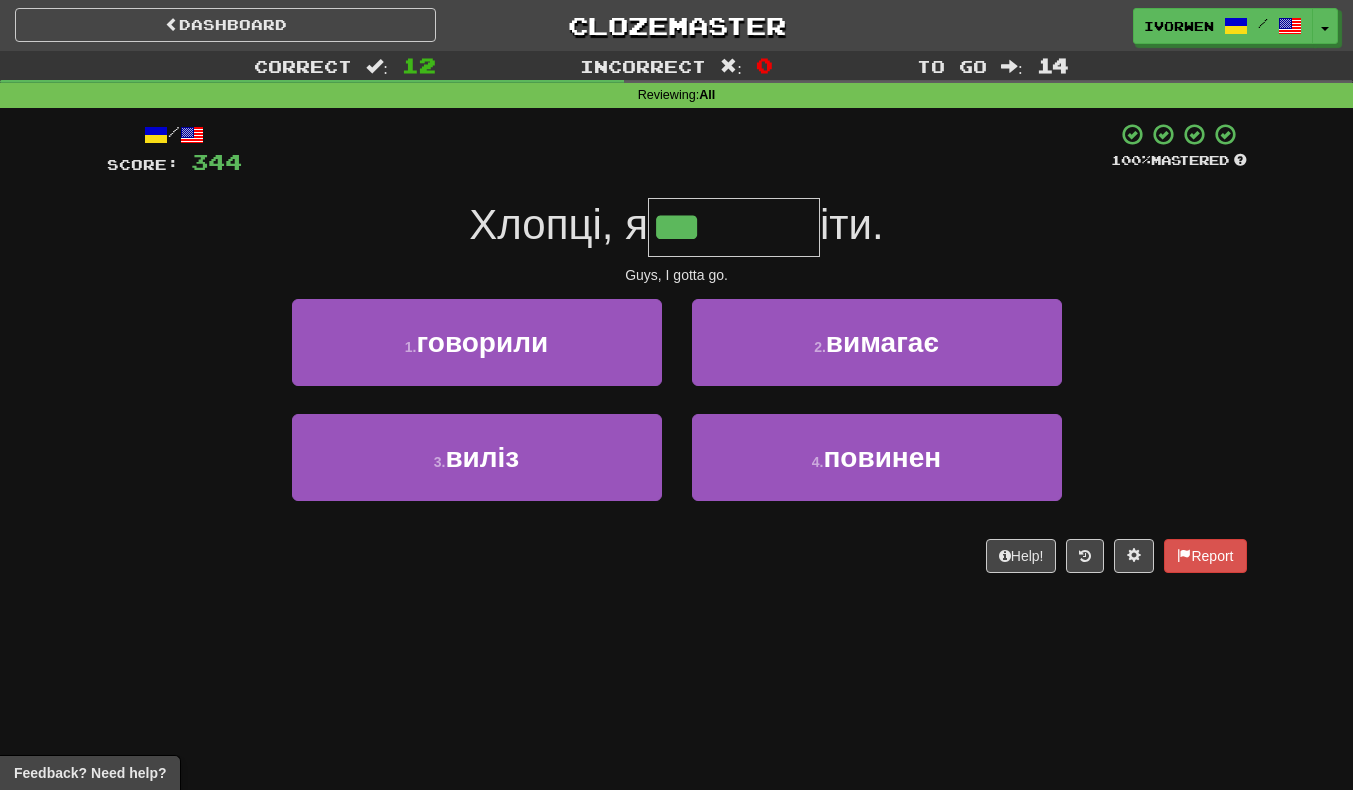 scroll, scrollTop: 33, scrollLeft: 0, axis: vertical 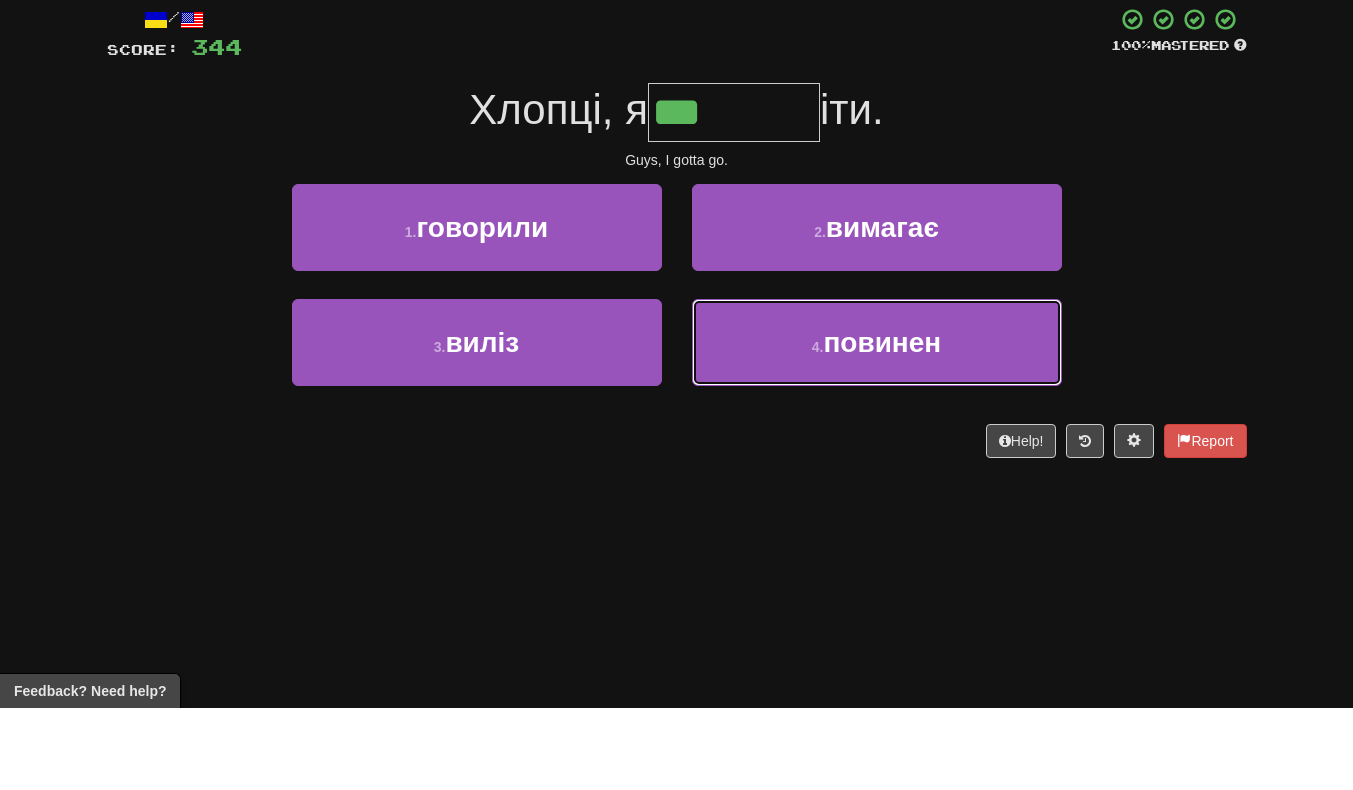 click on "4 .  повинен" at bounding box center [877, 424] 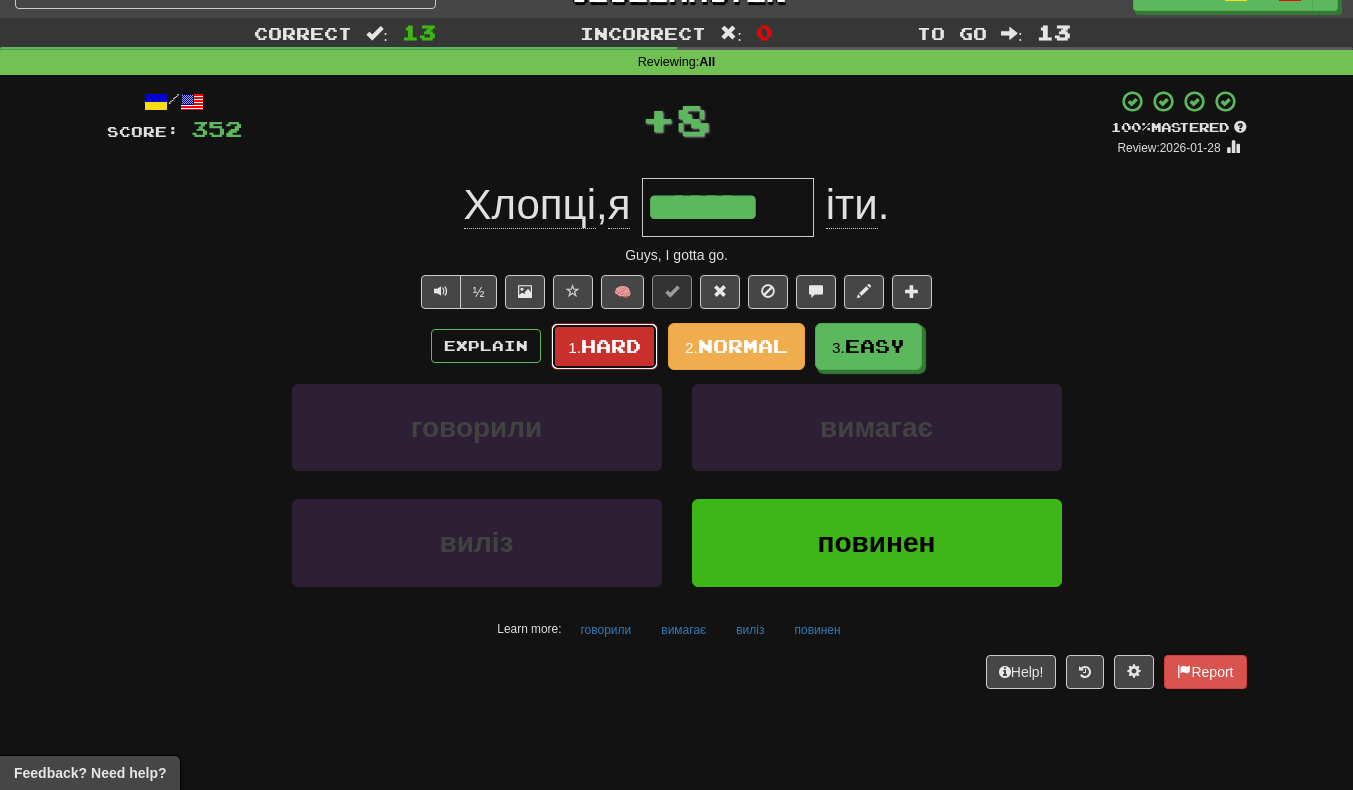 click on "1.  Hard" at bounding box center [604, 346] 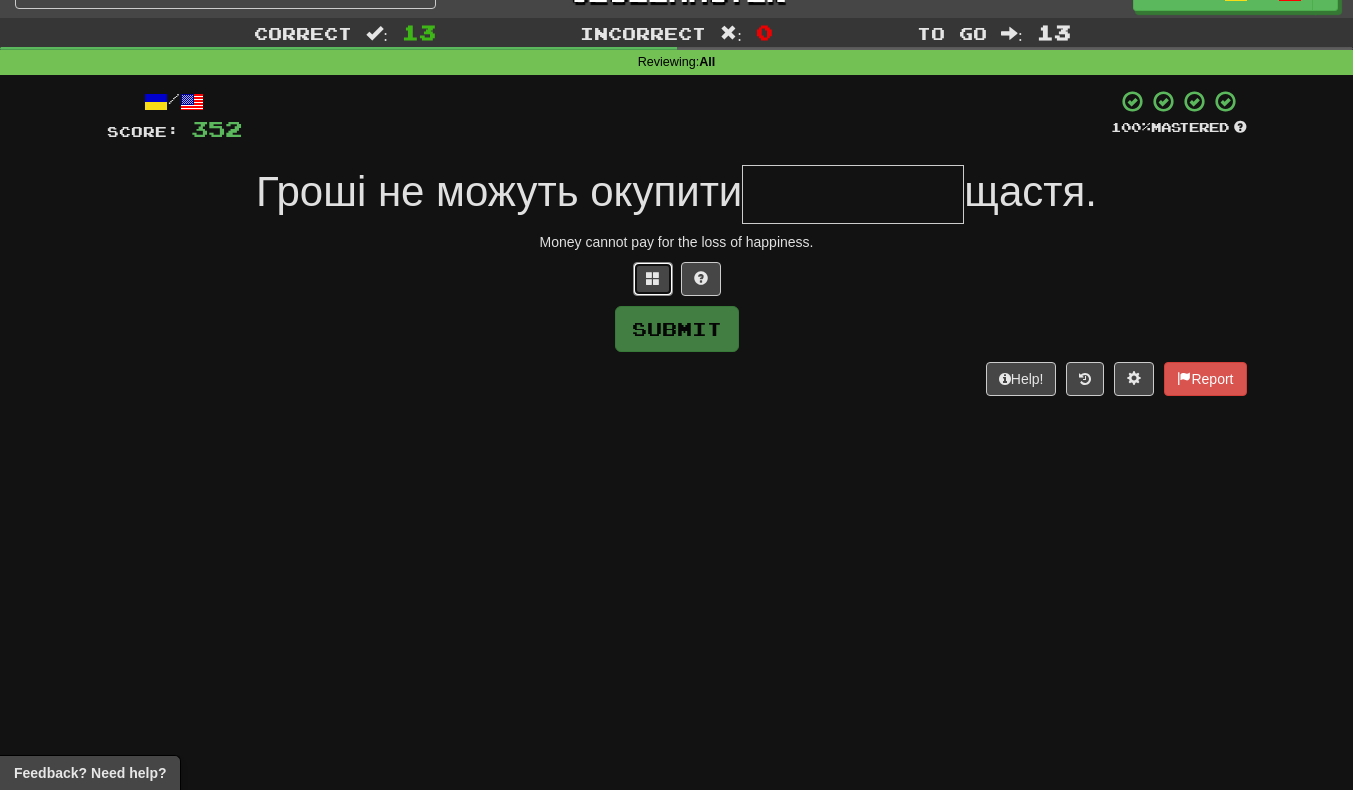 click at bounding box center [653, 279] 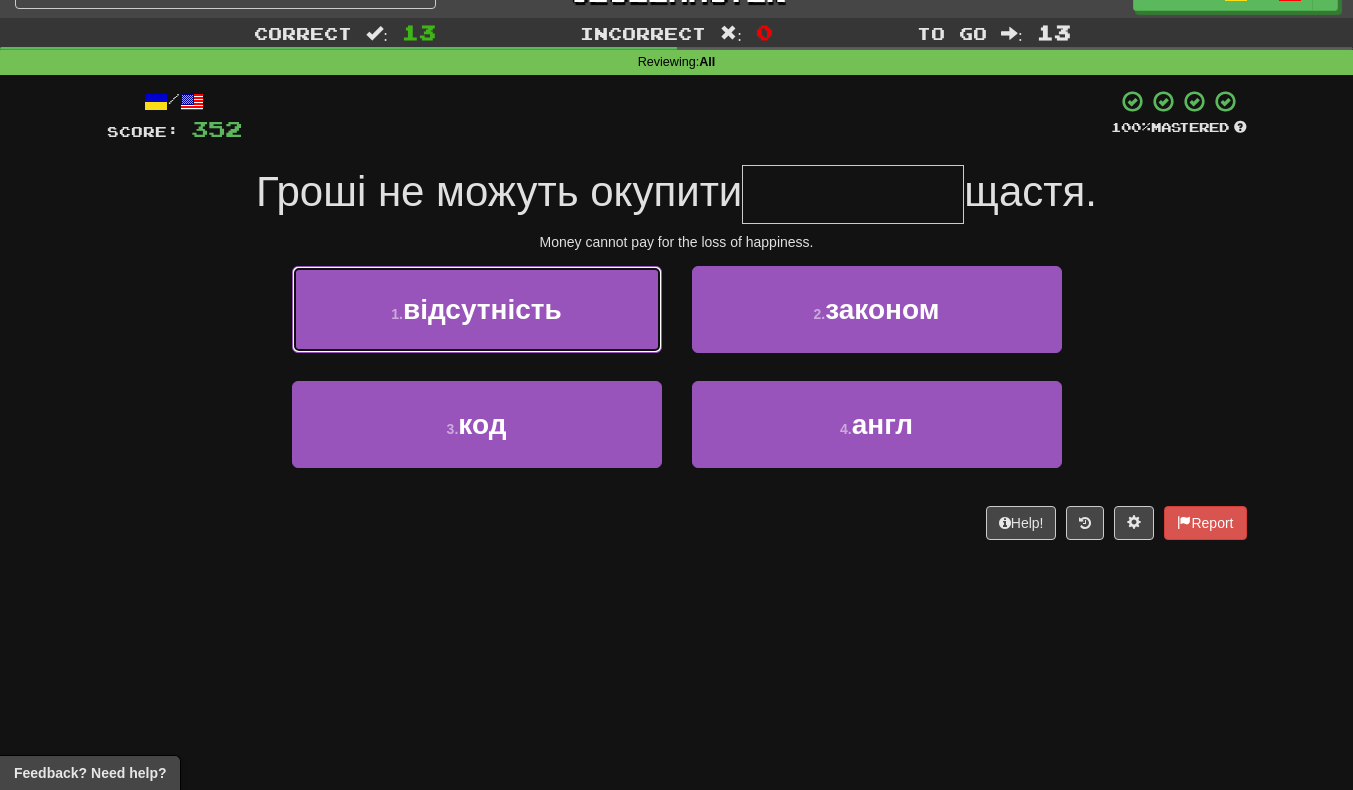 click on "1 .  відсутність" at bounding box center [477, 309] 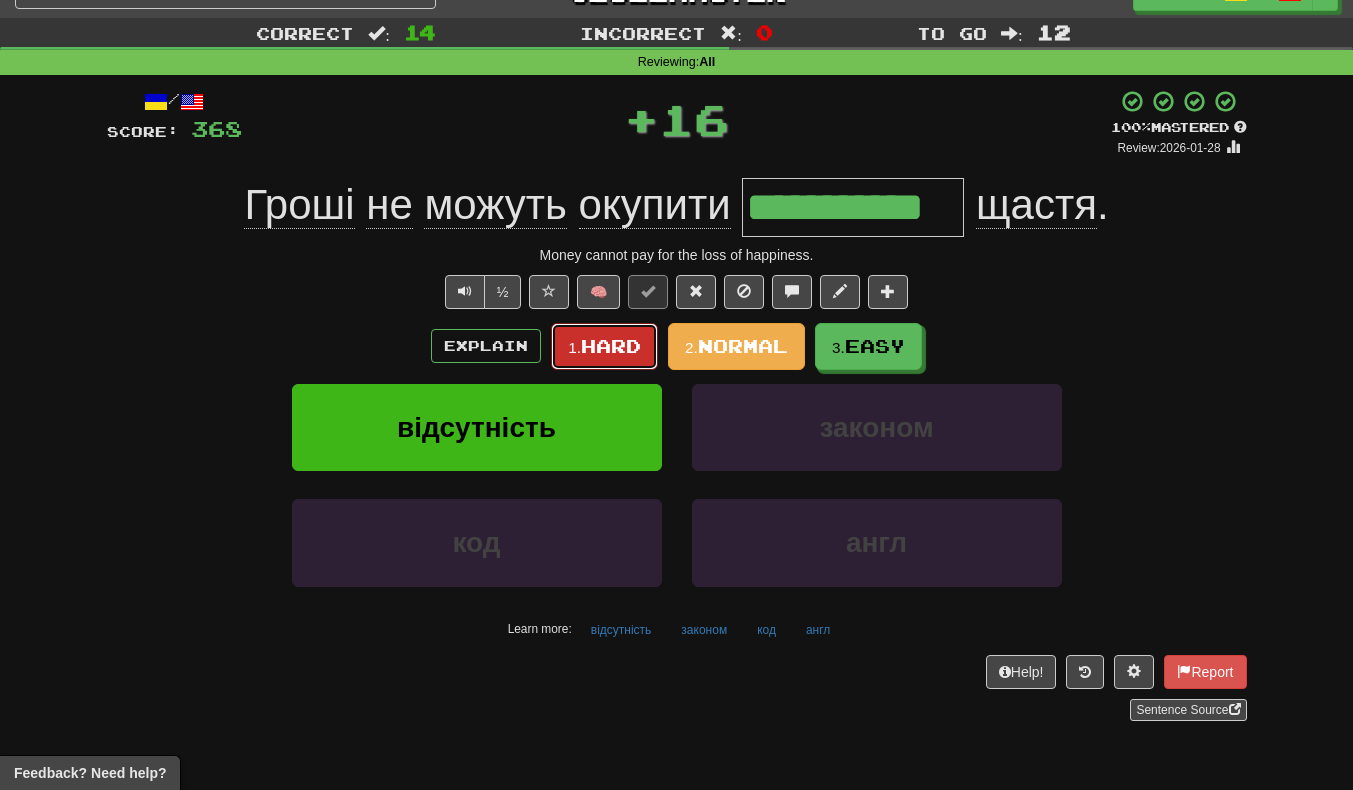 click on "1.  Hard" at bounding box center [604, 346] 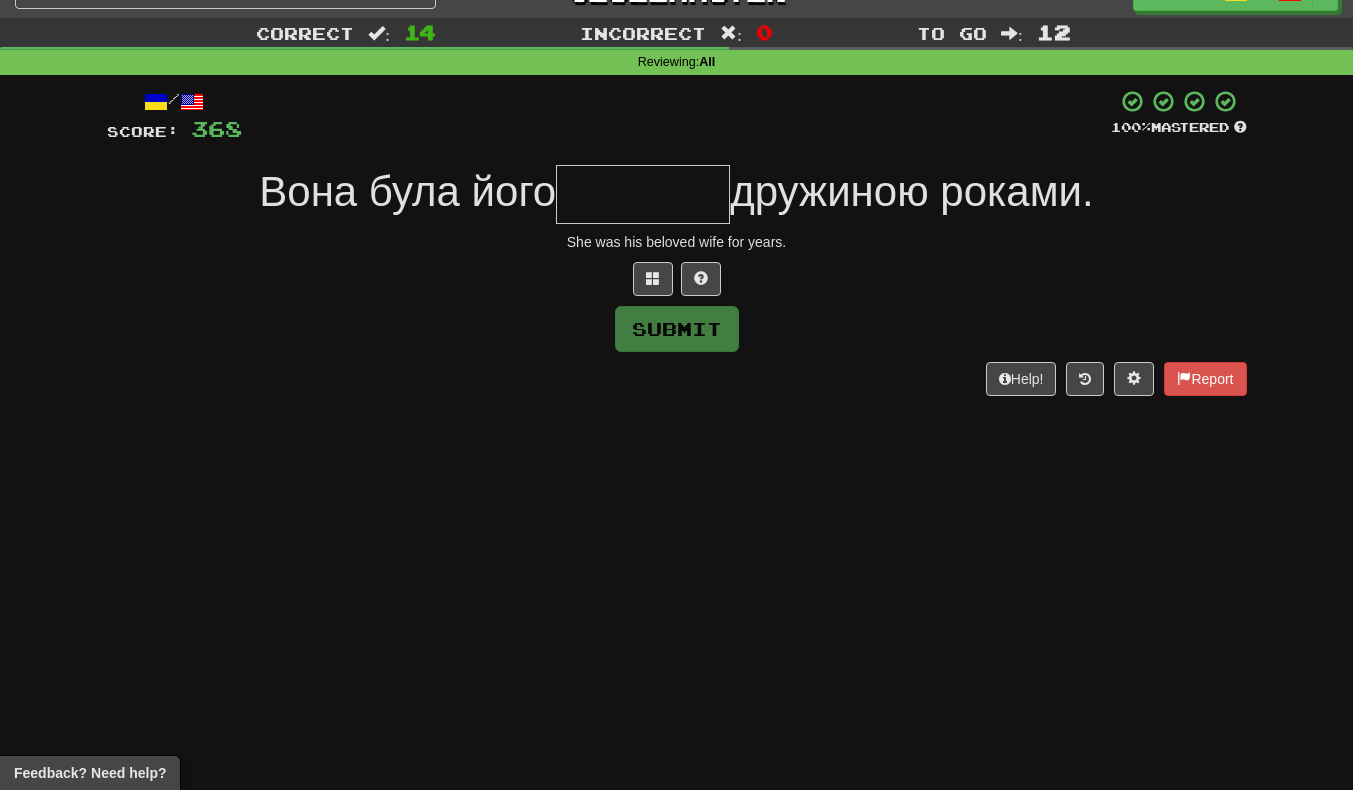 type on "*" 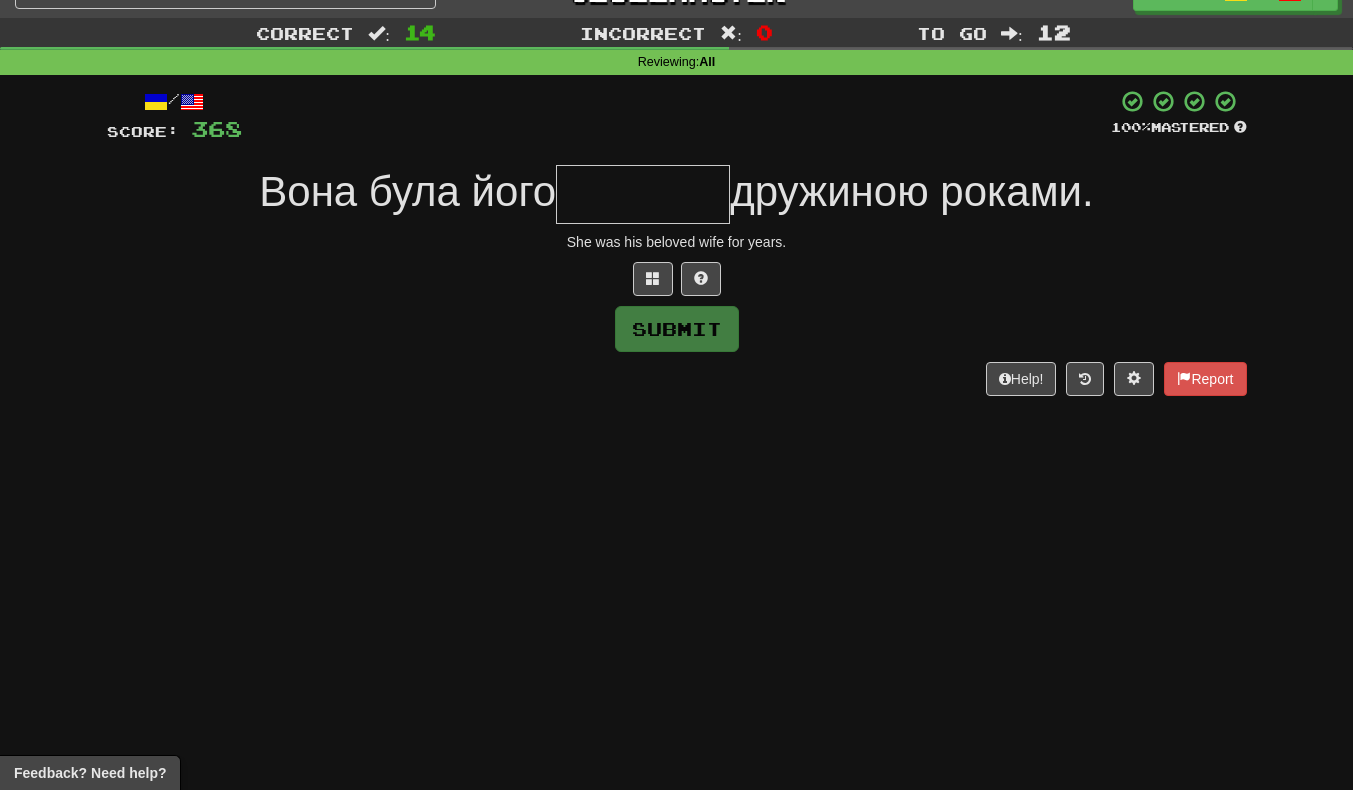 type on "*" 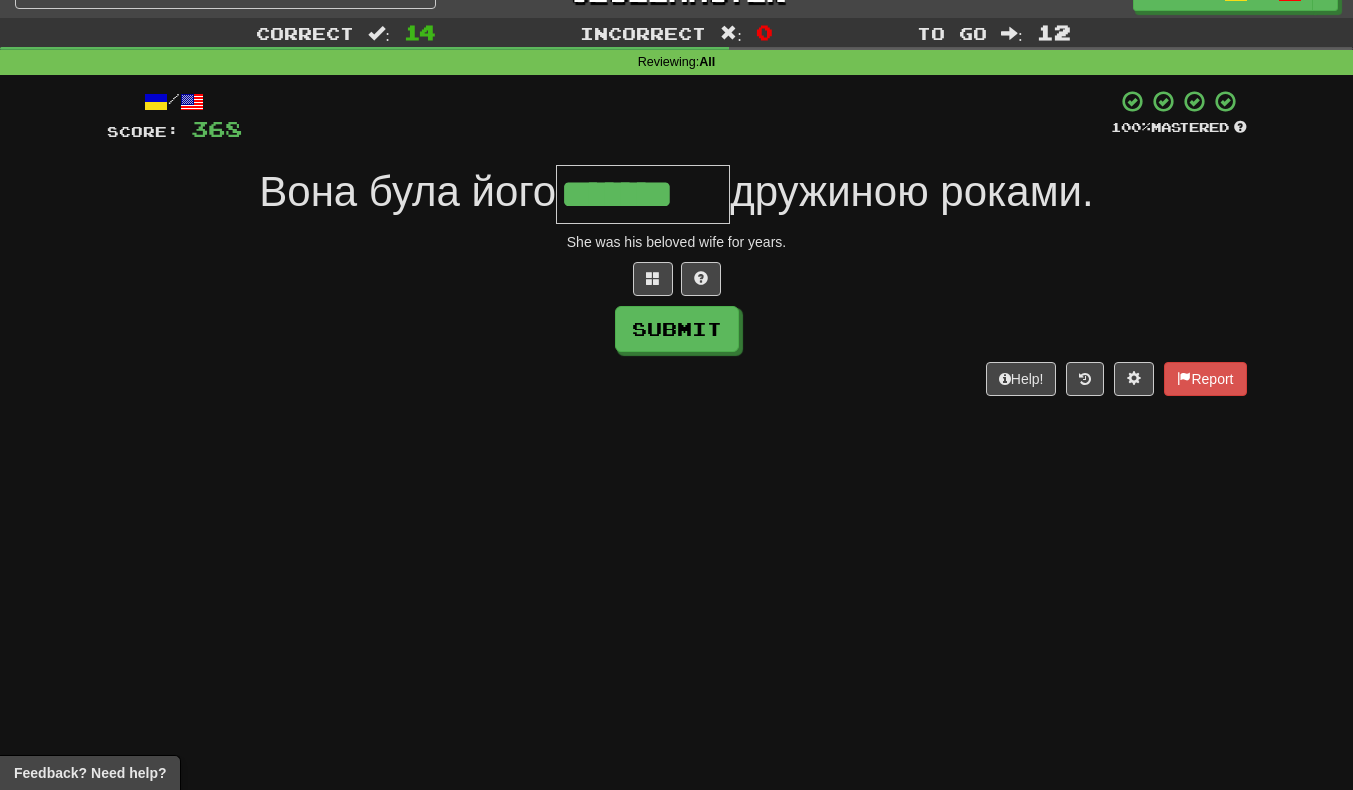 scroll, scrollTop: 0, scrollLeft: 3, axis: horizontal 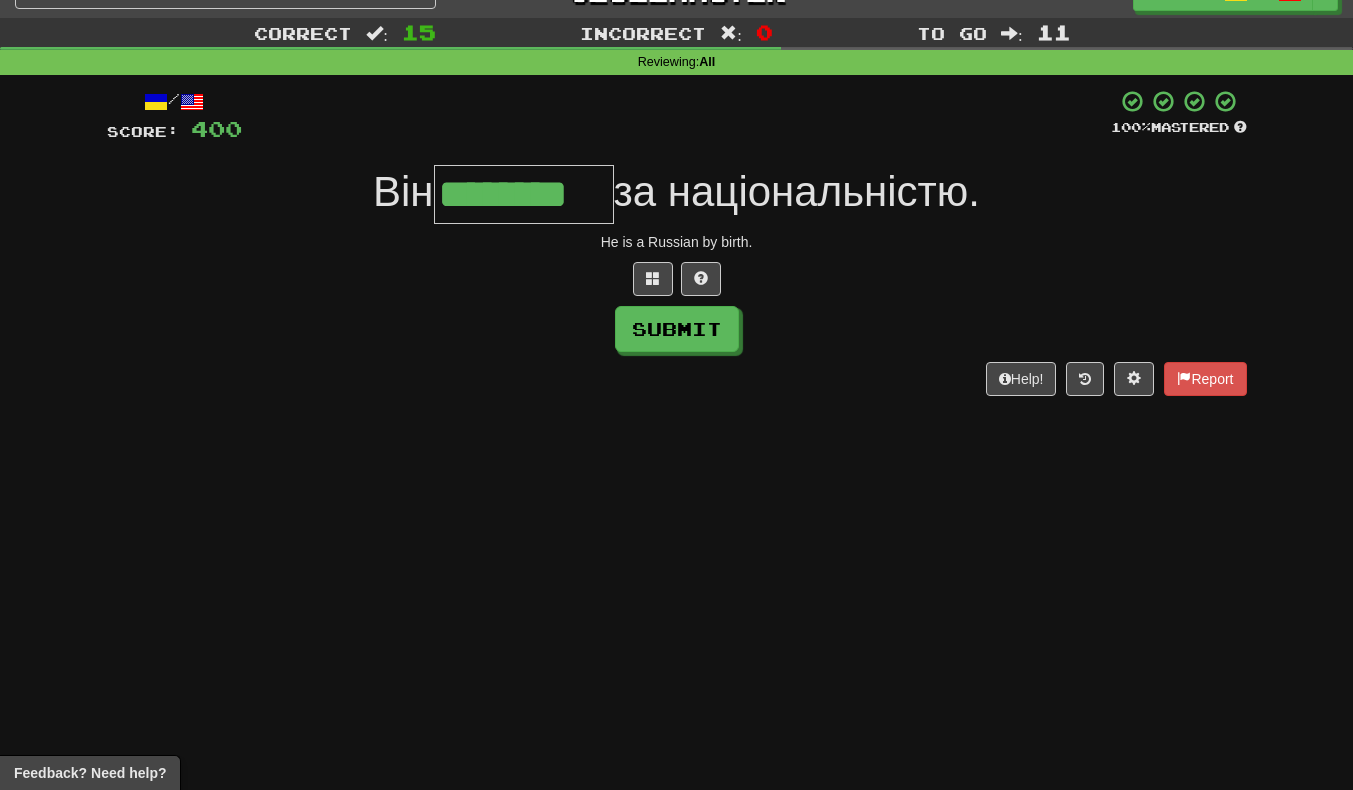 type on "********" 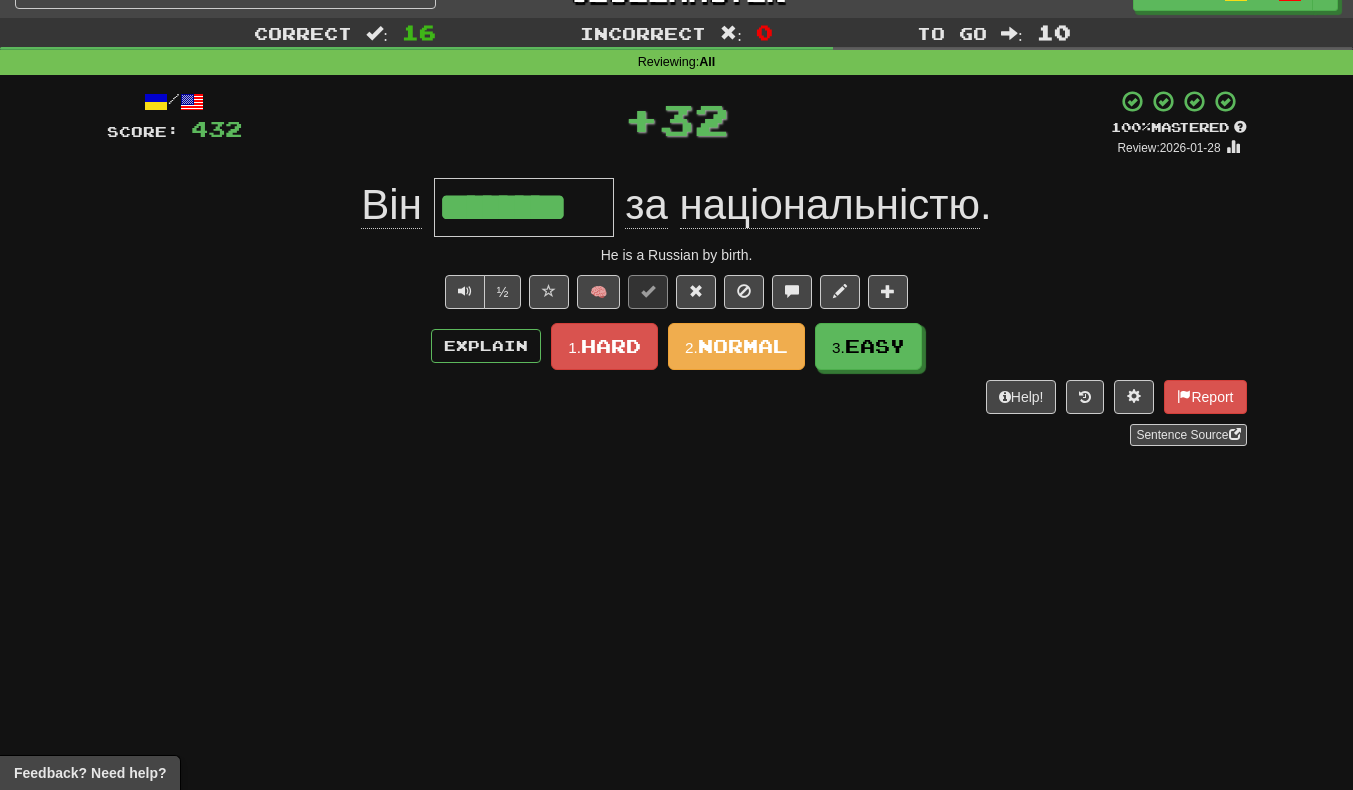 scroll, scrollTop: 0, scrollLeft: 0, axis: both 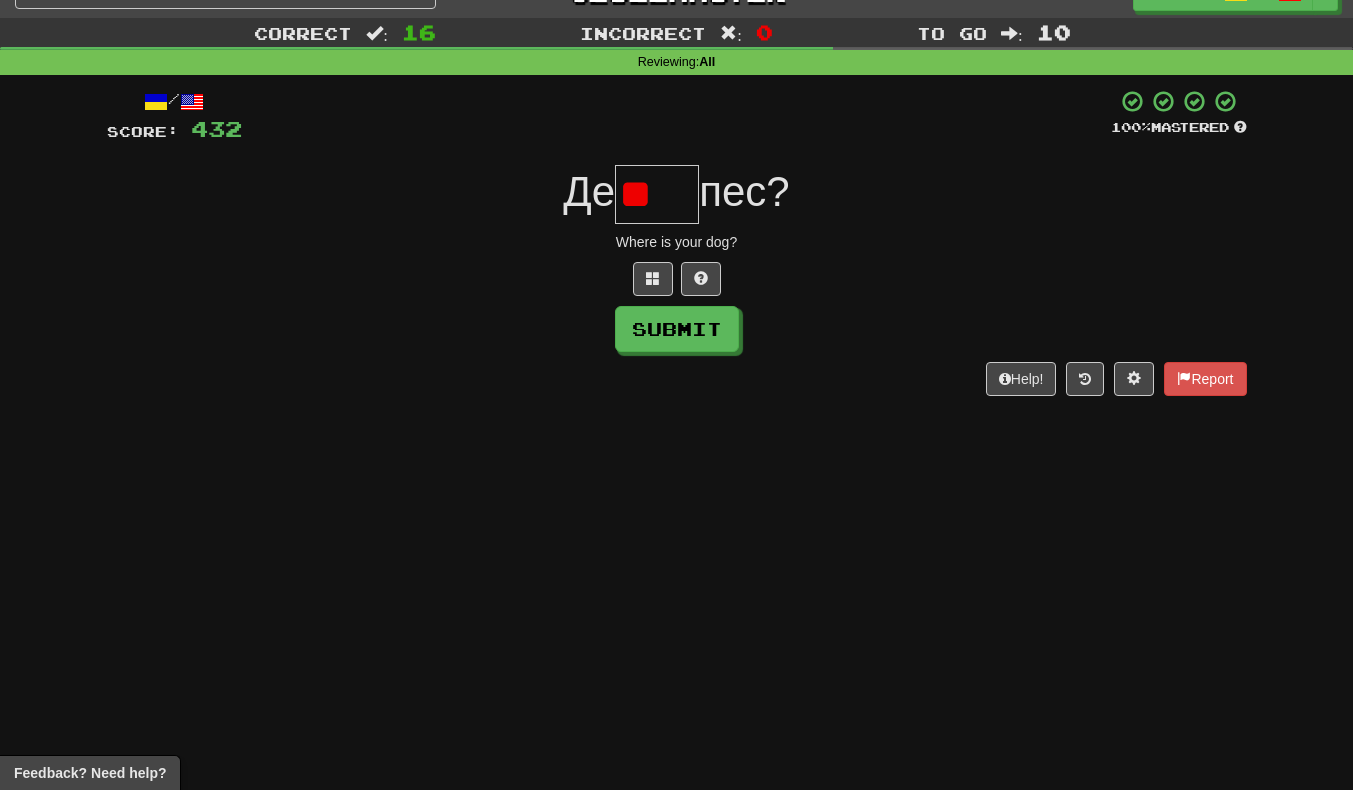 type on "*" 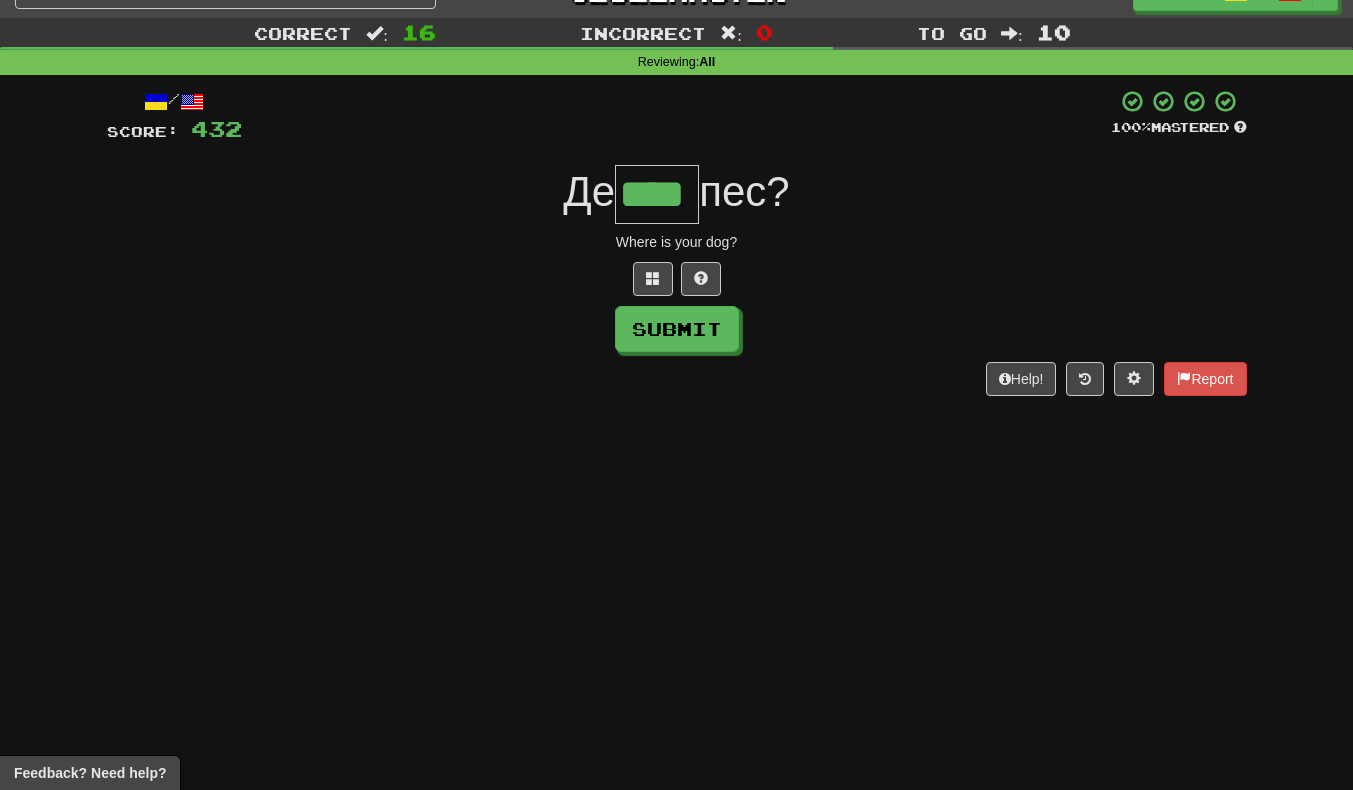 scroll, scrollTop: 0, scrollLeft: 3, axis: horizontal 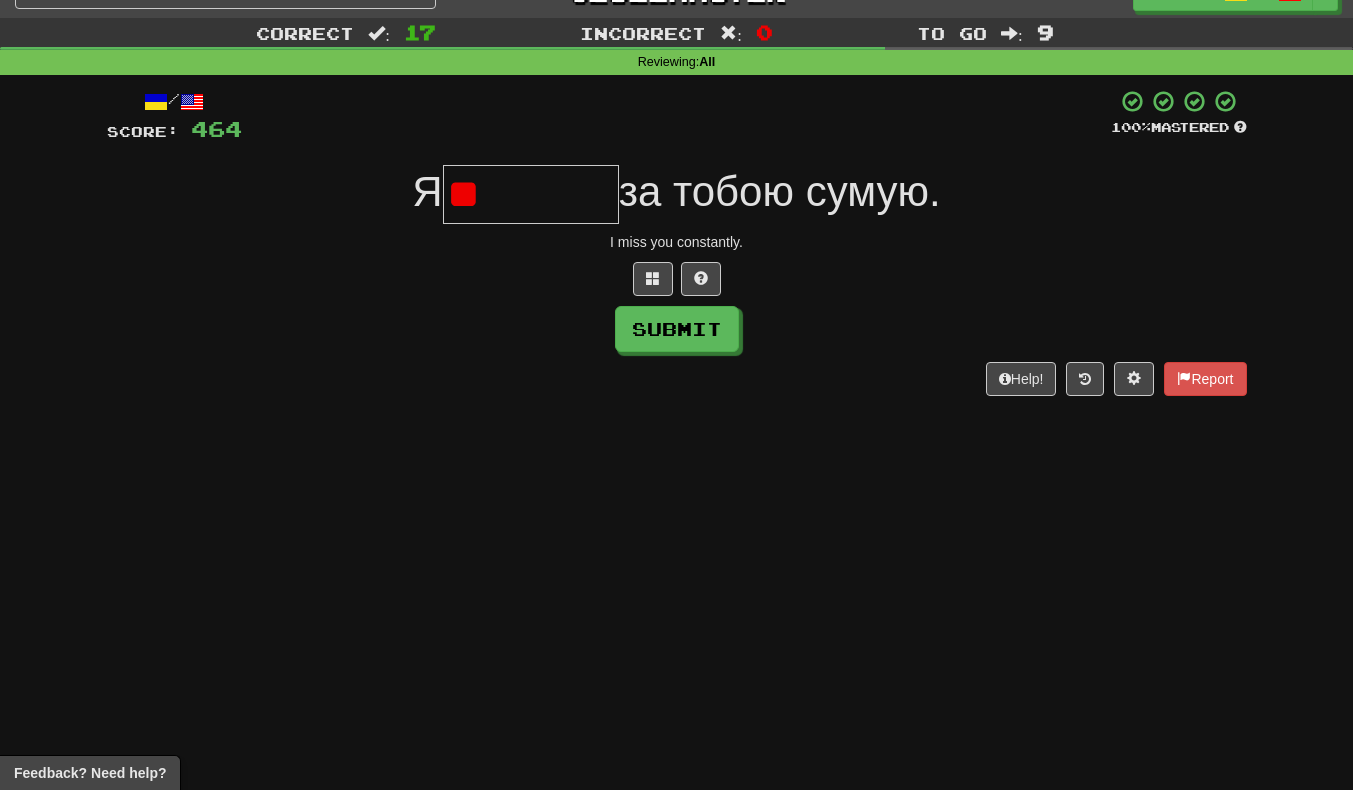 type on "*" 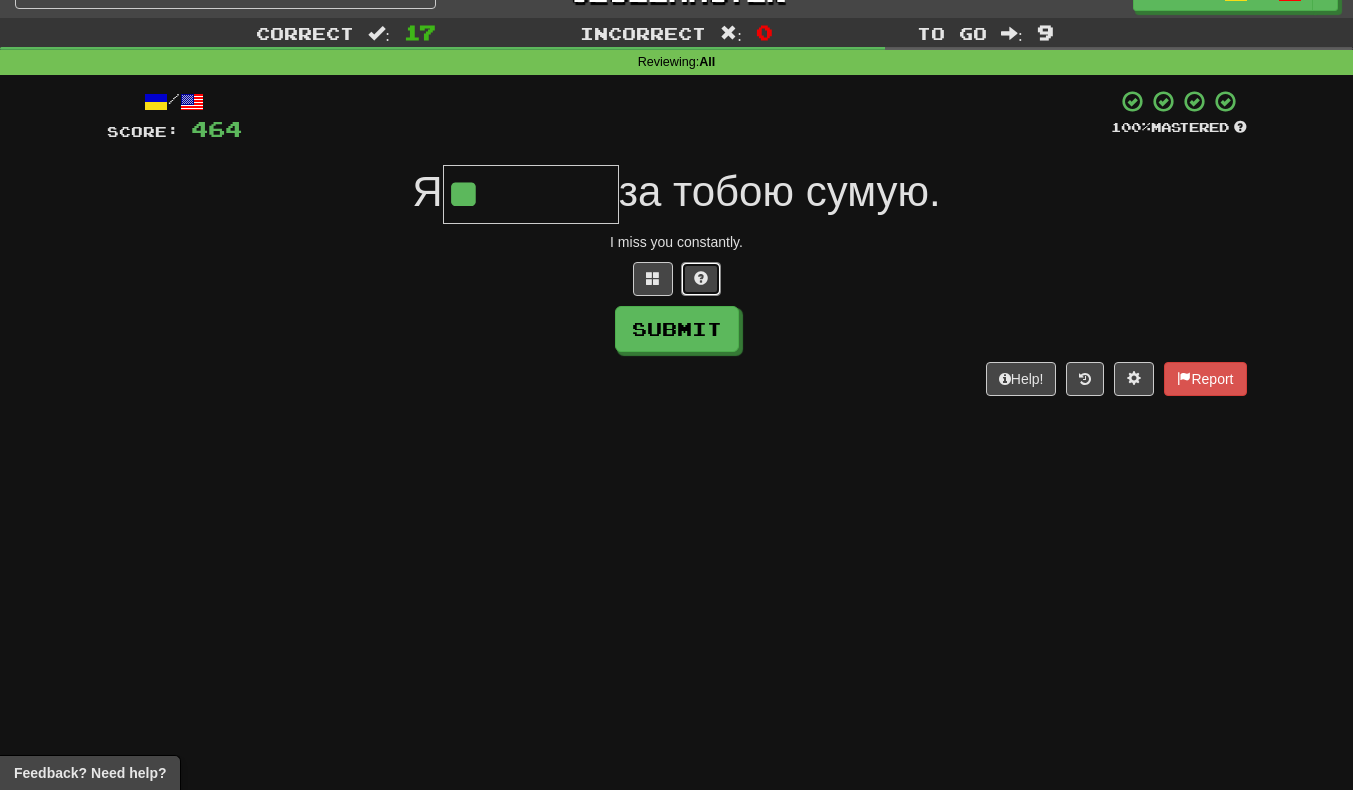 click at bounding box center (701, 279) 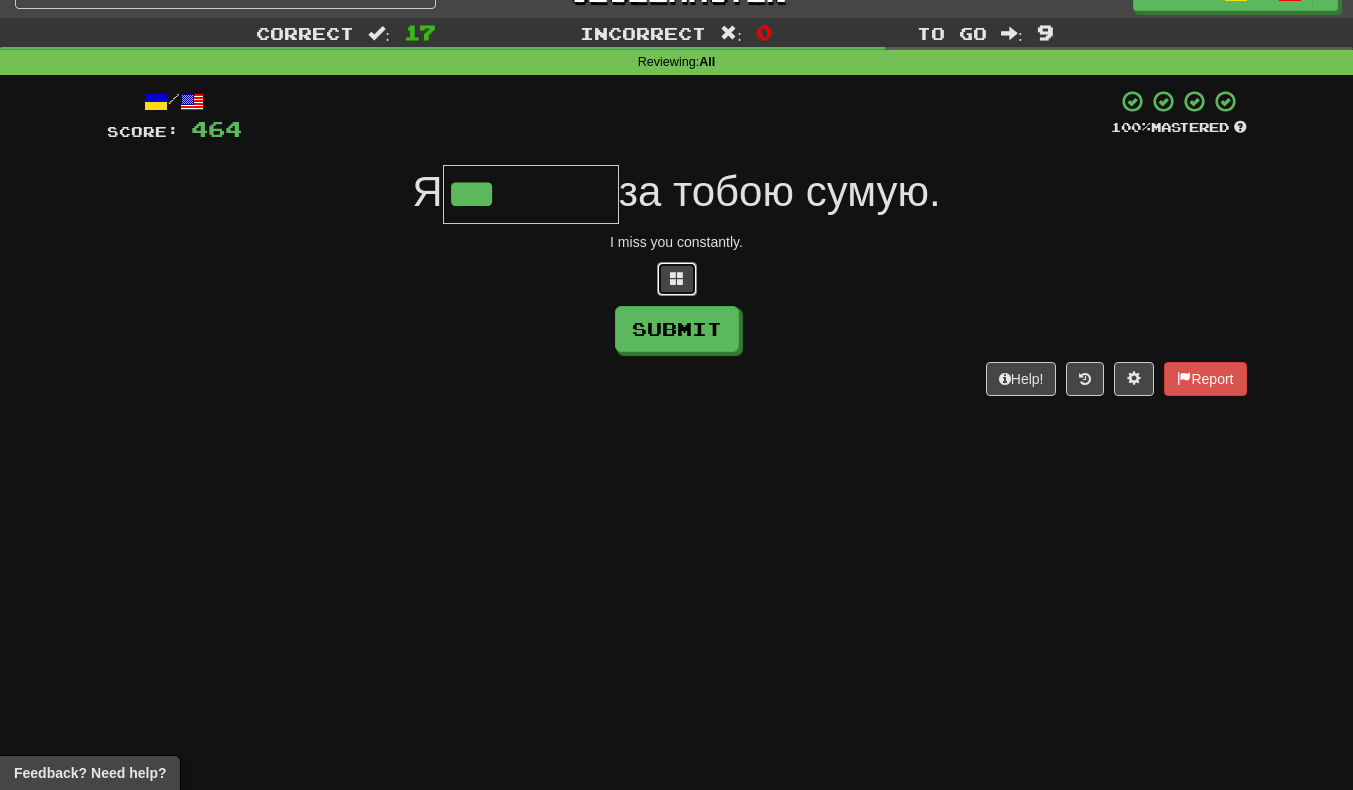 click at bounding box center (677, 279) 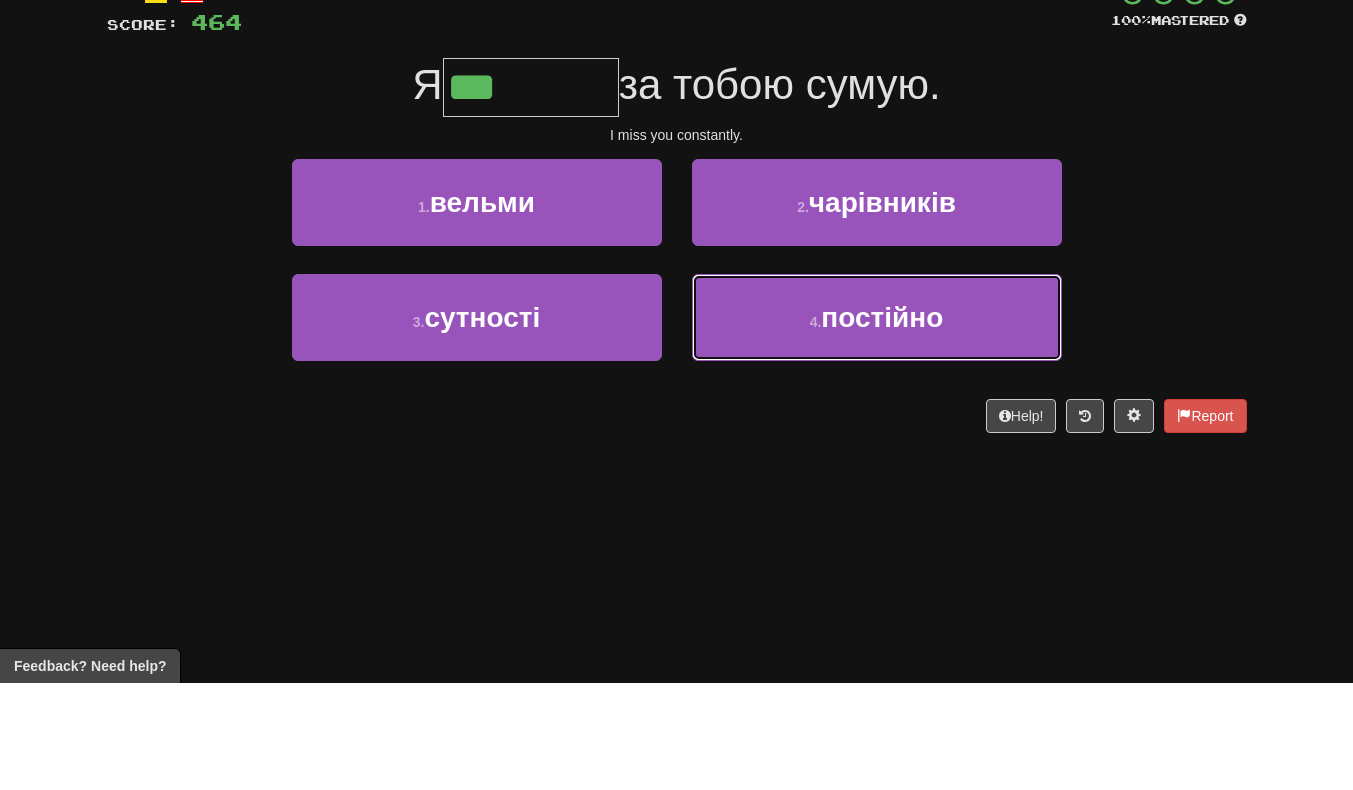 click on "4 .  постійно" at bounding box center (877, 424) 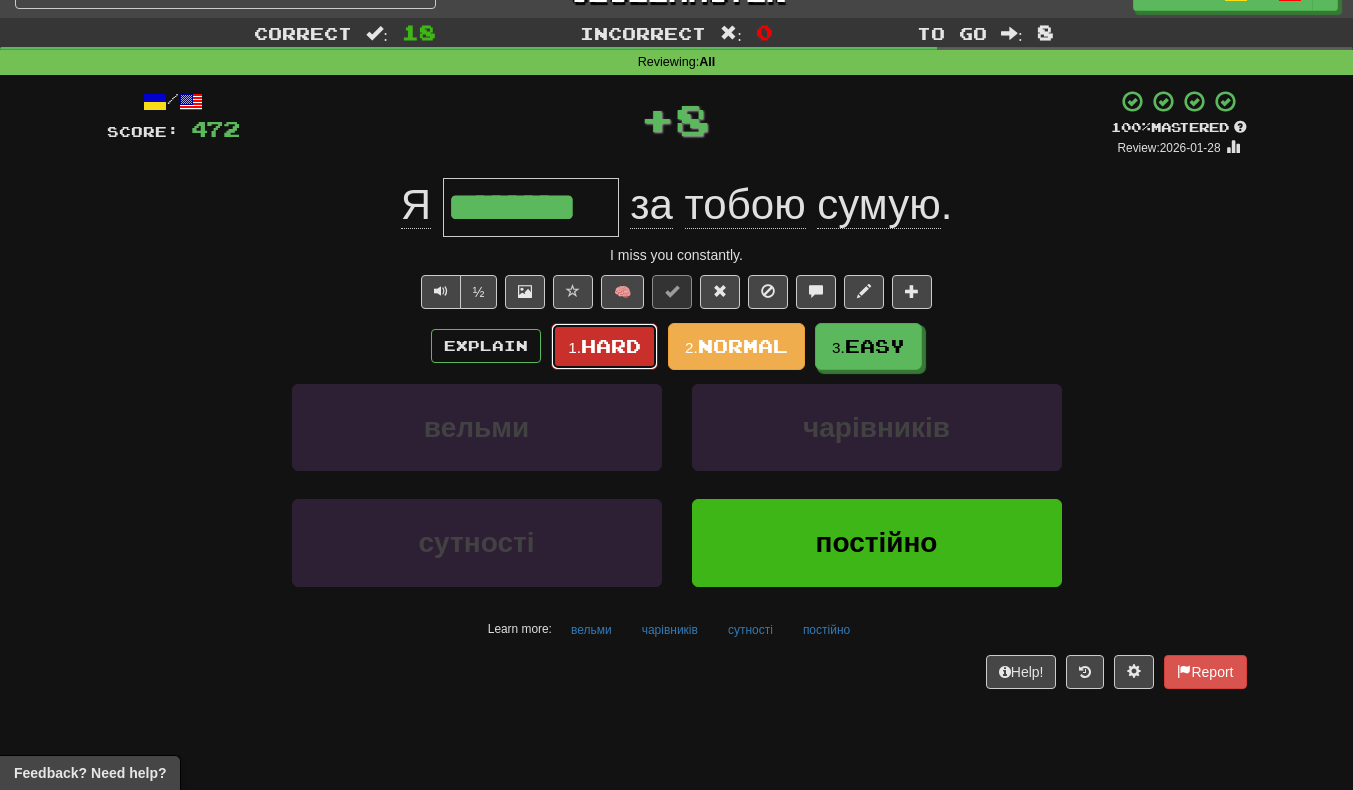 click on "1.  Hard" at bounding box center [604, 346] 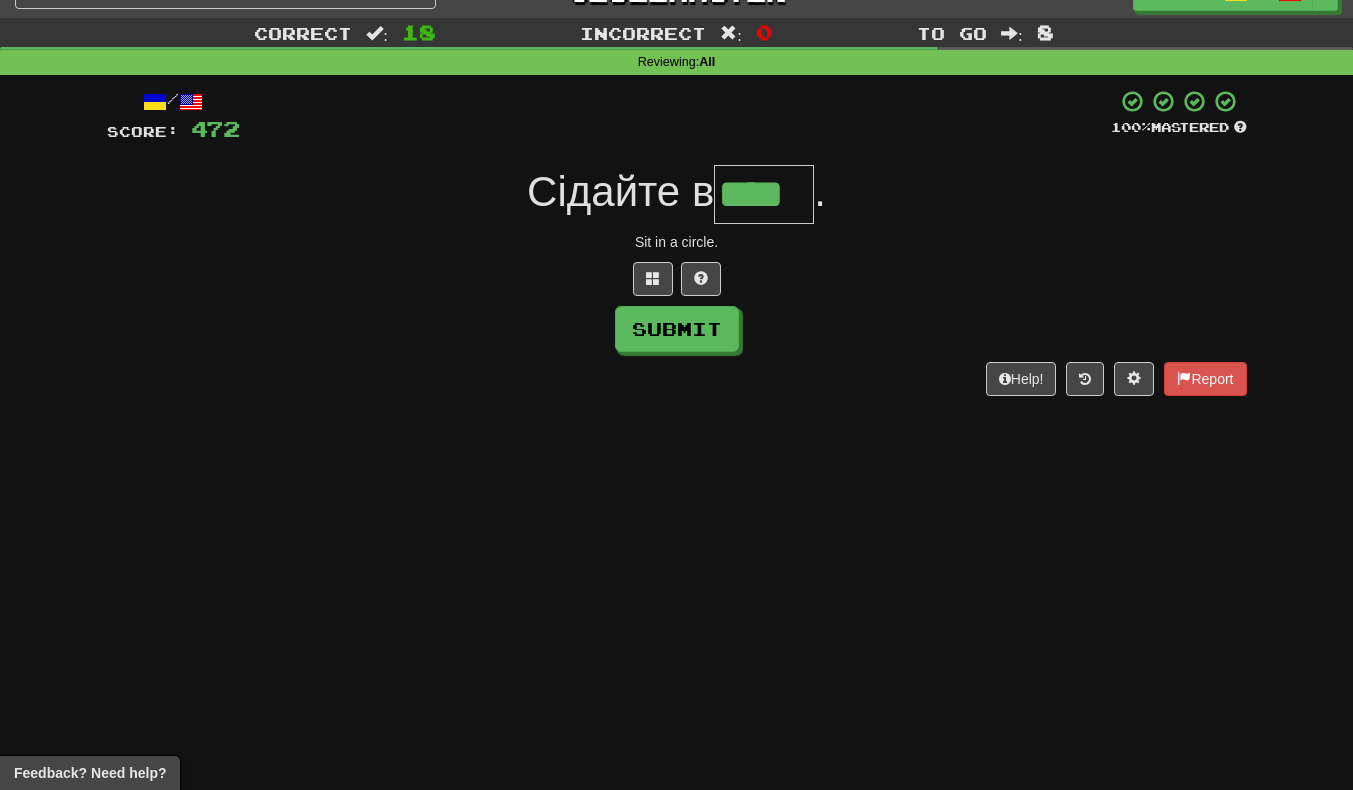type on "****" 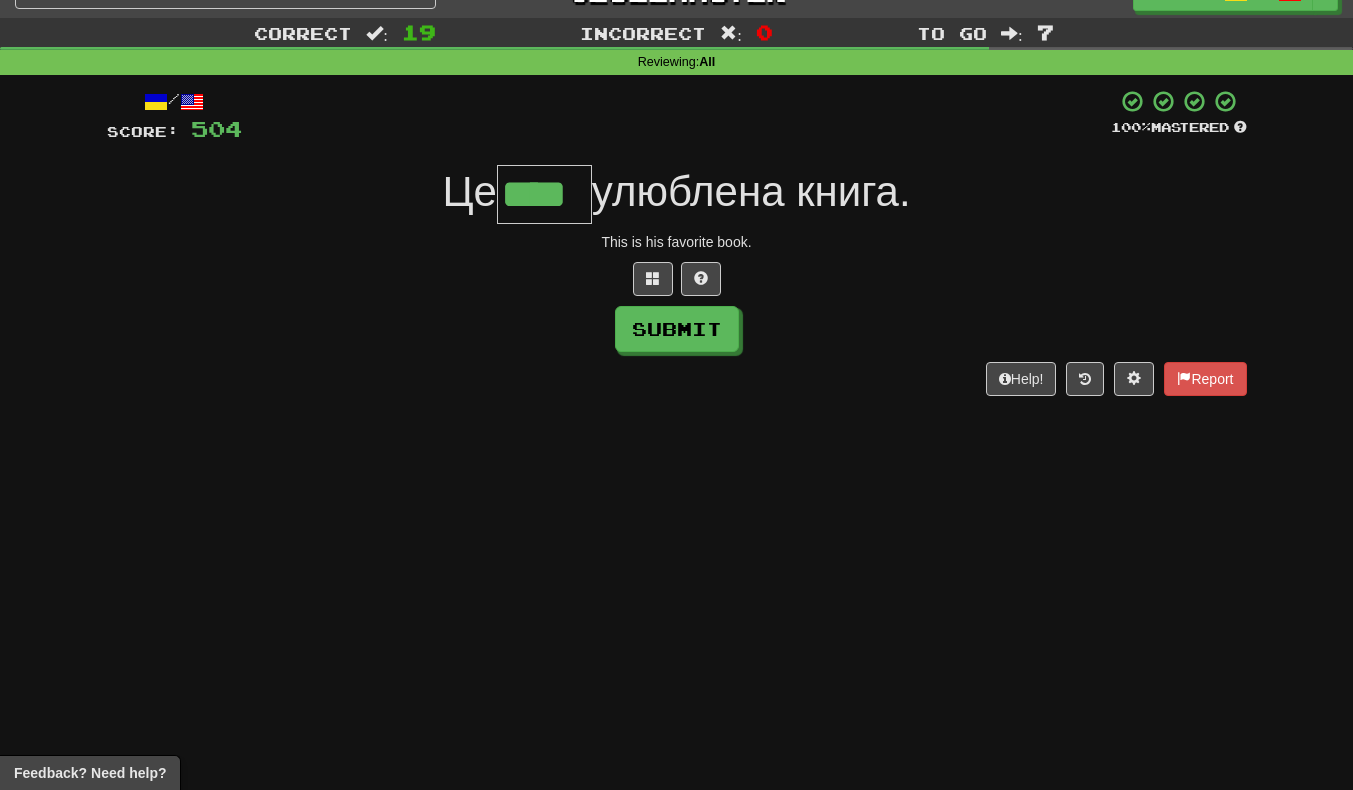 scroll, scrollTop: 0, scrollLeft: 4, axis: horizontal 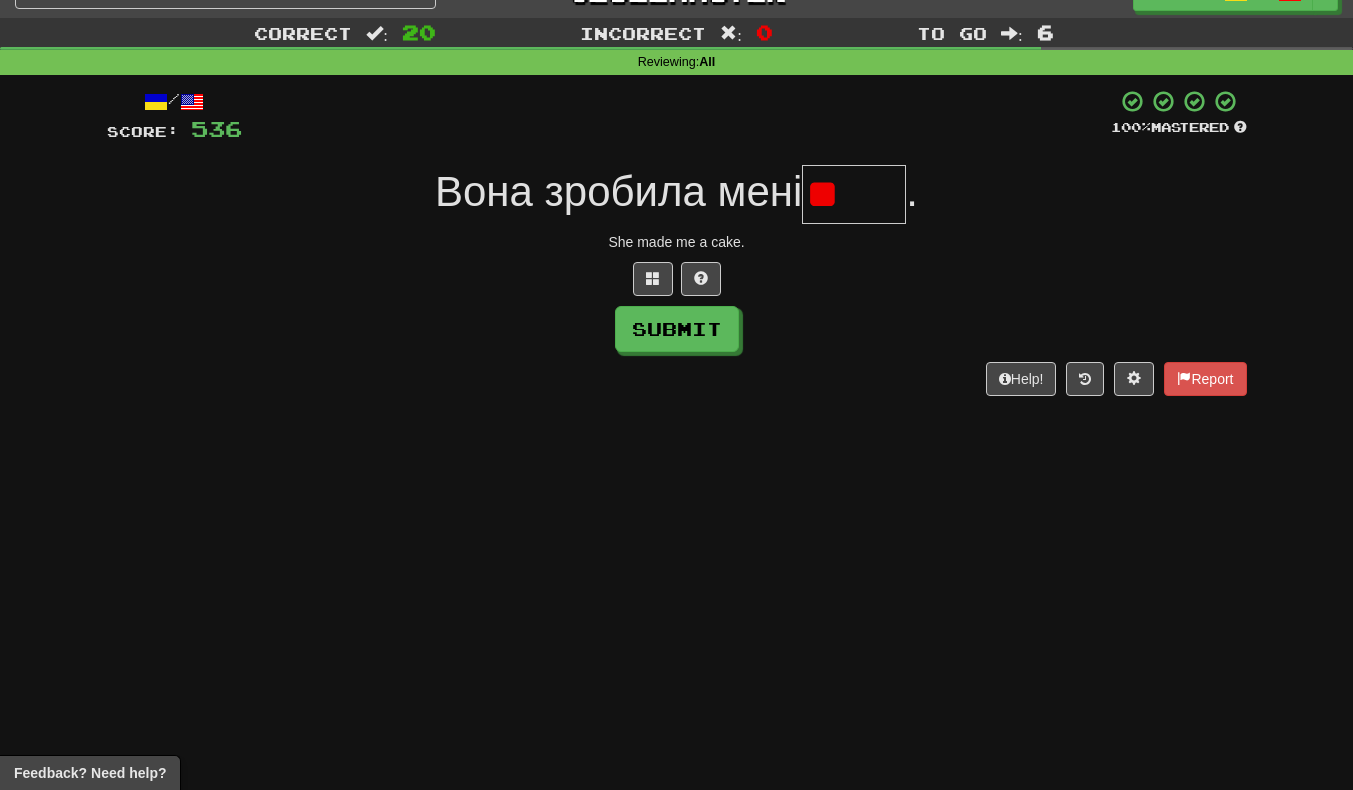 type on "*" 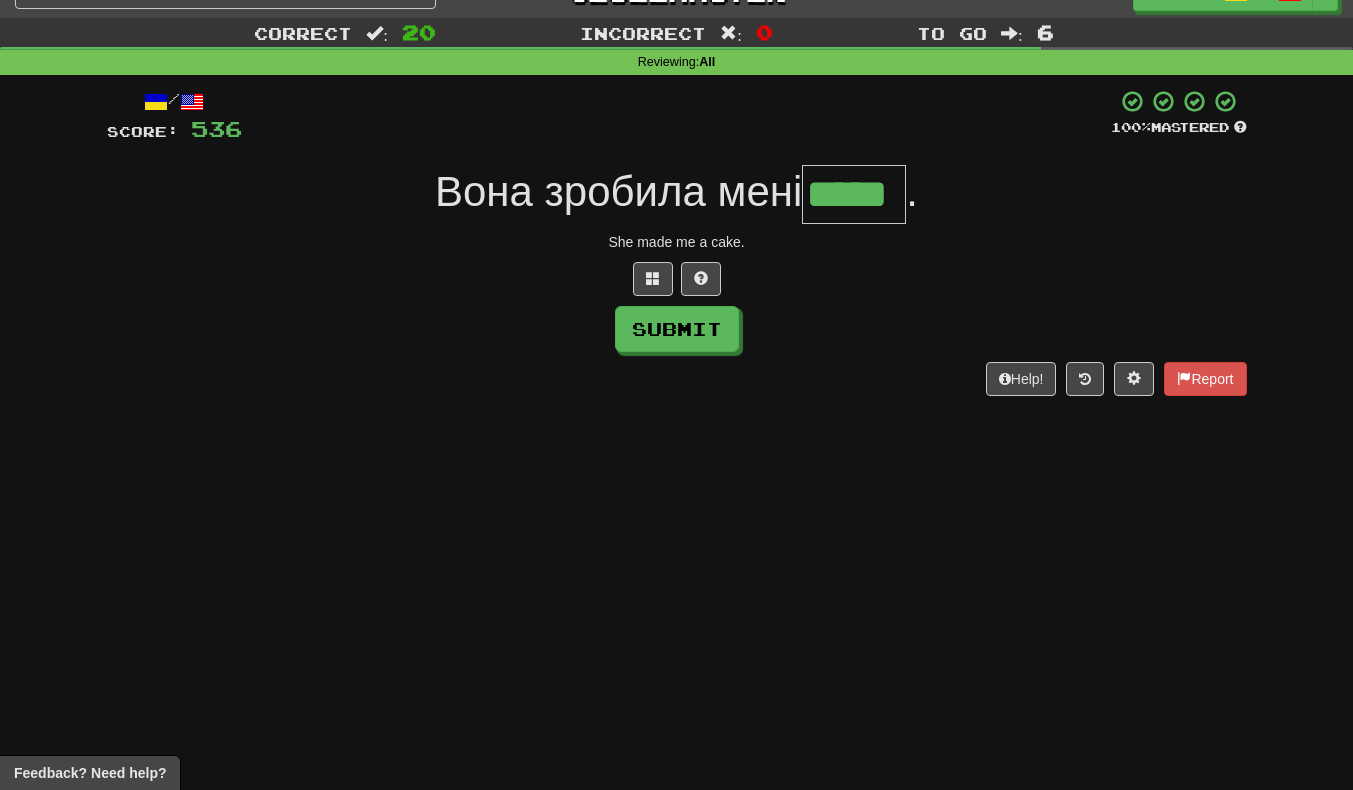 scroll, scrollTop: 0, scrollLeft: 5, axis: horizontal 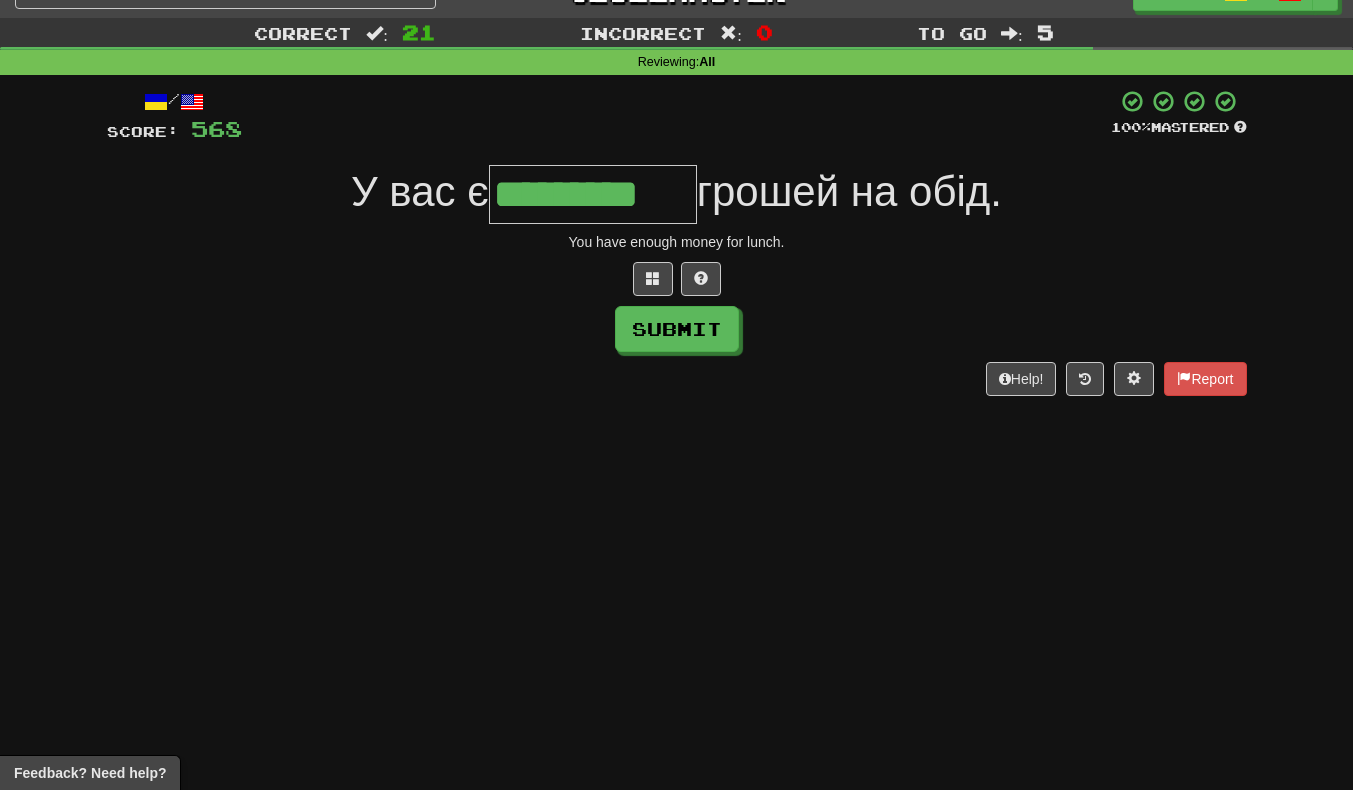 type on "*********" 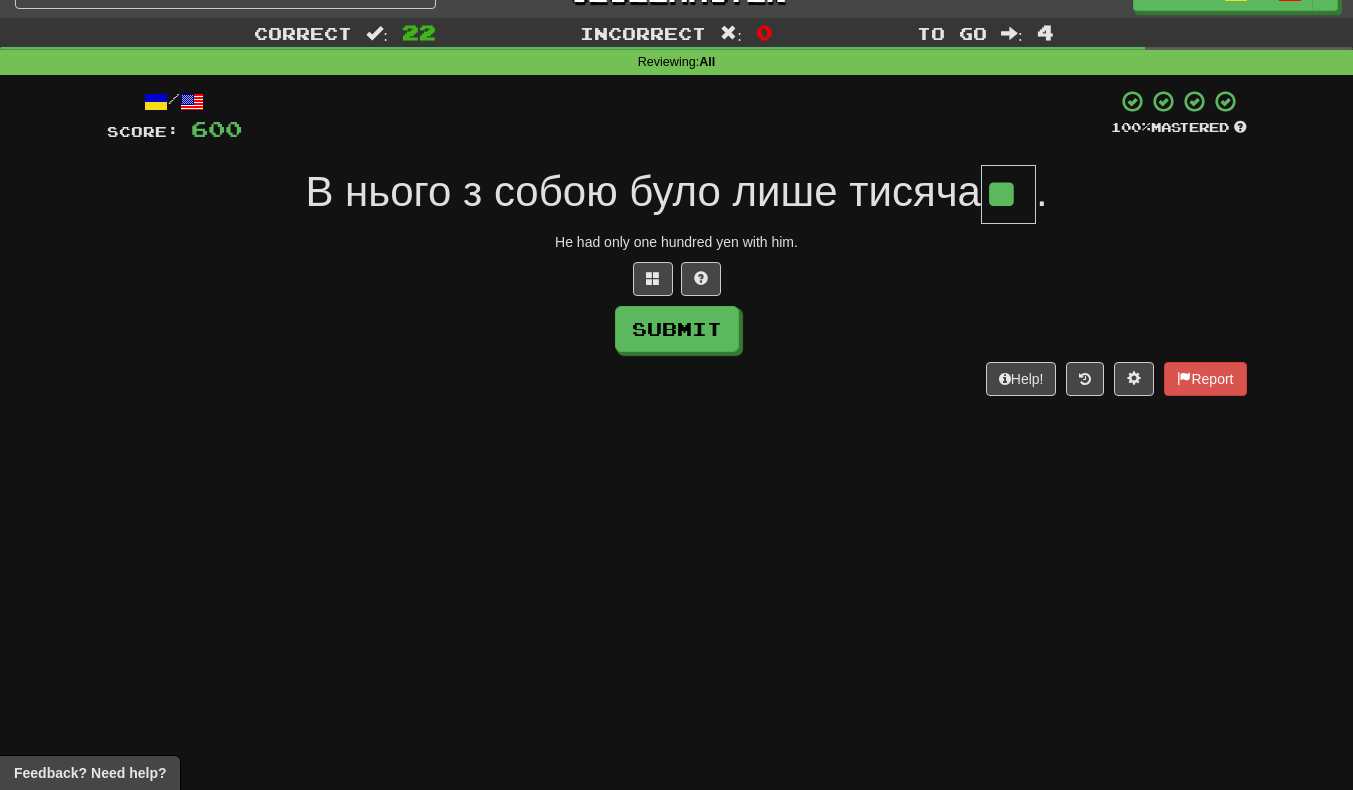 scroll, scrollTop: 0, scrollLeft: 6, axis: horizontal 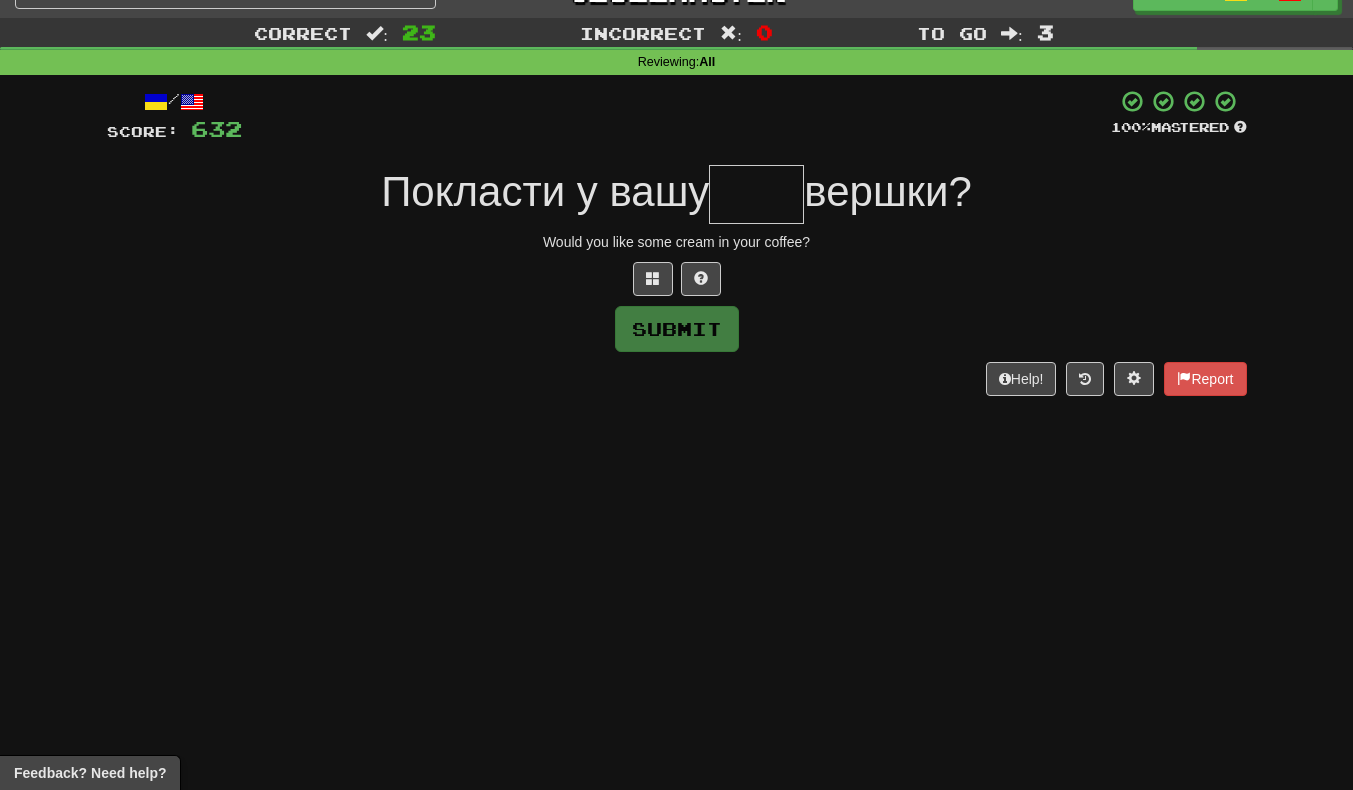 type on "*" 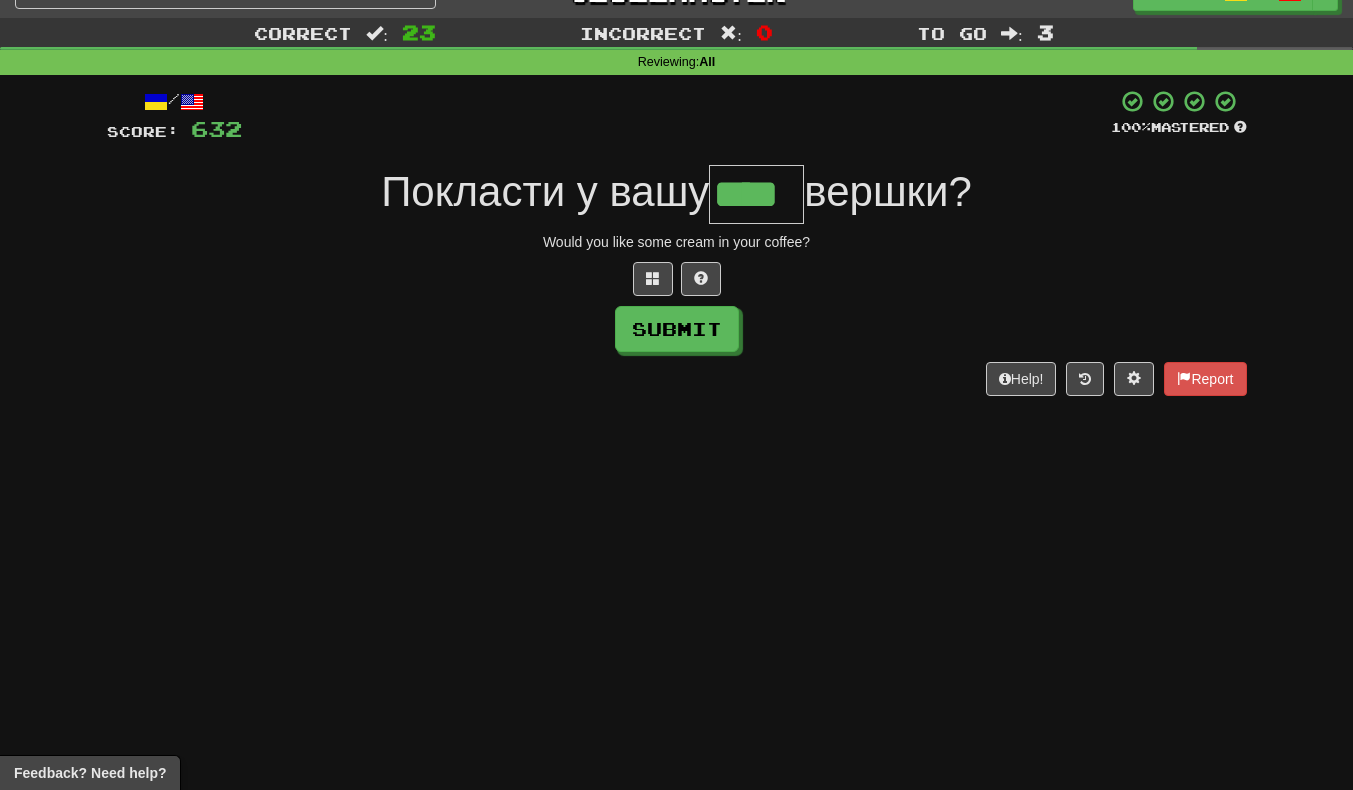 scroll, scrollTop: 0, scrollLeft: 3, axis: horizontal 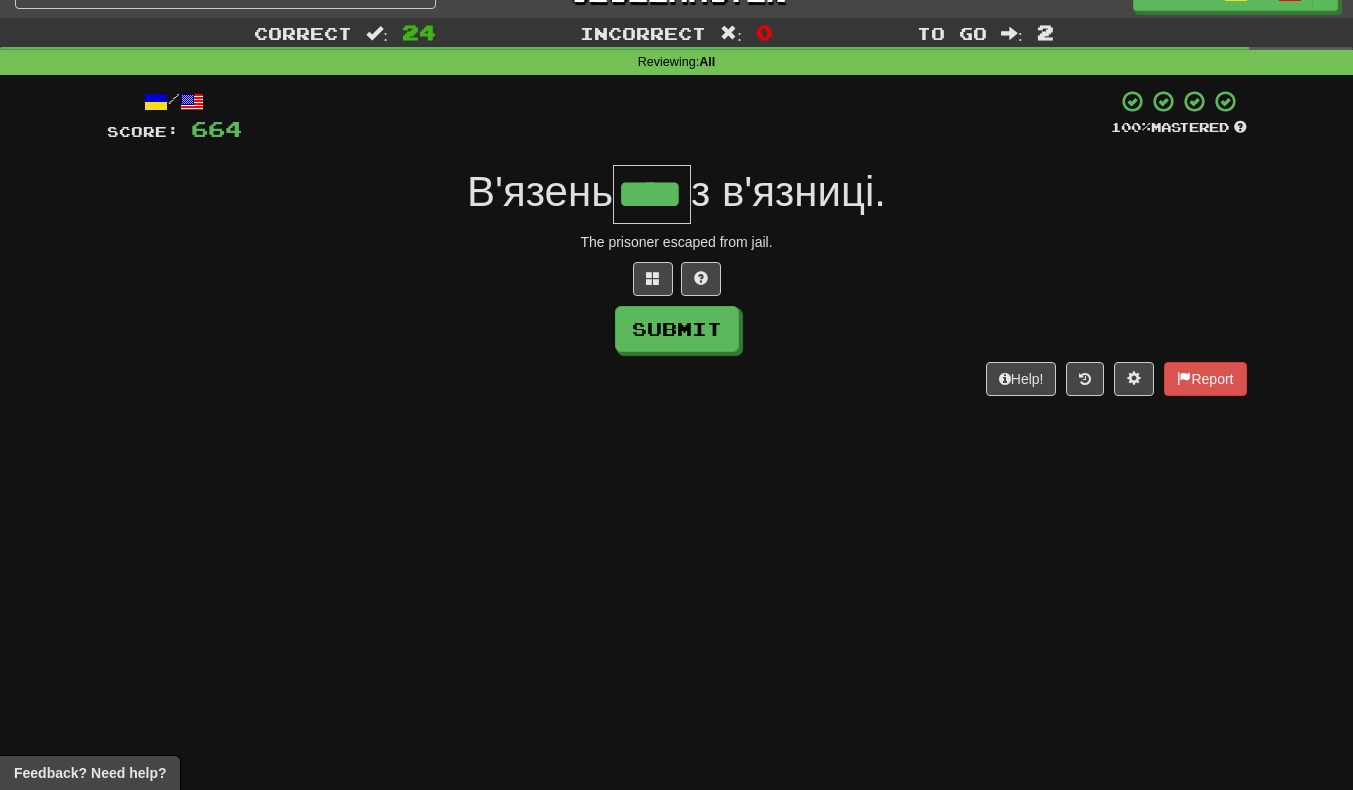 type on "****" 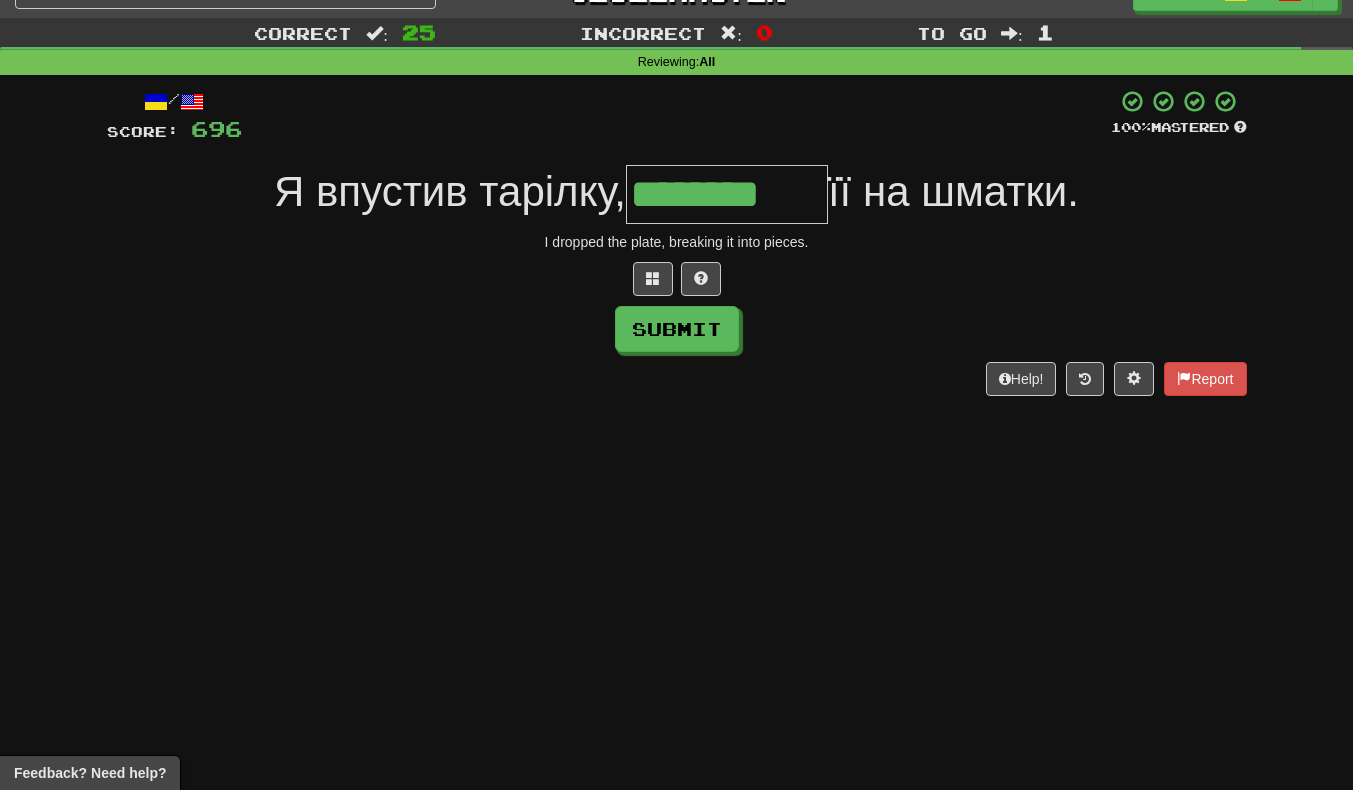 type on "********" 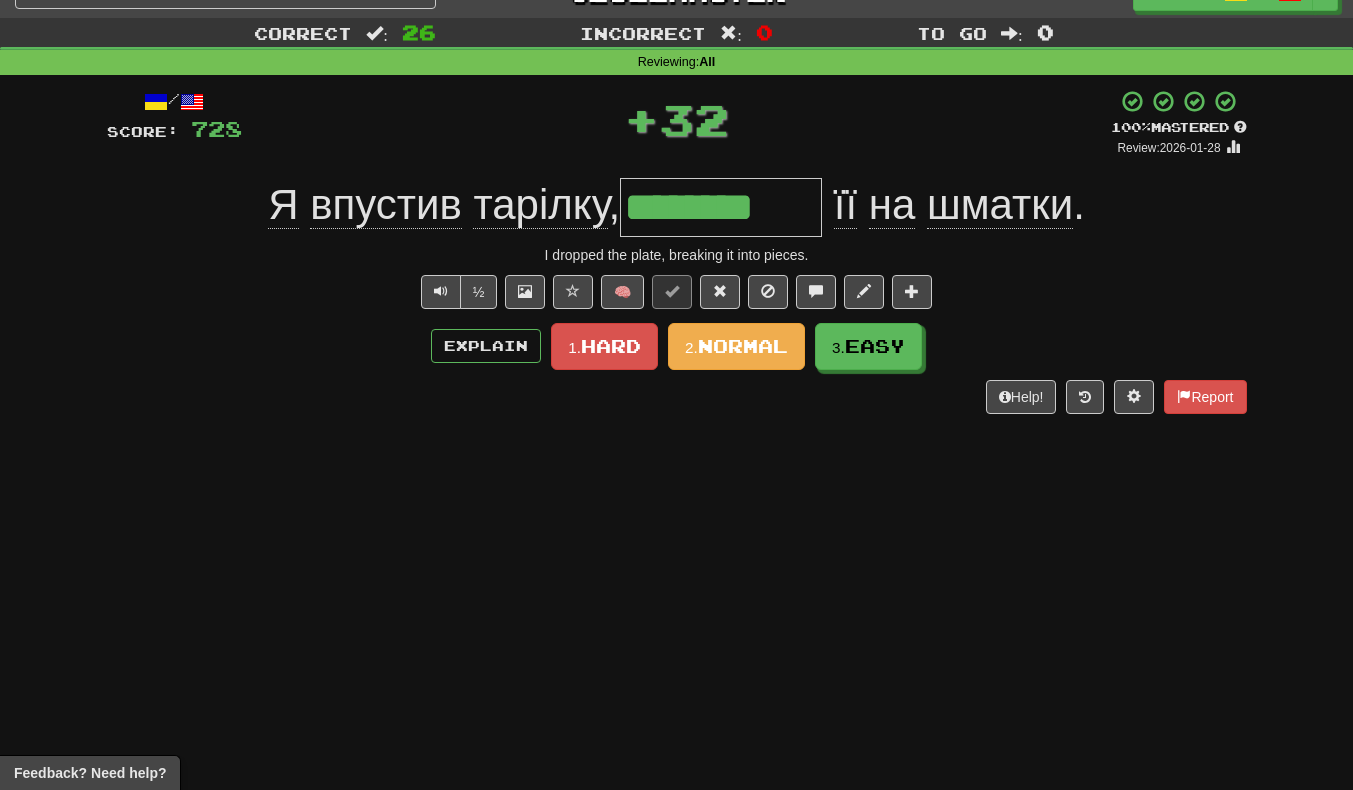 scroll, scrollTop: 0, scrollLeft: 0, axis: both 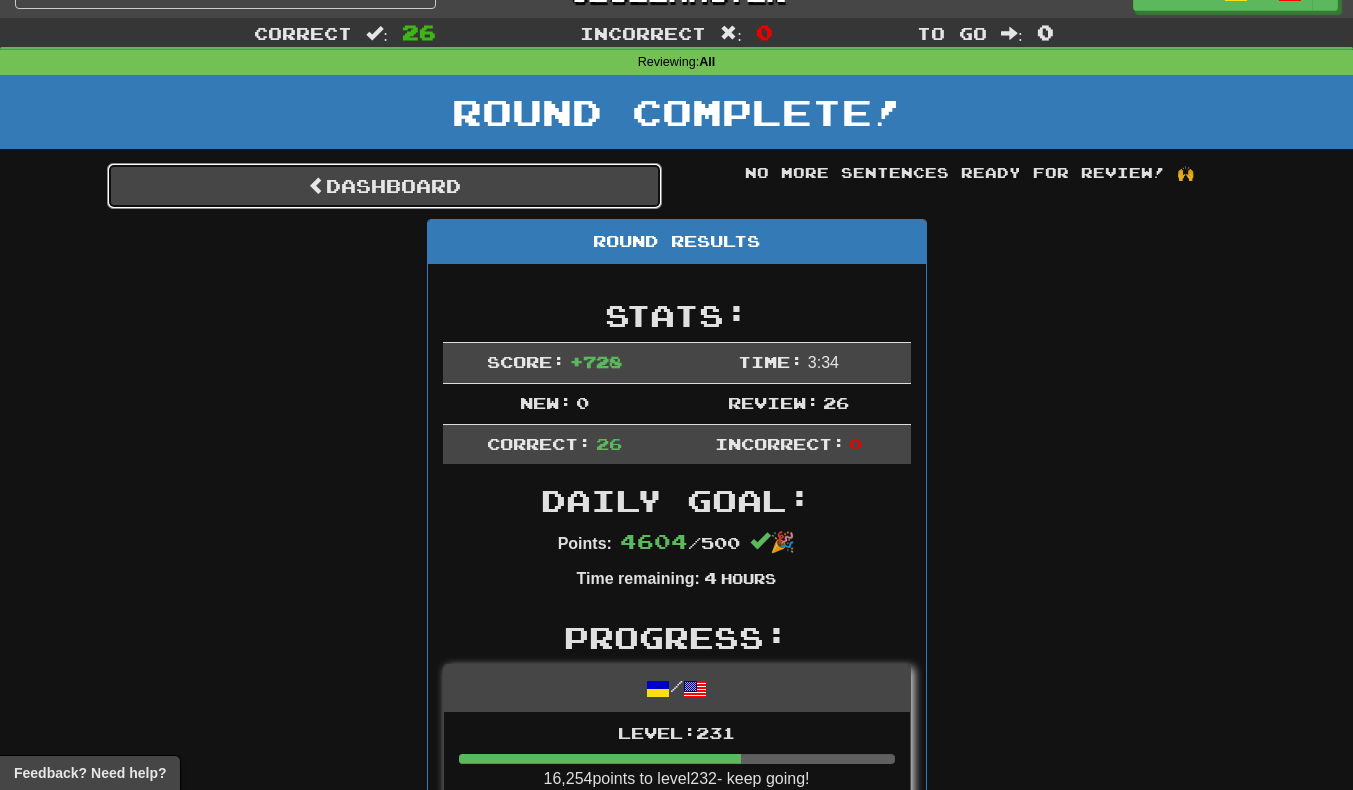 click on "Dashboard" at bounding box center (384, 186) 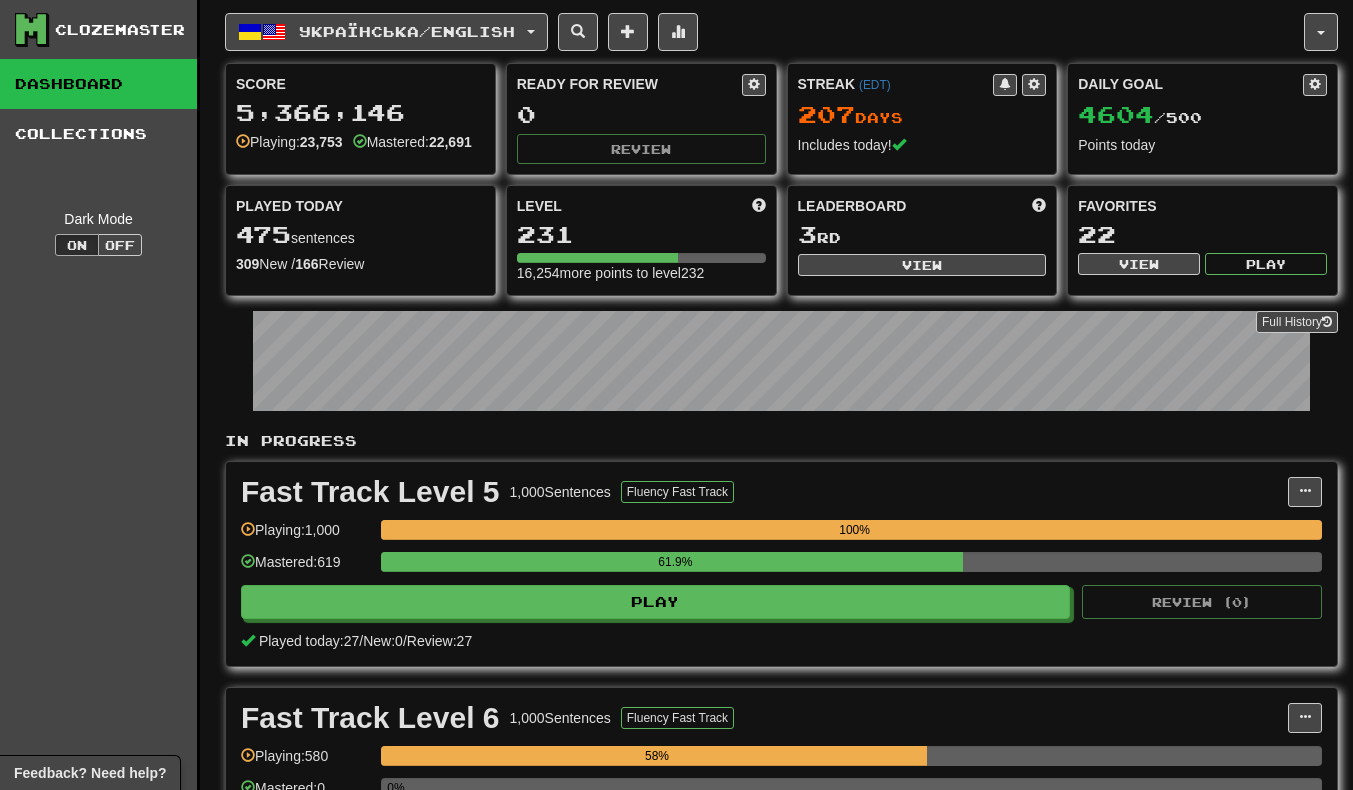 scroll, scrollTop: 0, scrollLeft: 0, axis: both 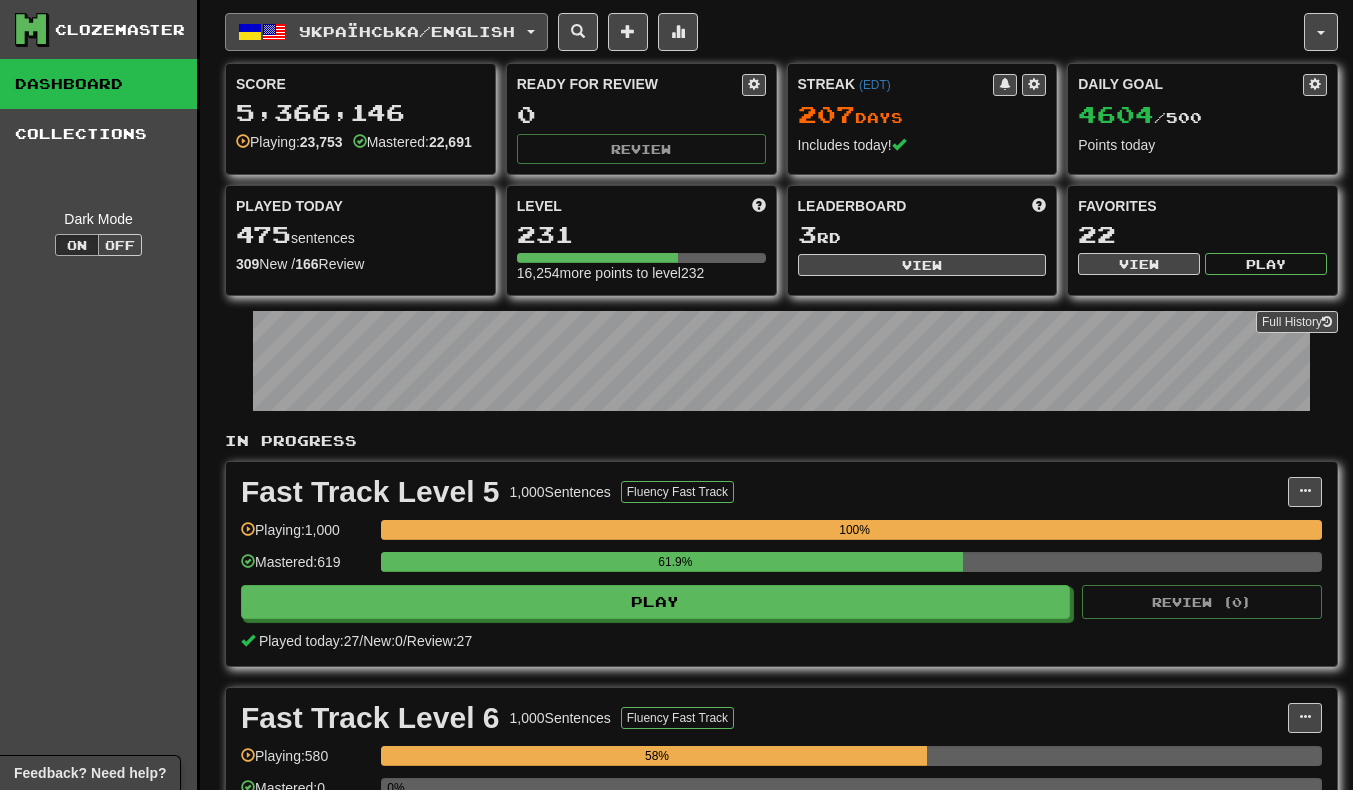 click on "Українська  /  English" at bounding box center [386, 32] 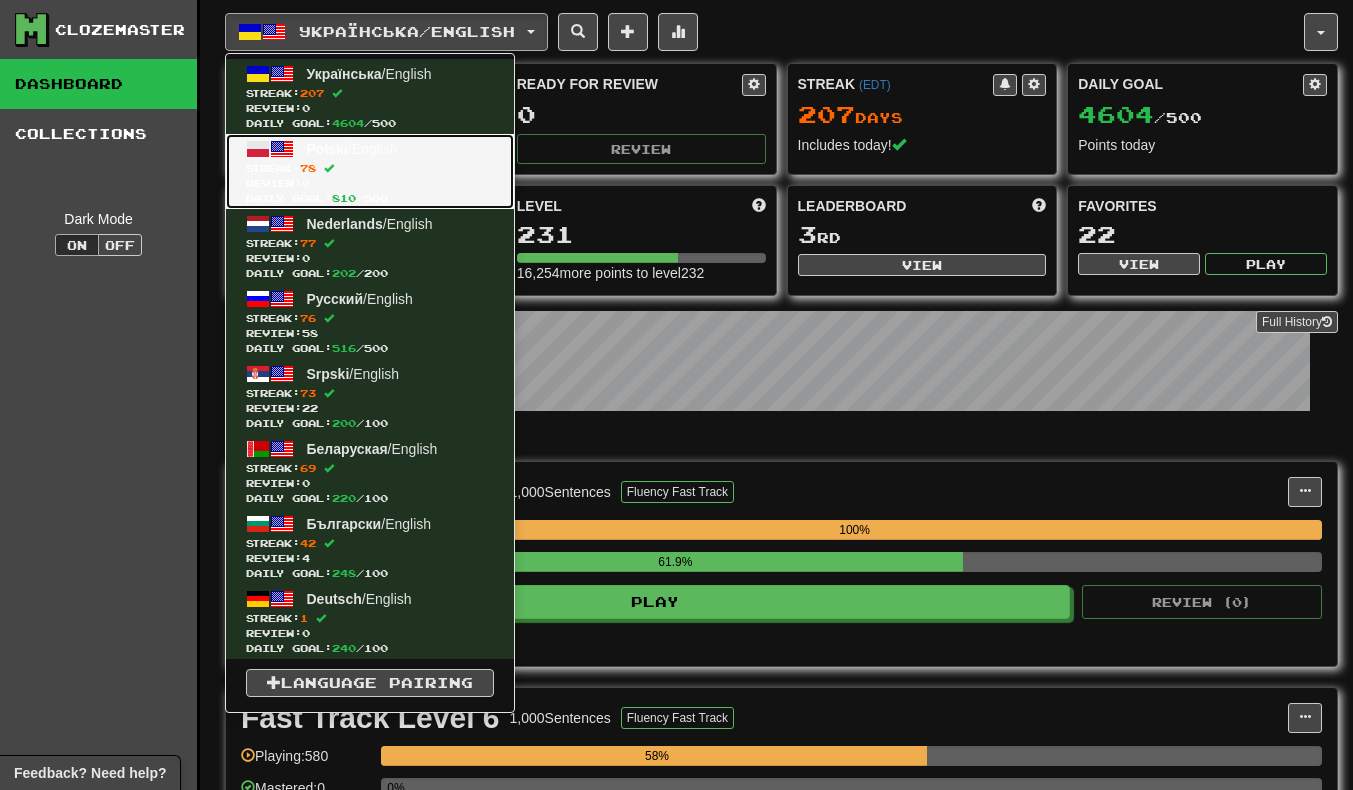 click on "Polski  /  English Streak:  78   Review:  0 Daily Goal:  810  /  500" at bounding box center [370, 171] 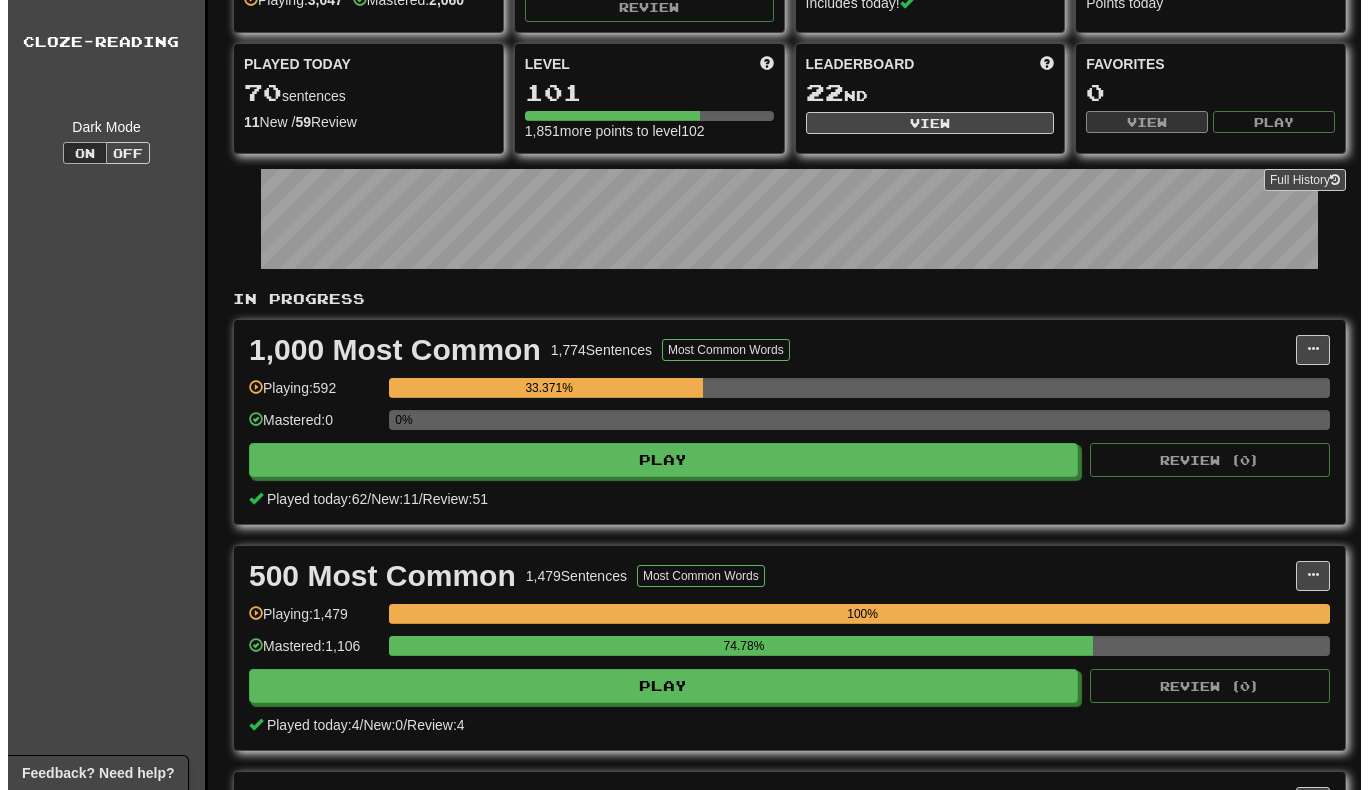 scroll, scrollTop: 157, scrollLeft: 0, axis: vertical 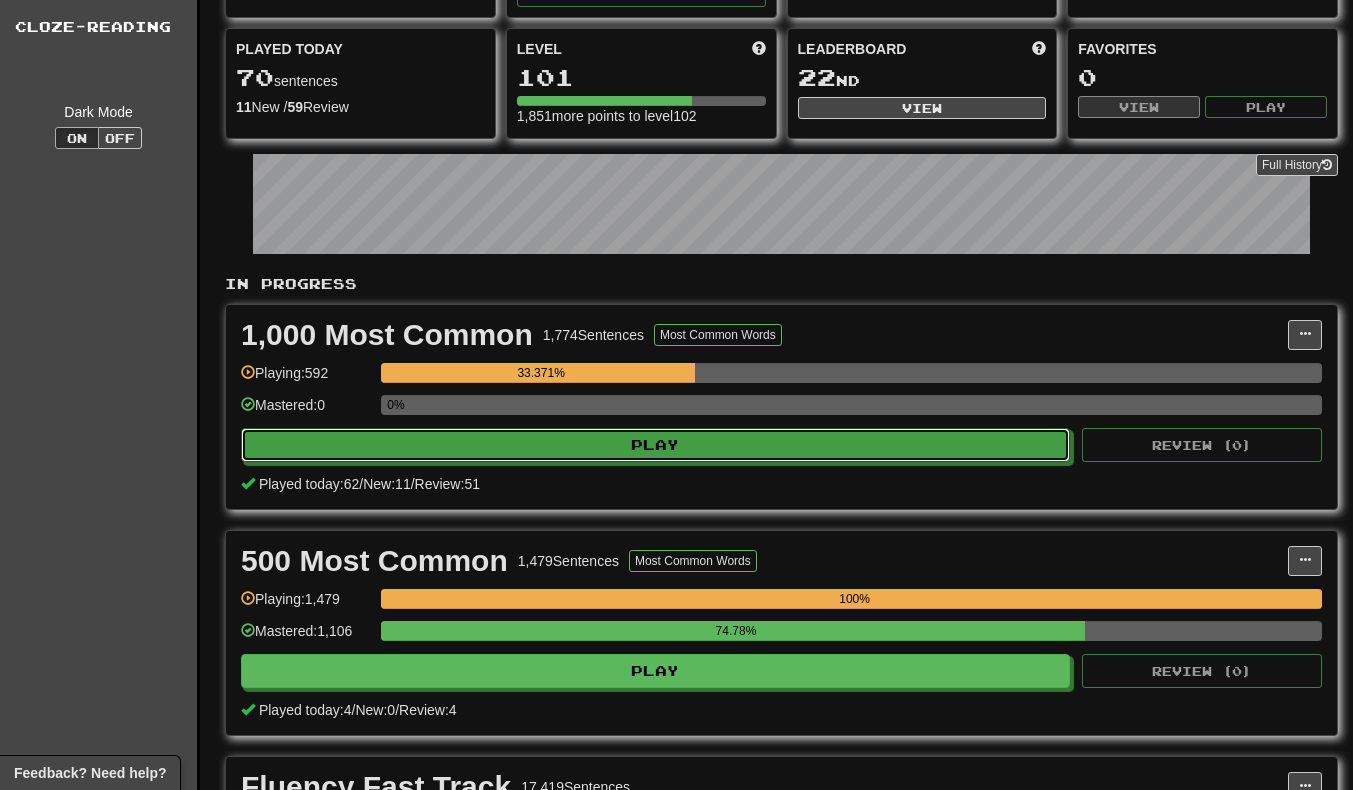 click on "Play" at bounding box center [655, 445] 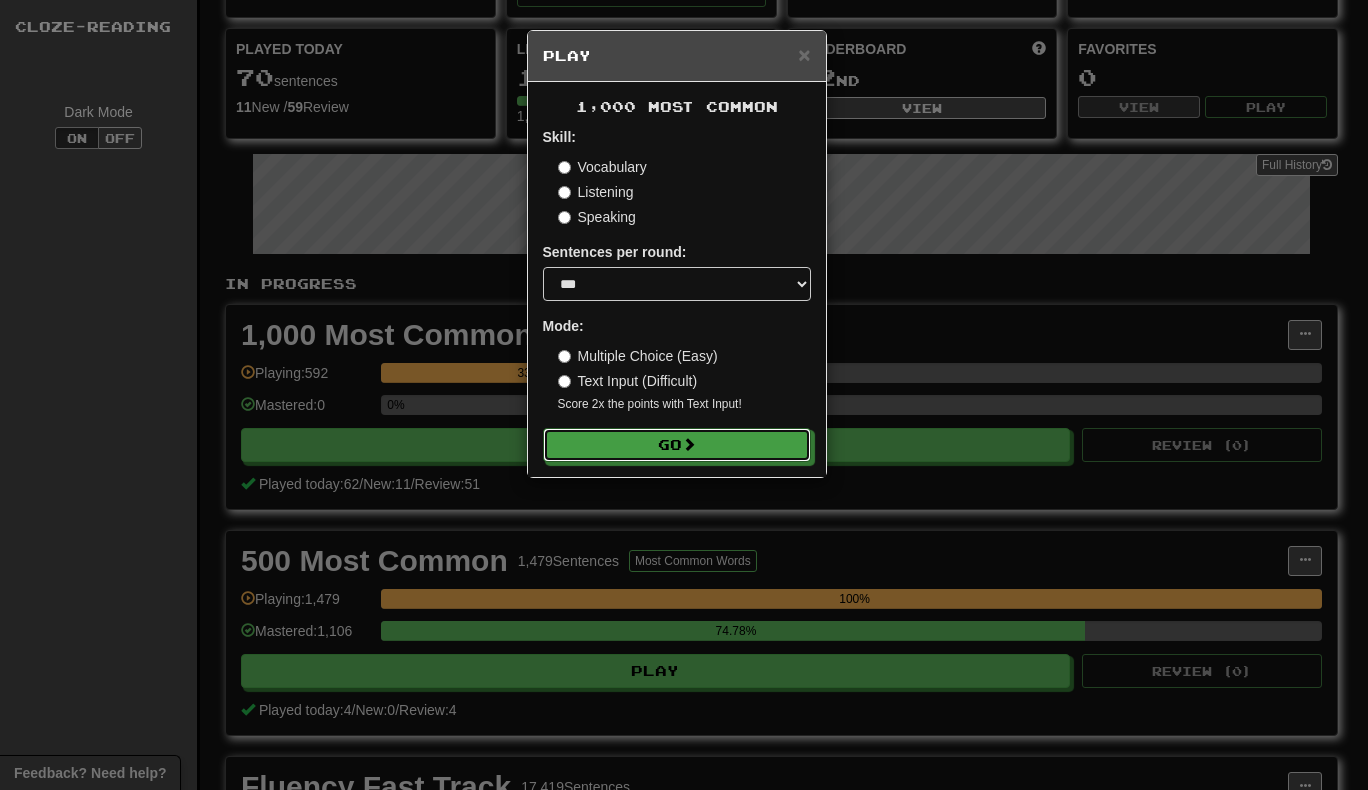 click on "Go" at bounding box center (677, 445) 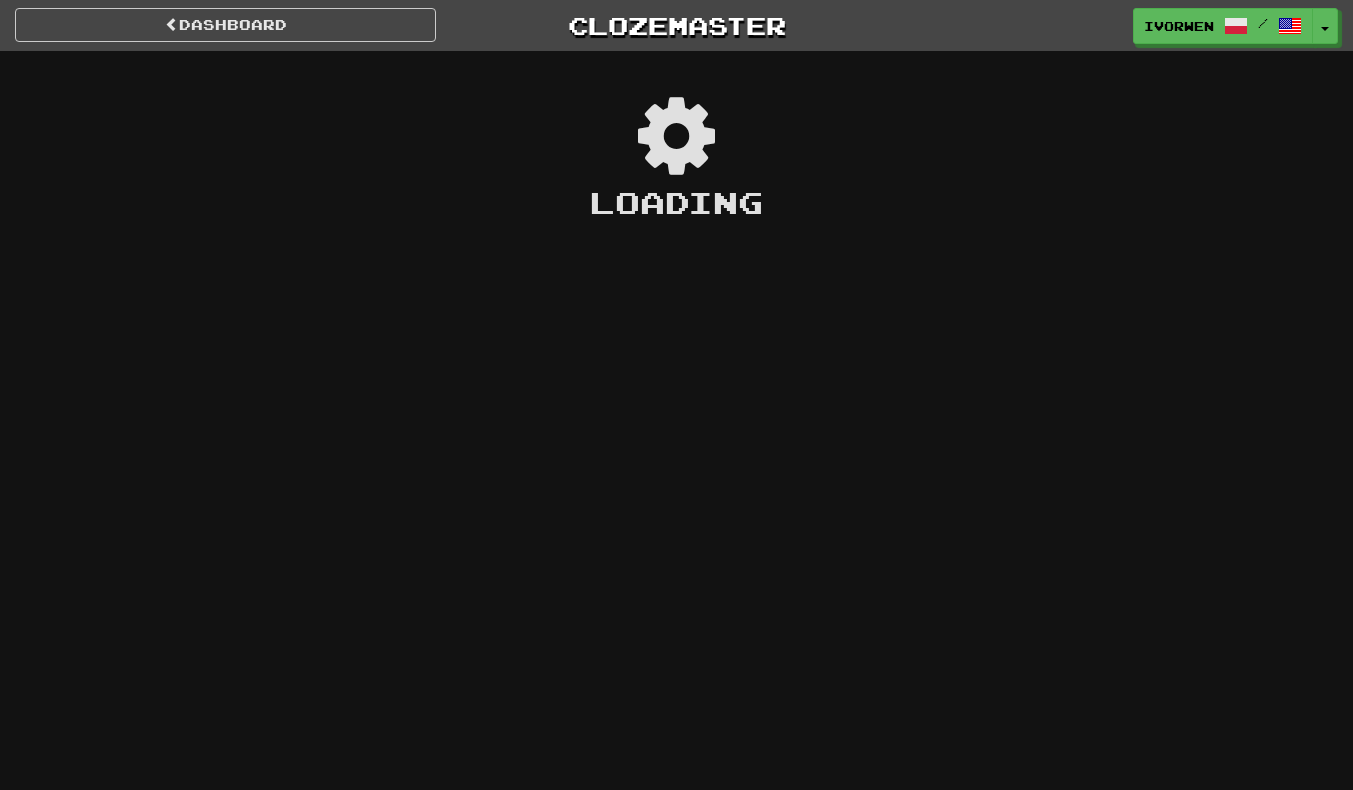 scroll, scrollTop: 0, scrollLeft: 0, axis: both 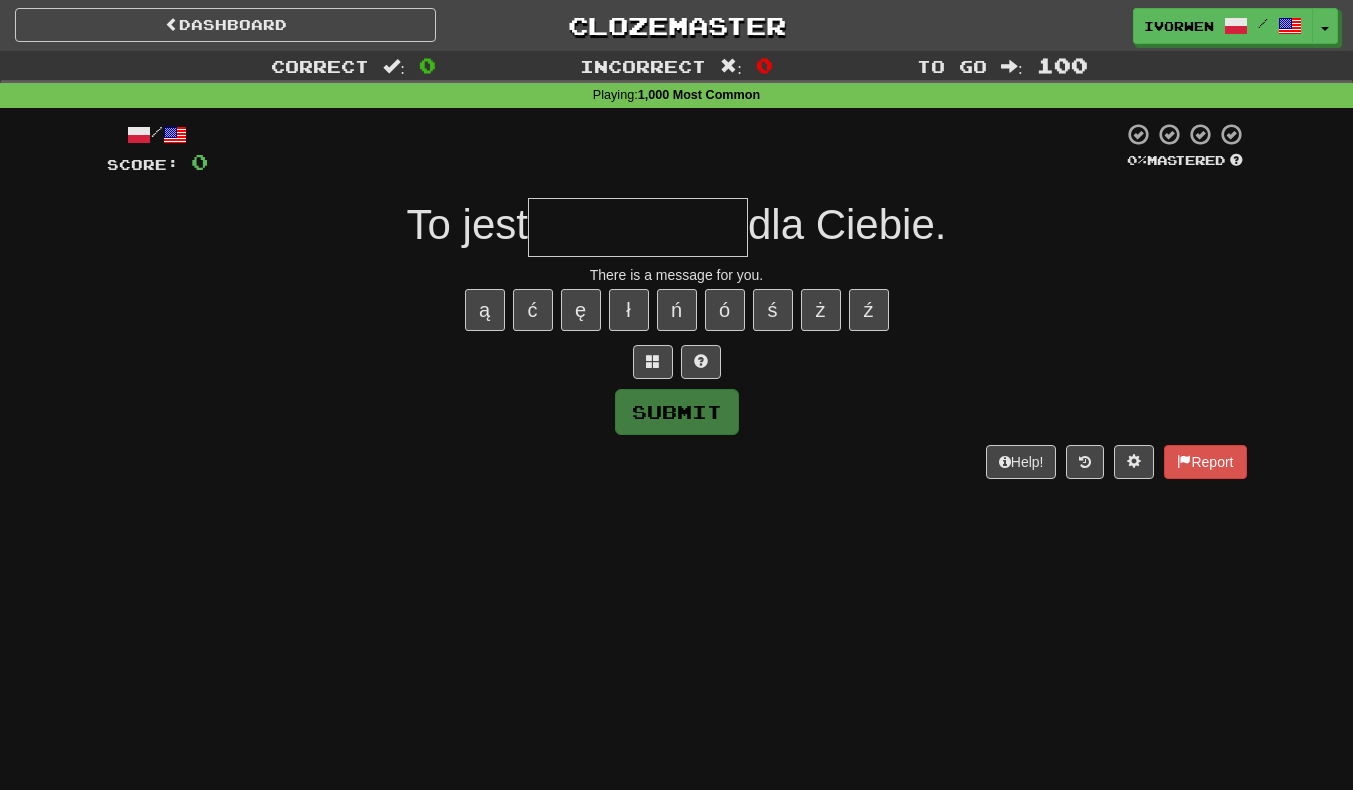 click at bounding box center (638, 227) 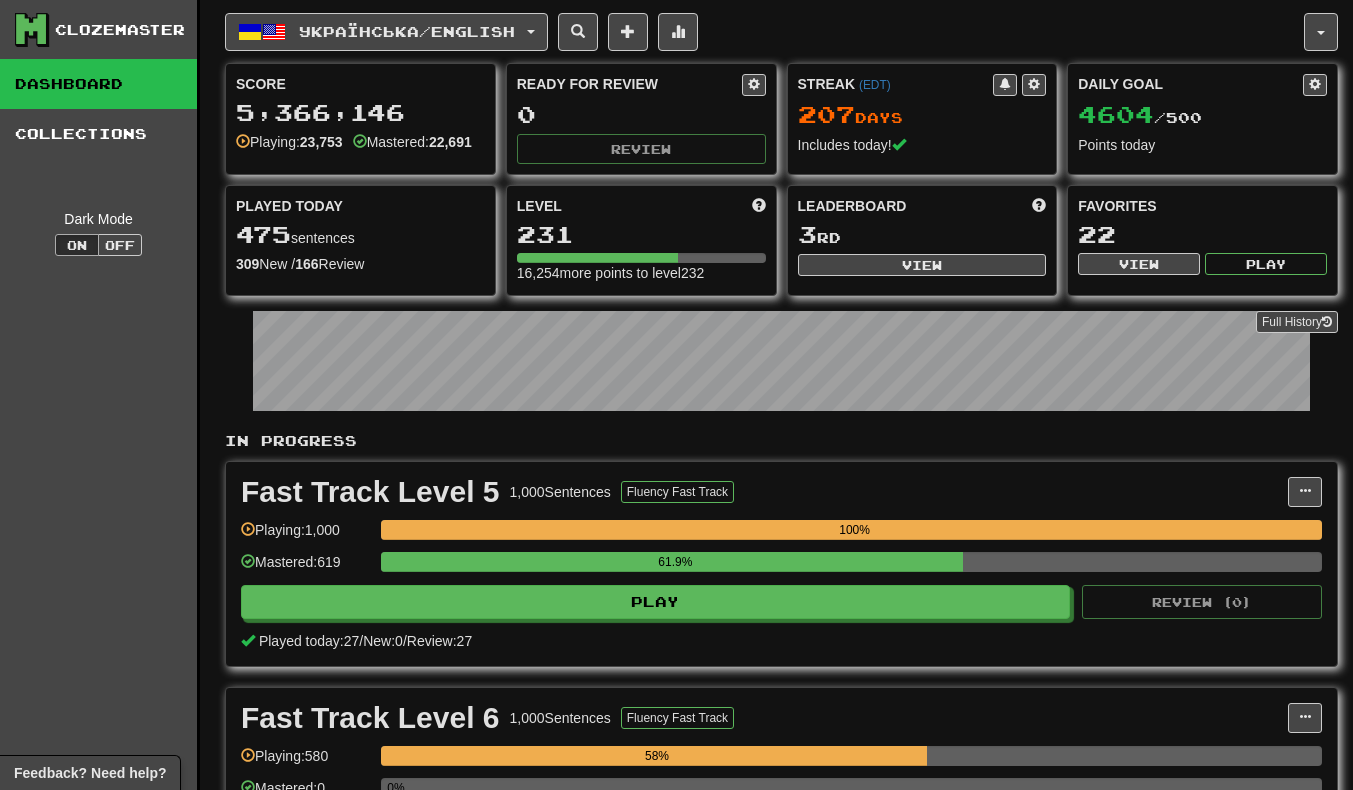 scroll, scrollTop: 0, scrollLeft: 0, axis: both 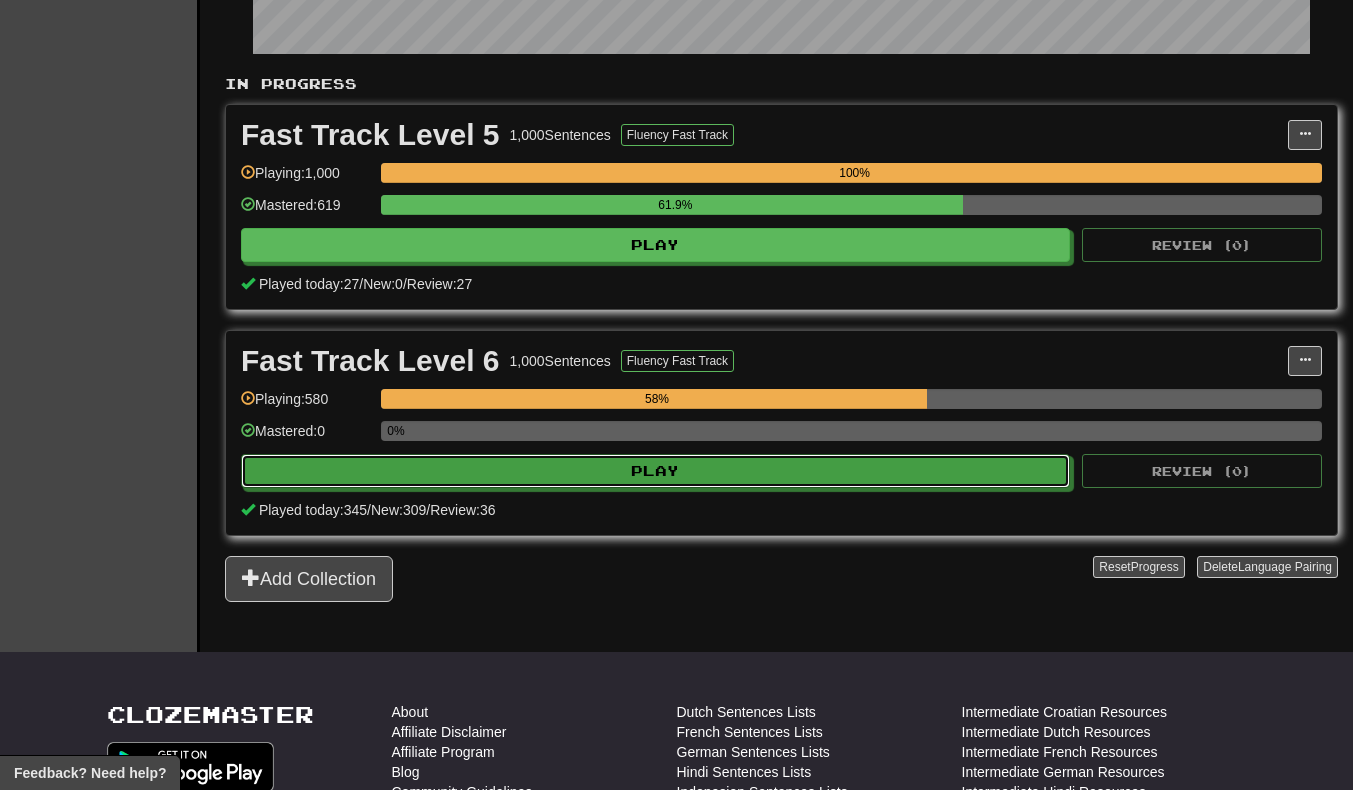 click on "Play" at bounding box center (655, 471) 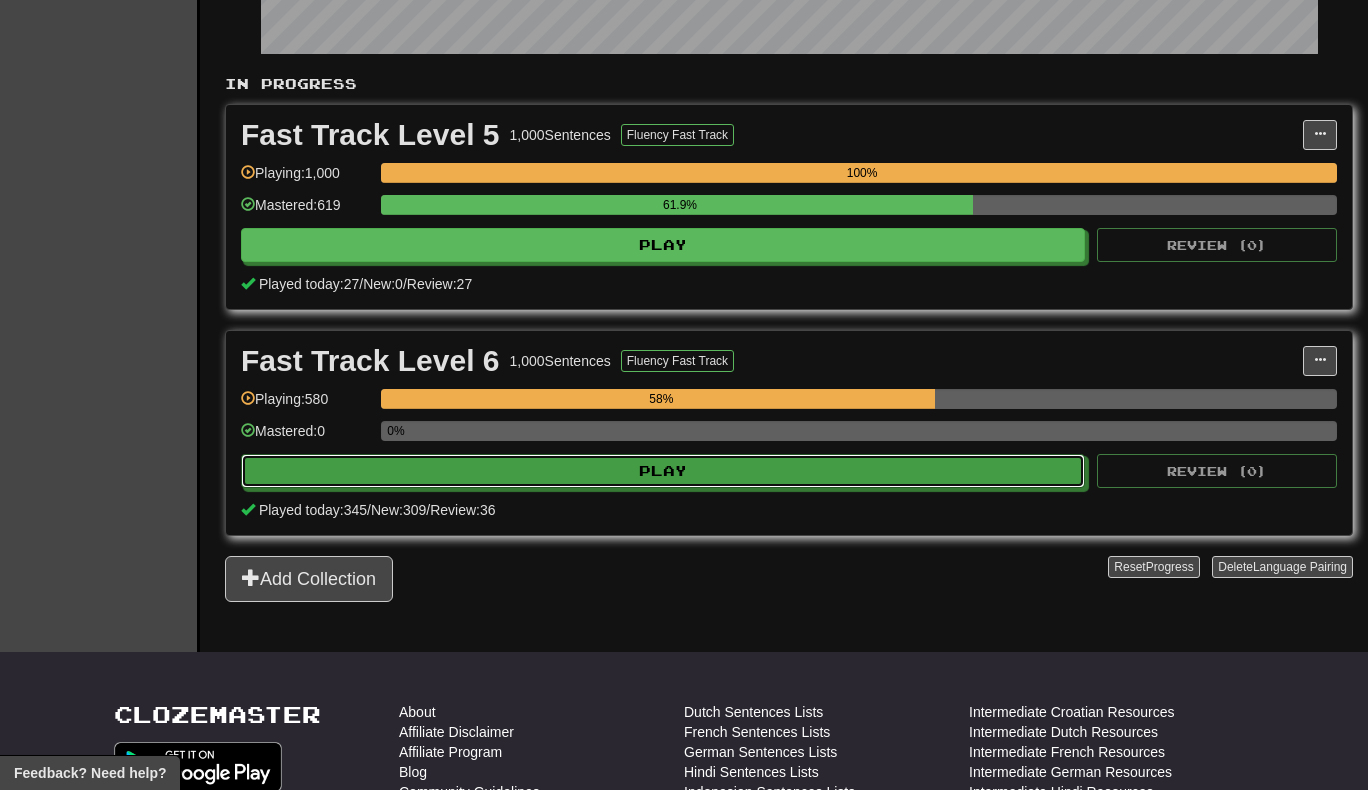 select on "***" 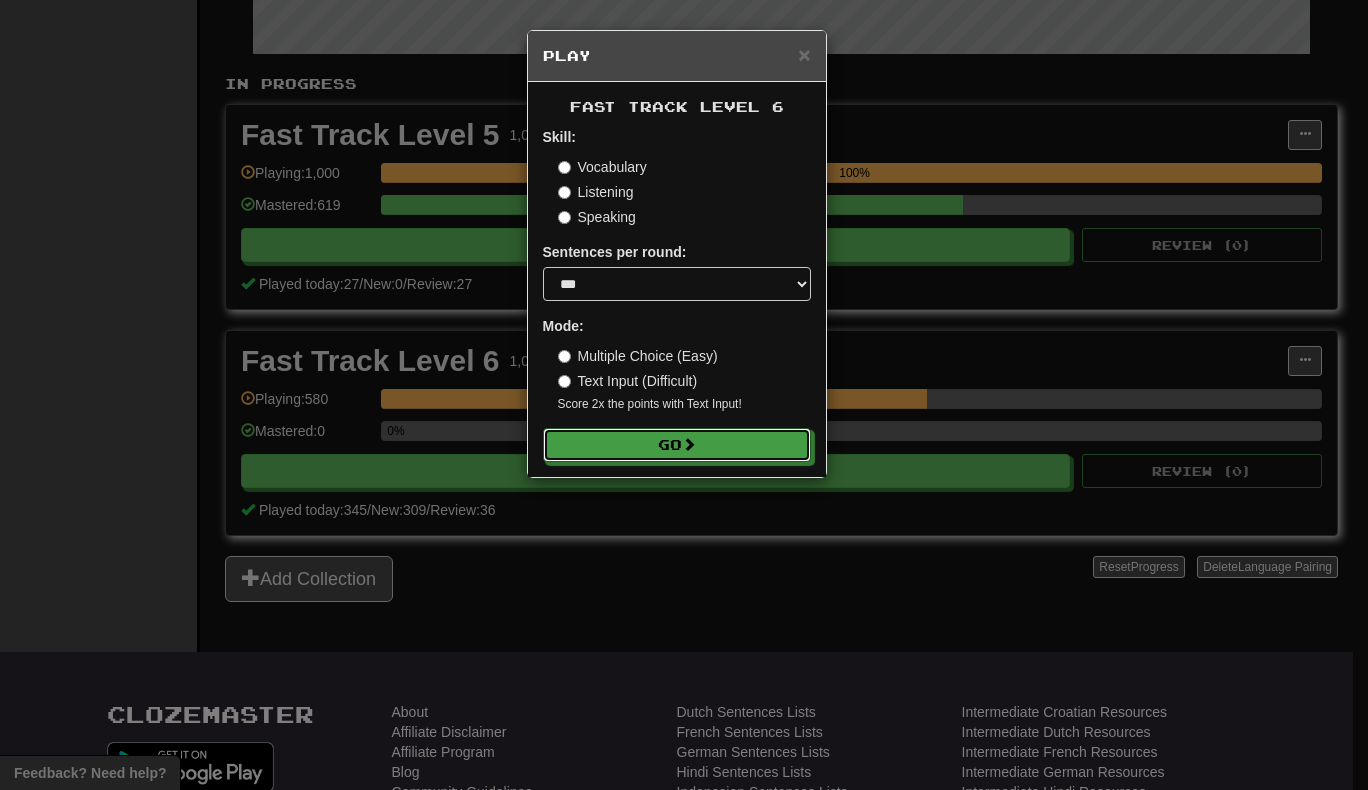click on "Go" at bounding box center (677, 445) 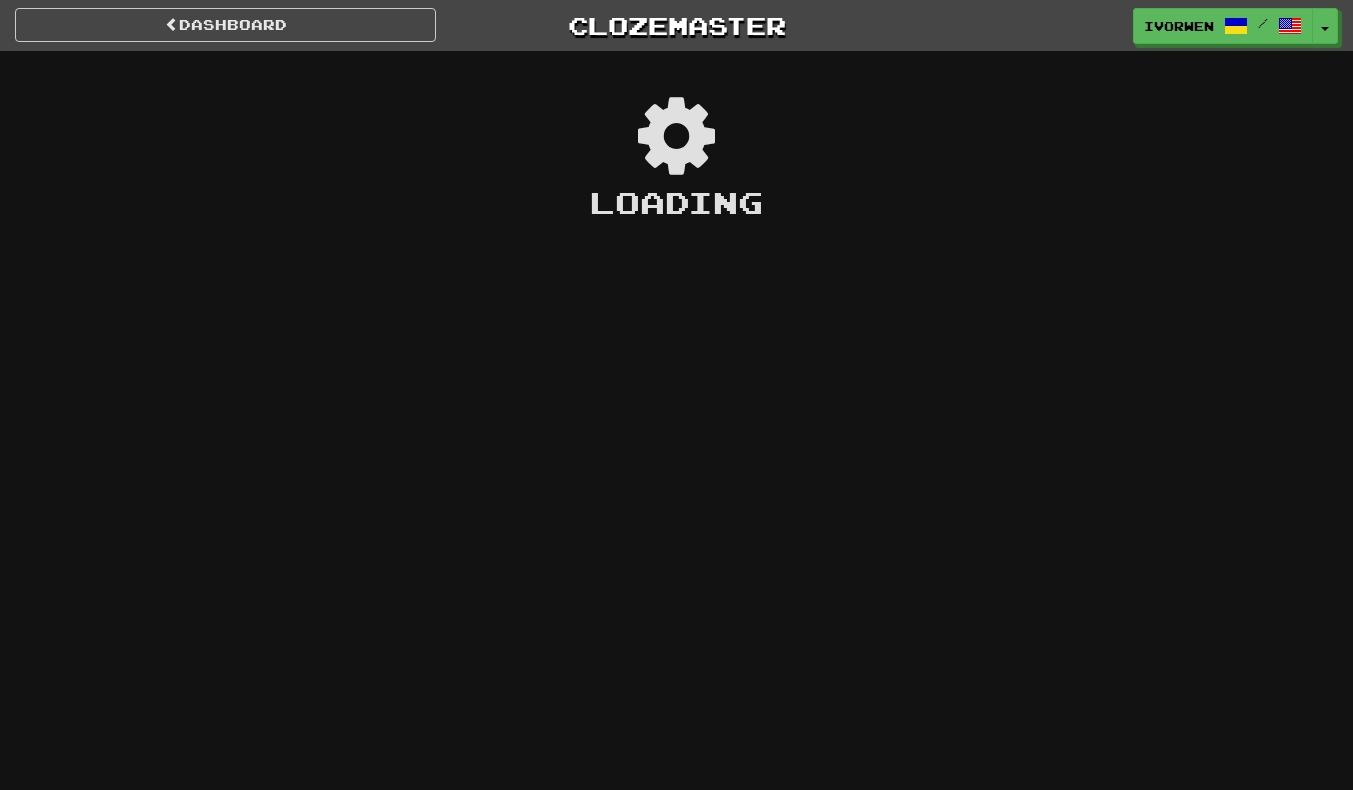 scroll, scrollTop: 0, scrollLeft: 0, axis: both 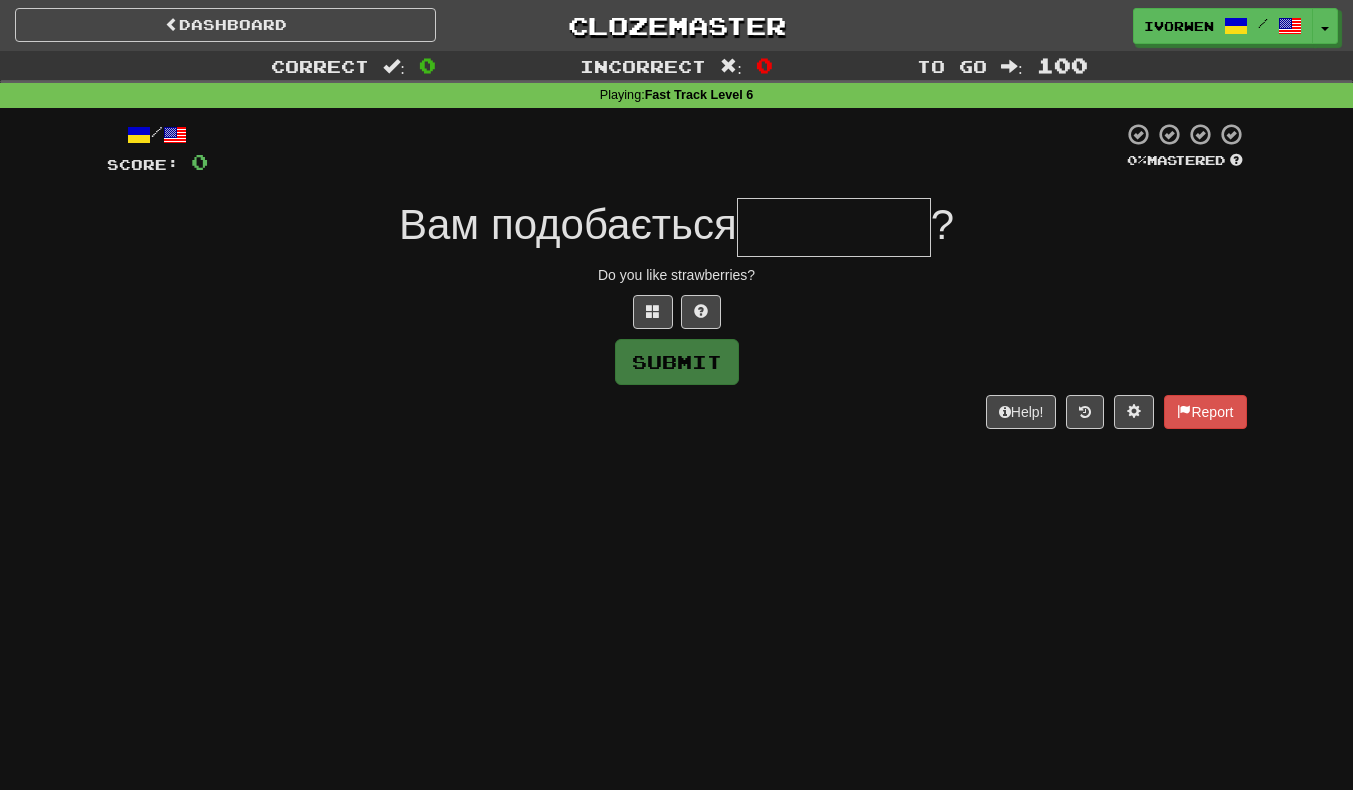 click at bounding box center (834, 227) 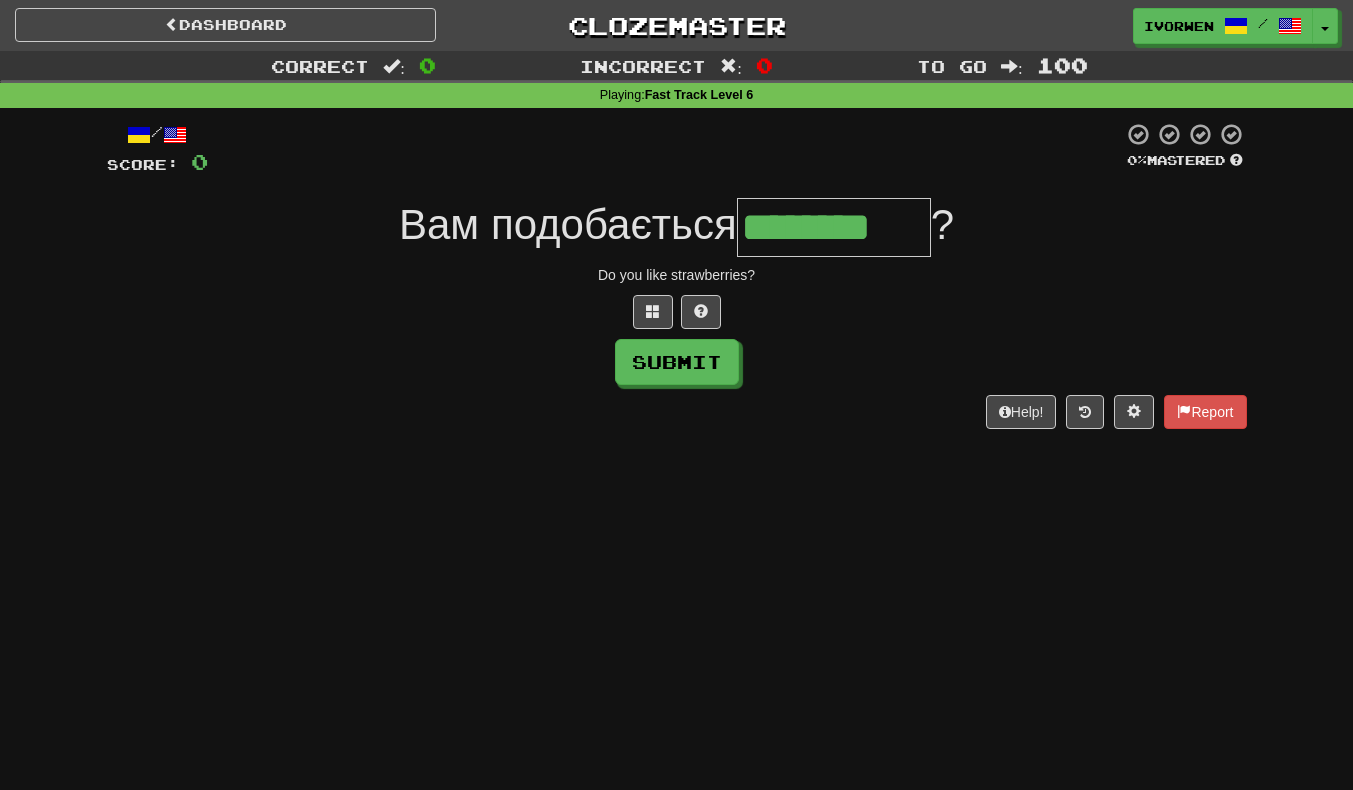 scroll, scrollTop: 0, scrollLeft: 5, axis: horizontal 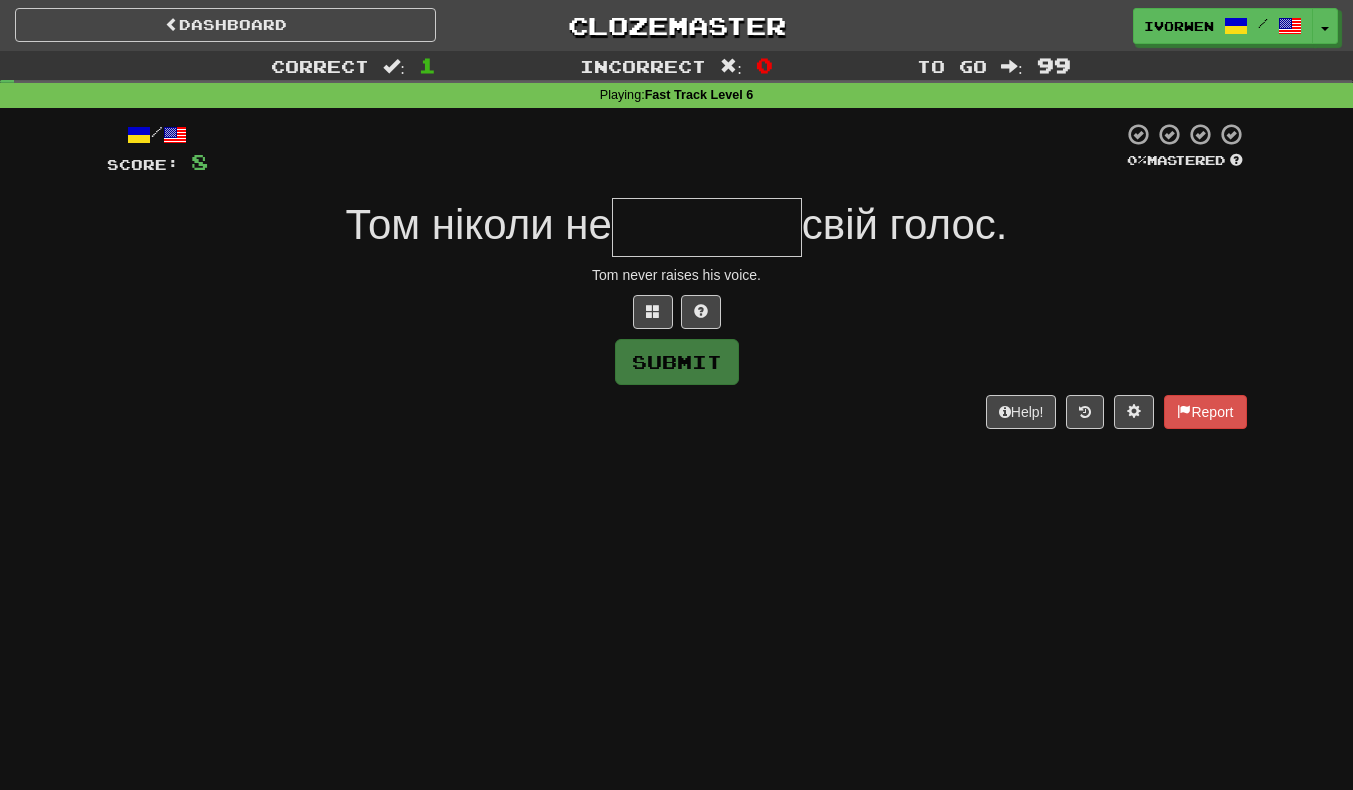 type on "*" 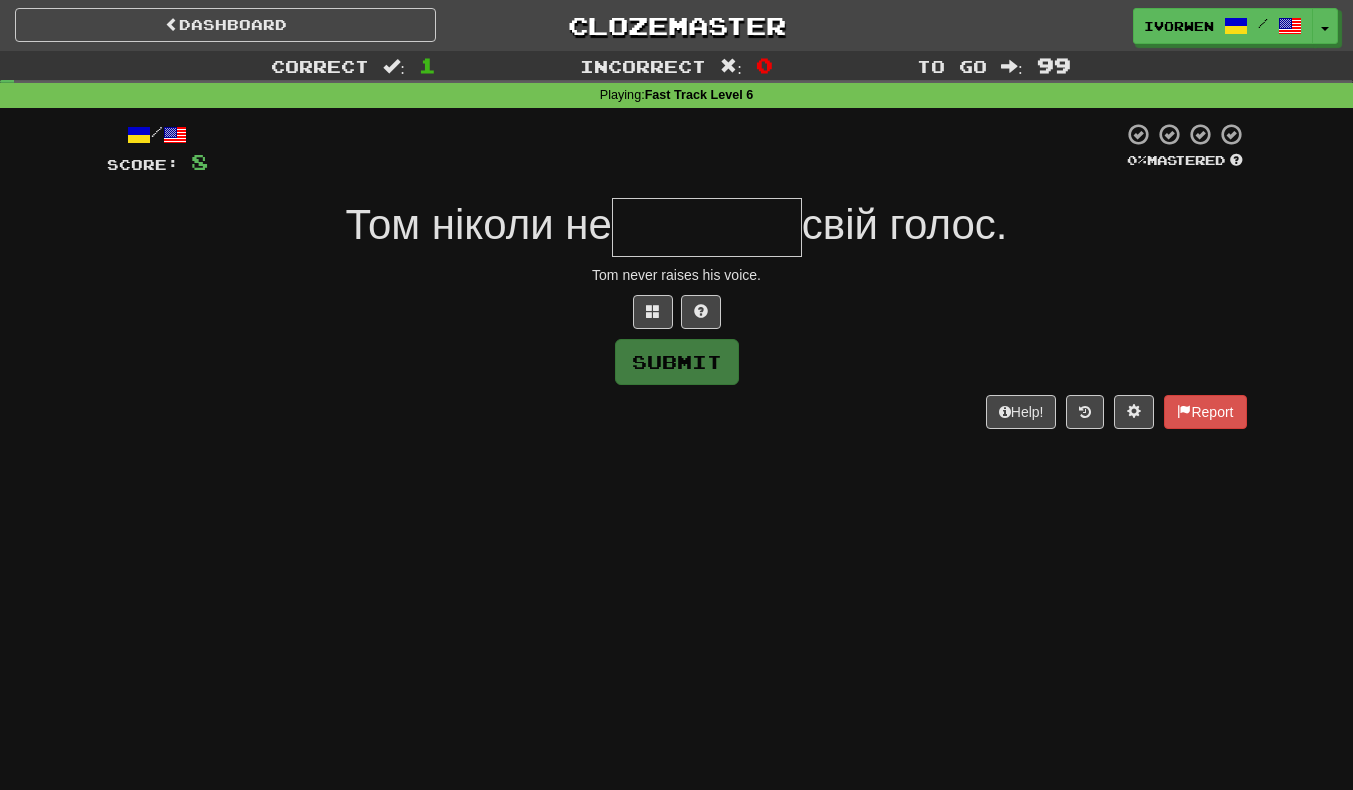 type on "*" 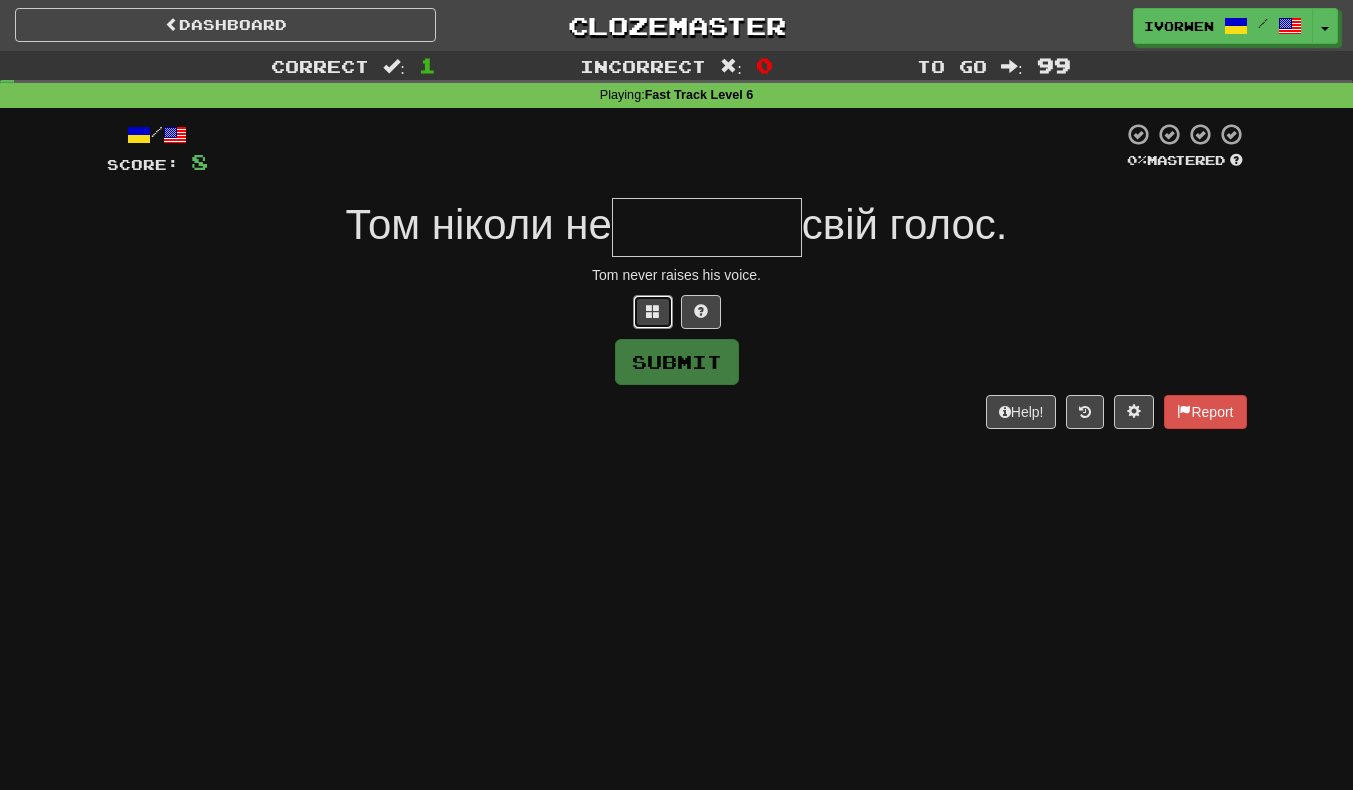 click at bounding box center (653, 312) 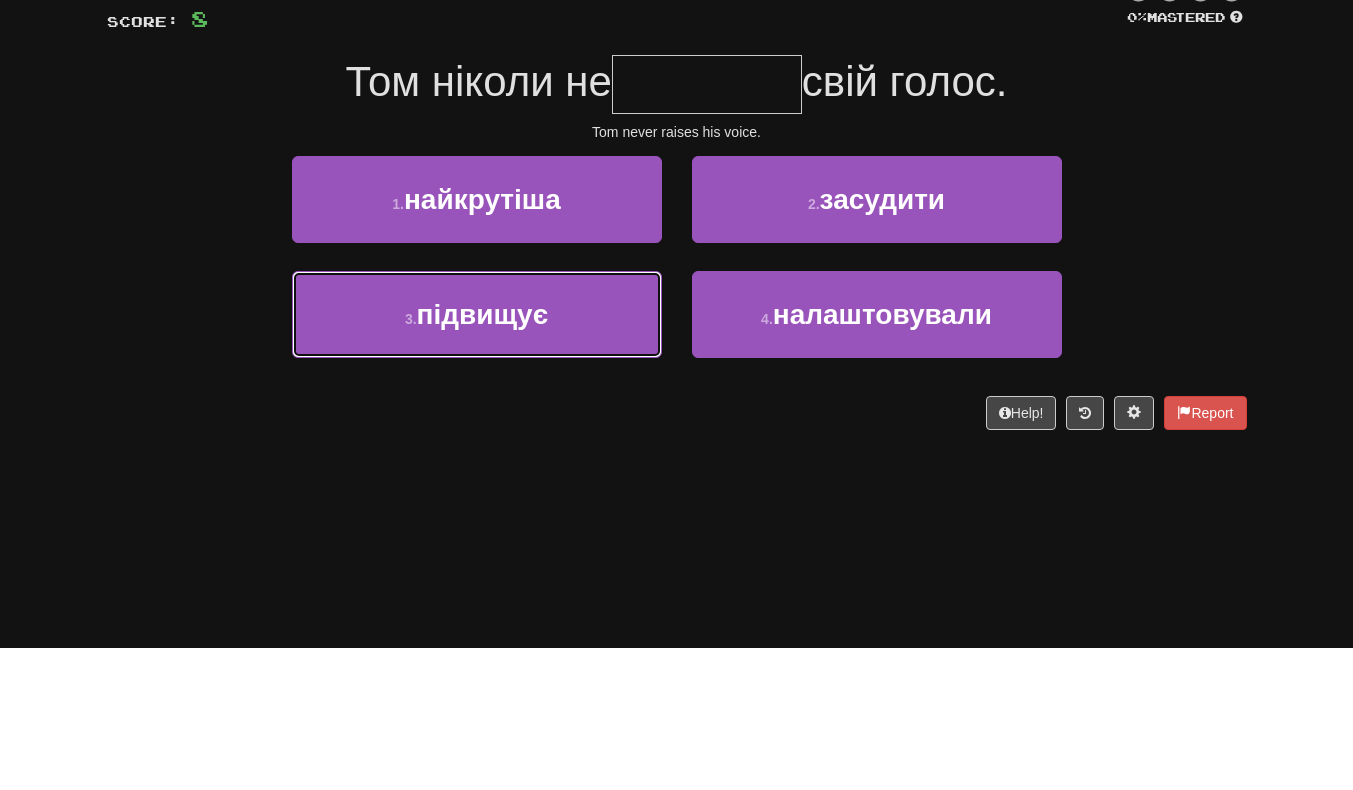 click on "3 .  підвищує" at bounding box center (477, 457) 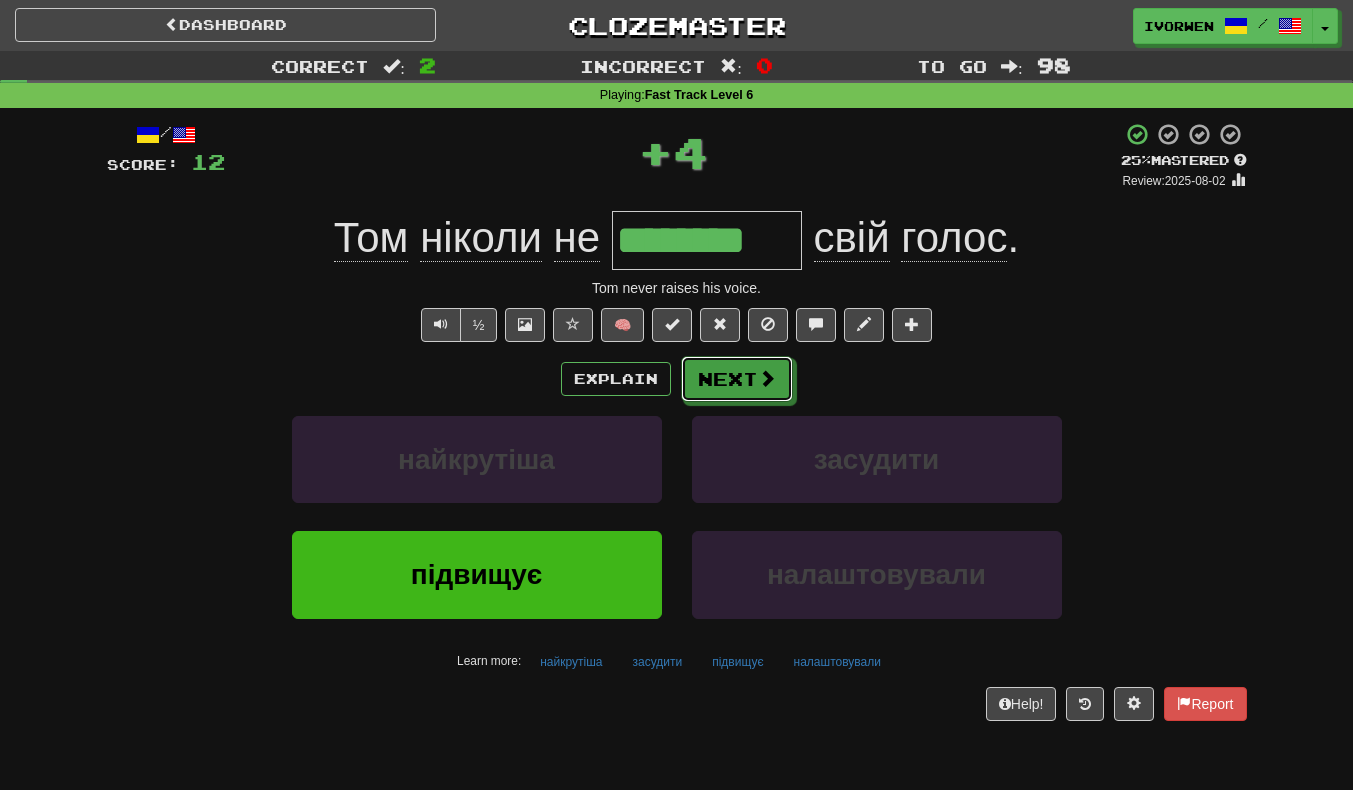 click at bounding box center (767, 378) 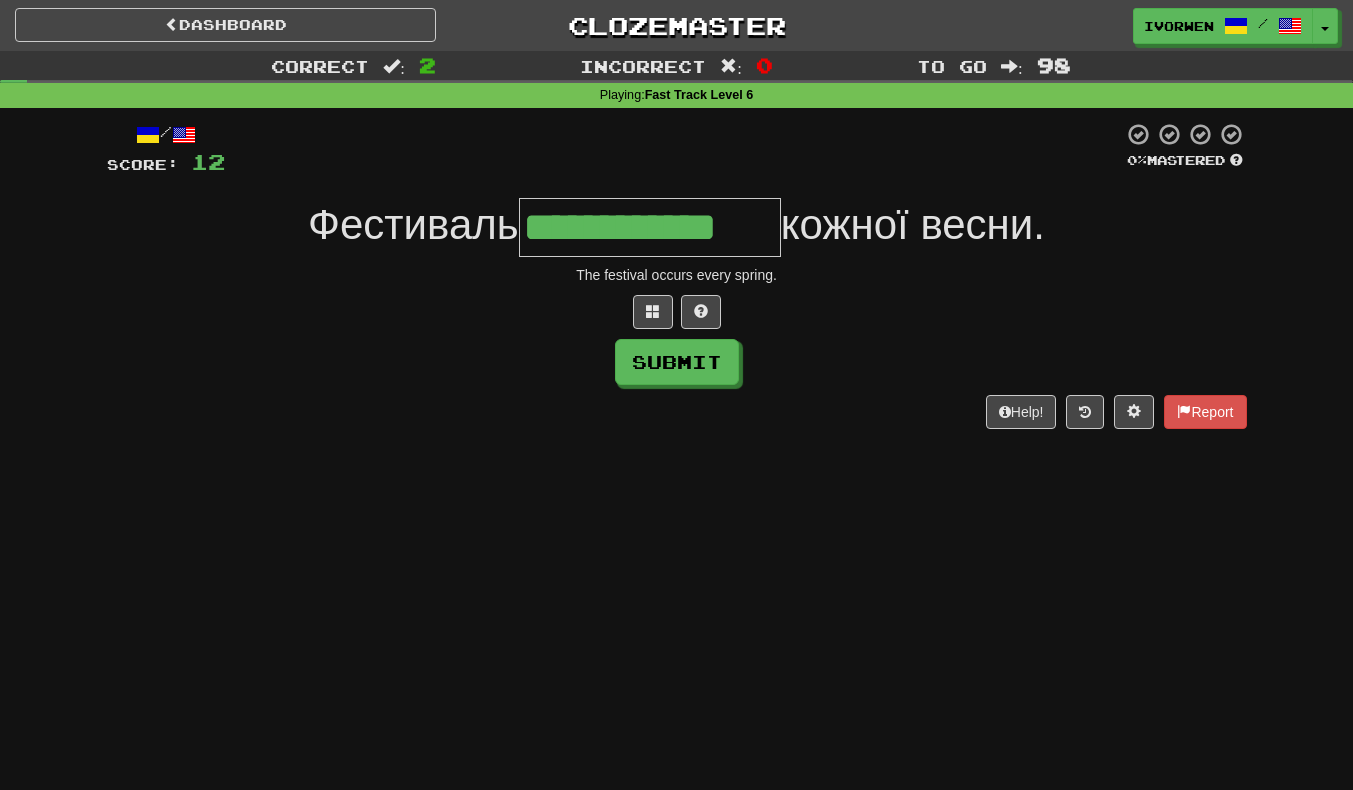scroll, scrollTop: 0, scrollLeft: 3, axis: horizontal 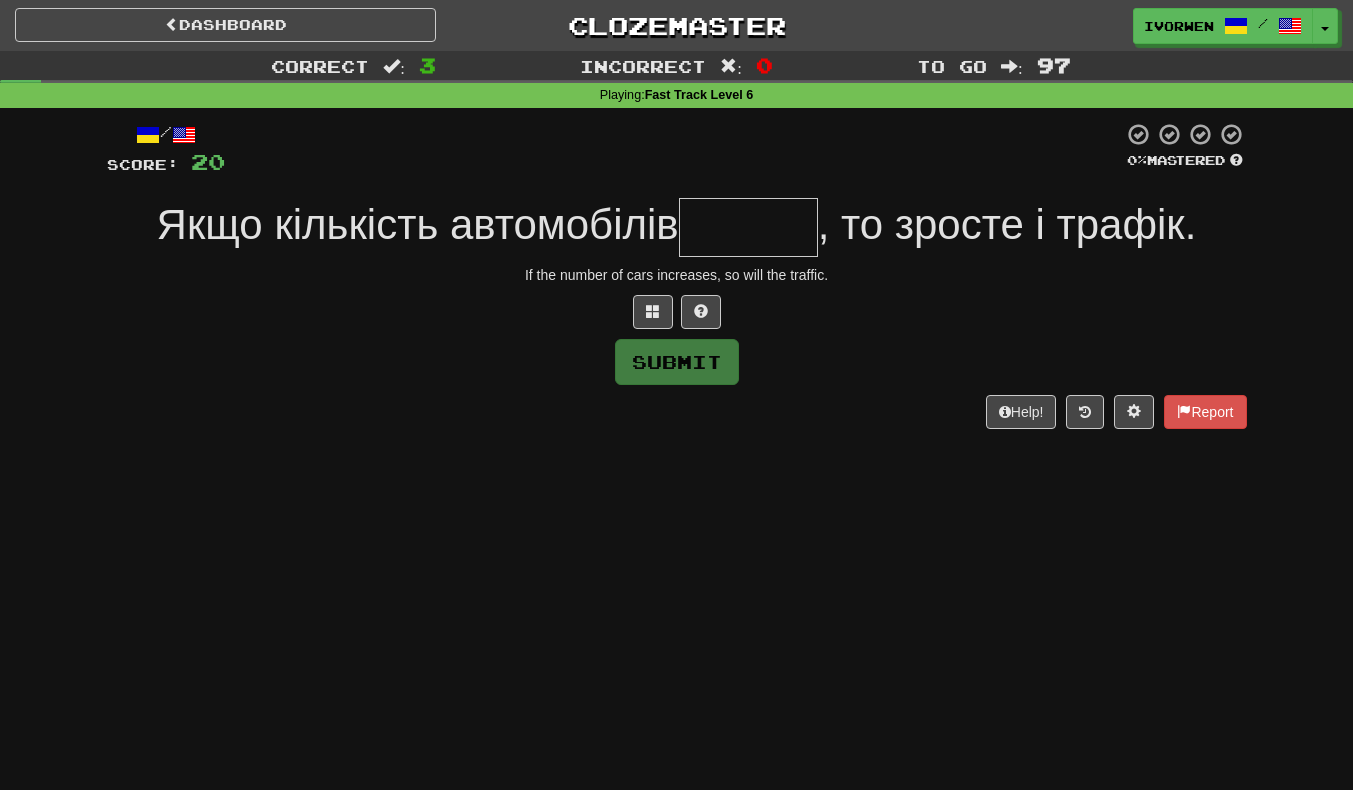 type on "*" 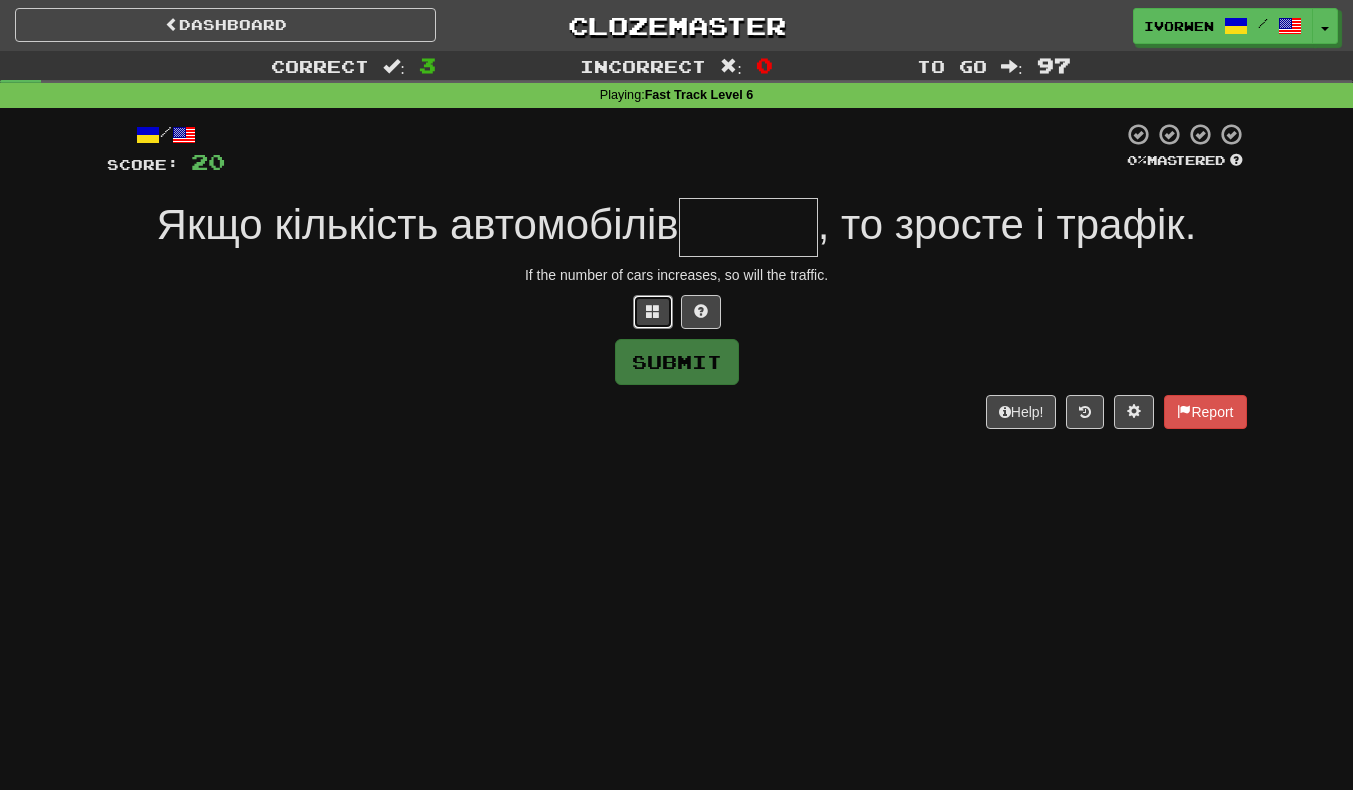 click at bounding box center [653, 312] 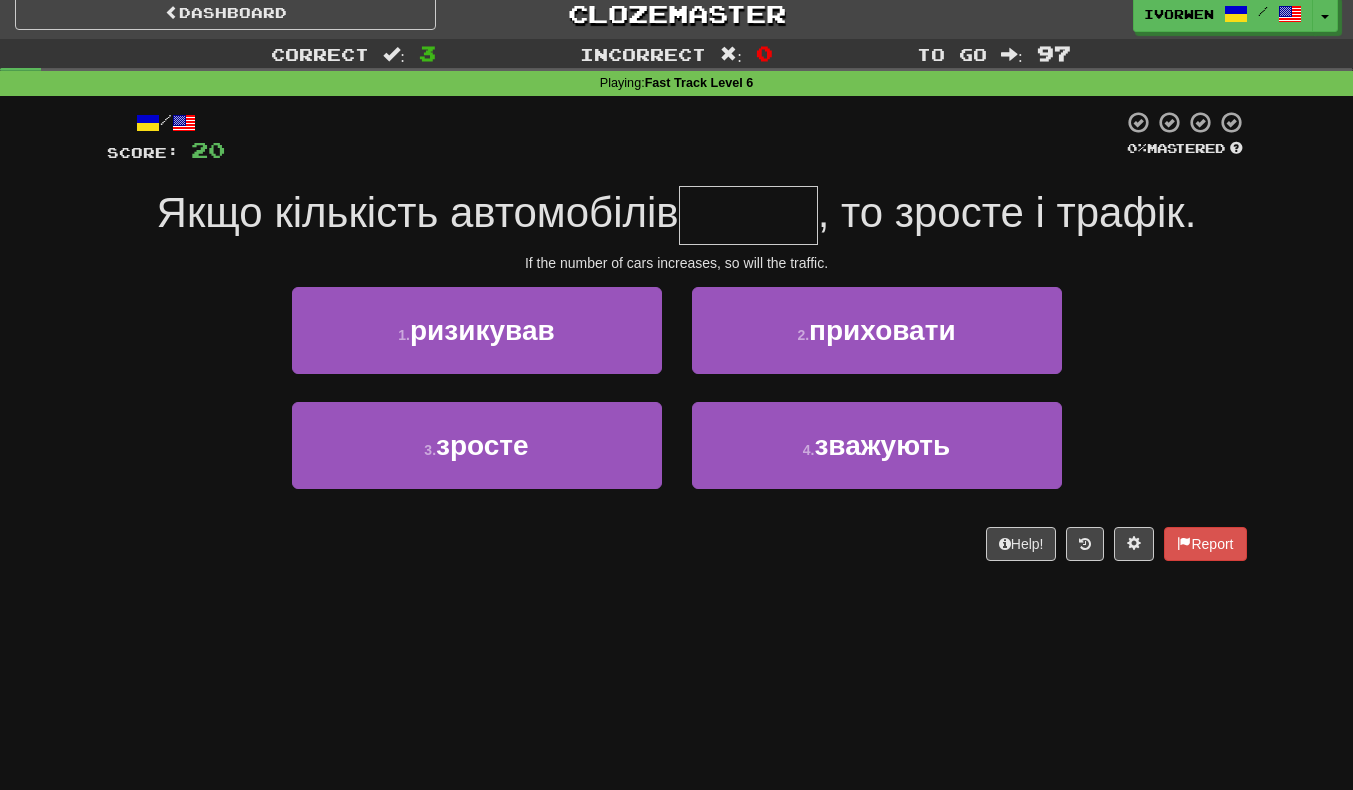 scroll, scrollTop: 33, scrollLeft: 0, axis: vertical 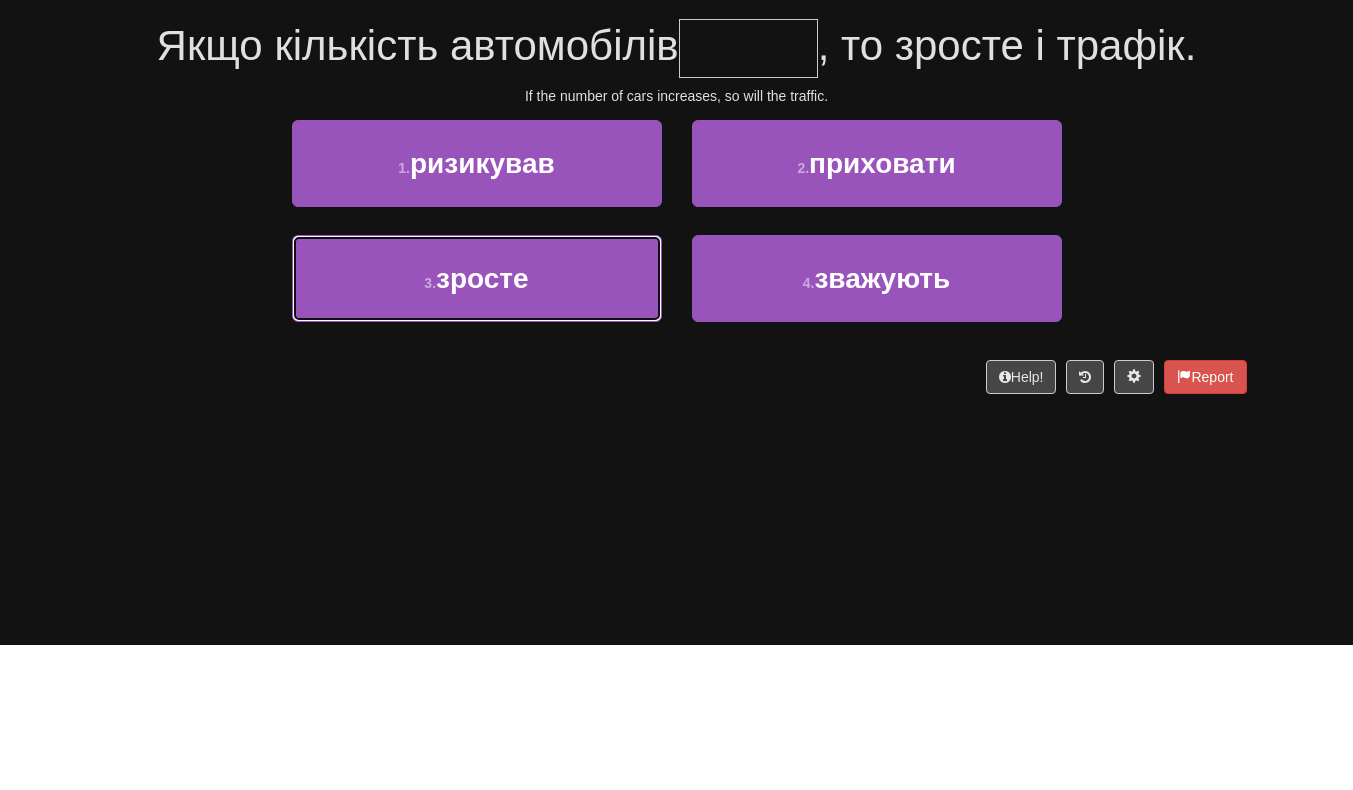 click on "3 .  зросте" at bounding box center (477, 424) 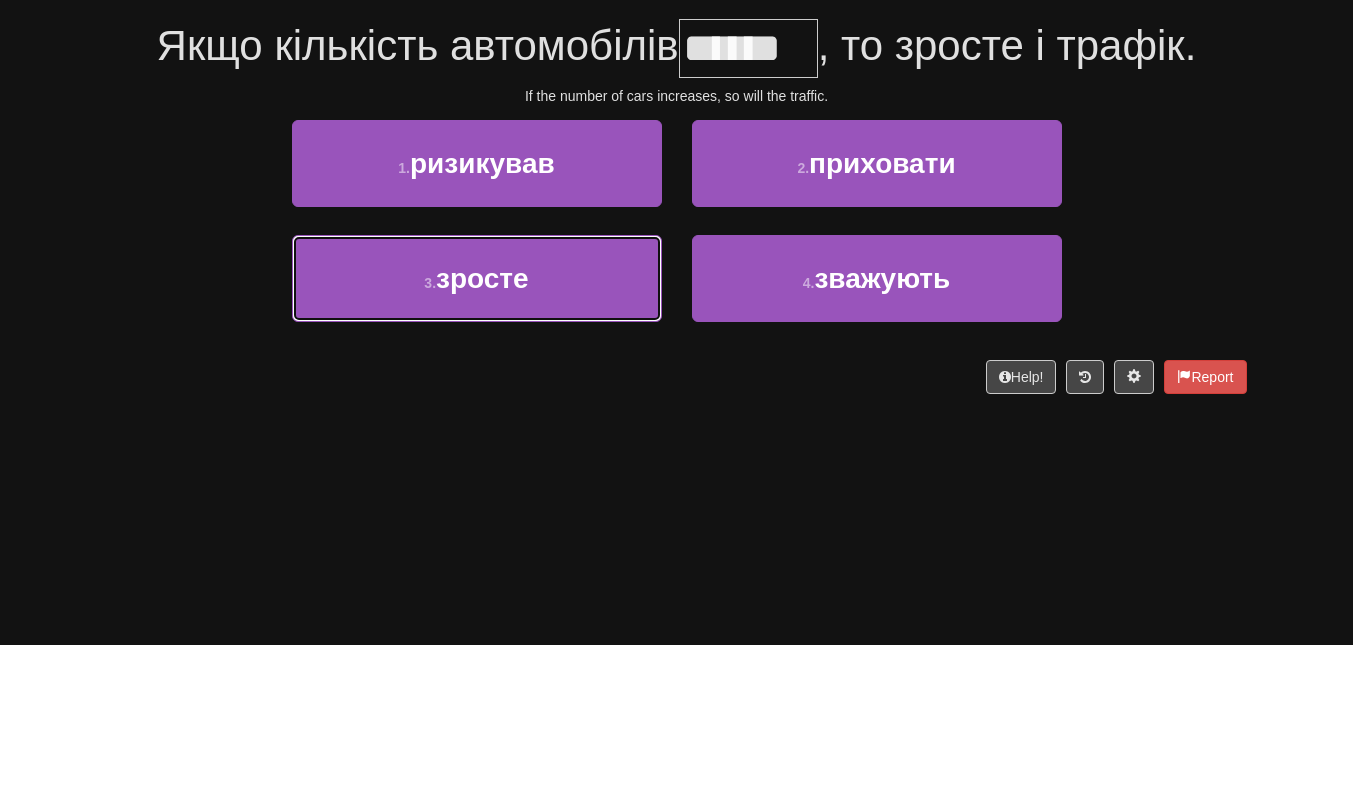scroll, scrollTop: 46, scrollLeft: 0, axis: vertical 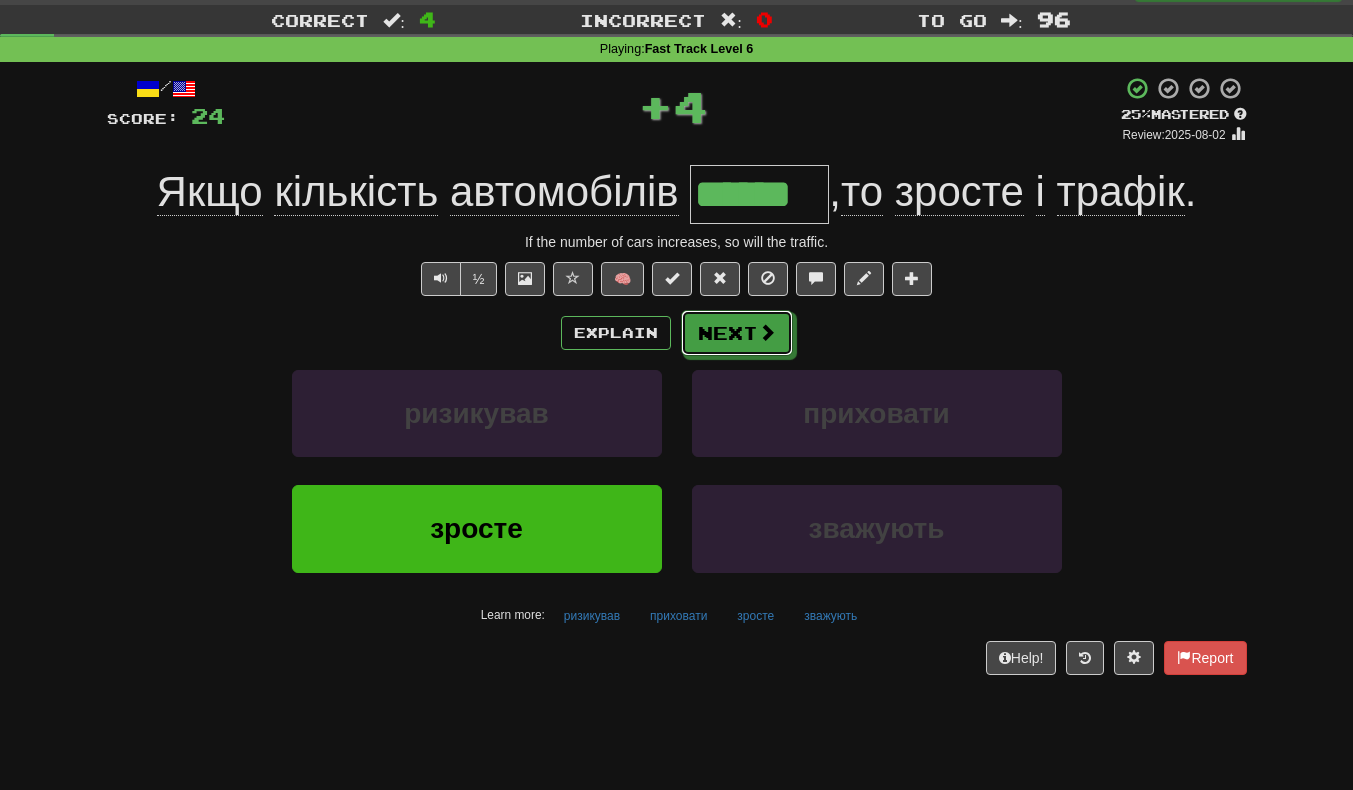 click on "Next" at bounding box center [737, 333] 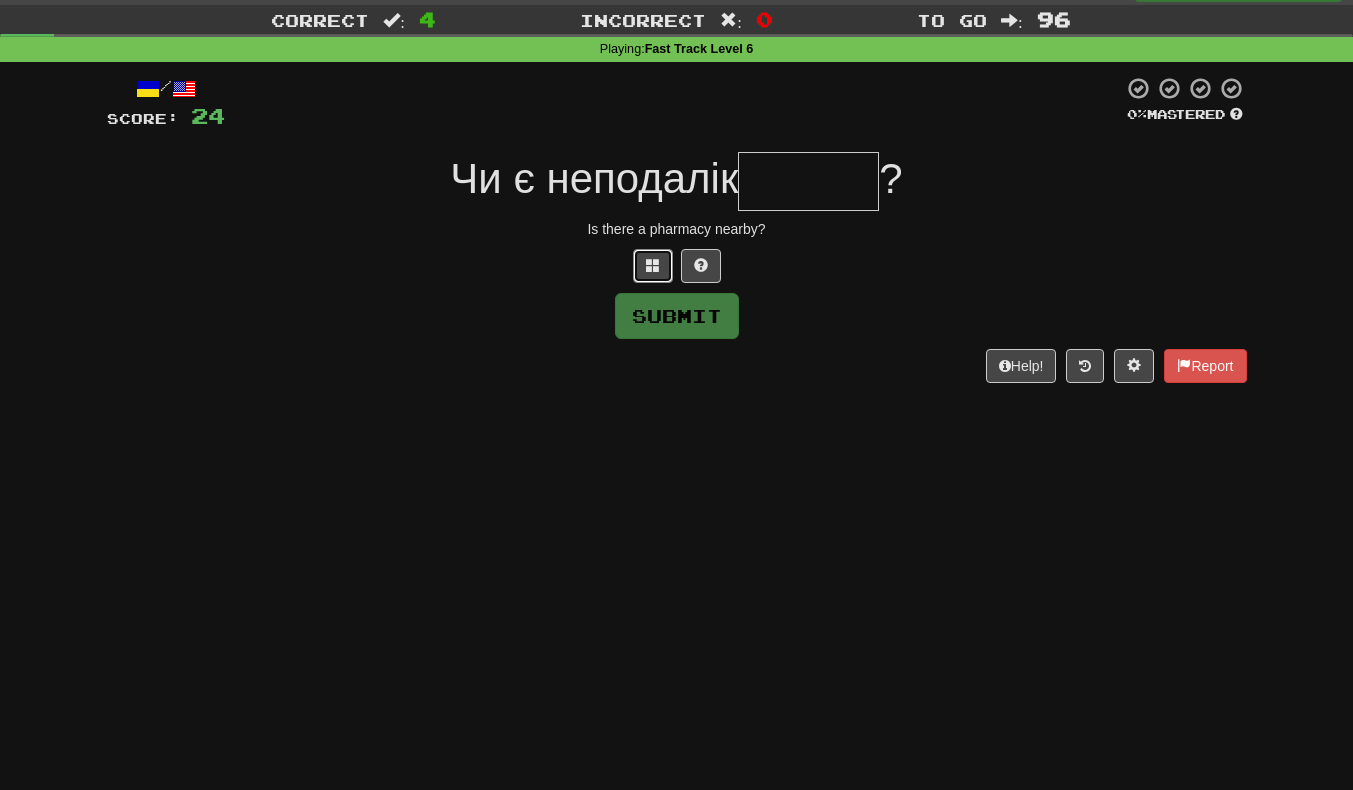 click at bounding box center [653, 265] 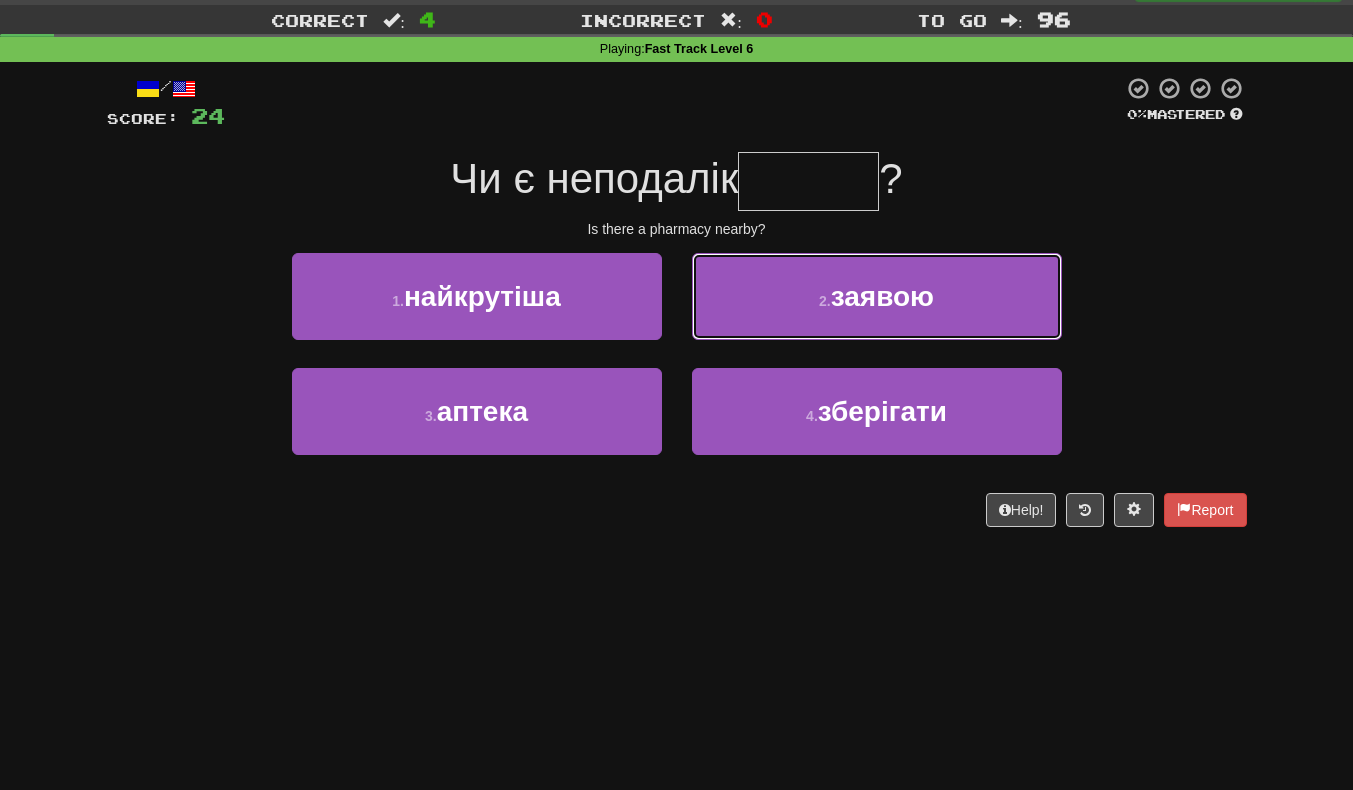 click on "2 .  заявою" at bounding box center (877, 296) 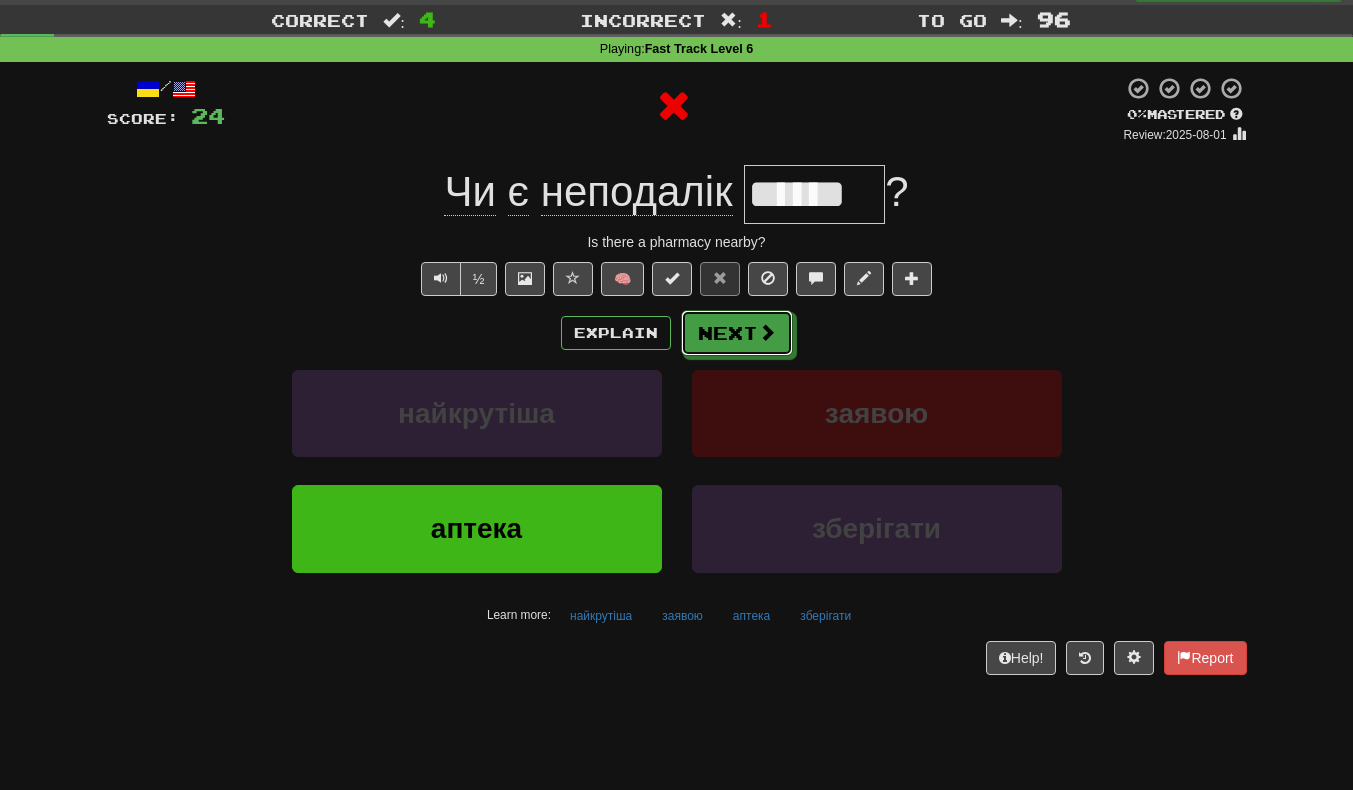 click on "Next" at bounding box center (737, 333) 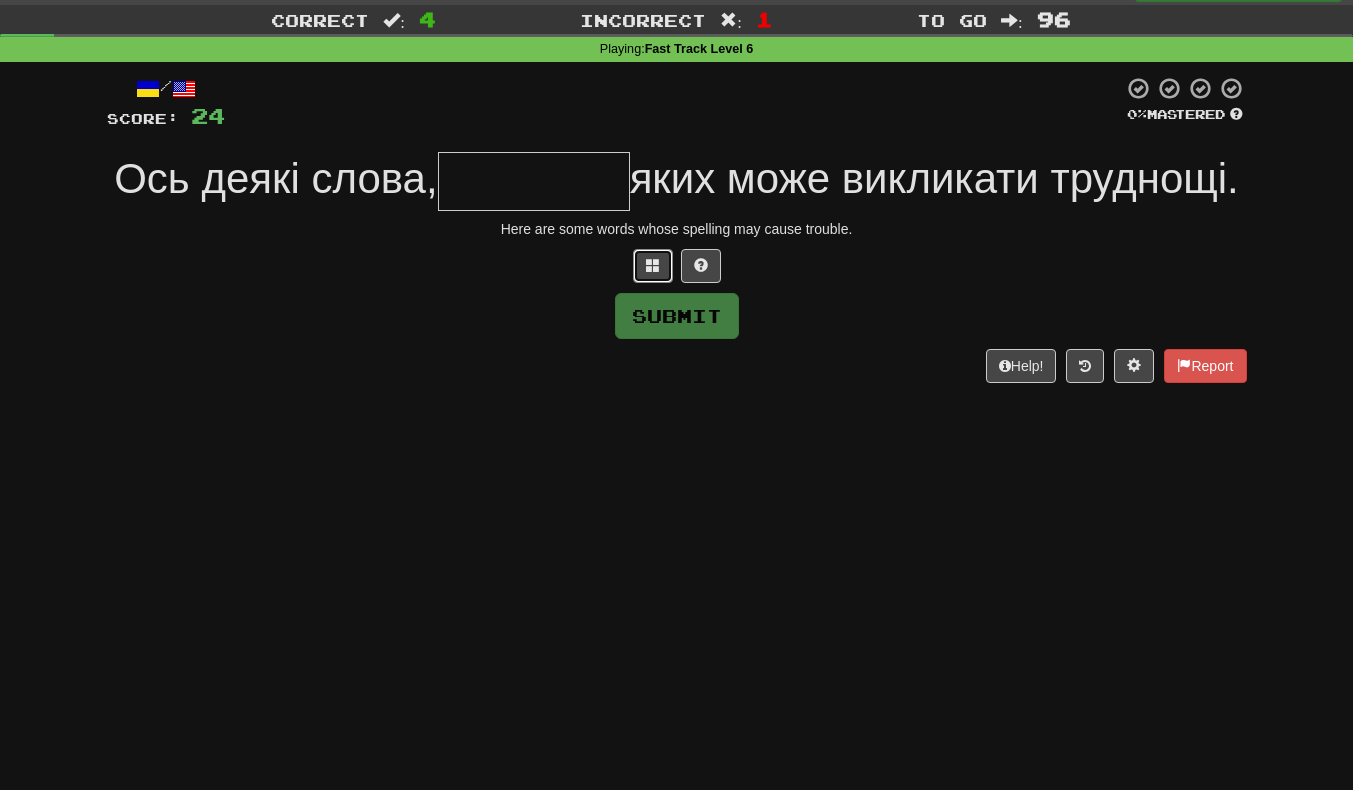 click at bounding box center [653, 266] 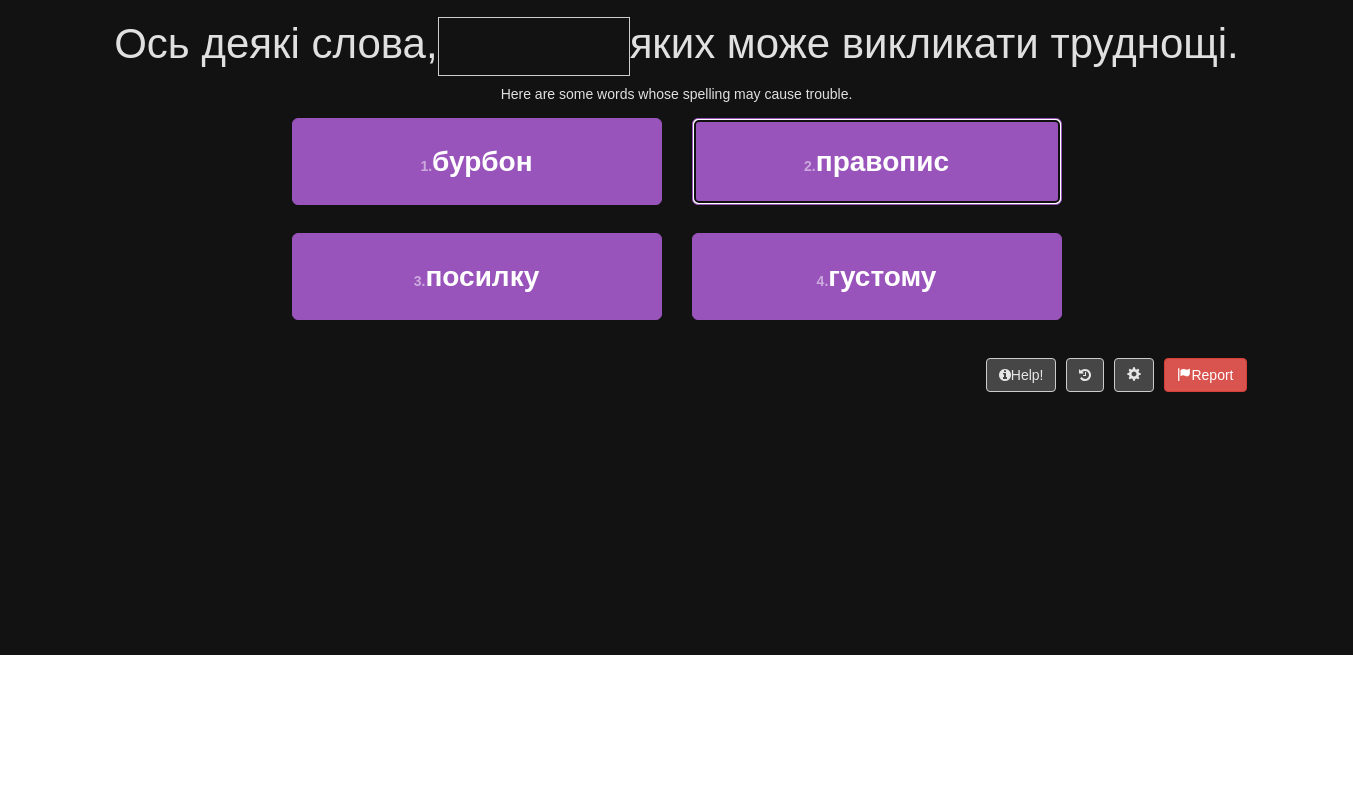 click on "2 .  правопис" at bounding box center (877, 296) 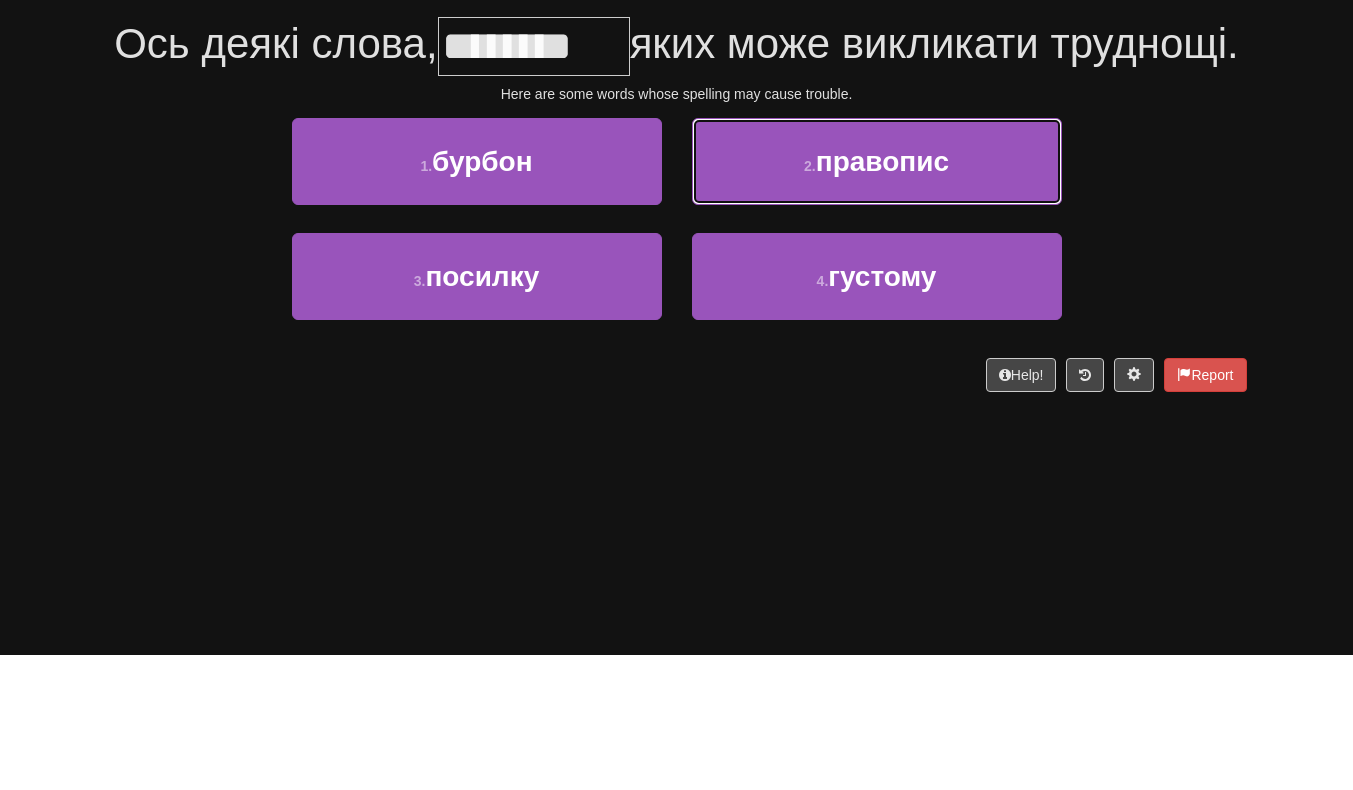 scroll, scrollTop: 59, scrollLeft: 0, axis: vertical 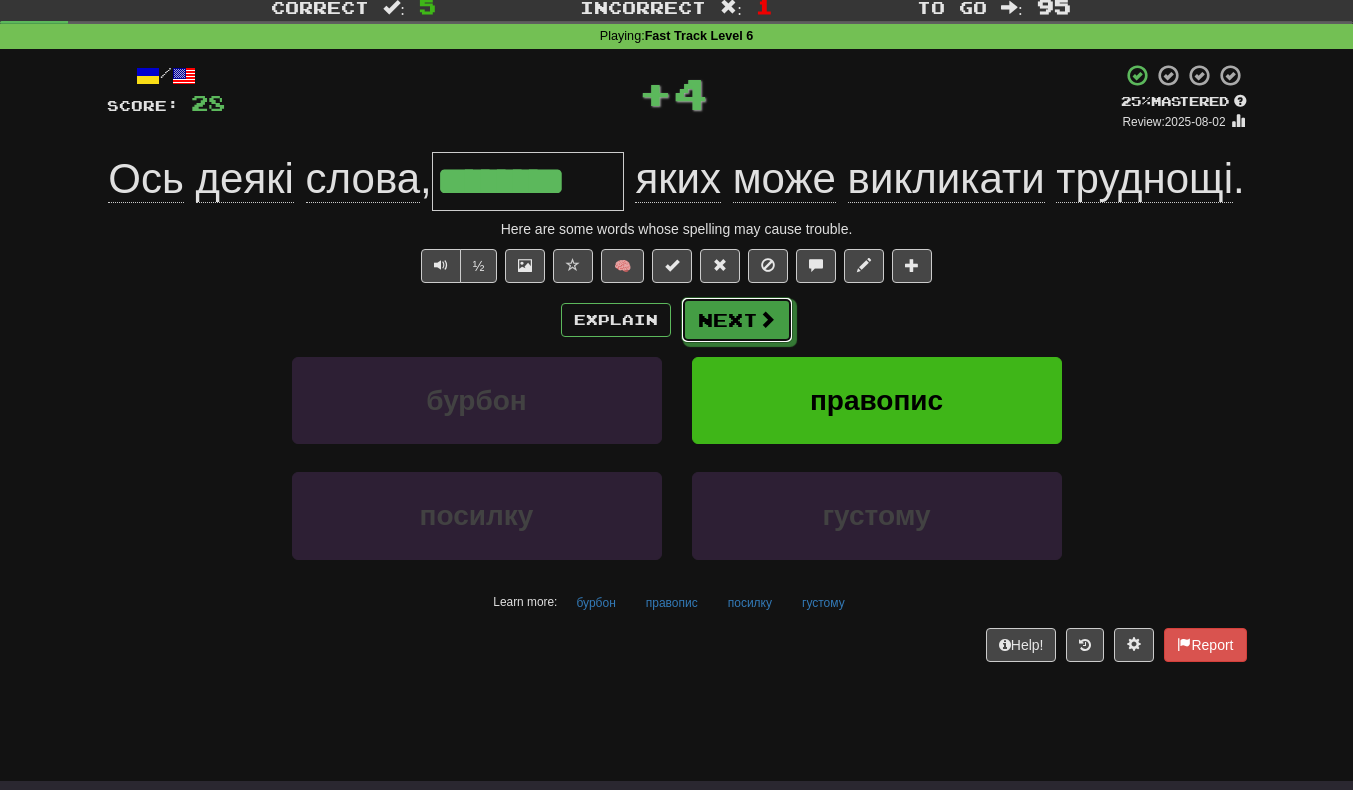 click on "Next" at bounding box center [737, 320] 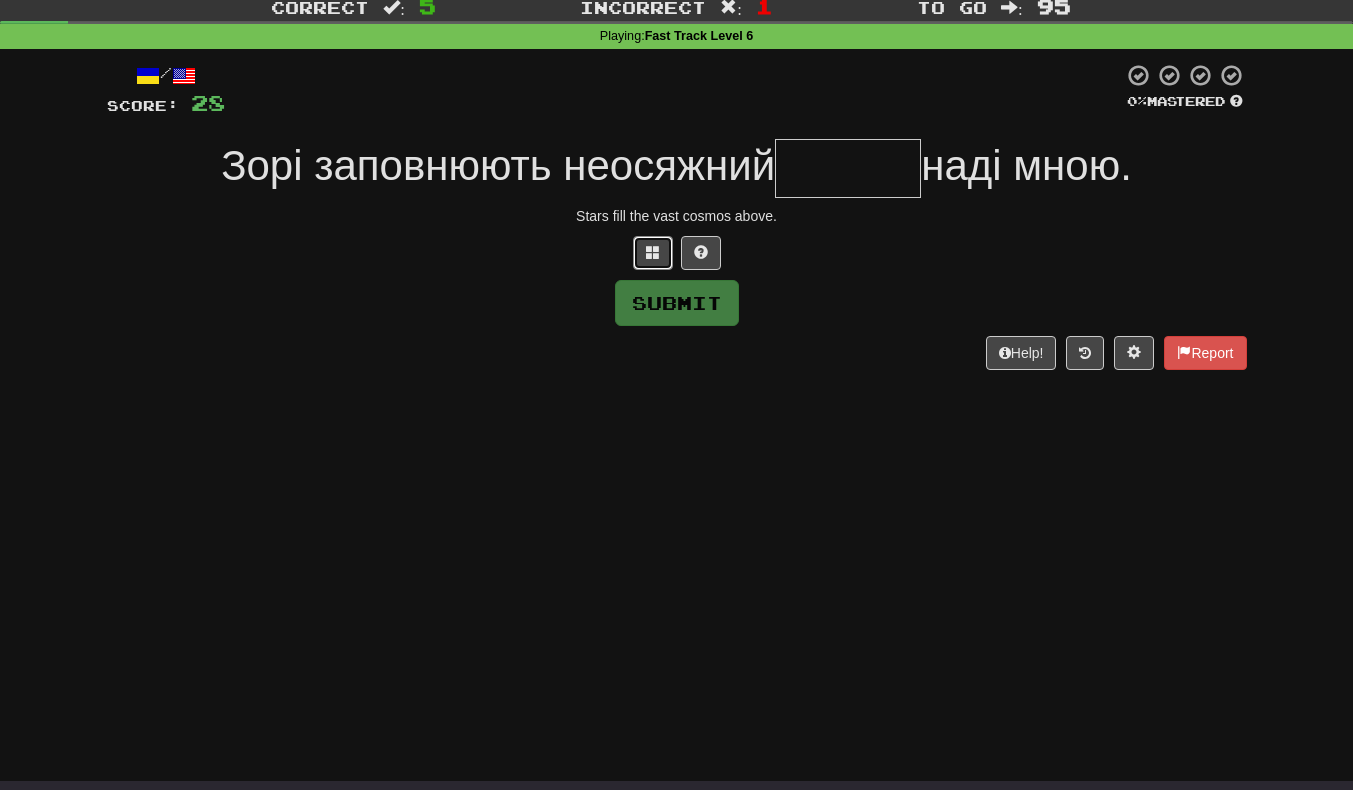 click at bounding box center [653, 253] 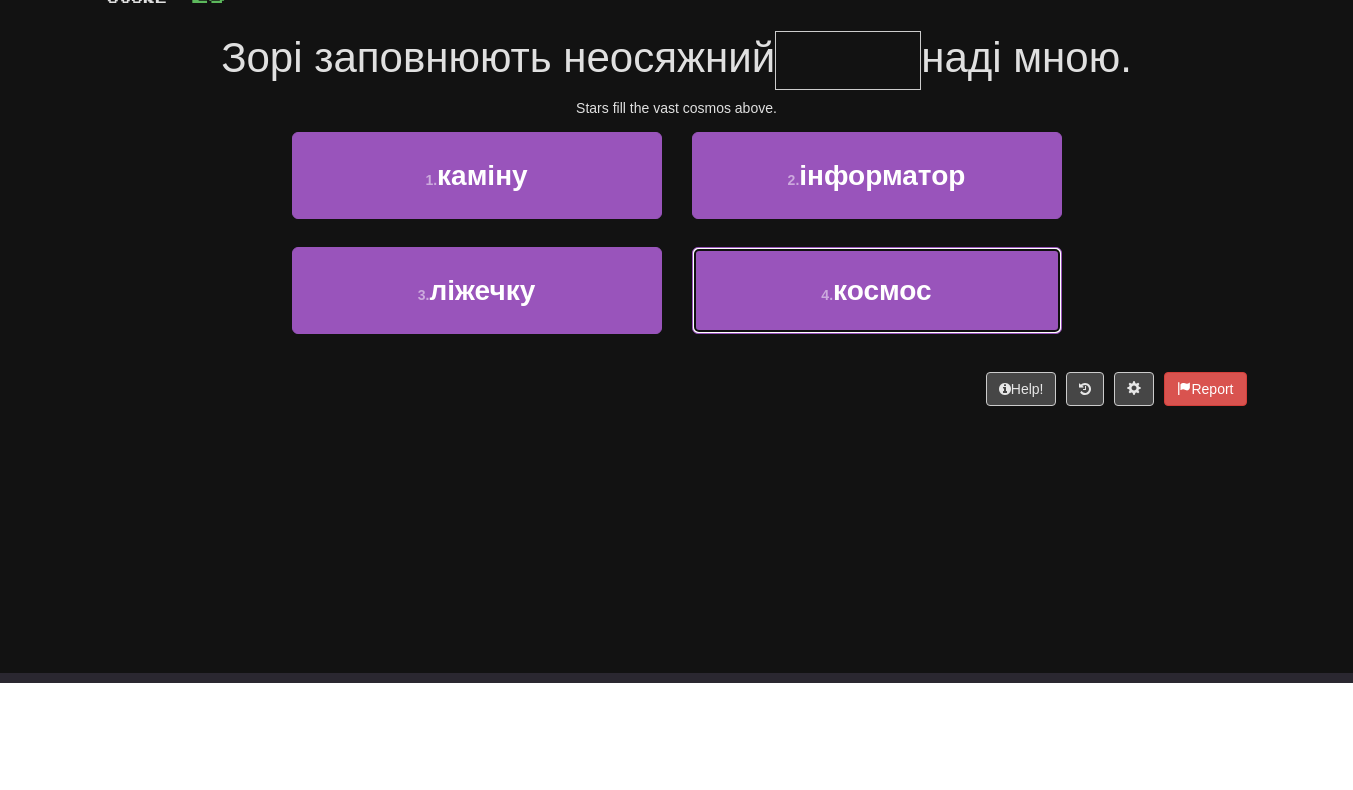 click on "4 .  космос" at bounding box center (877, 398) 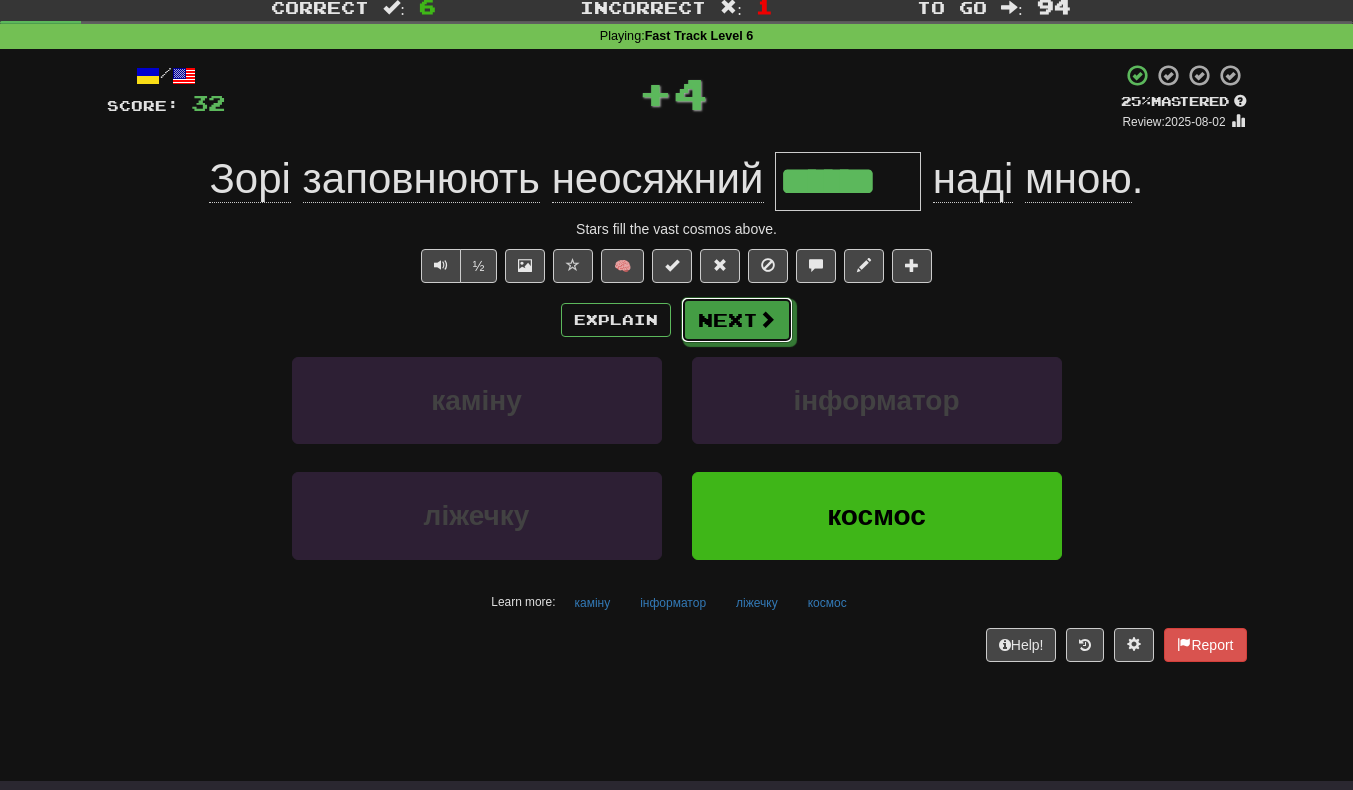 click on "Next" at bounding box center [737, 320] 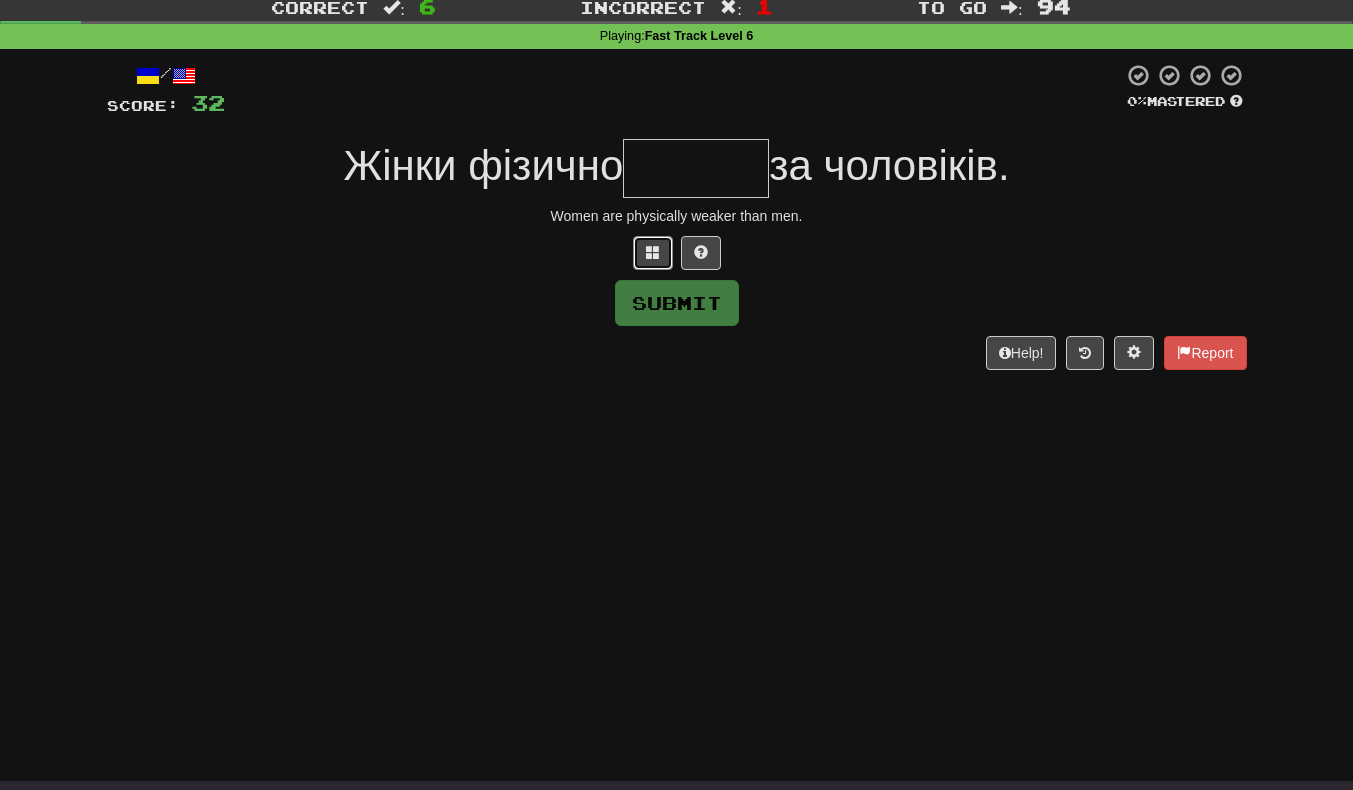 click at bounding box center (653, 253) 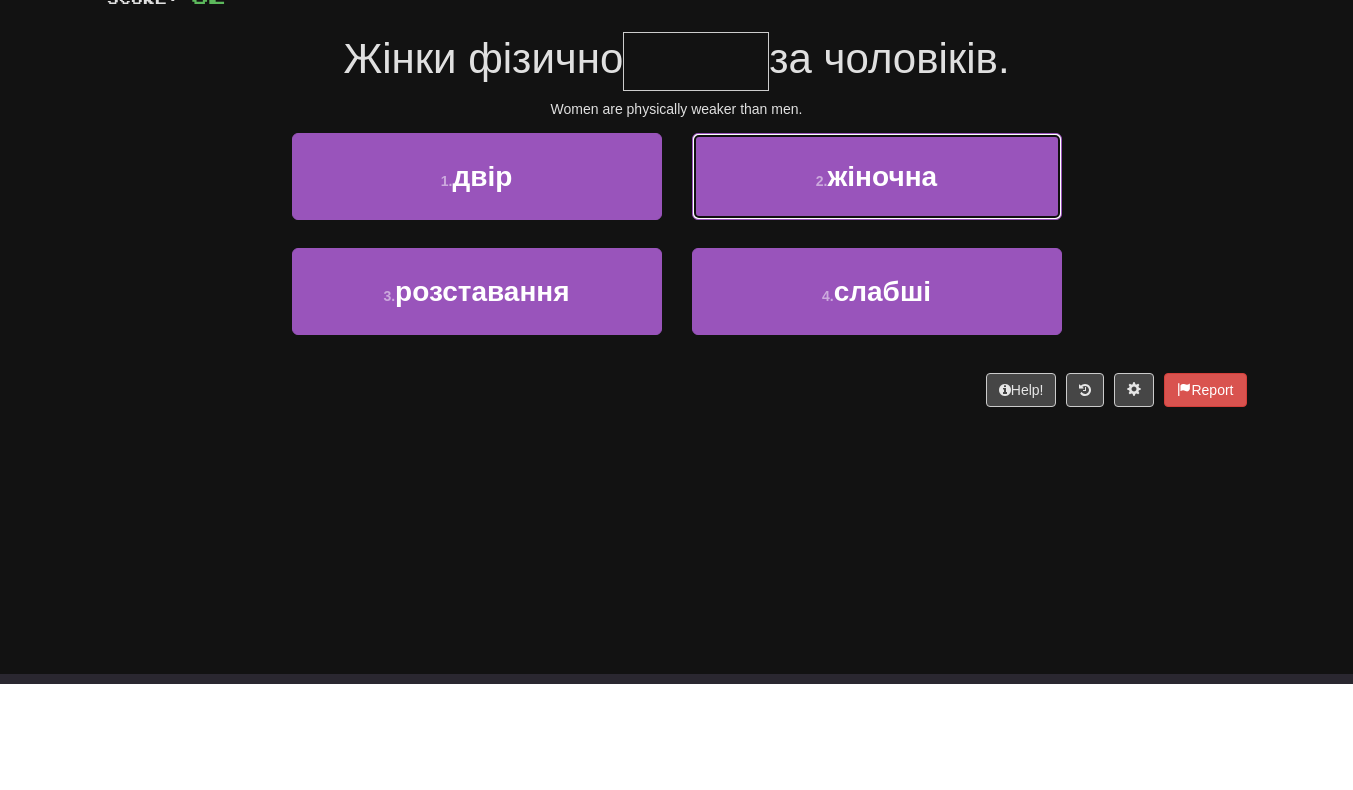 click on "2 .  жіночна" at bounding box center [877, 283] 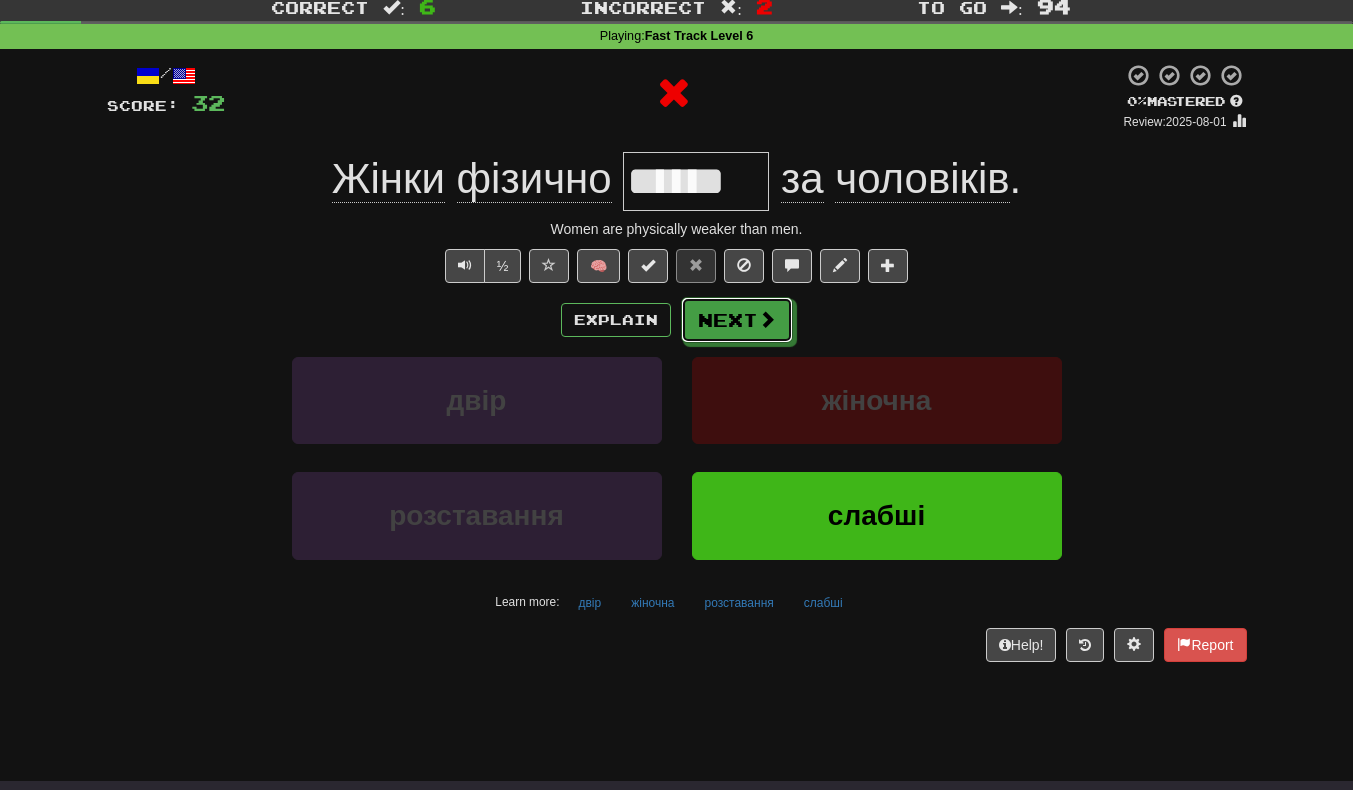 click on "Next" at bounding box center (737, 320) 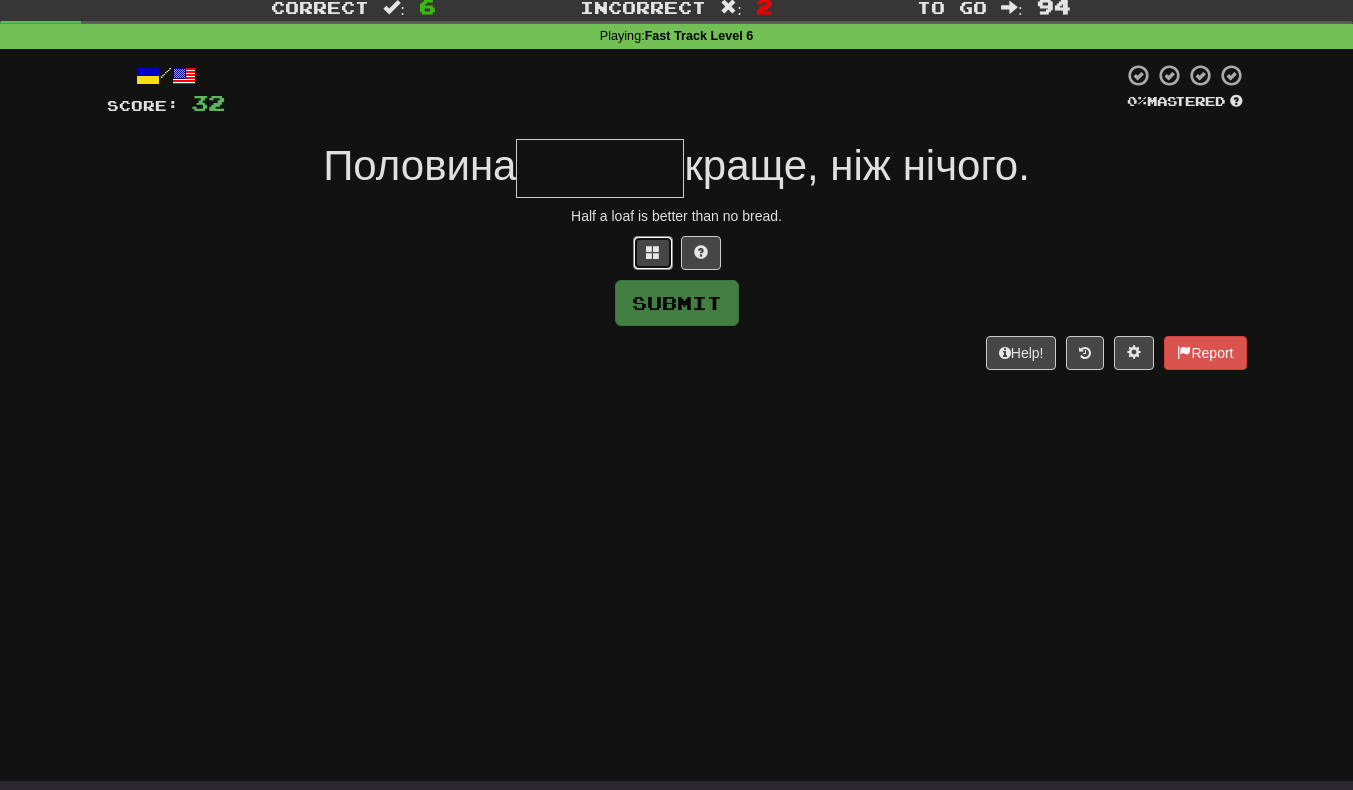 click at bounding box center (653, 253) 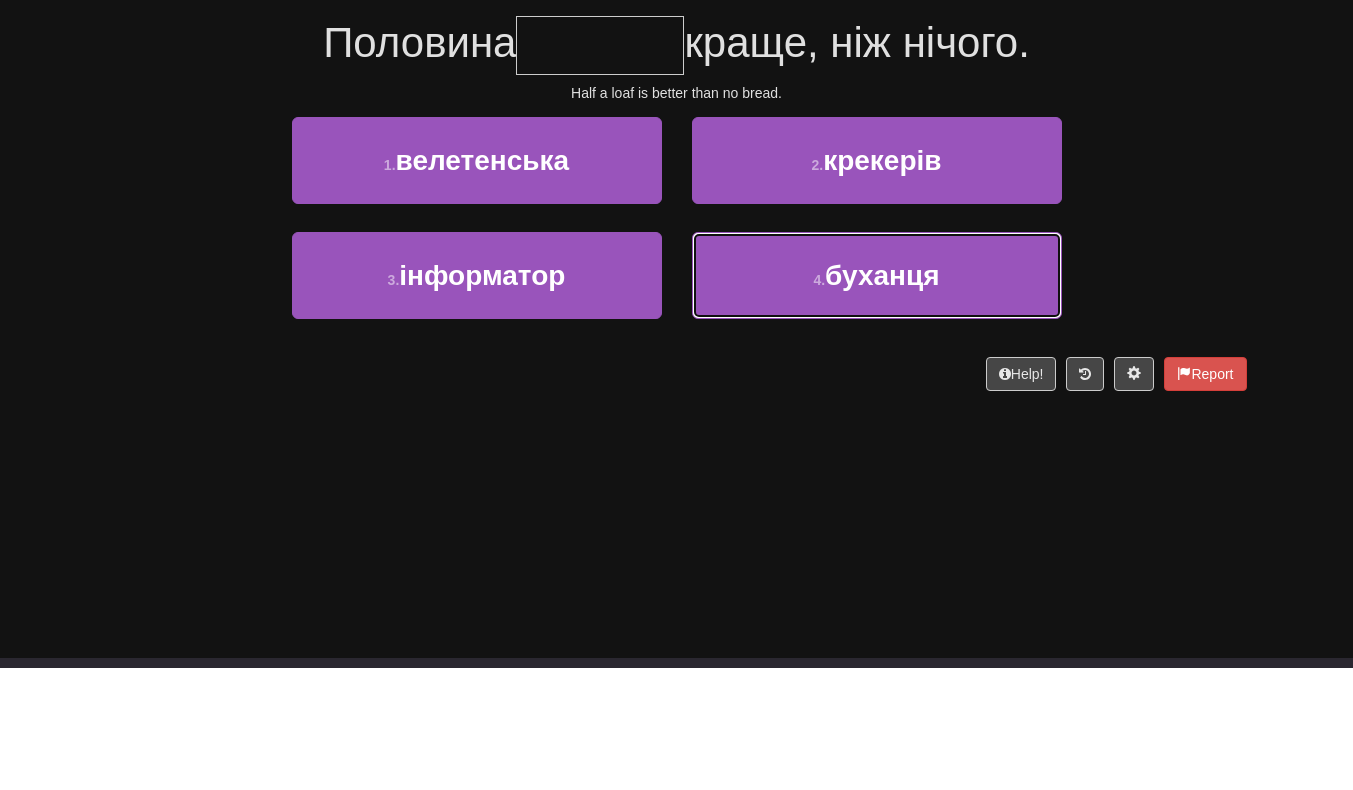 click on "4 .  буханця" at bounding box center (877, 398) 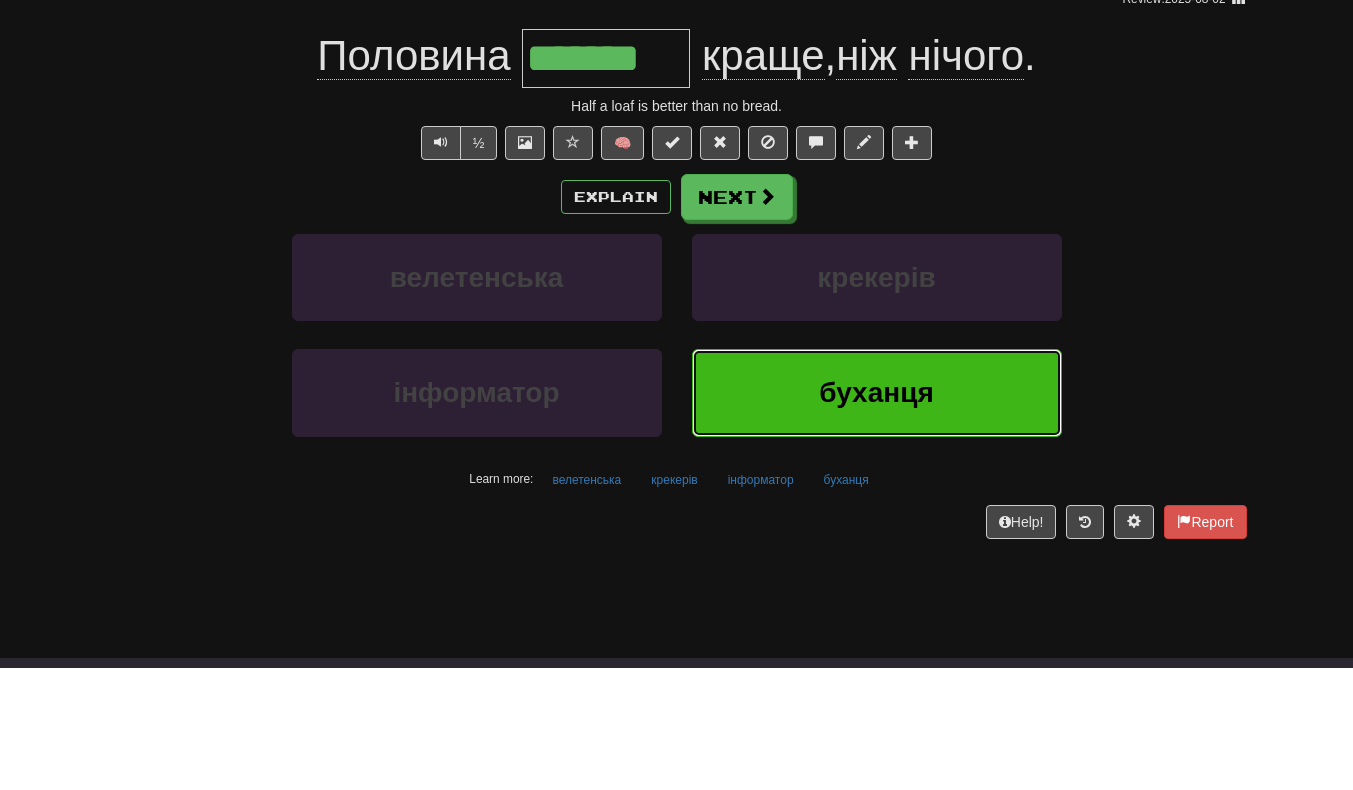 scroll, scrollTop: 72, scrollLeft: 0, axis: vertical 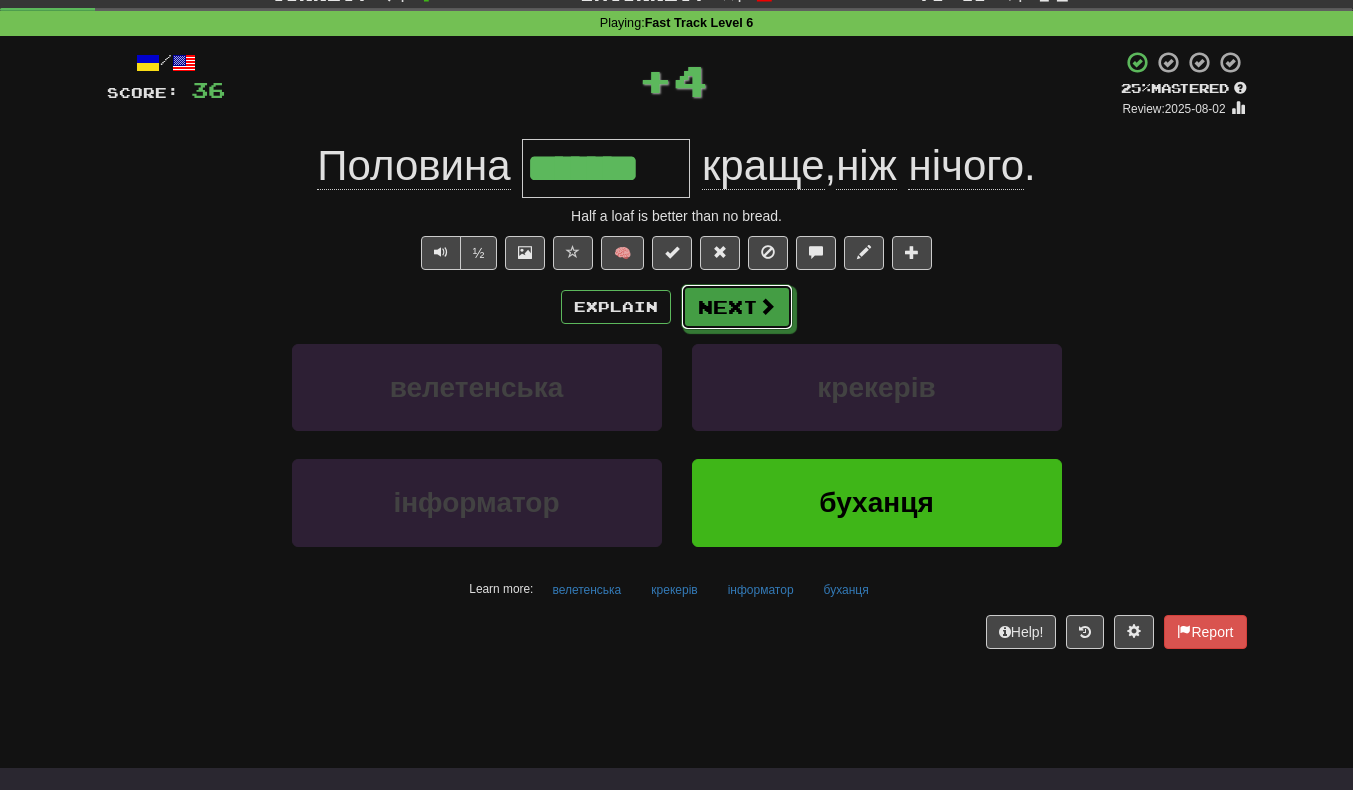 click on "Next" at bounding box center [737, 307] 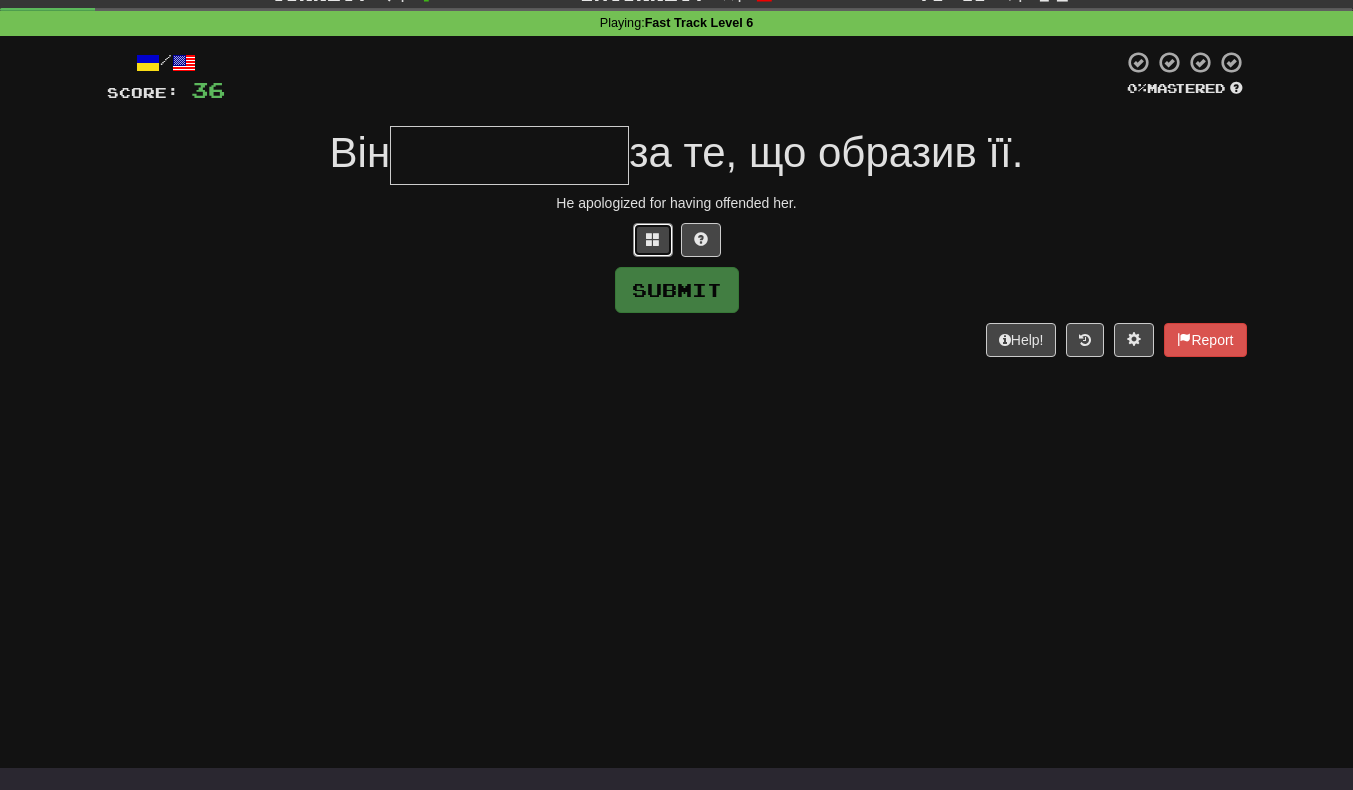 click at bounding box center (653, 239) 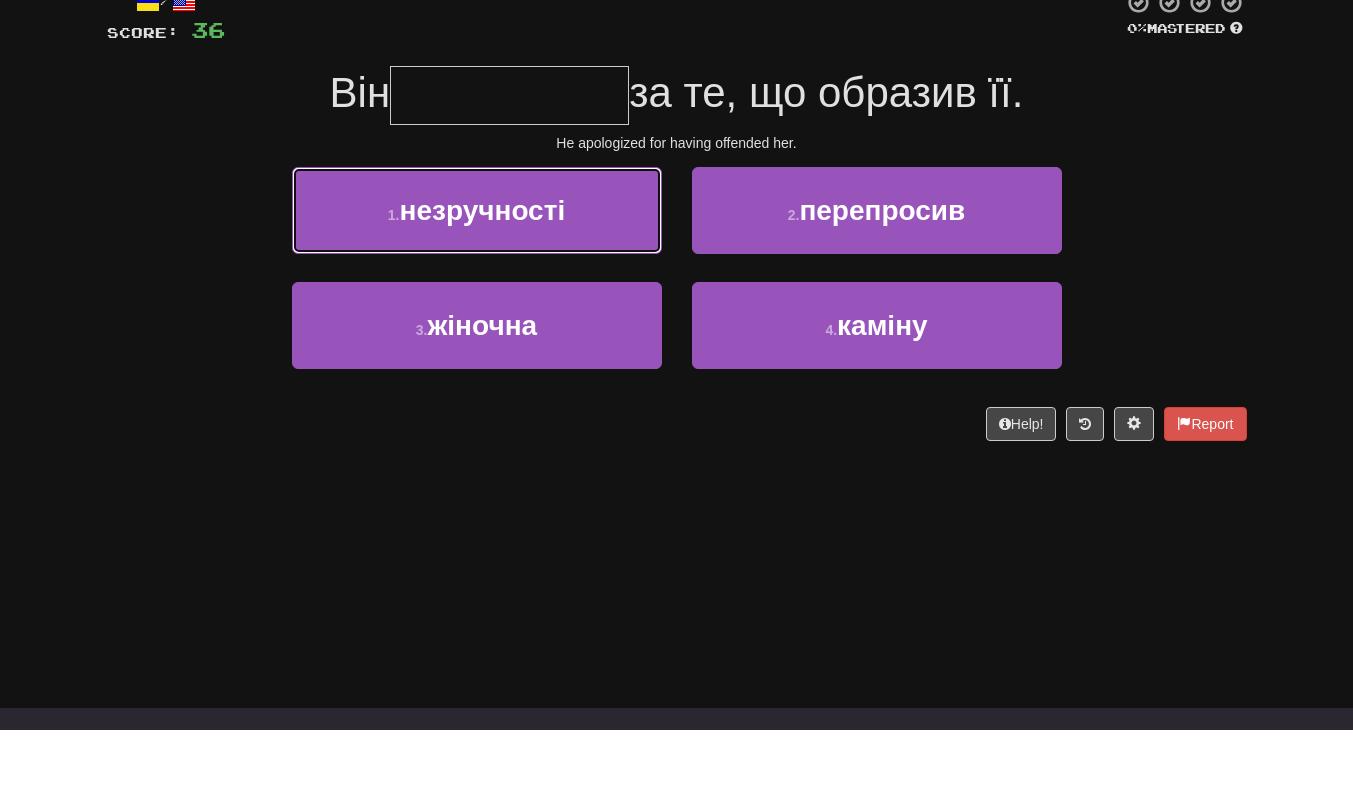 click on "1 .  незручності" at bounding box center [477, 270] 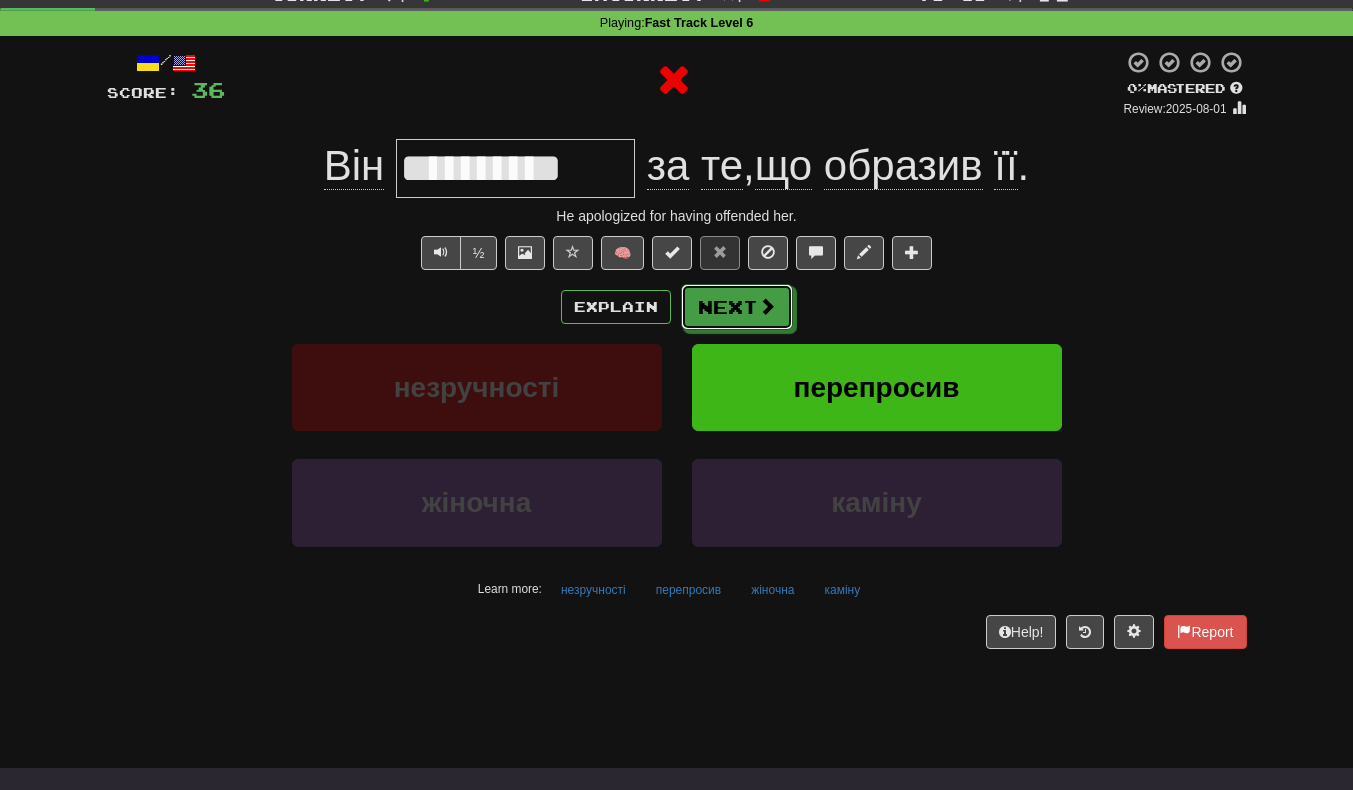 click on "Next" at bounding box center [737, 307] 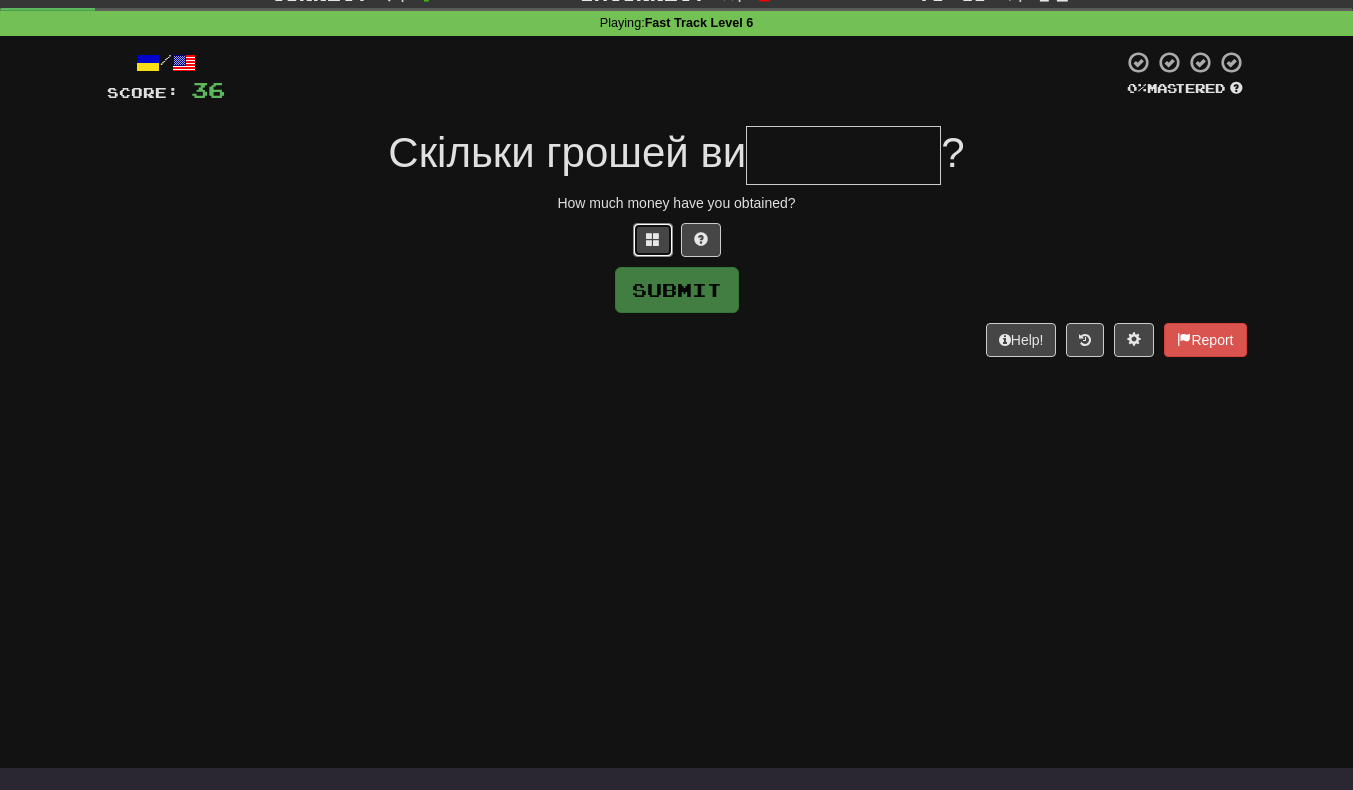 click at bounding box center (653, 240) 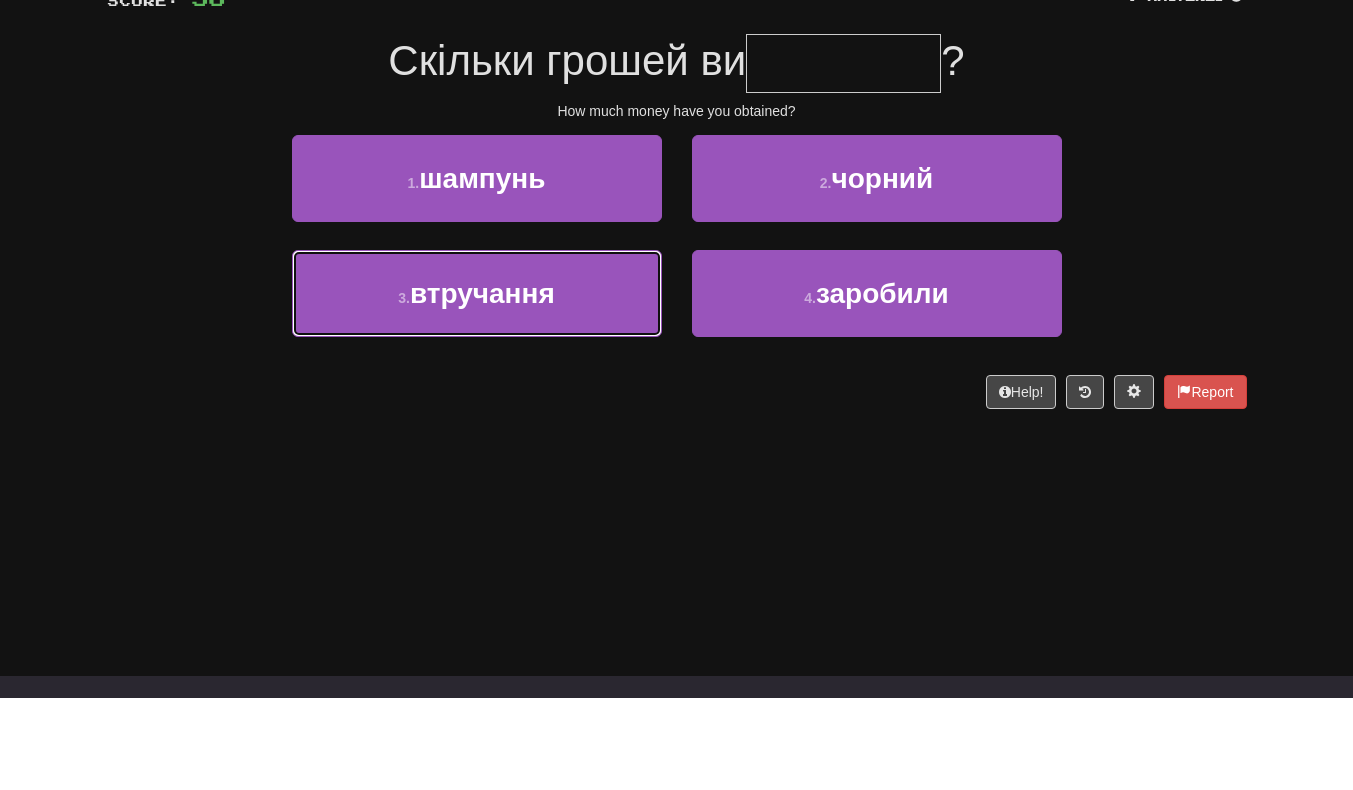 click on "втручання" at bounding box center [482, 385] 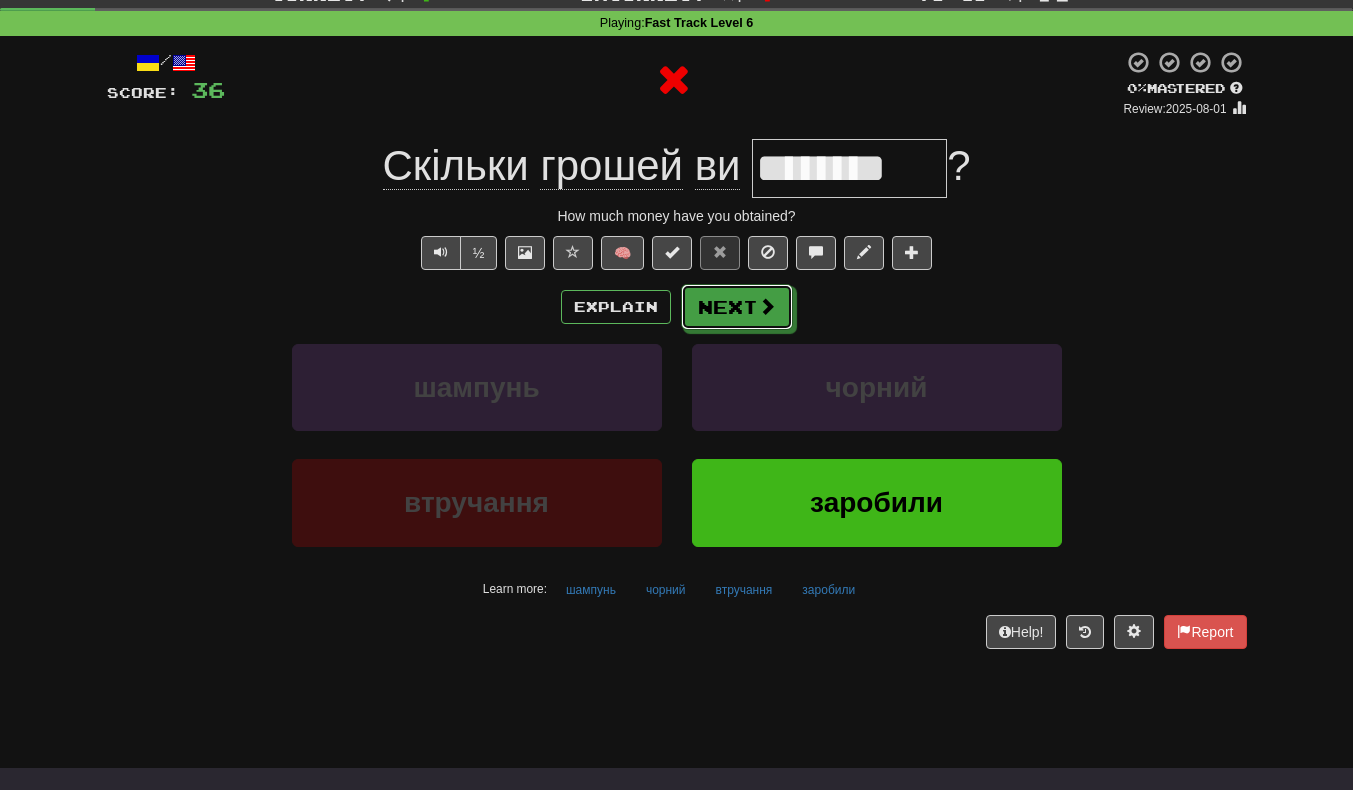 click on "Next" at bounding box center [737, 307] 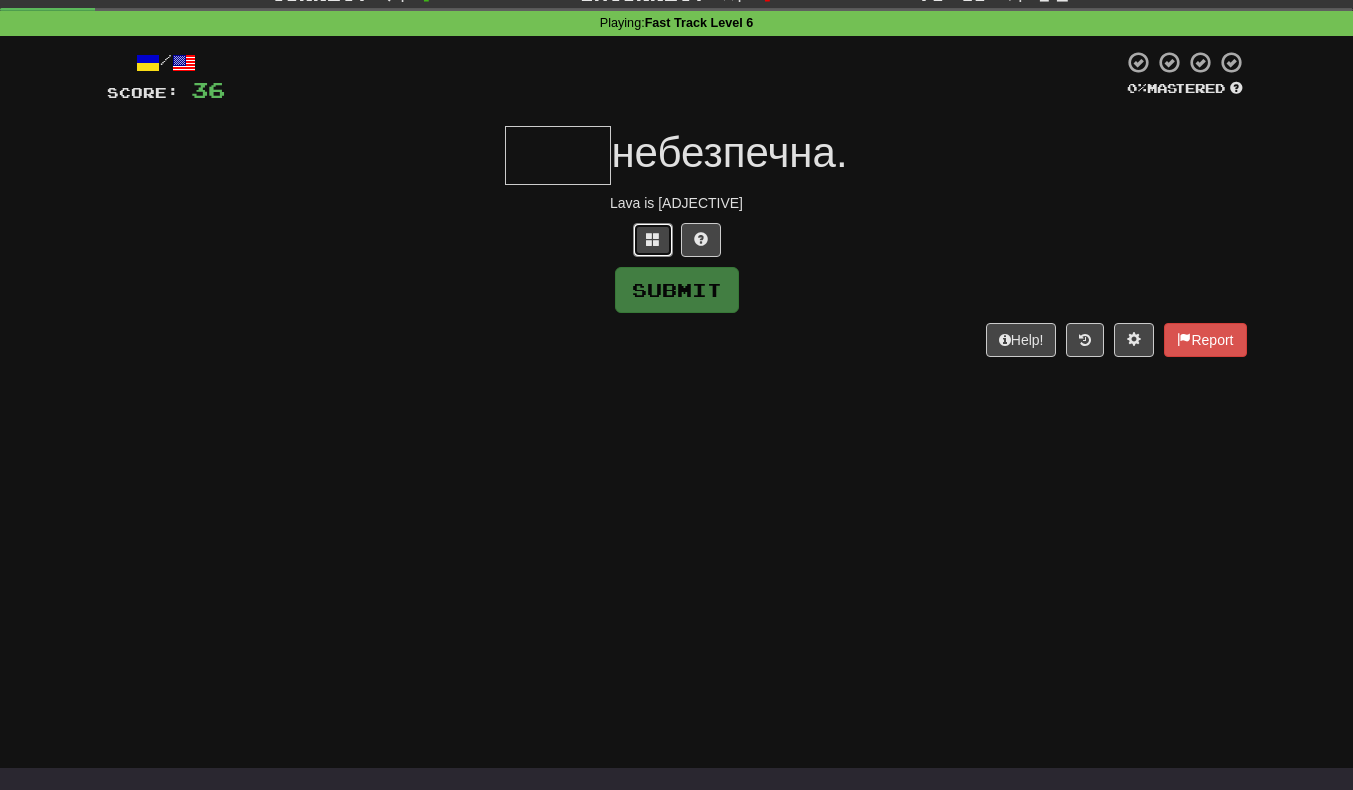 click at bounding box center [653, 239] 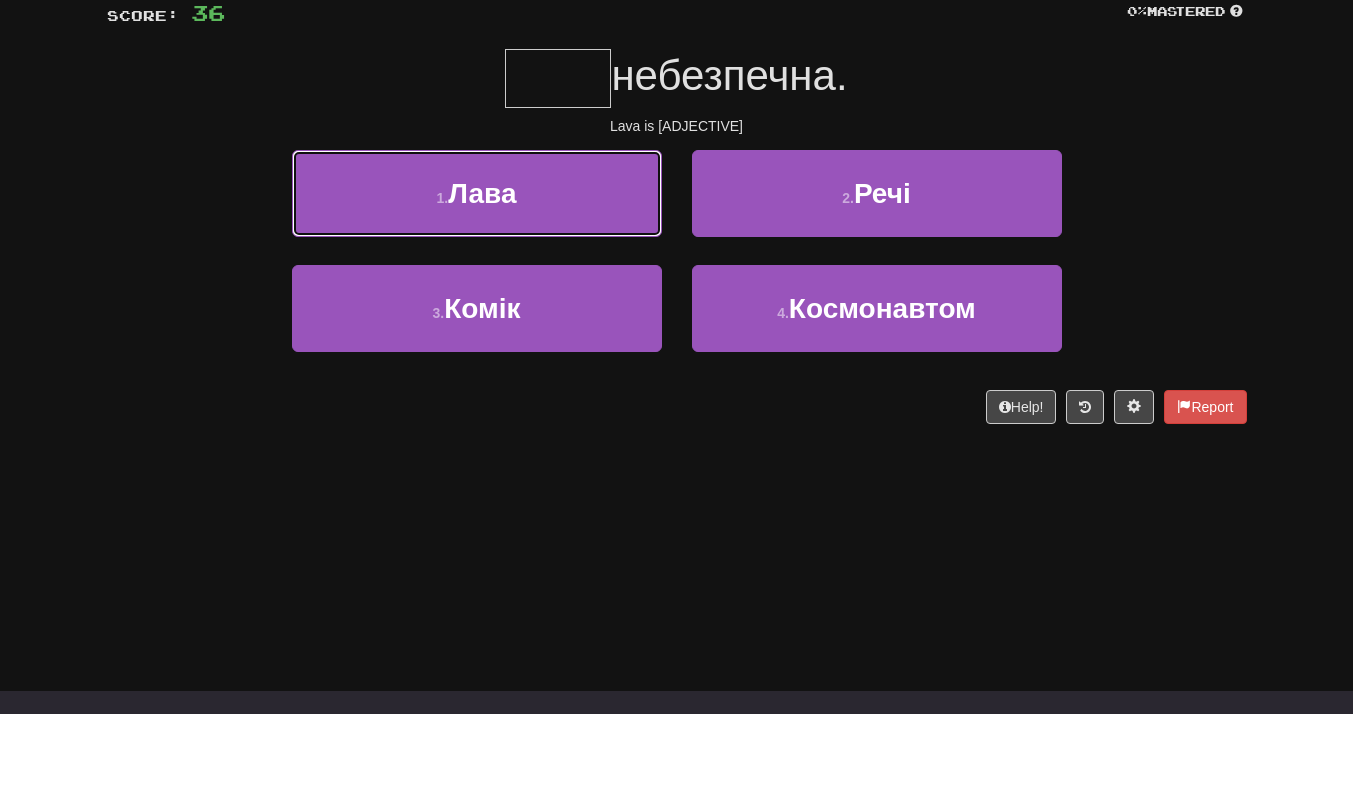 click on "1 .  Лава" at bounding box center (477, 270) 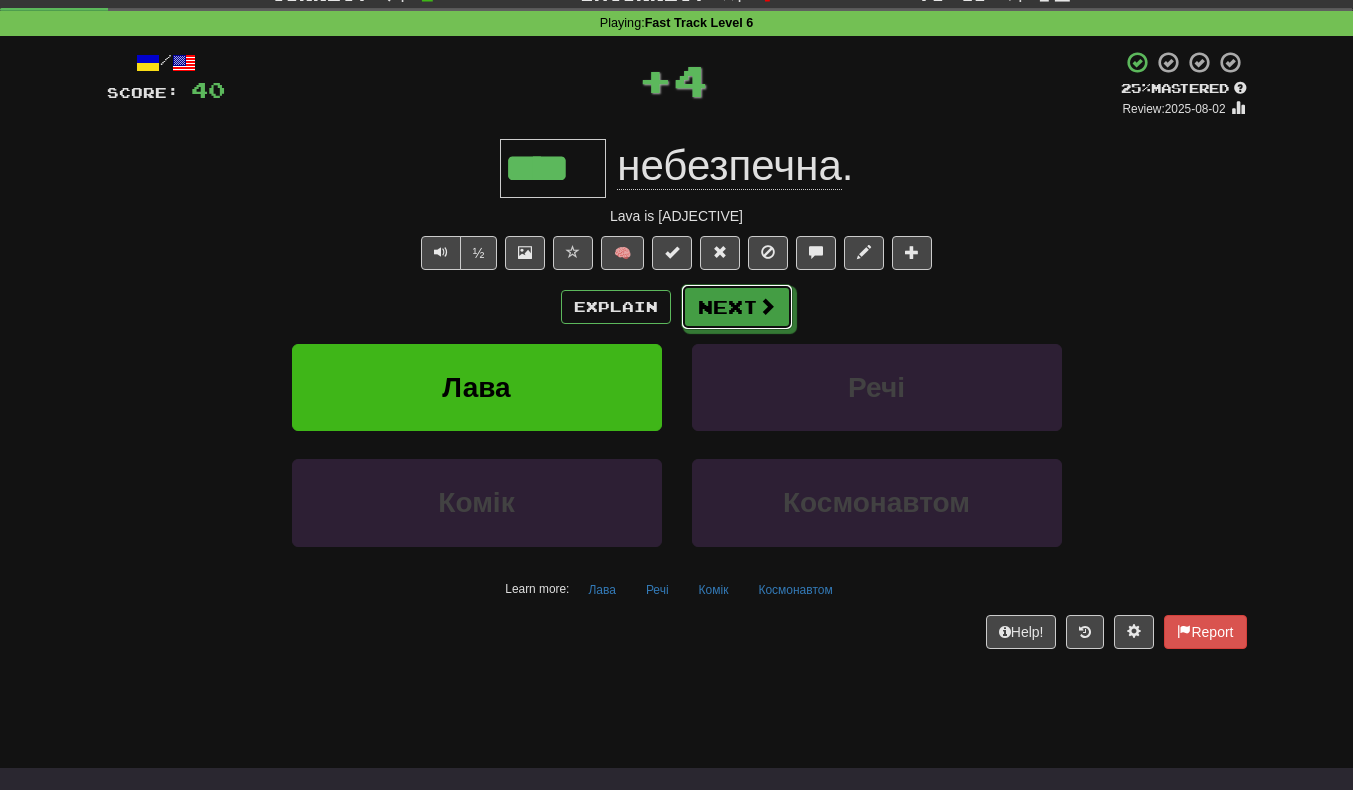 click on "Next" at bounding box center [737, 307] 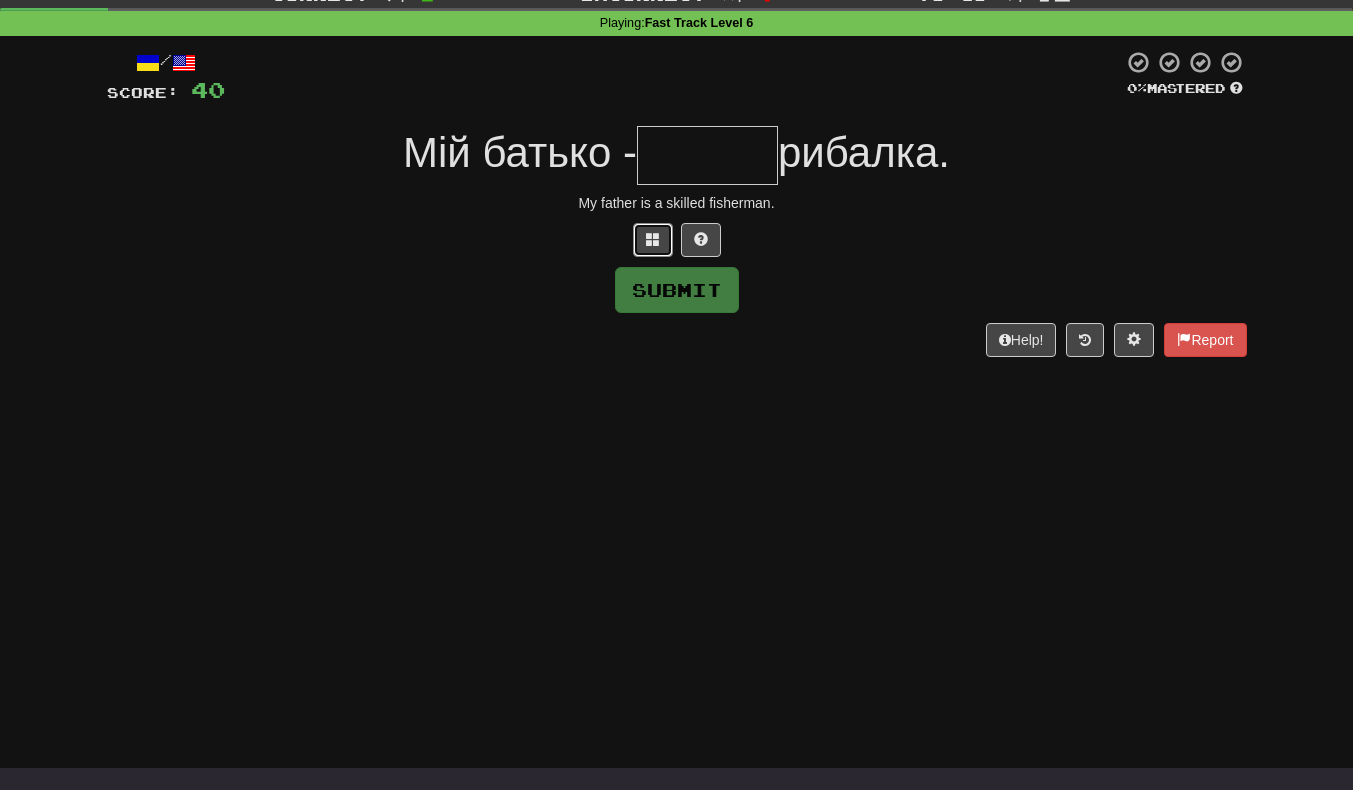 click at bounding box center [653, 239] 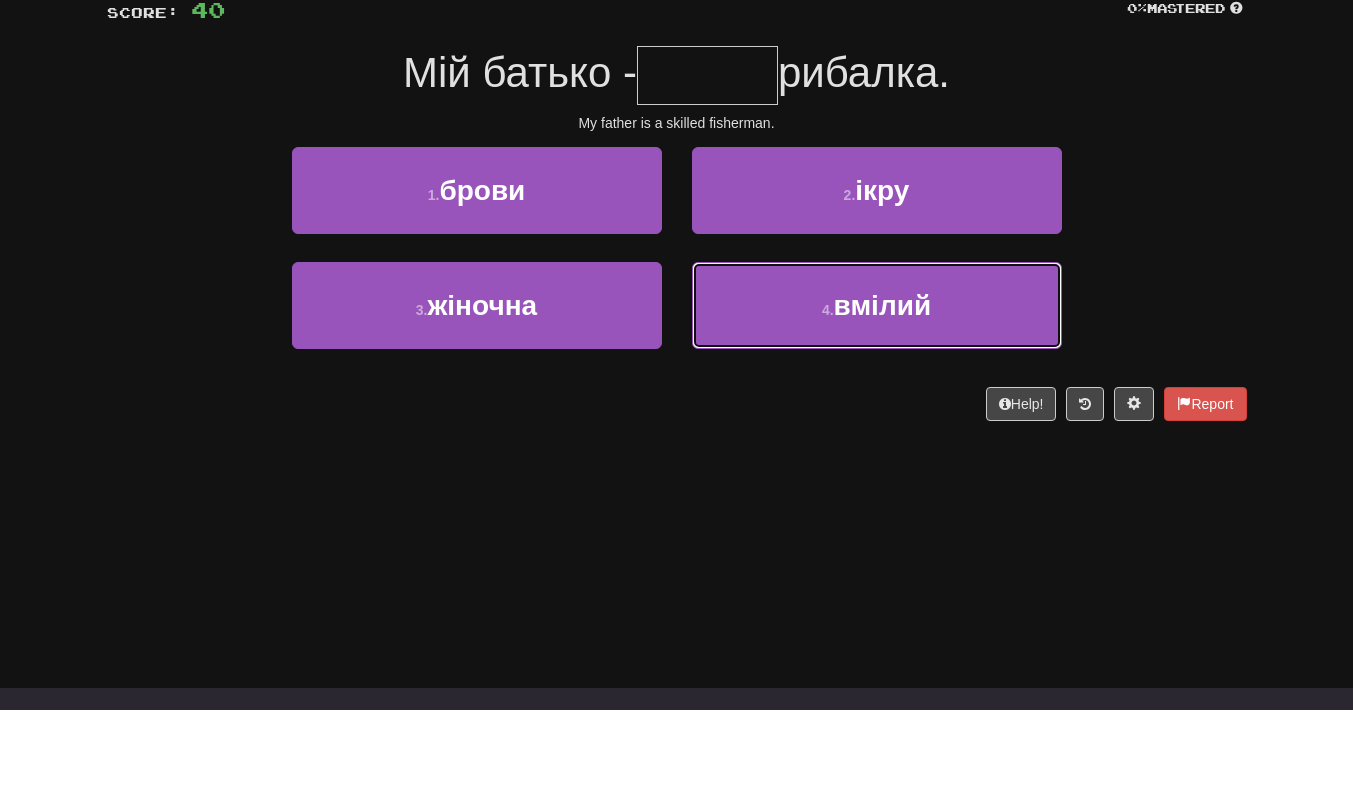 click on "4 .  вмілий" at bounding box center (877, 385) 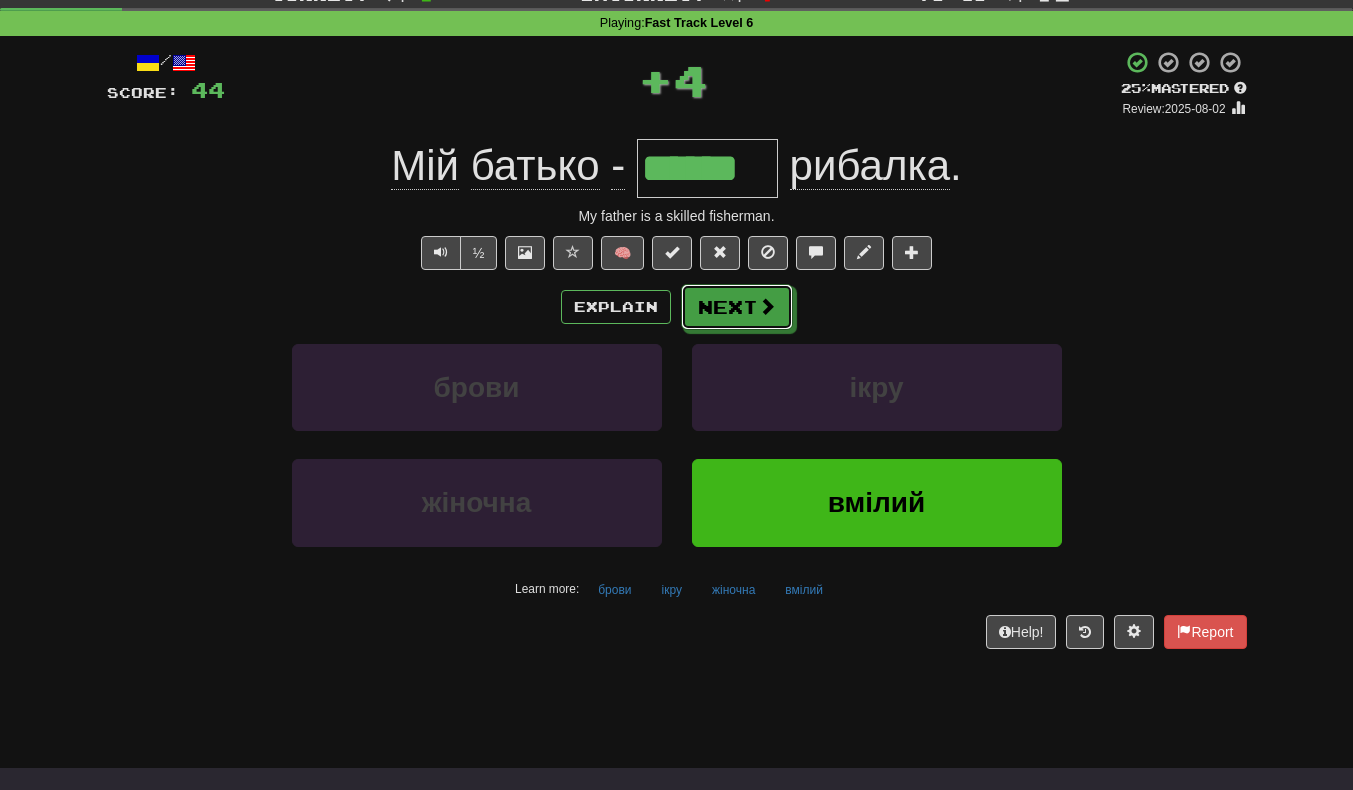 click at bounding box center (767, 306) 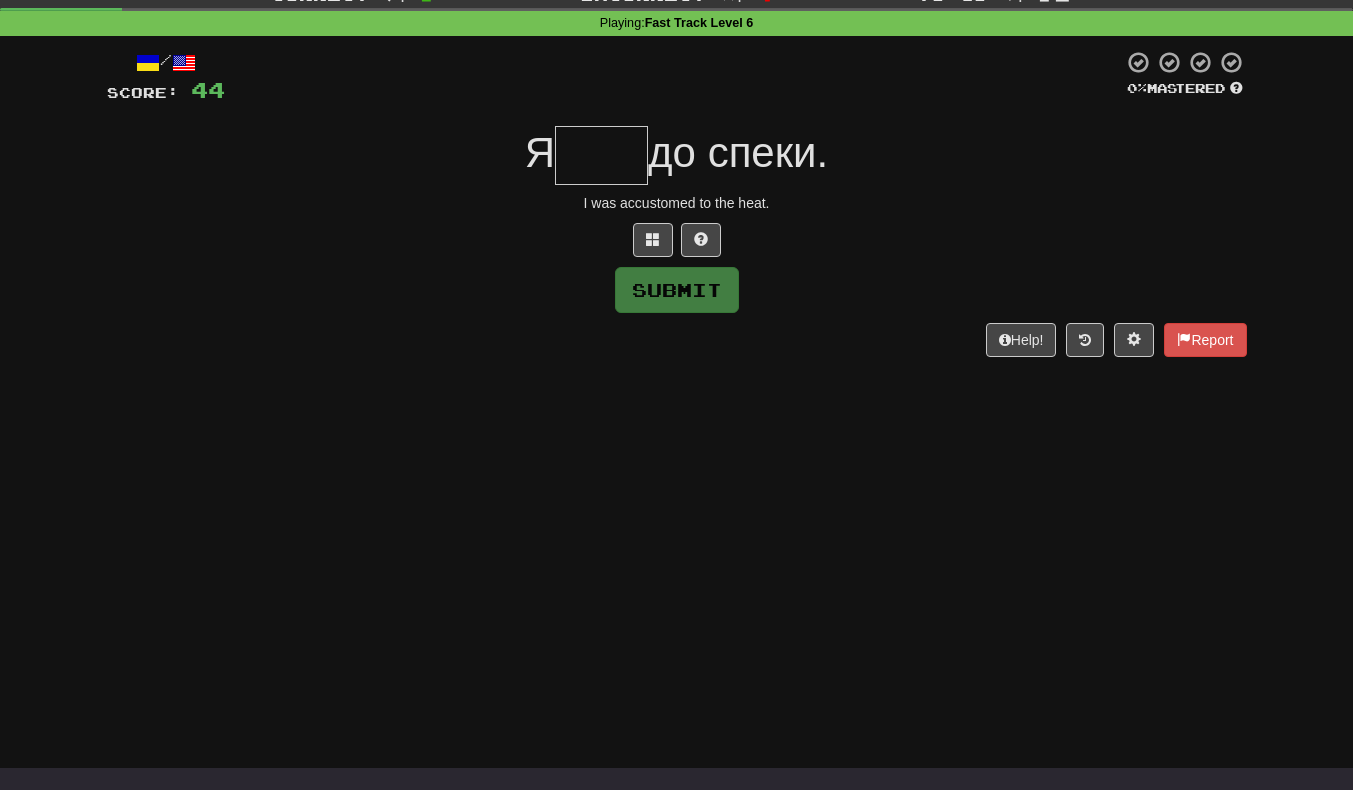 type on "*" 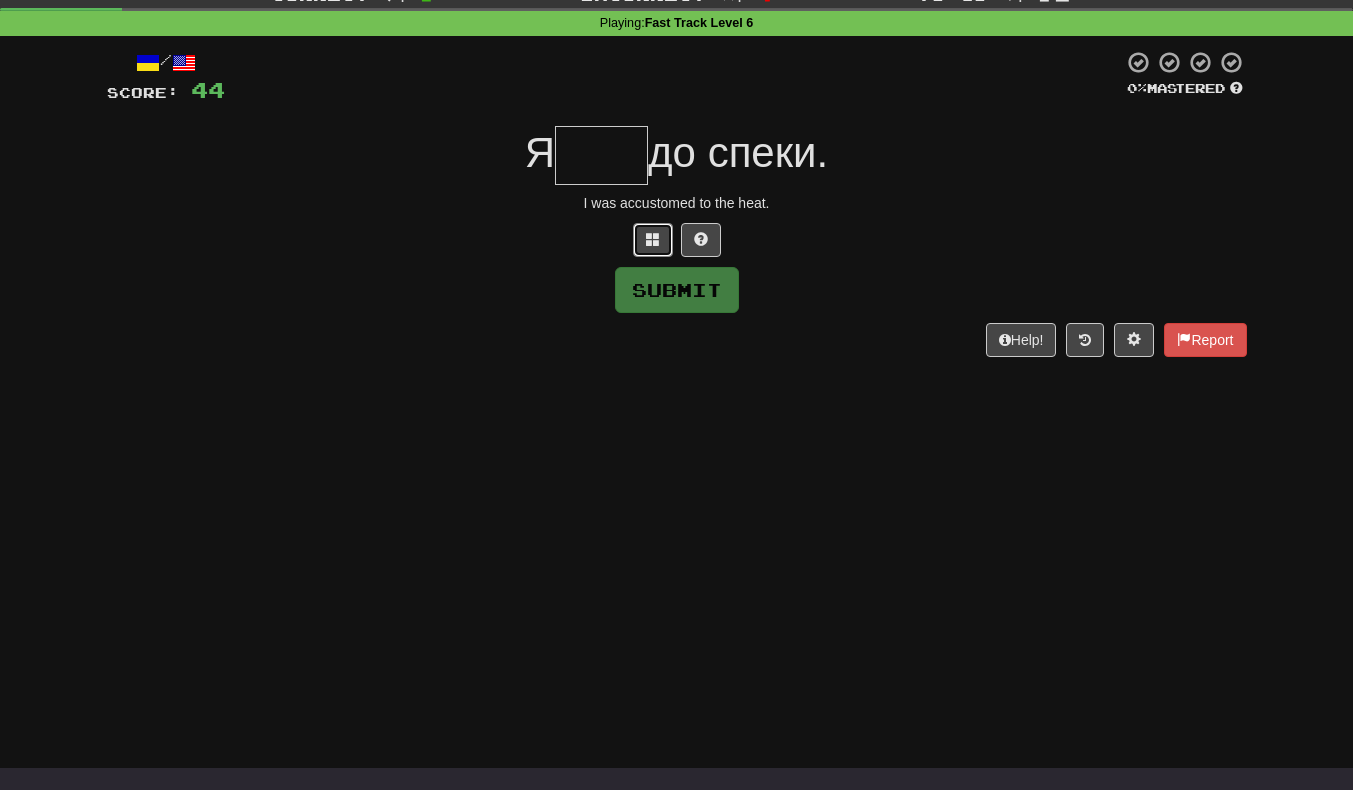 click at bounding box center (653, 240) 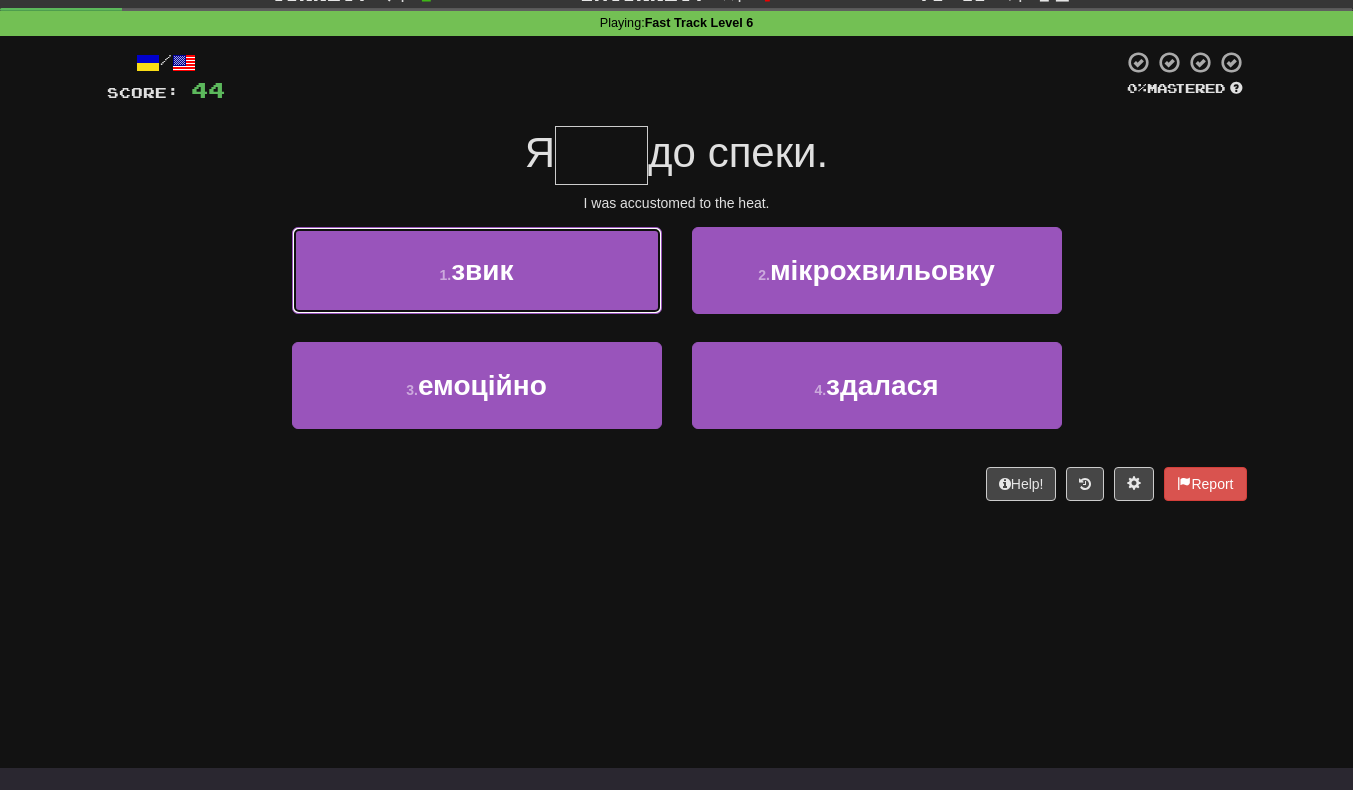 click on "1 .  звик" at bounding box center [477, 270] 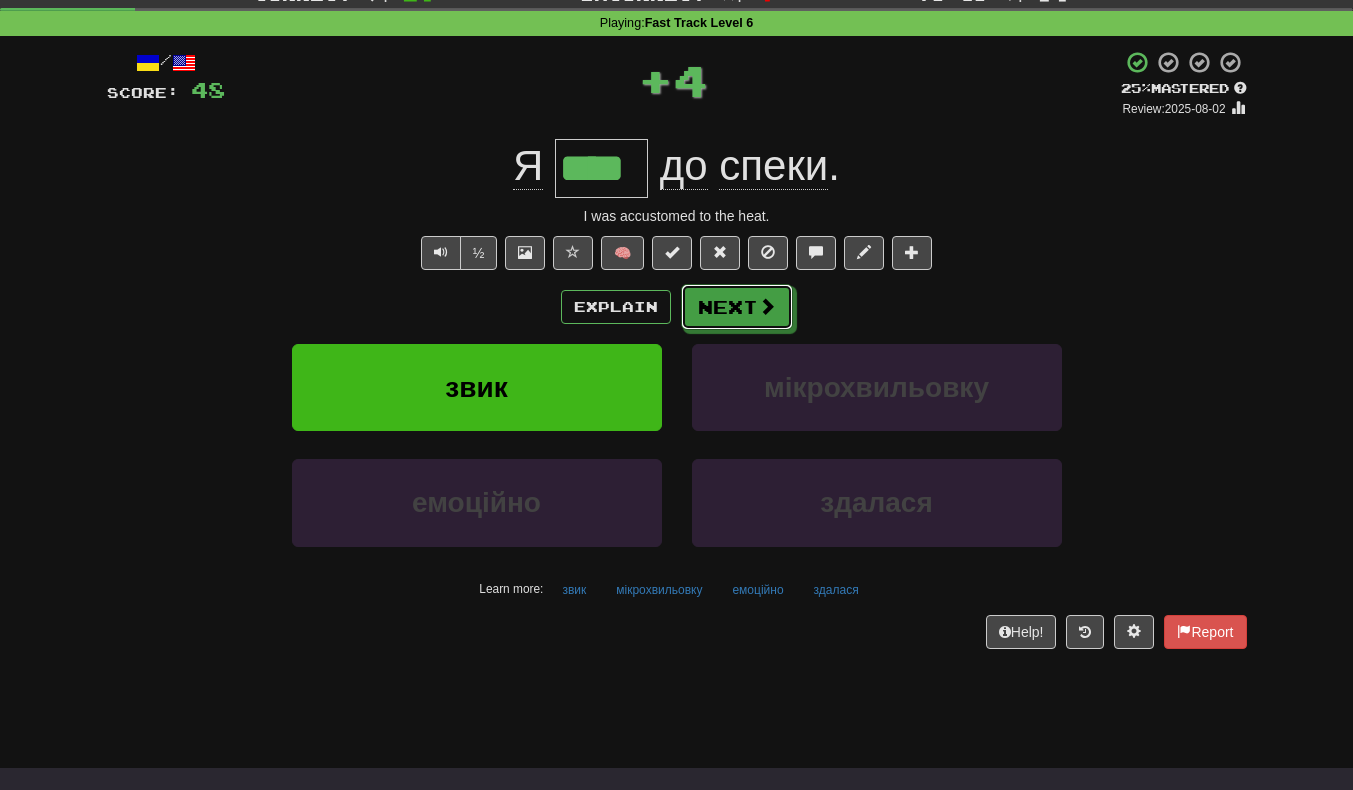 click on "Next" at bounding box center (737, 307) 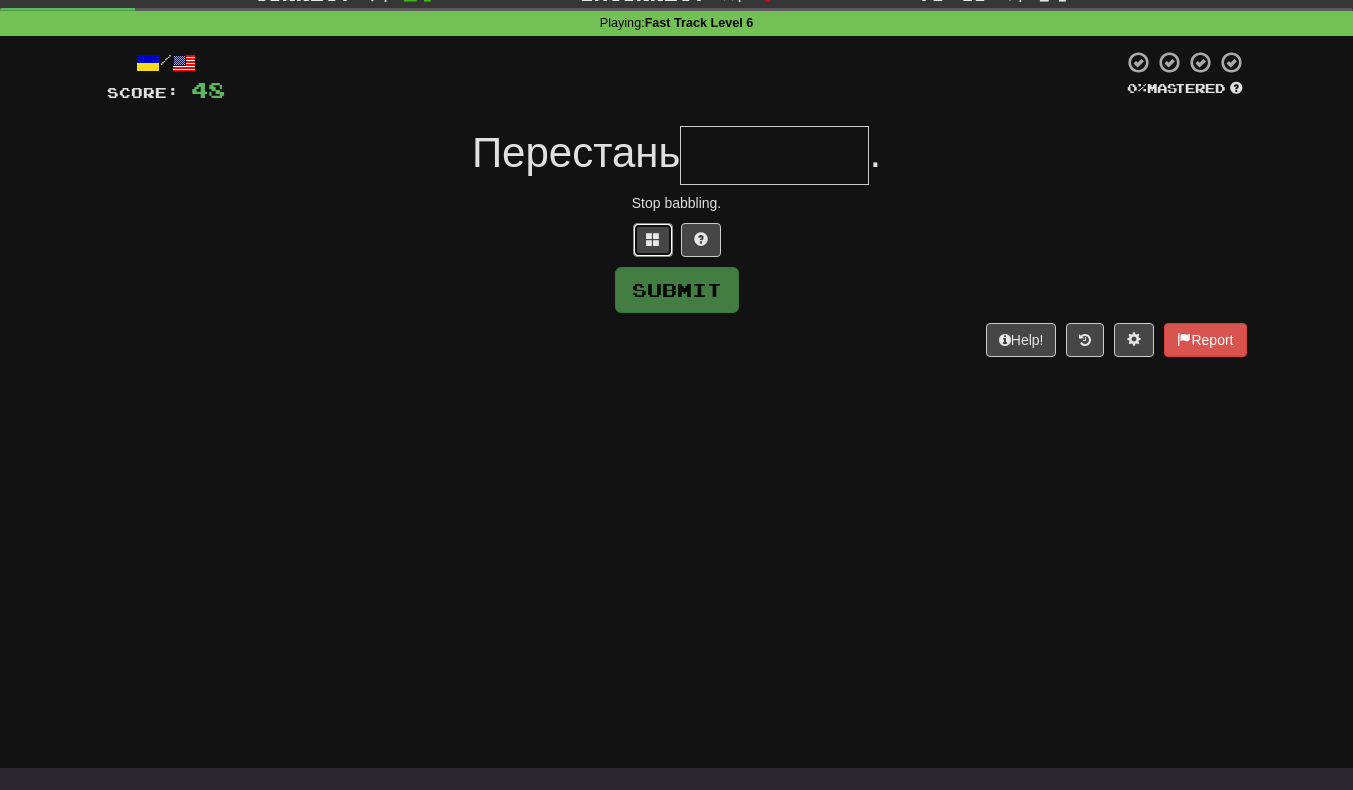 click at bounding box center (653, 240) 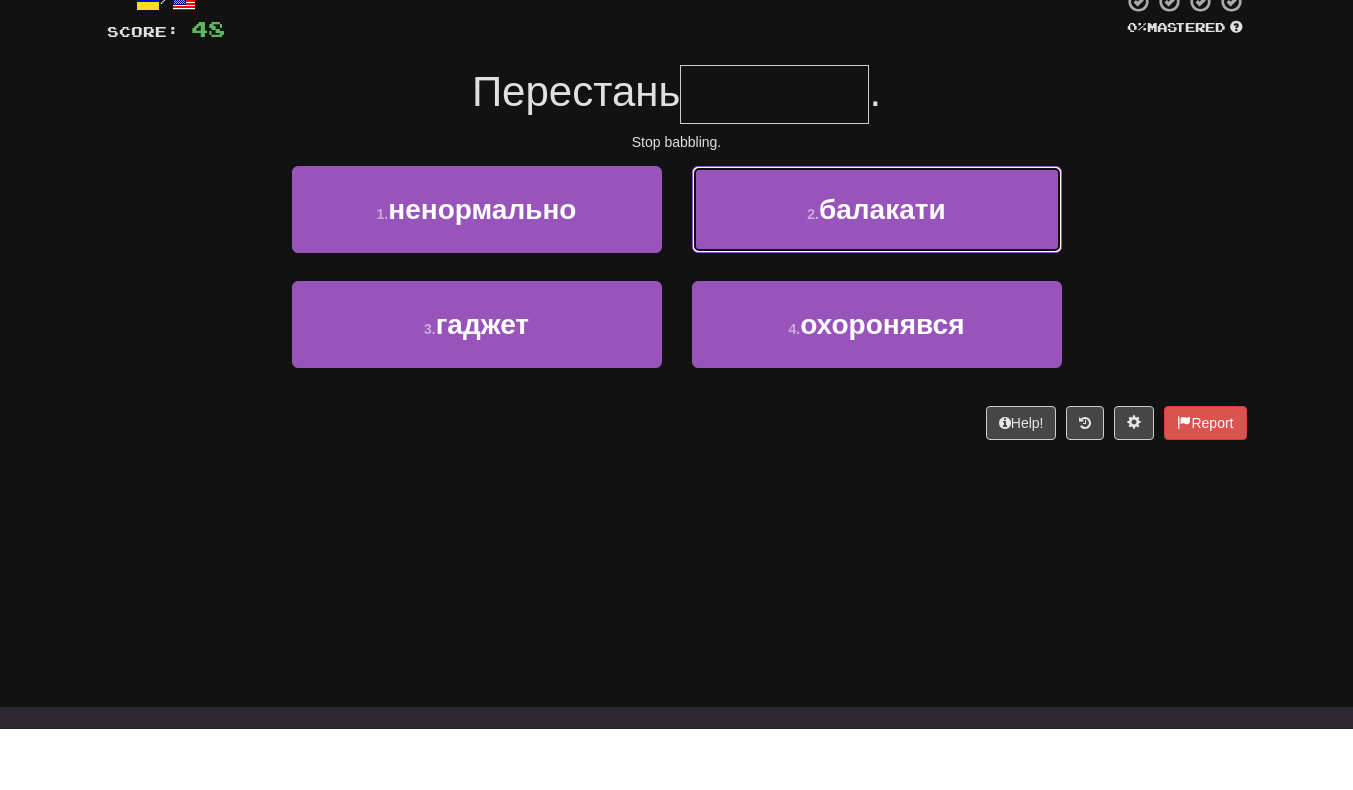 click on "2 .  балакати" at bounding box center (877, 270) 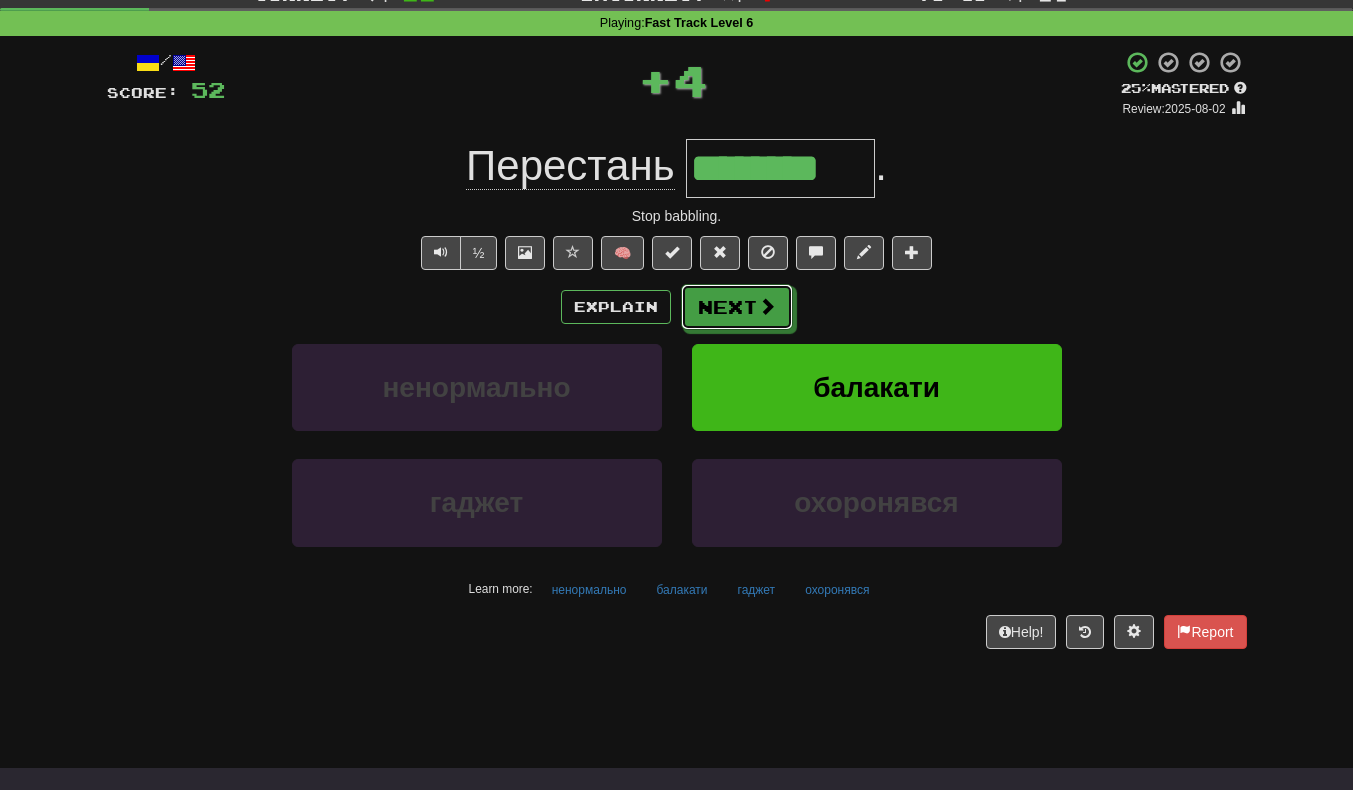 click at bounding box center (767, 306) 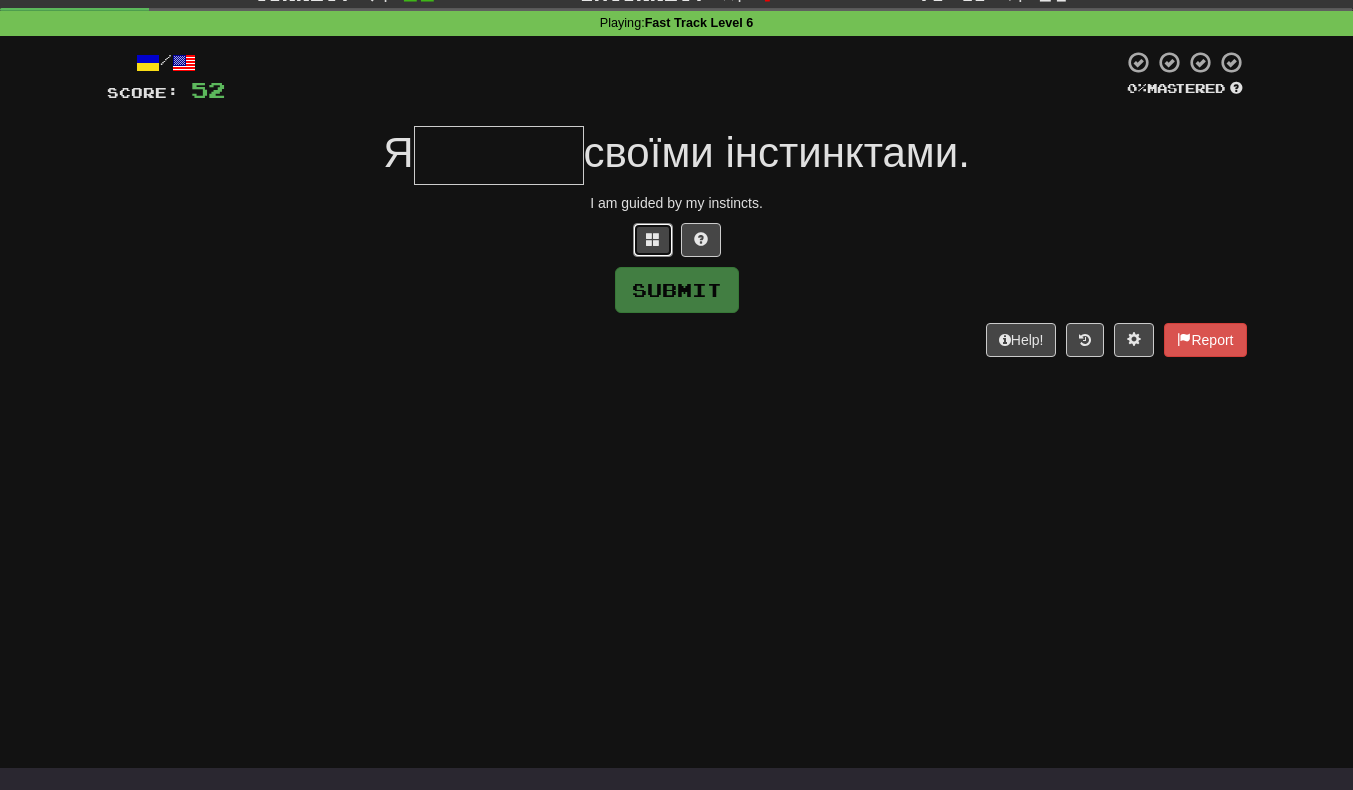click at bounding box center [653, 239] 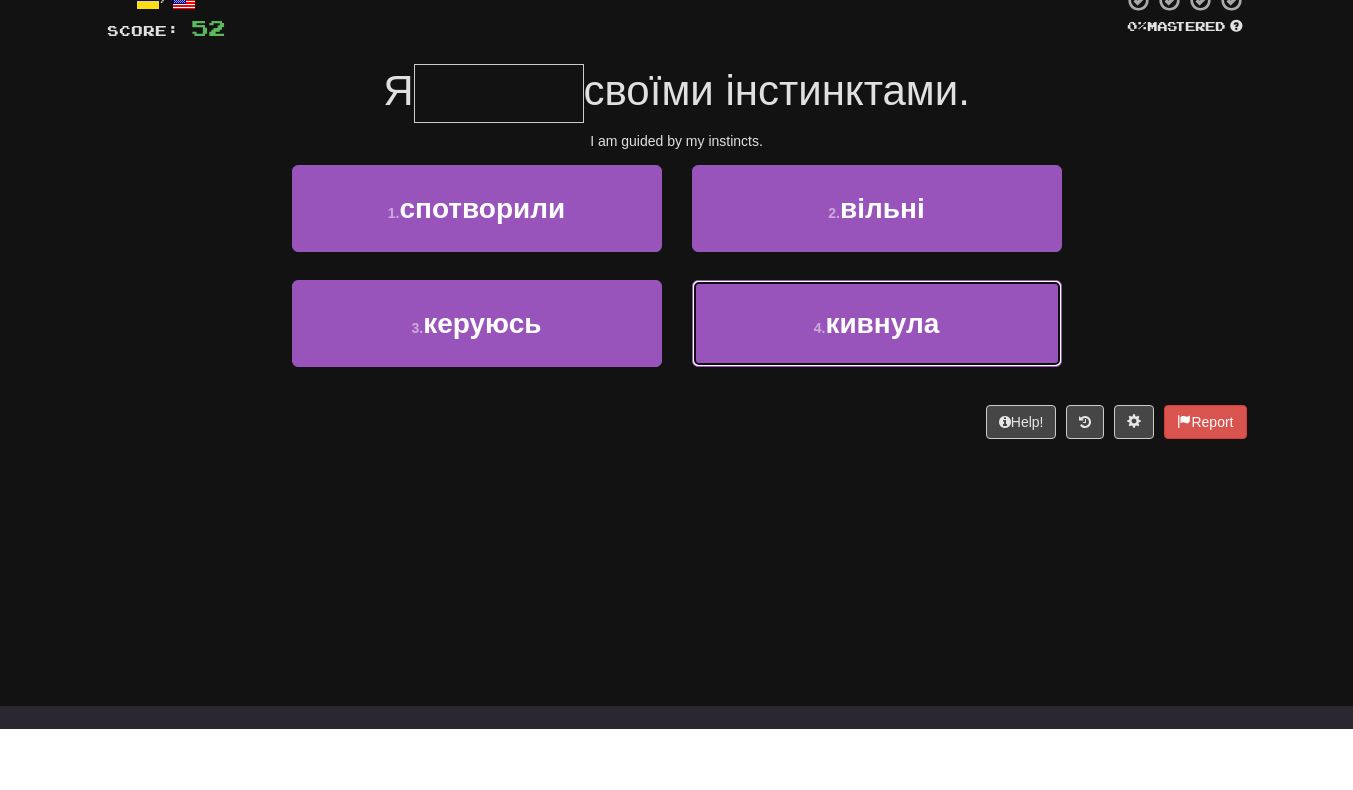 click on "4 .  кивнула" at bounding box center [877, 385] 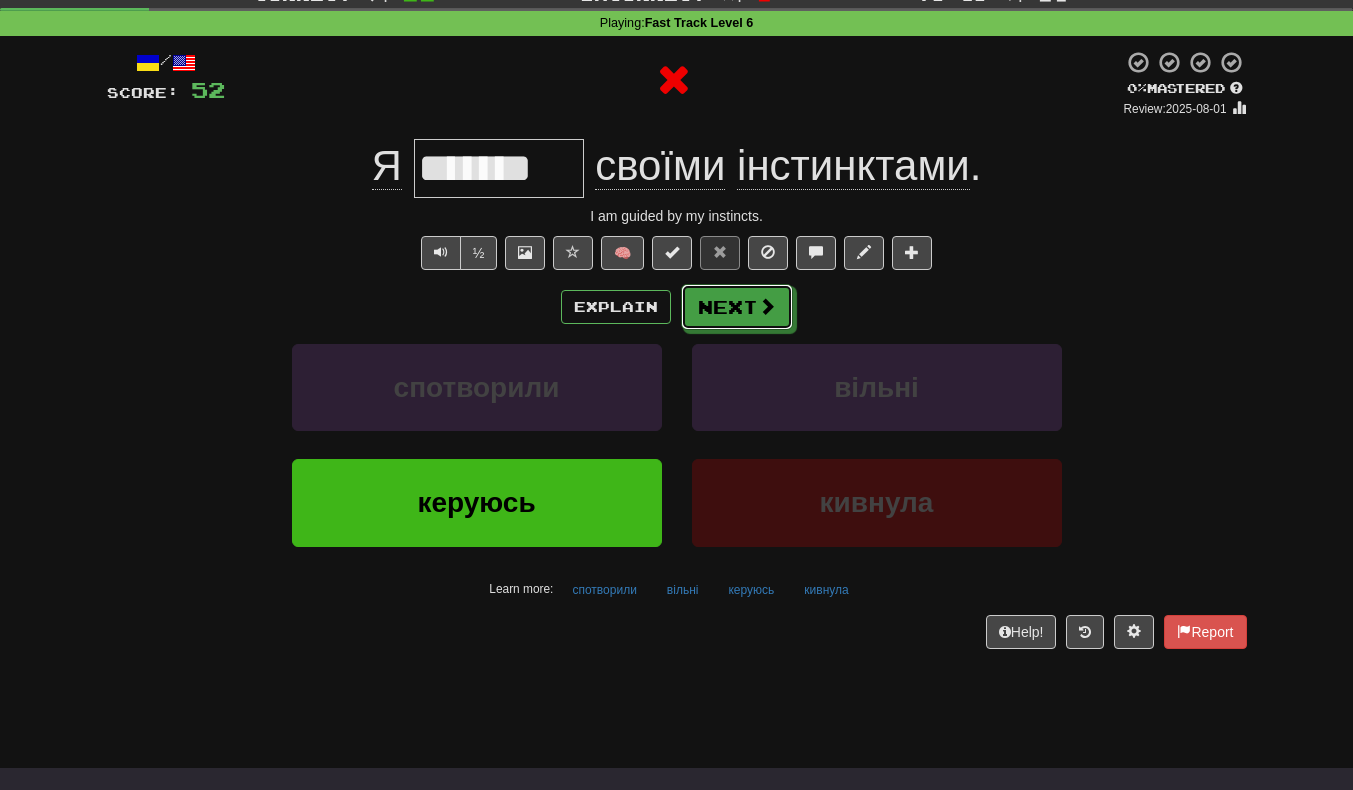 click on "Next" at bounding box center (737, 307) 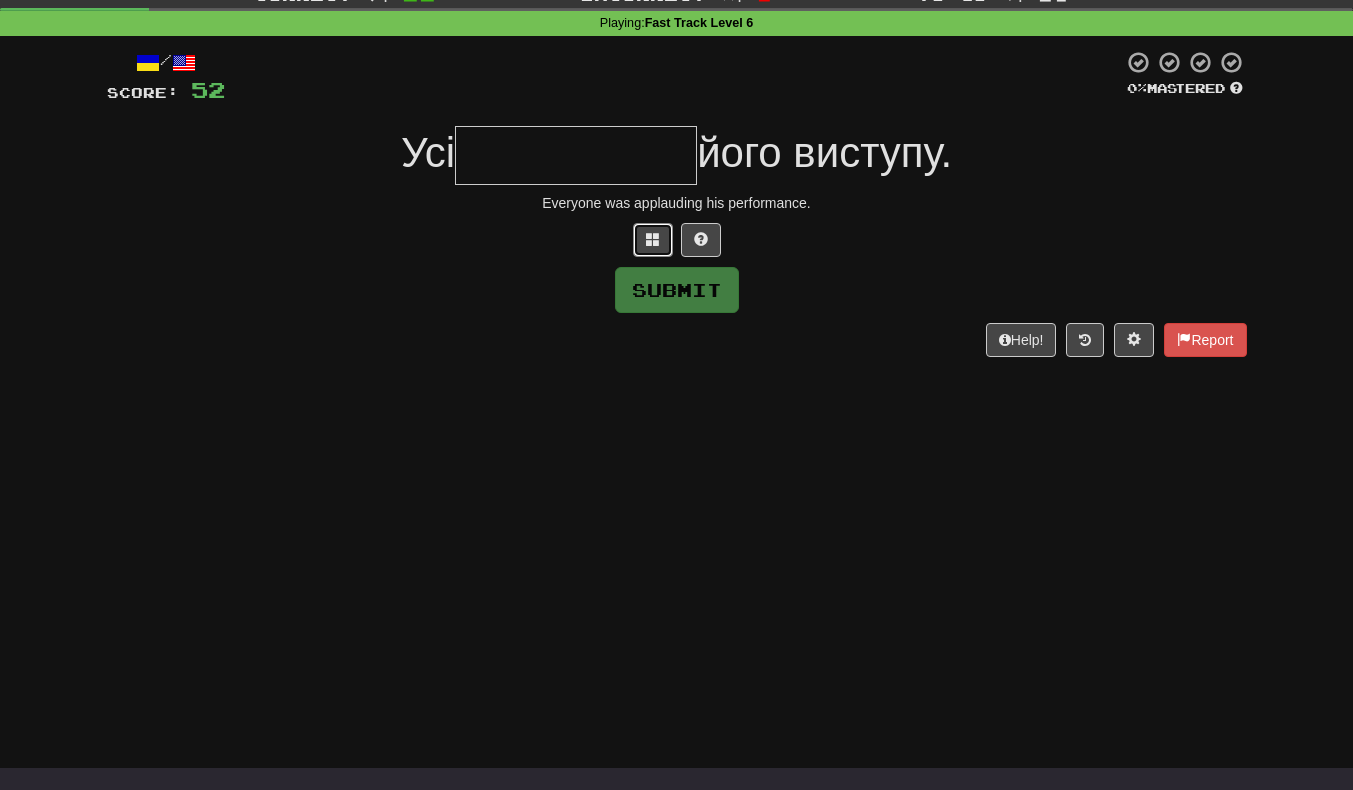 click at bounding box center [653, 239] 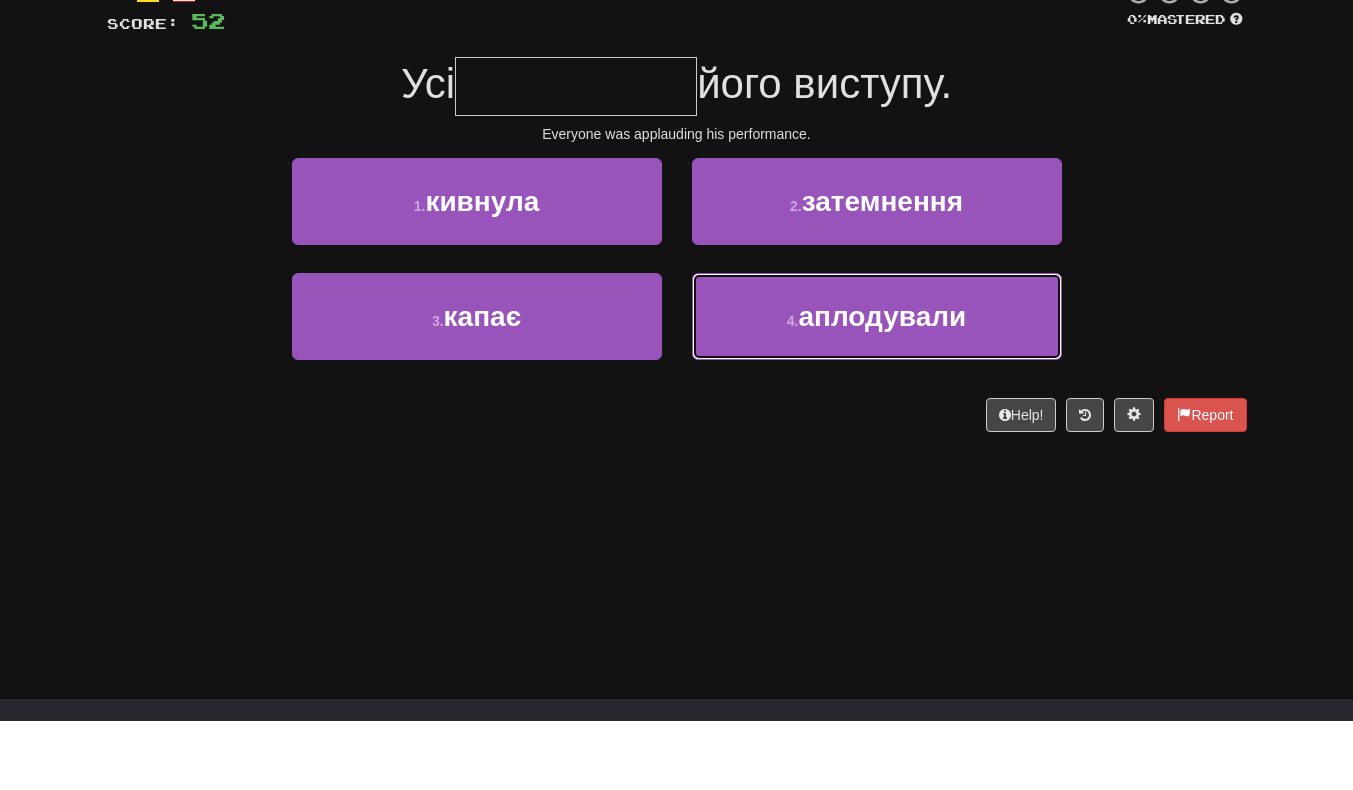 click on "4 .  аплодували" at bounding box center (877, 385) 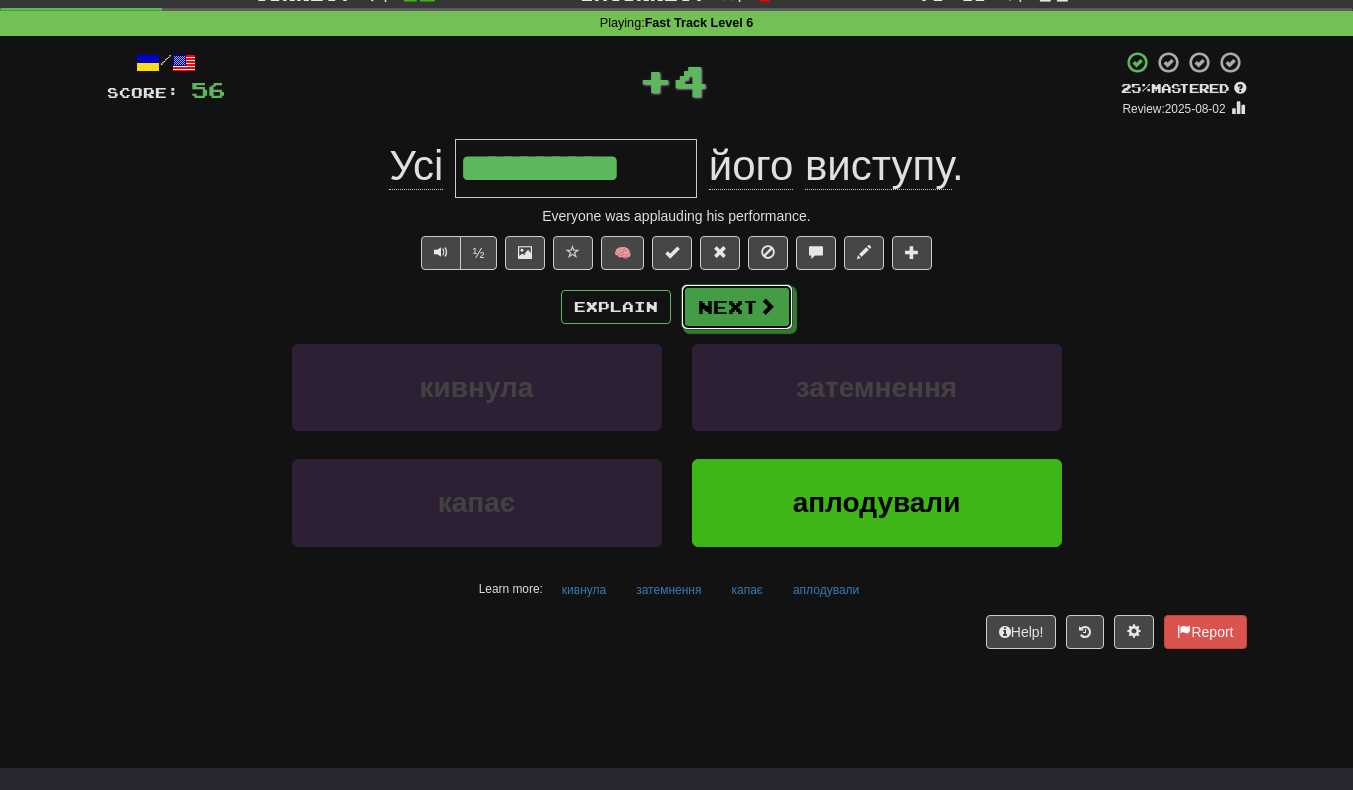 click on "Next" at bounding box center [737, 307] 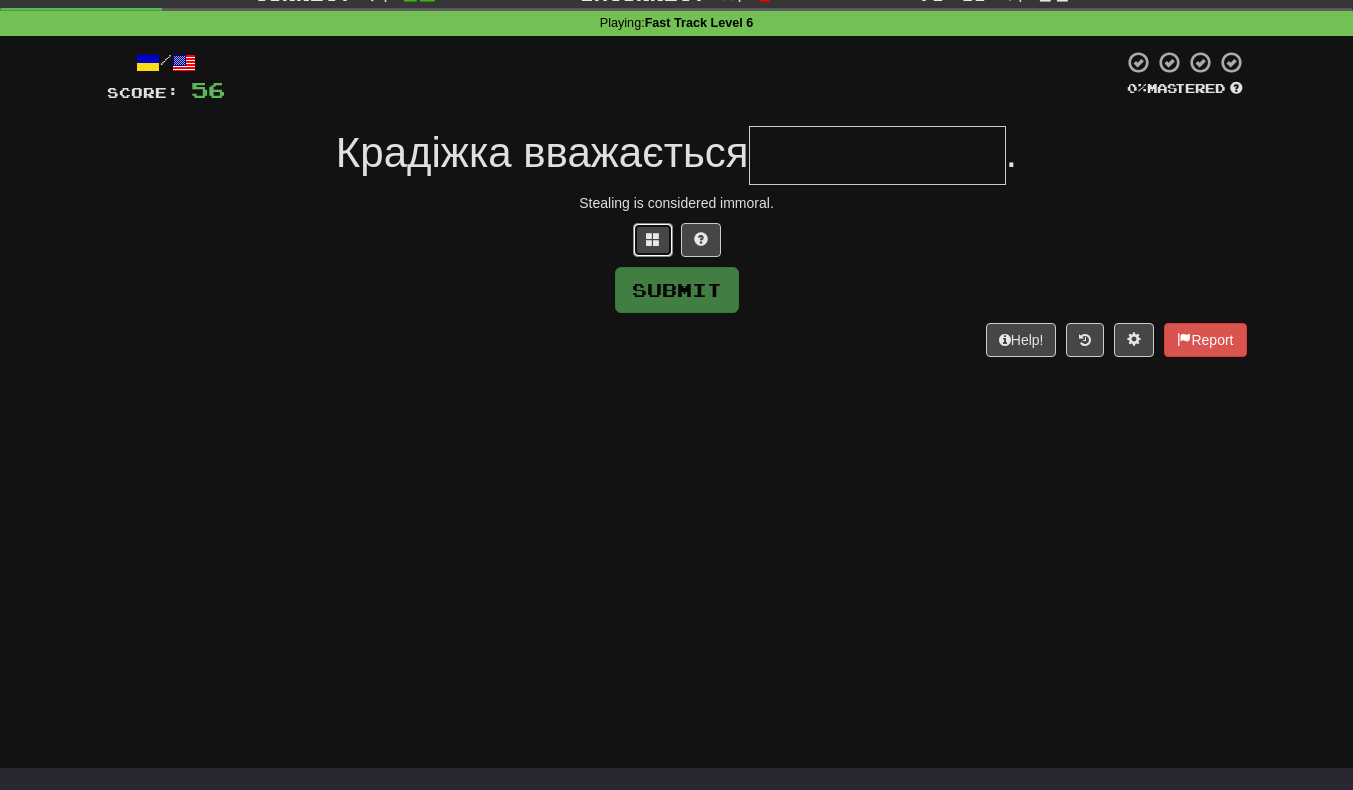 click at bounding box center (653, 239) 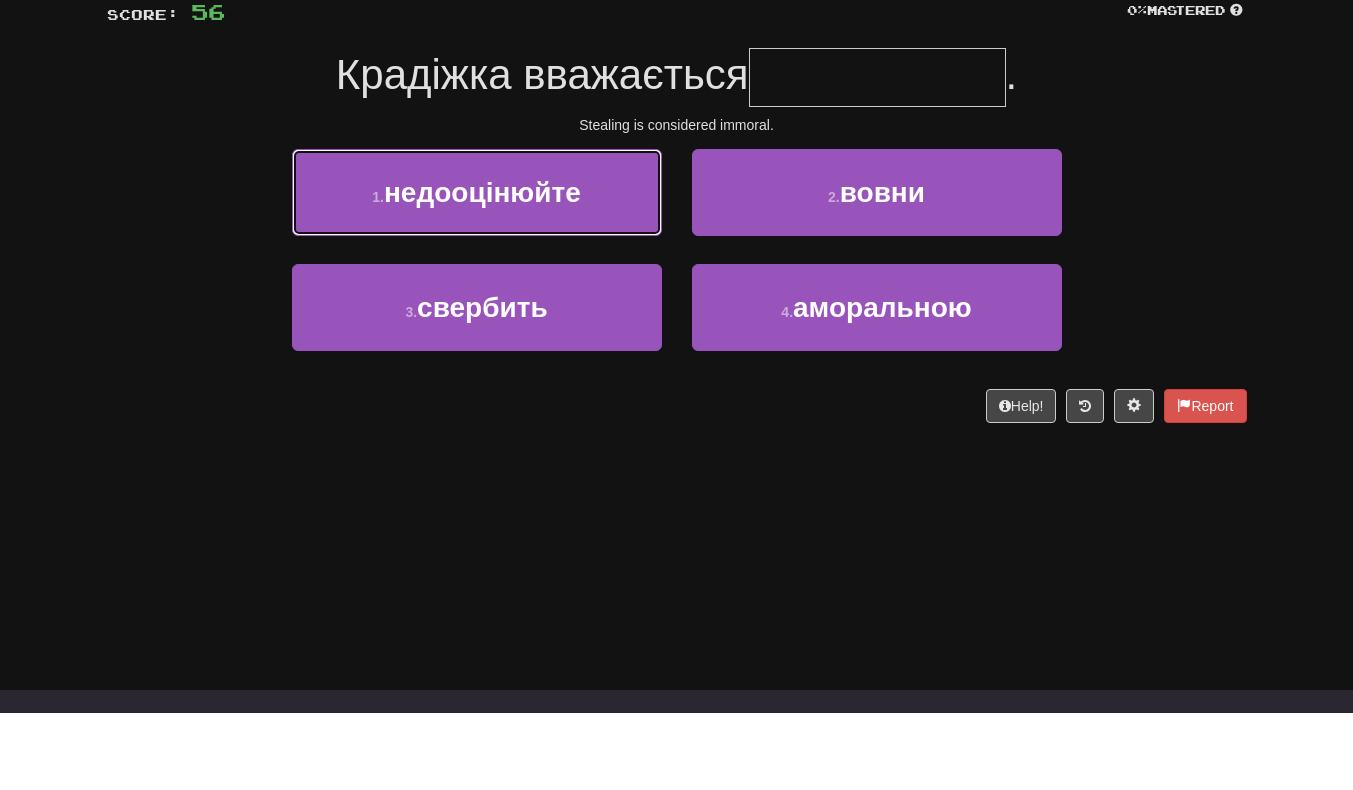 click on "1 .  недооцінюйте" at bounding box center [477, 270] 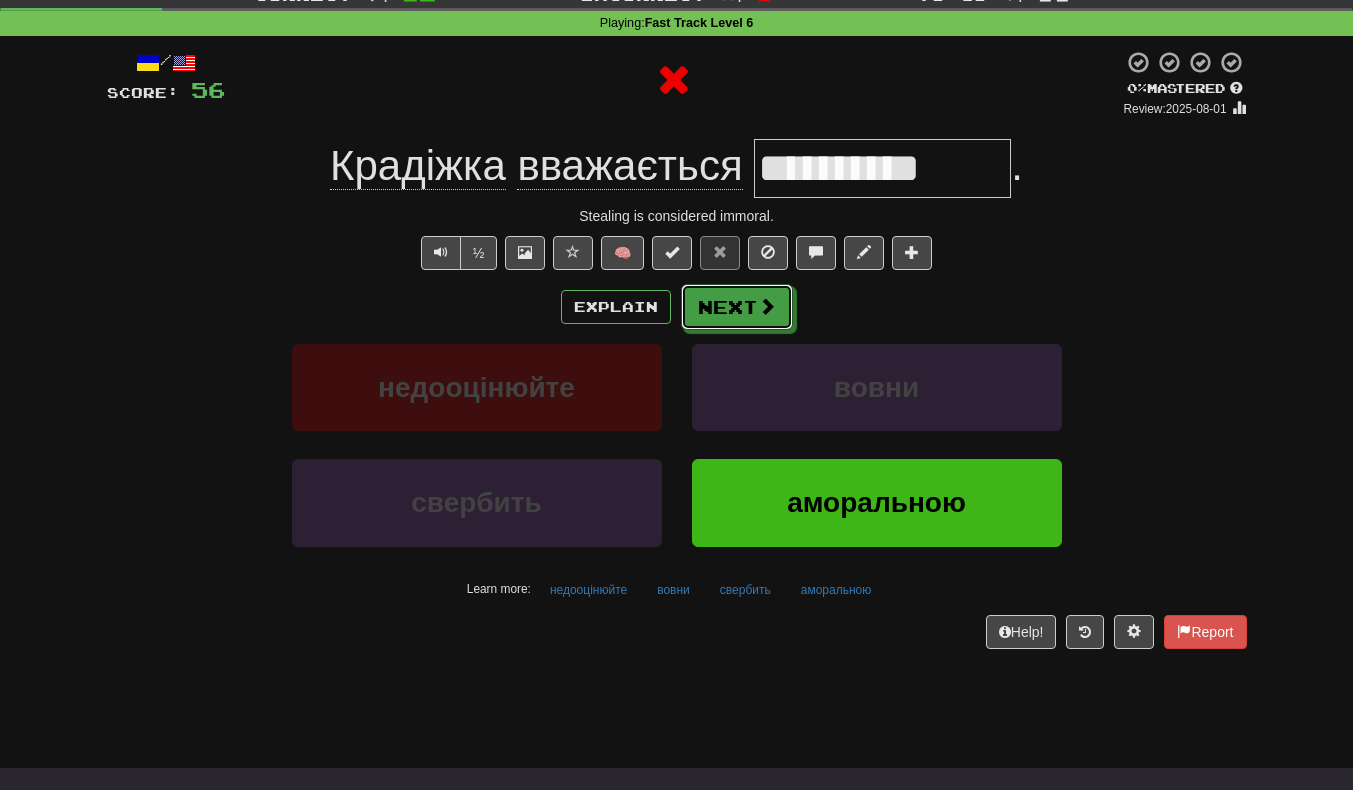 click on "Next" at bounding box center (737, 307) 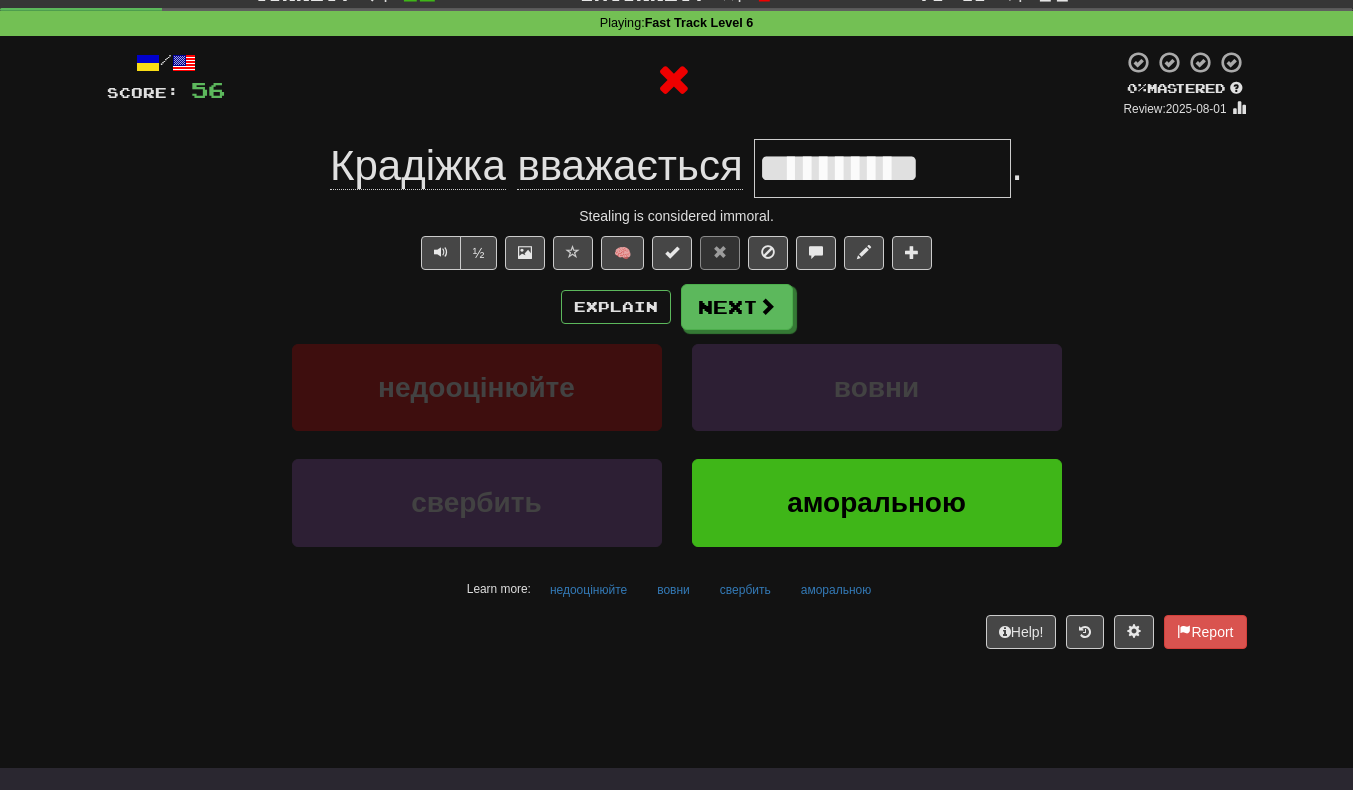 type 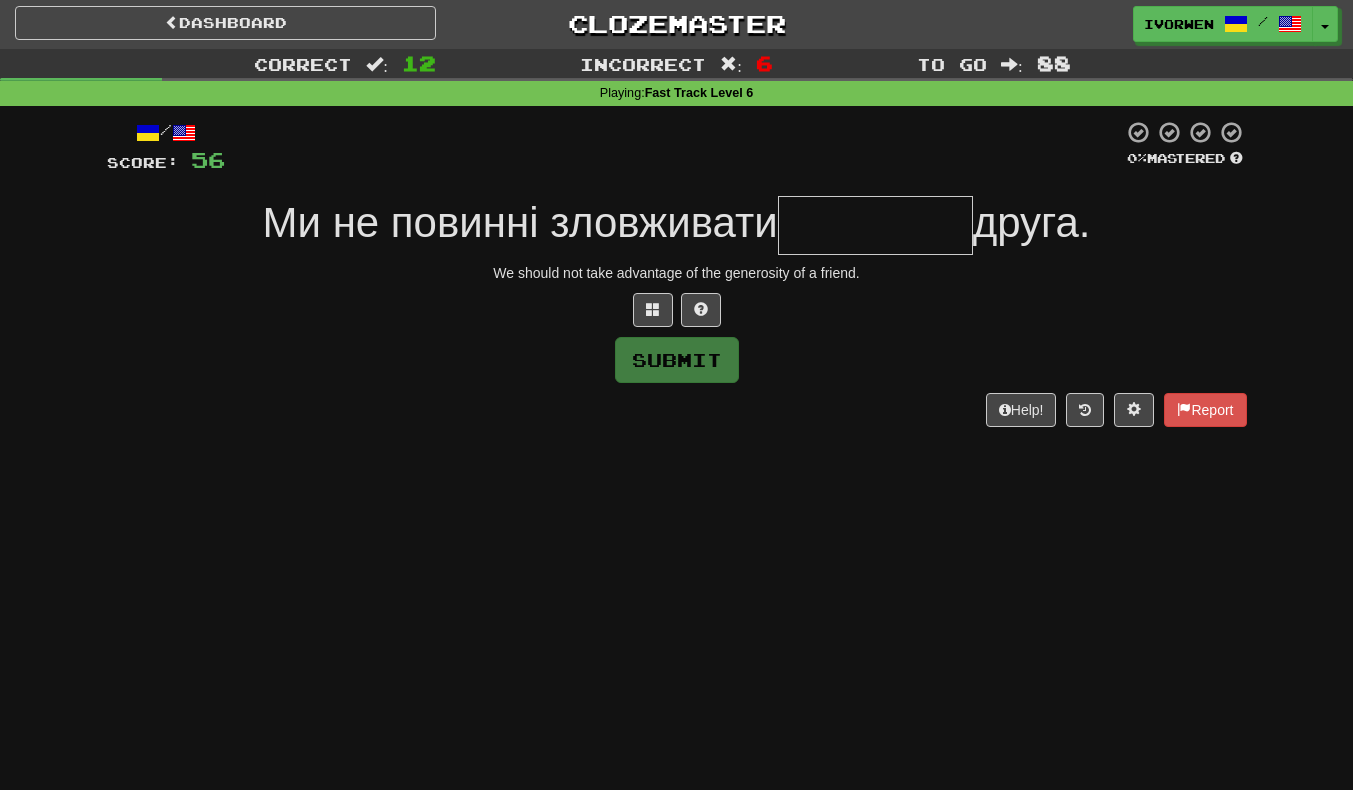 scroll, scrollTop: 0, scrollLeft: 0, axis: both 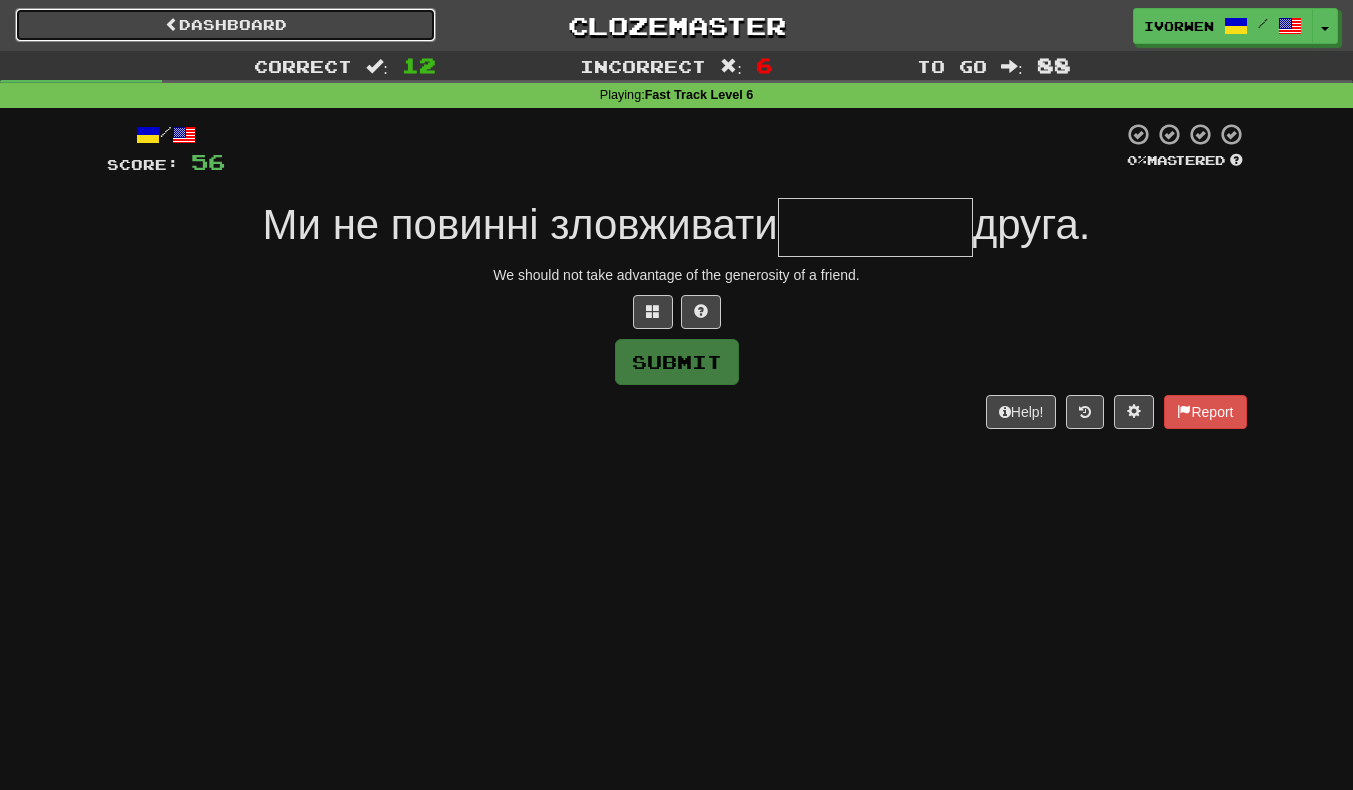 click on "Dashboard" at bounding box center [225, 25] 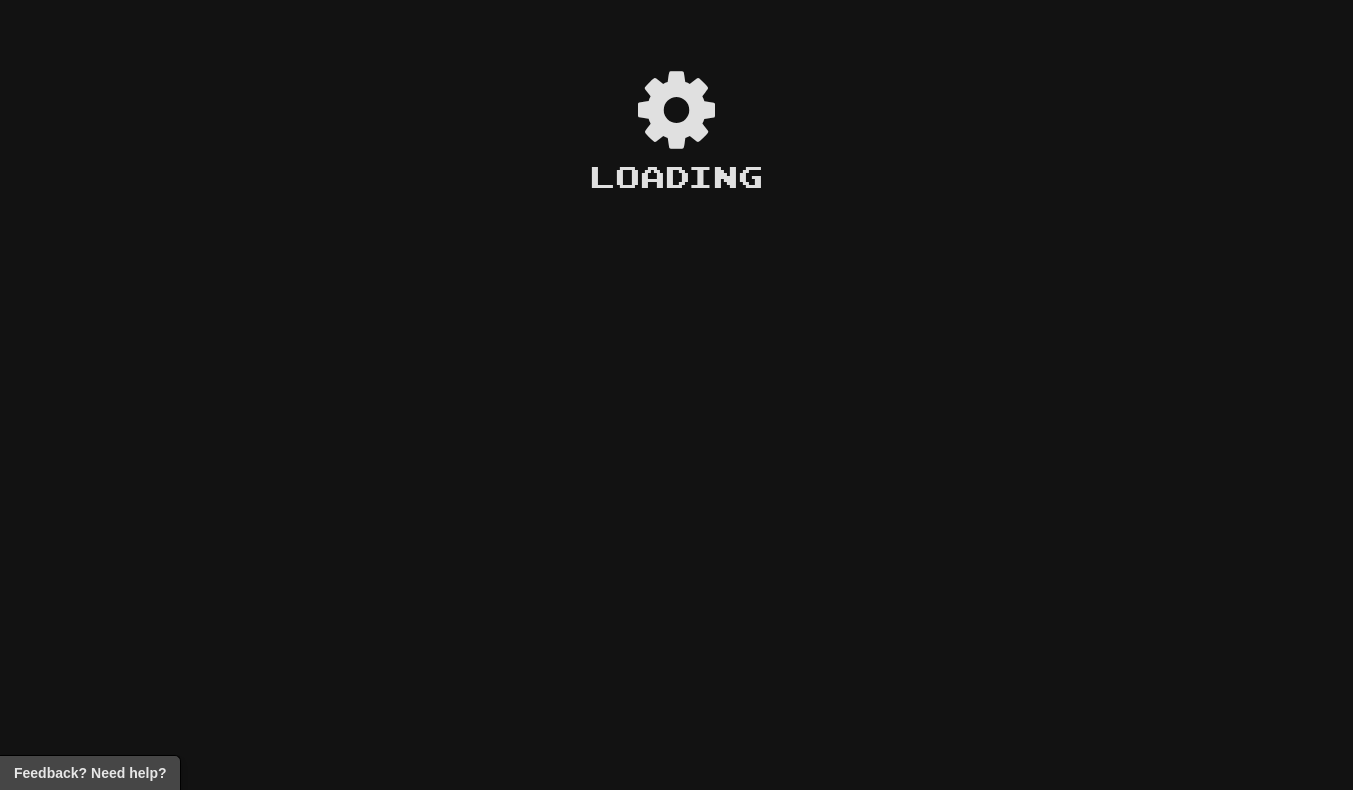 scroll, scrollTop: 0, scrollLeft: 0, axis: both 